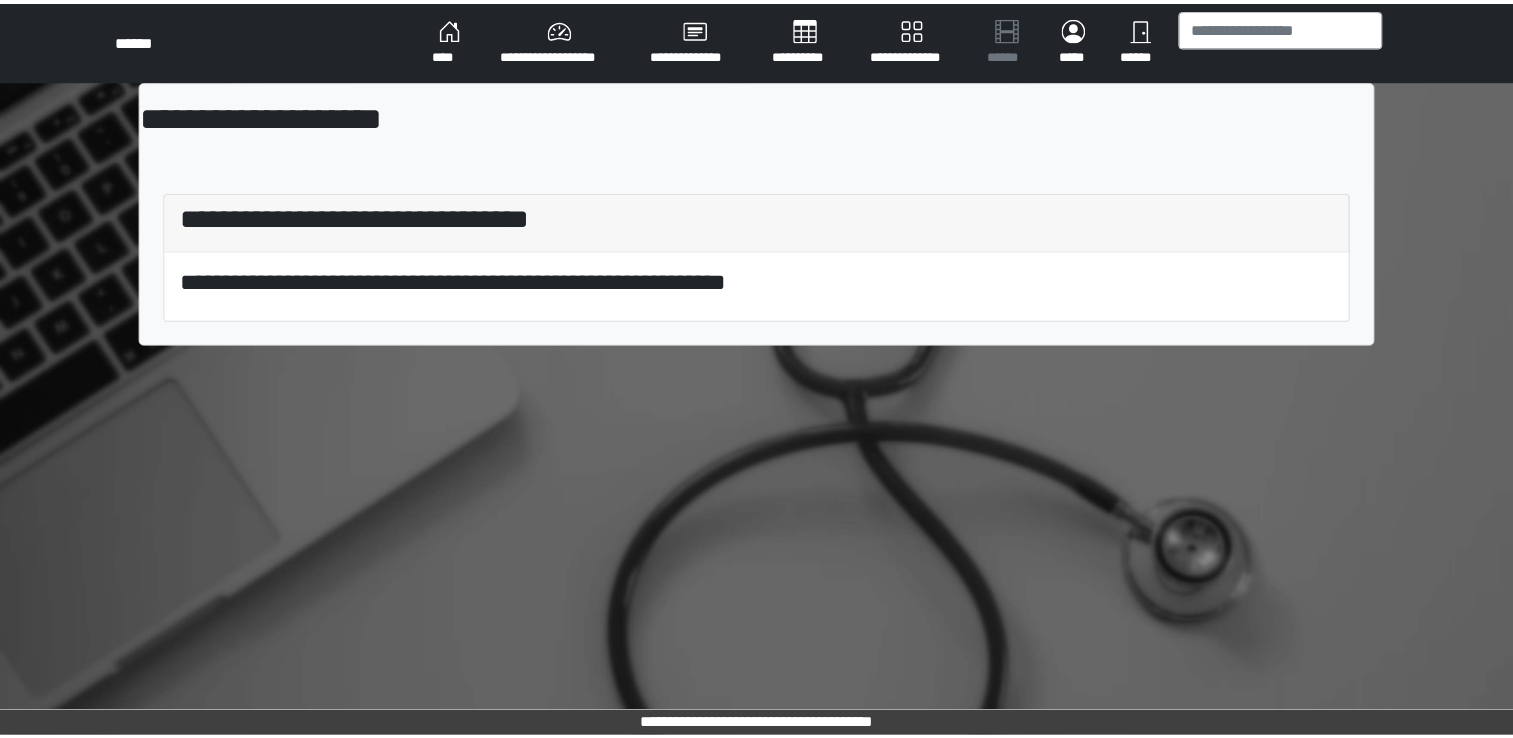 scroll, scrollTop: 0, scrollLeft: 0, axis: both 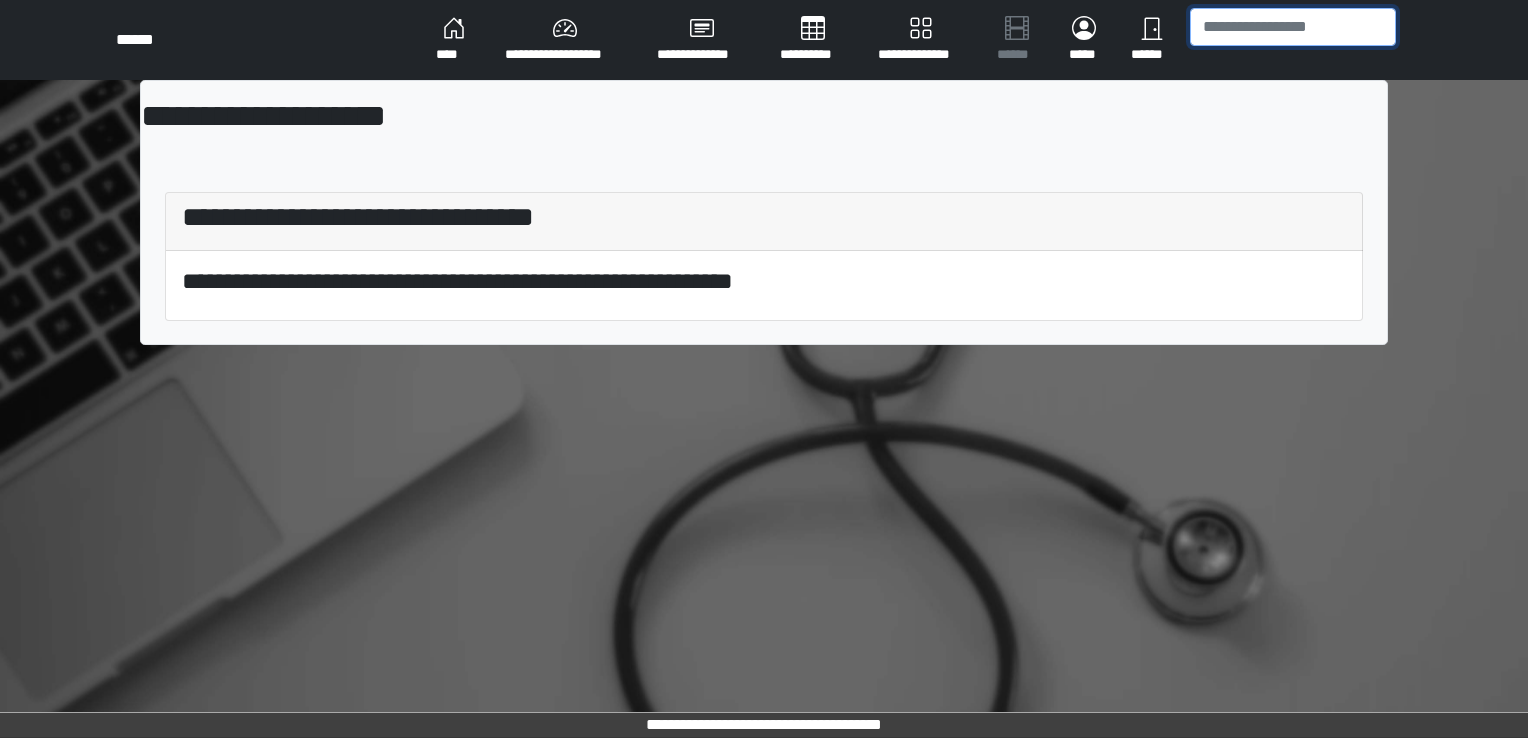 click at bounding box center (1293, 27) 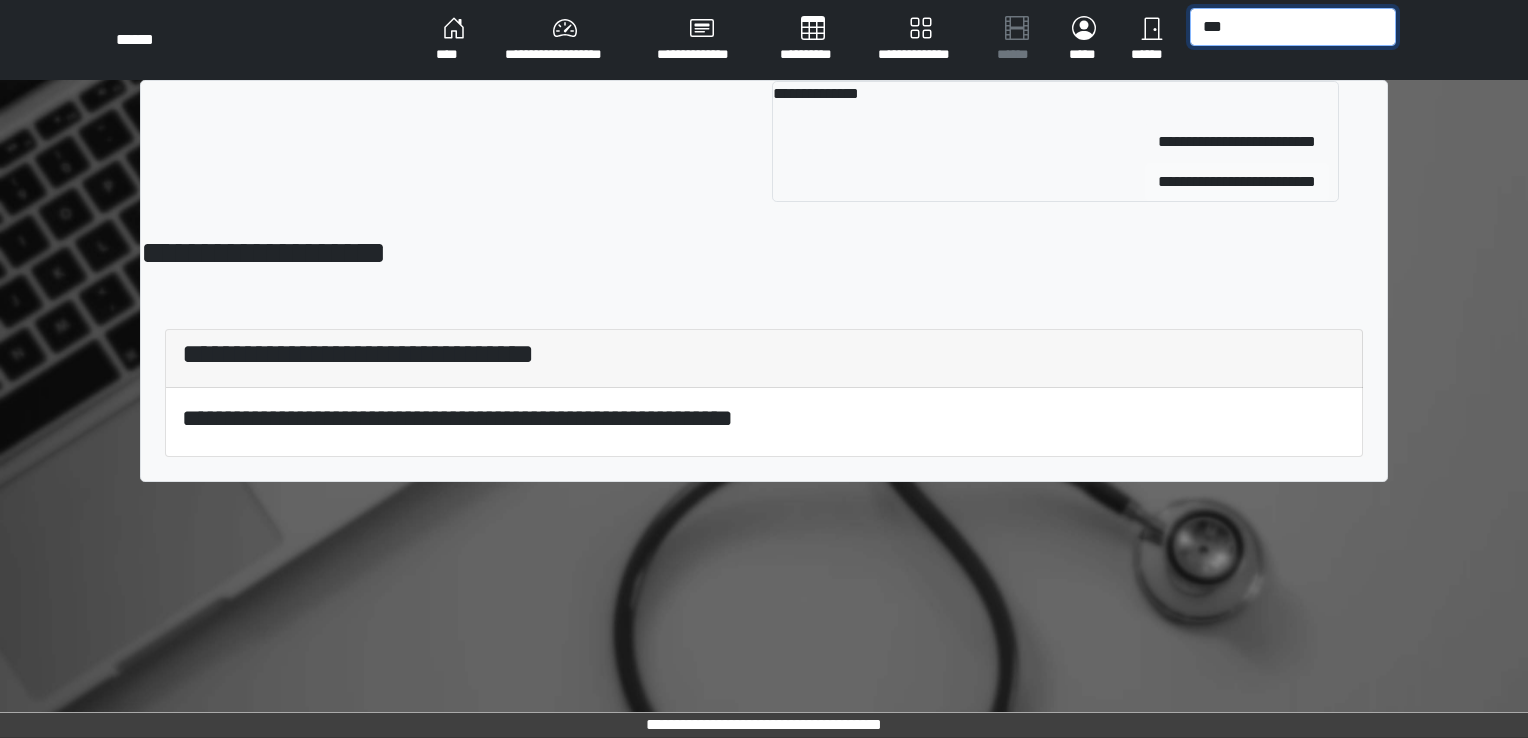 type on "***" 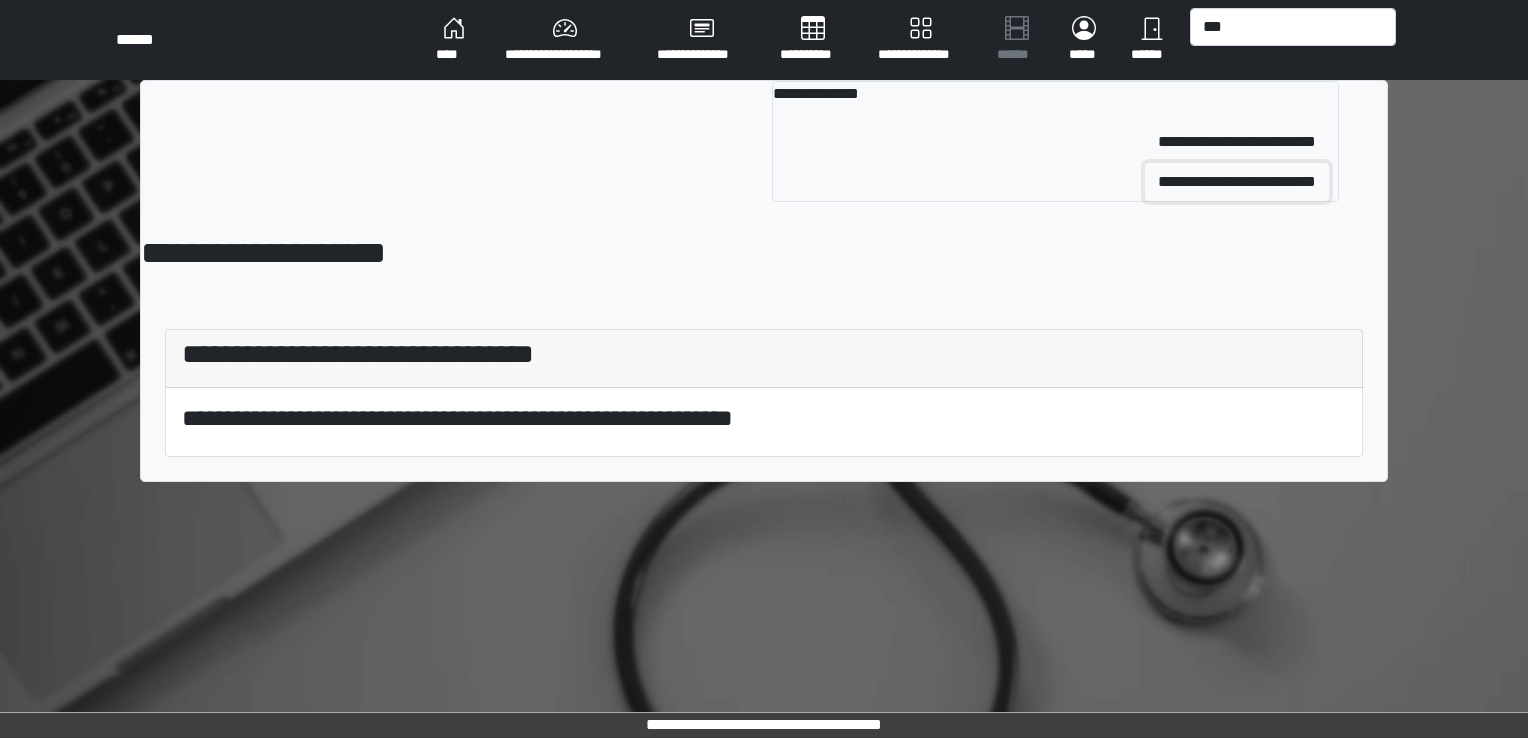 click on "**********" at bounding box center (1237, 182) 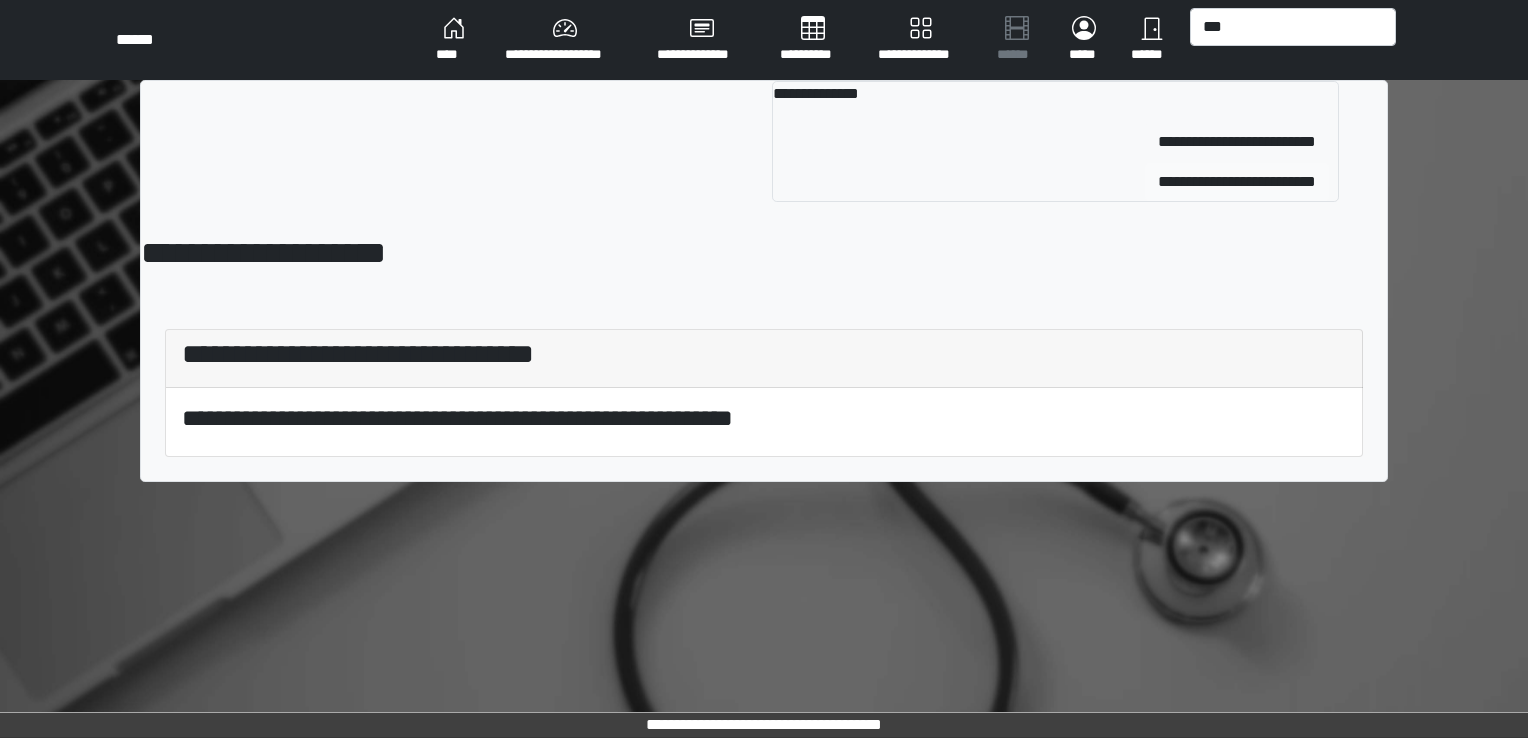 type 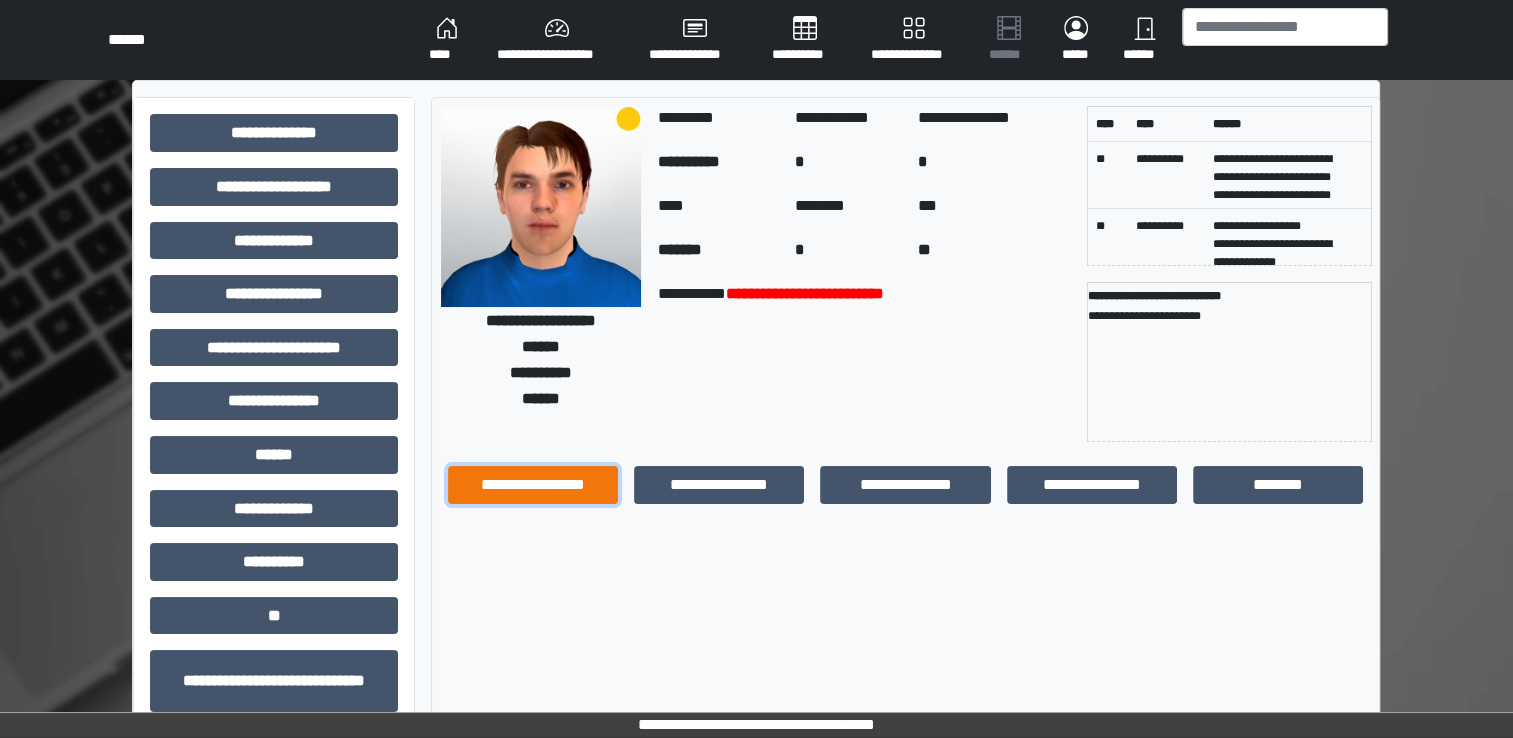 click on "**********" at bounding box center [533, 485] 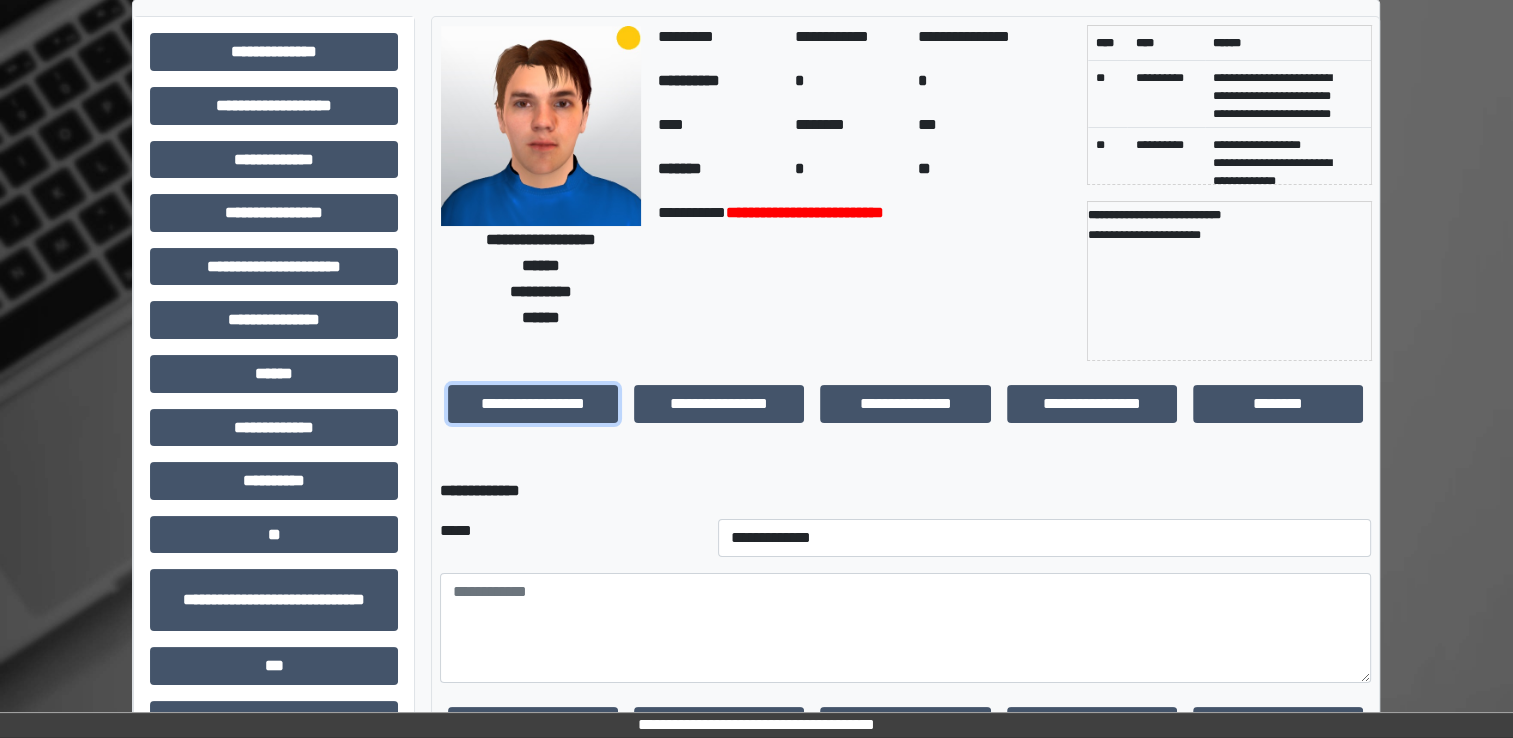 scroll, scrollTop: 200, scrollLeft: 0, axis: vertical 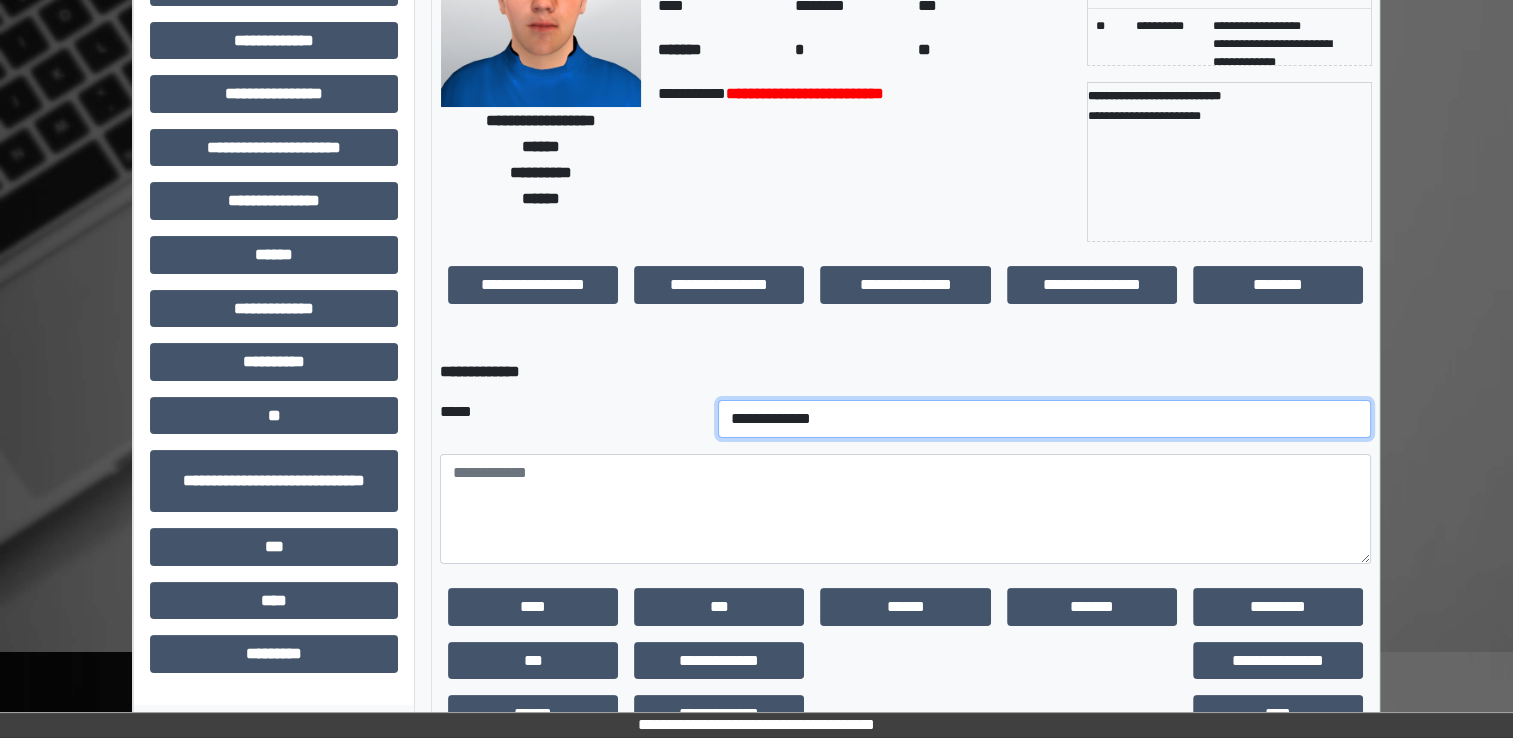 click on "**********" at bounding box center [1045, 419] 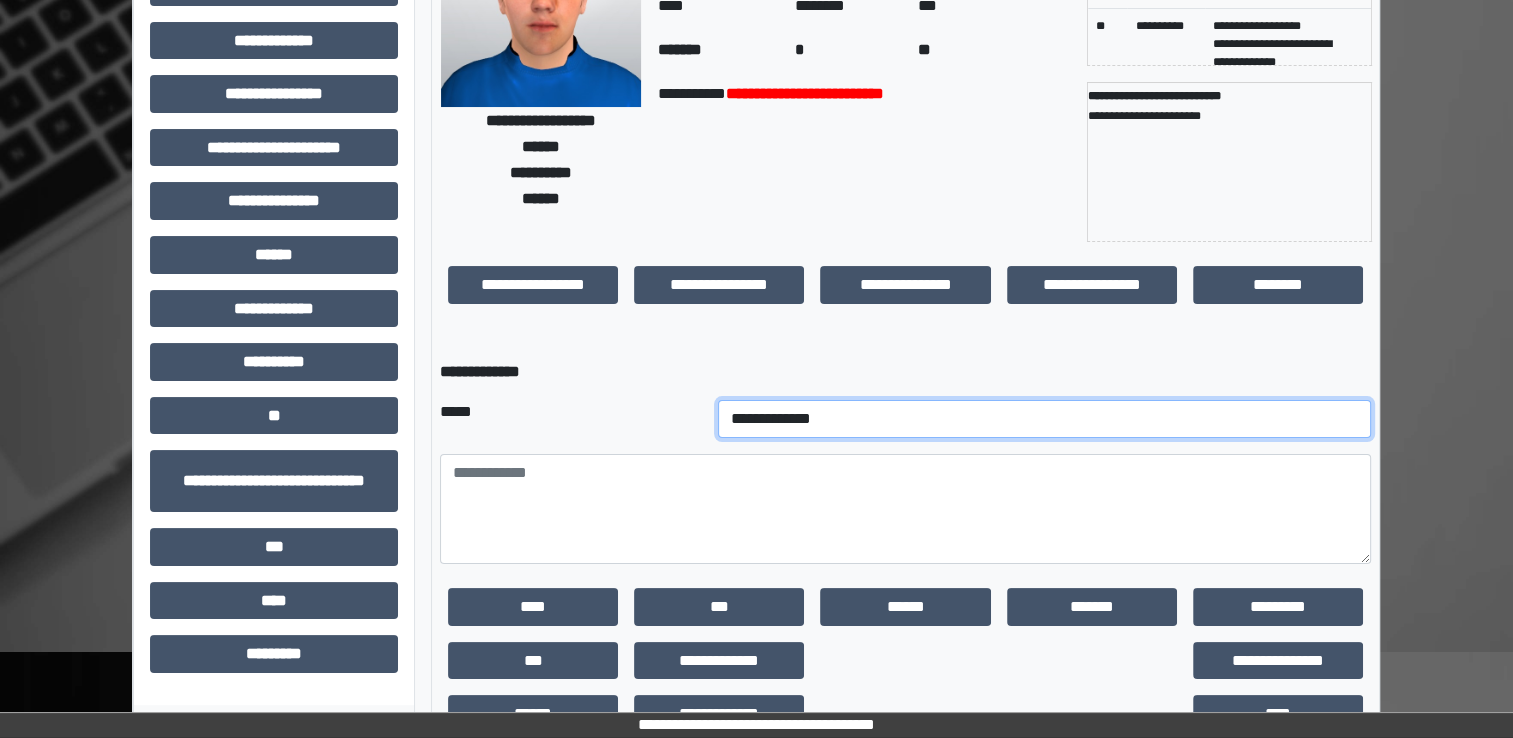 select on "*" 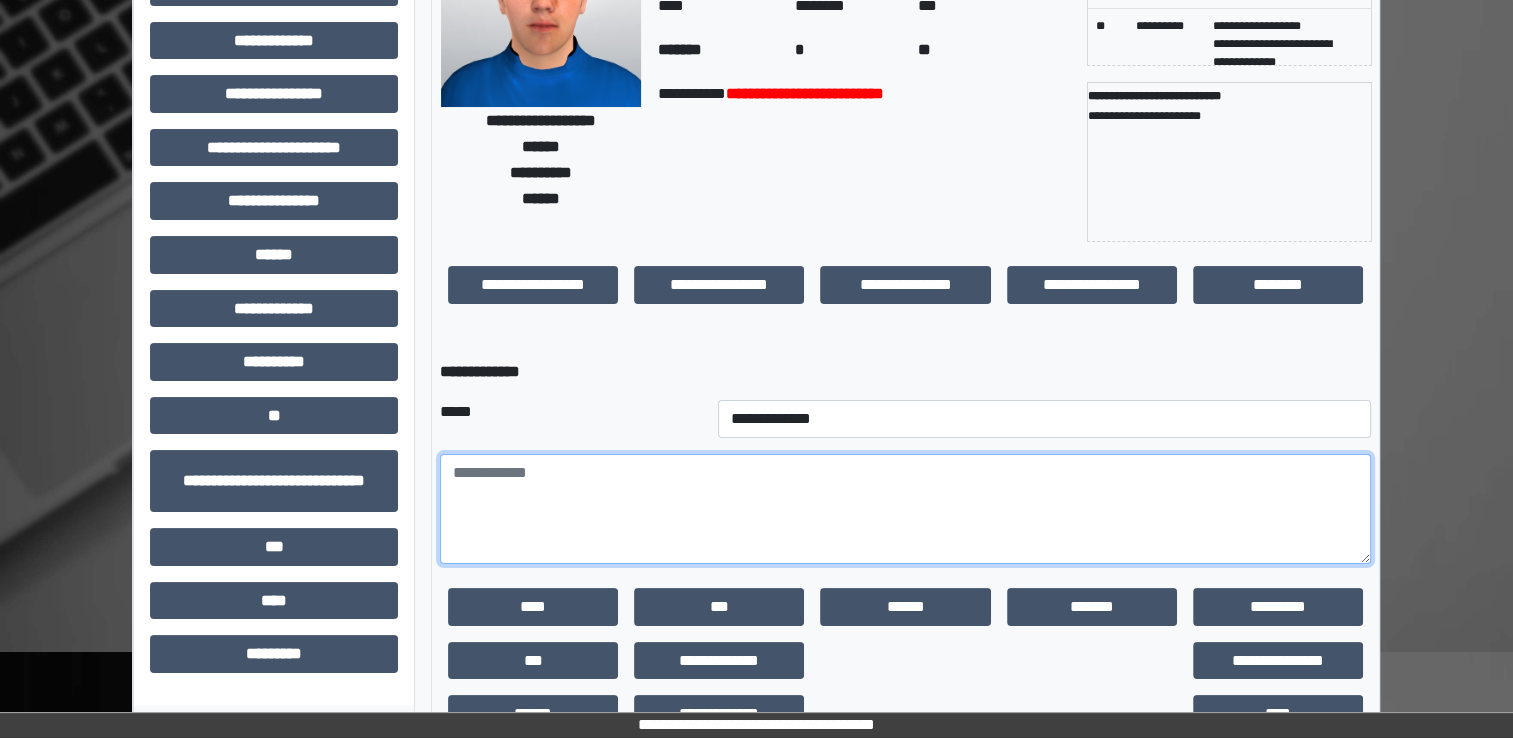 click at bounding box center (905, 509) 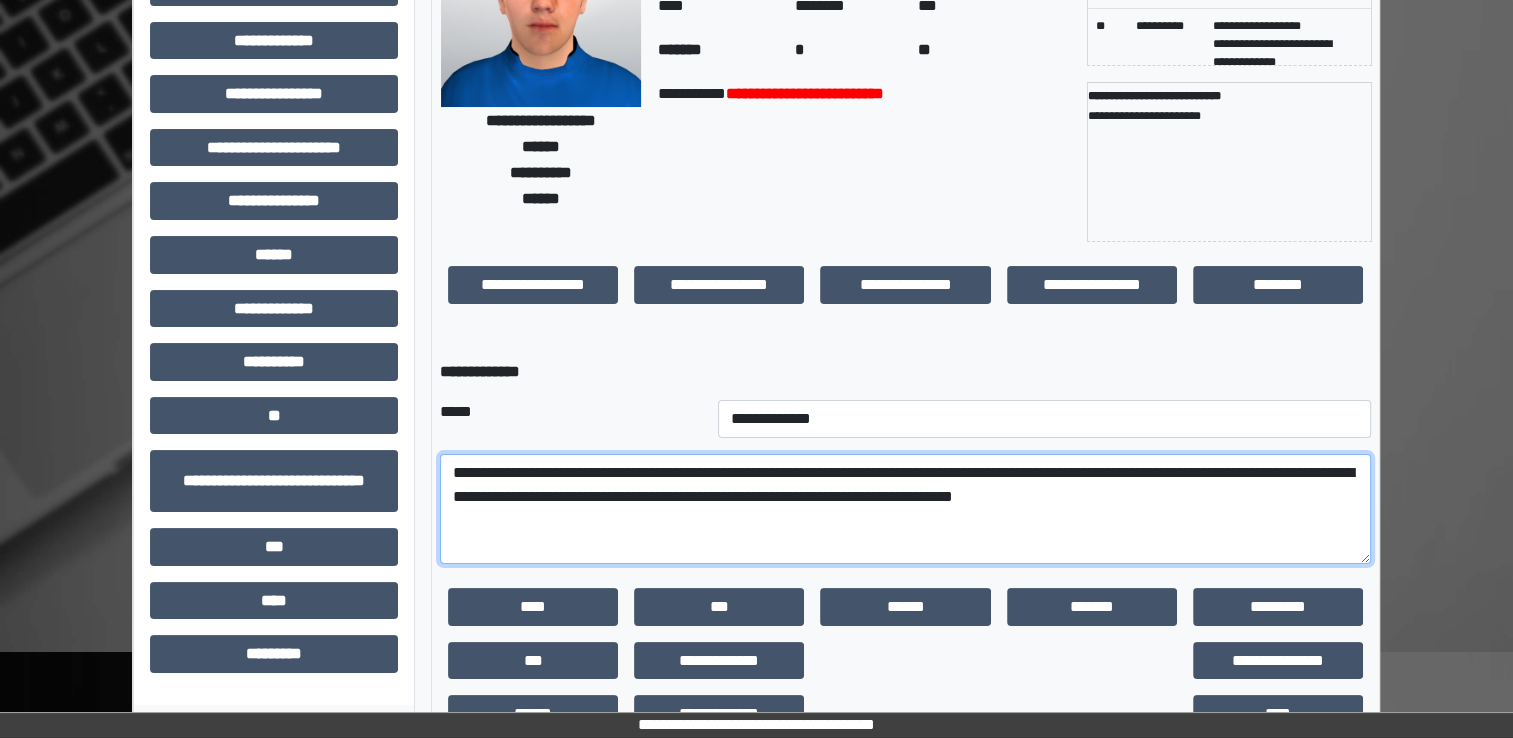 click on "**********" at bounding box center (905, 509) 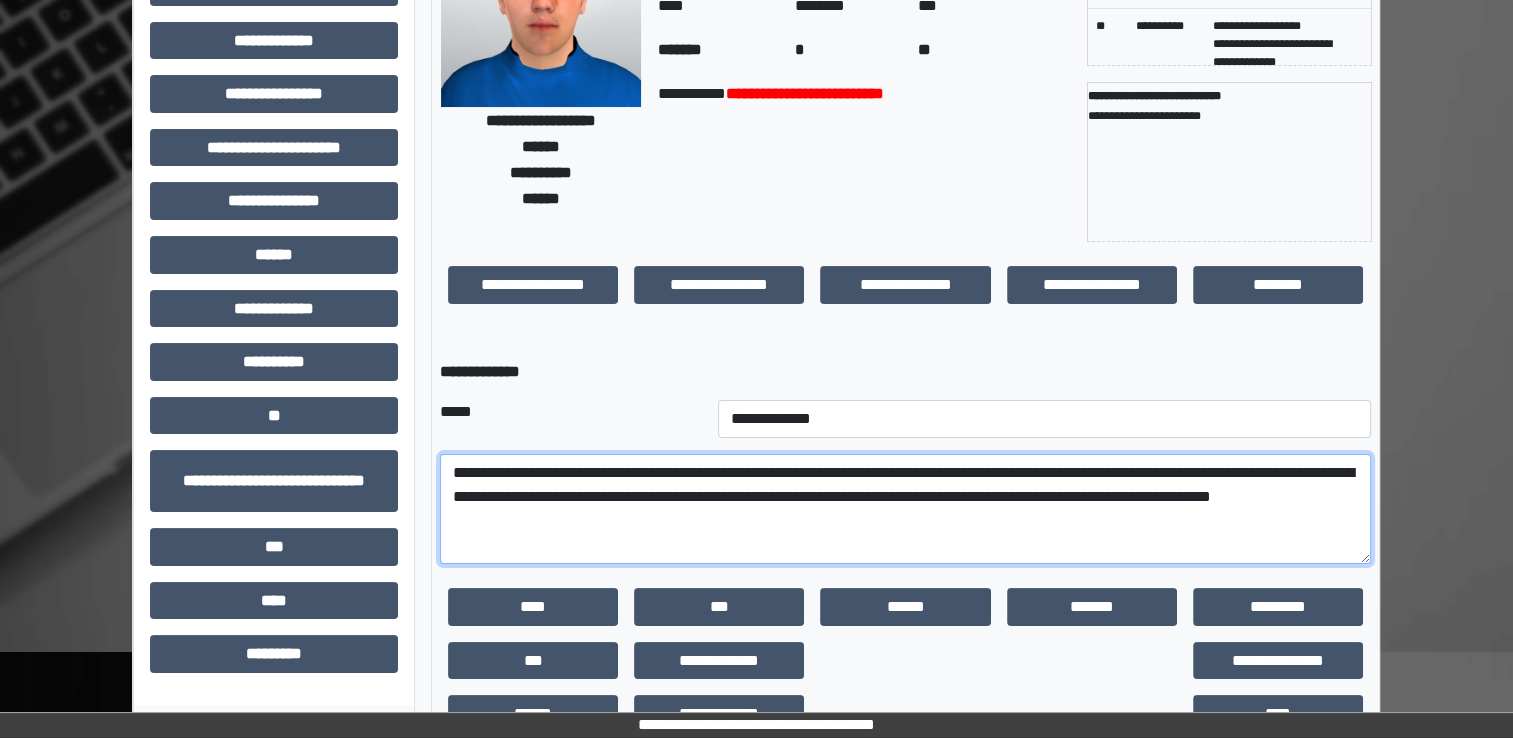 click on "**********" at bounding box center [905, 509] 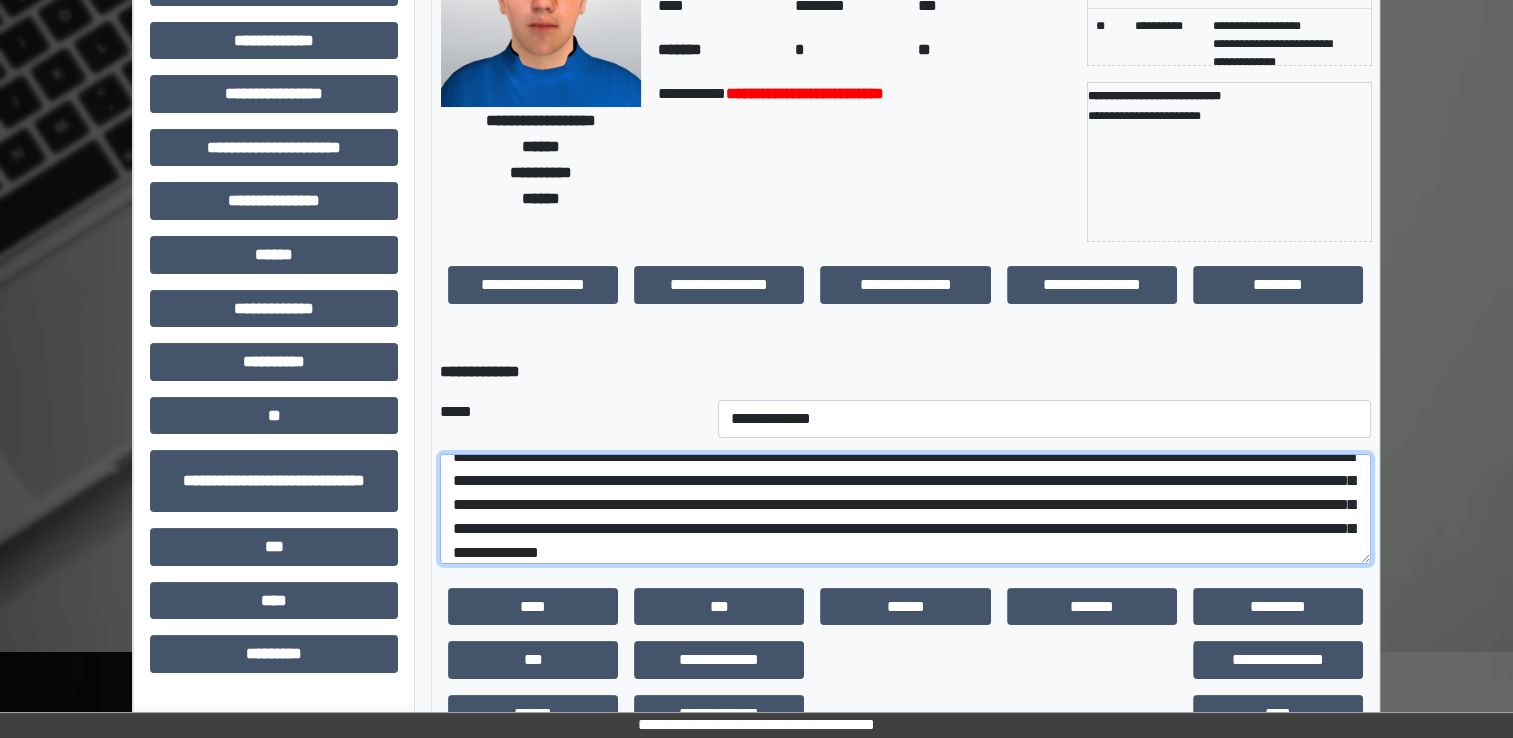 scroll, scrollTop: 40, scrollLeft: 0, axis: vertical 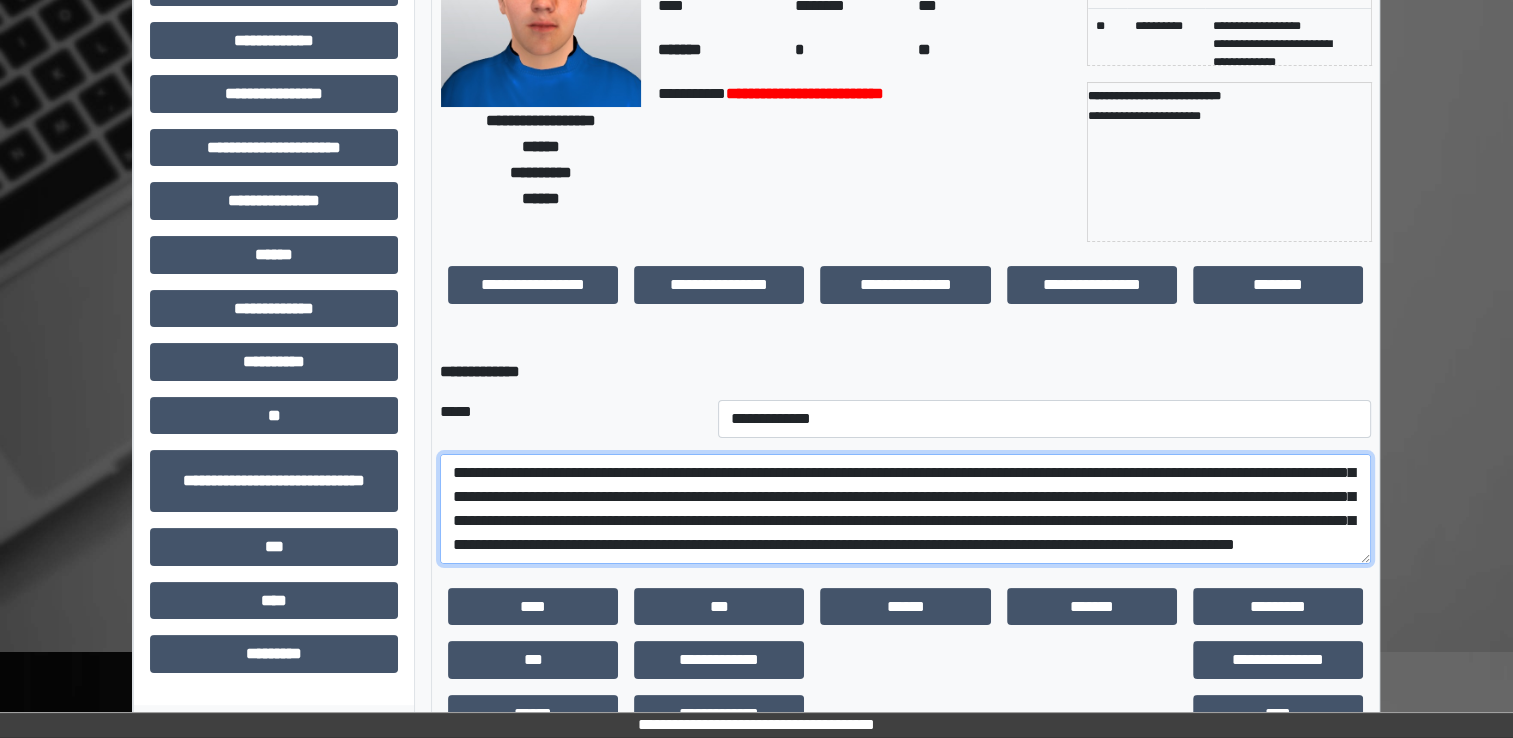 click on "**********" at bounding box center (905, 509) 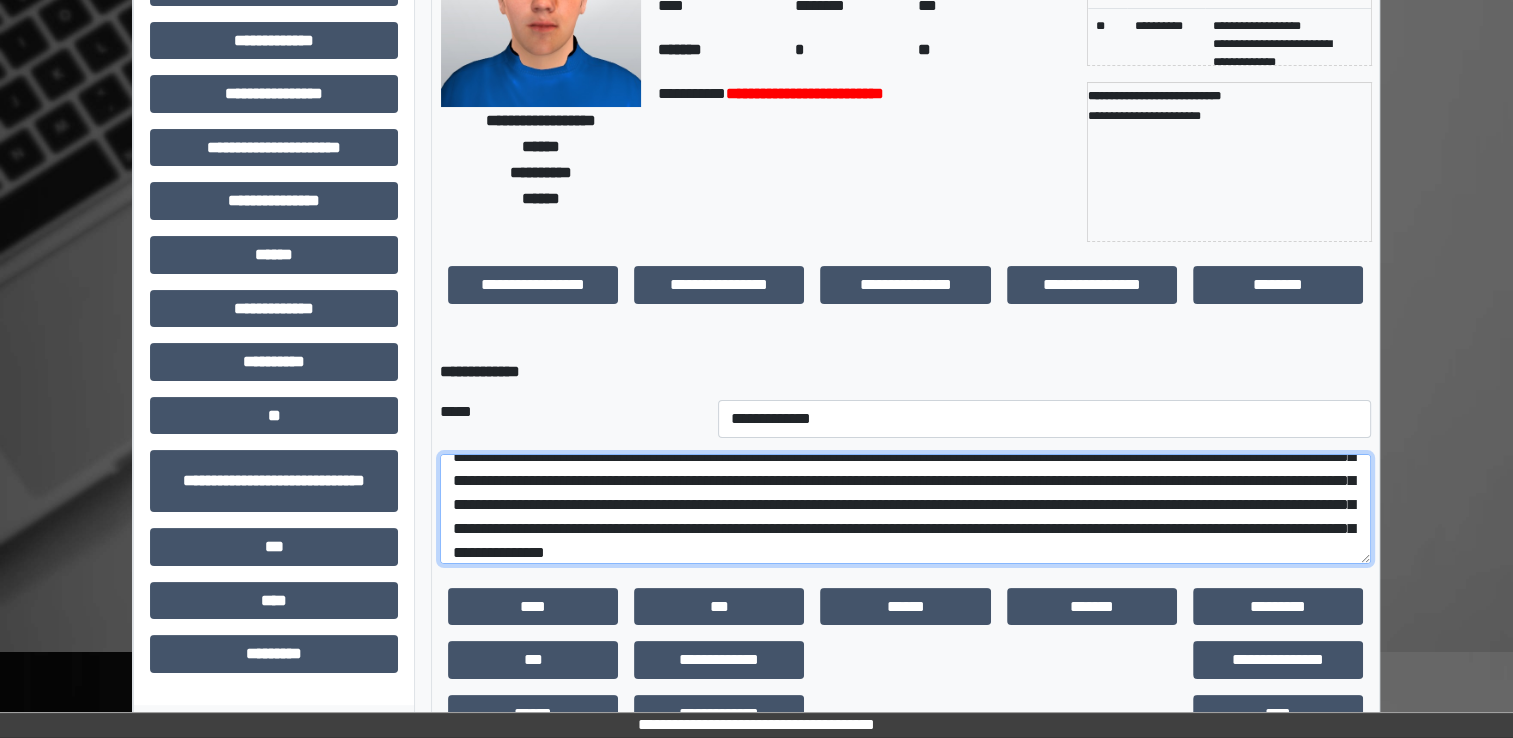 scroll, scrollTop: 64, scrollLeft: 0, axis: vertical 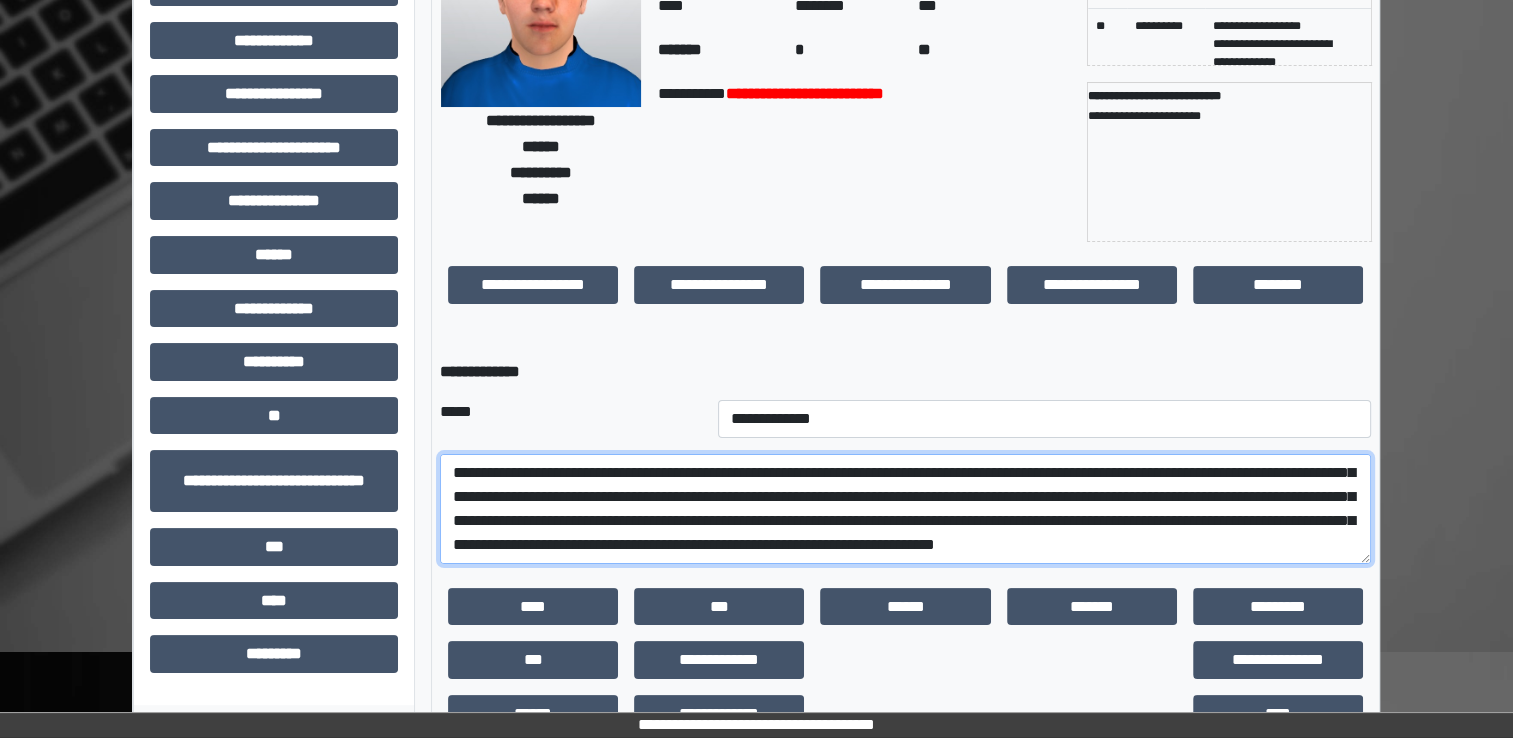 click on "**********" at bounding box center (905, 509) 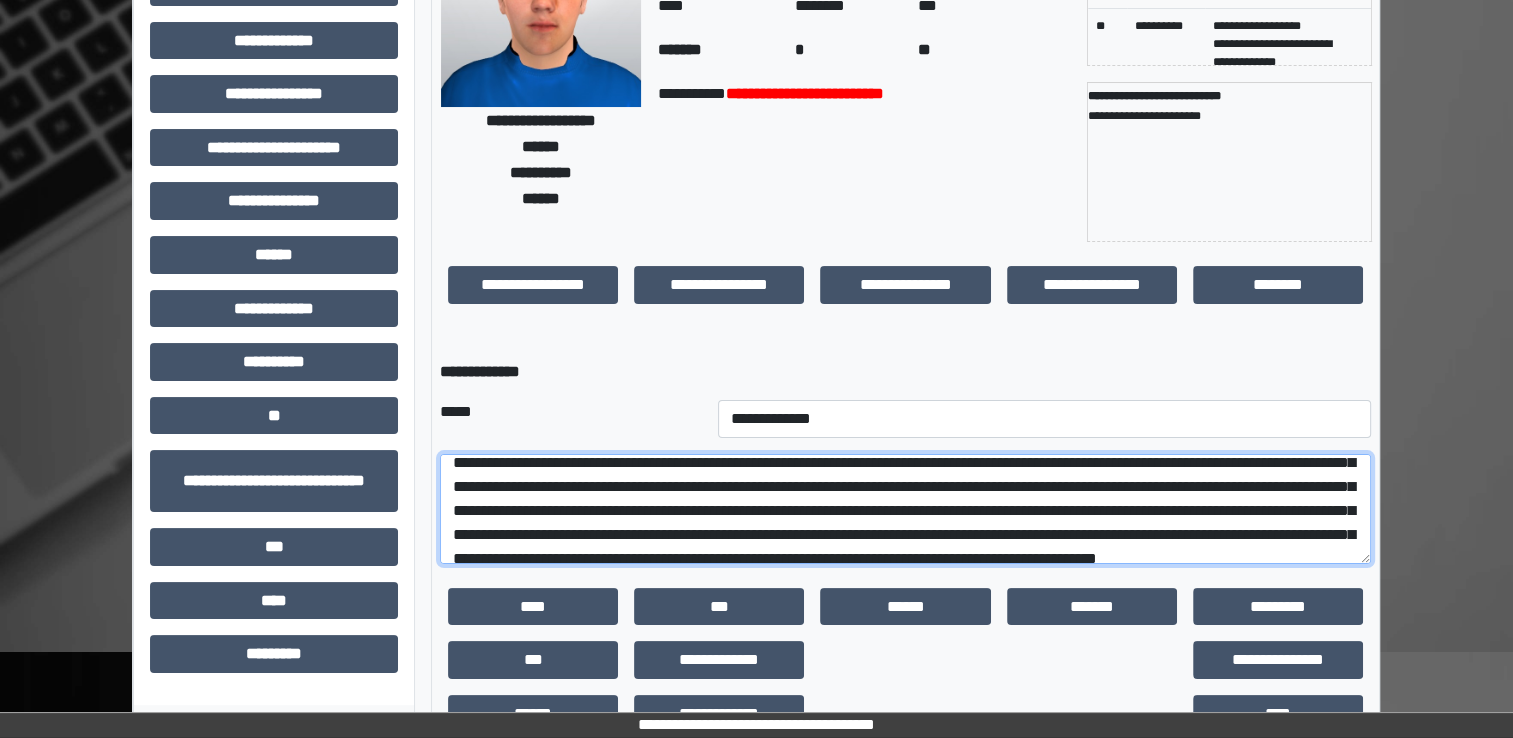 scroll, scrollTop: 0, scrollLeft: 0, axis: both 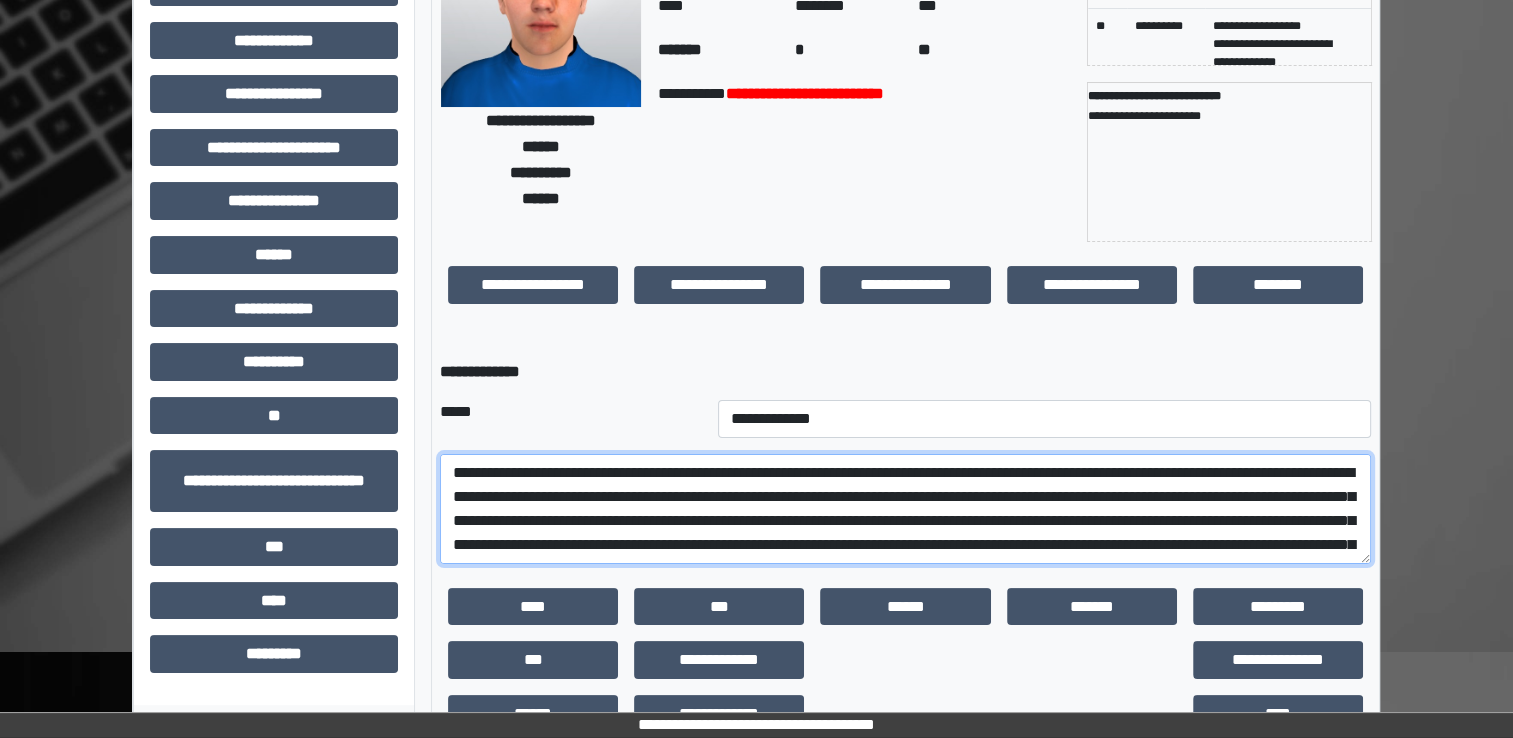click on "**********" at bounding box center (905, 509) 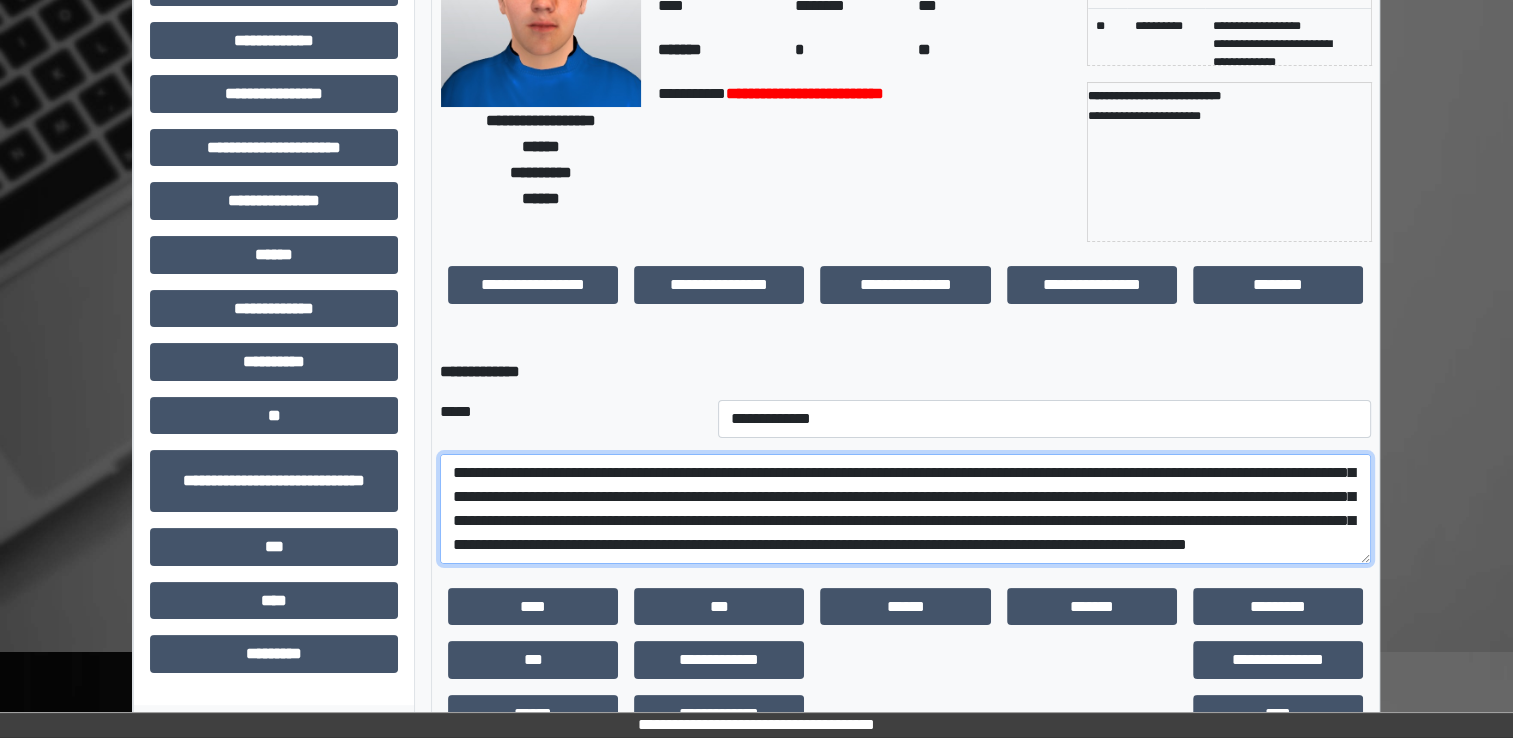 scroll, scrollTop: 96, scrollLeft: 0, axis: vertical 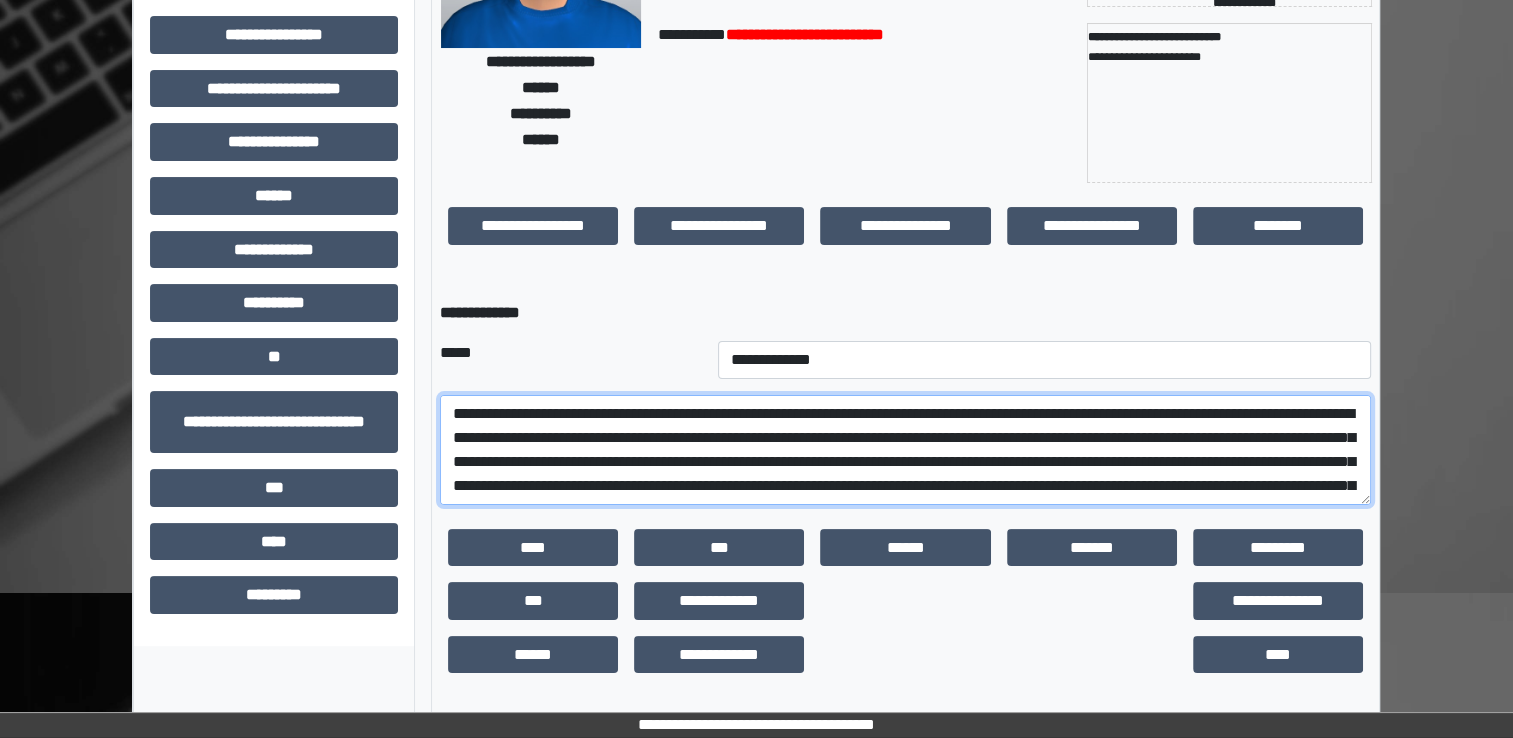 click on "**********" at bounding box center [905, 450] 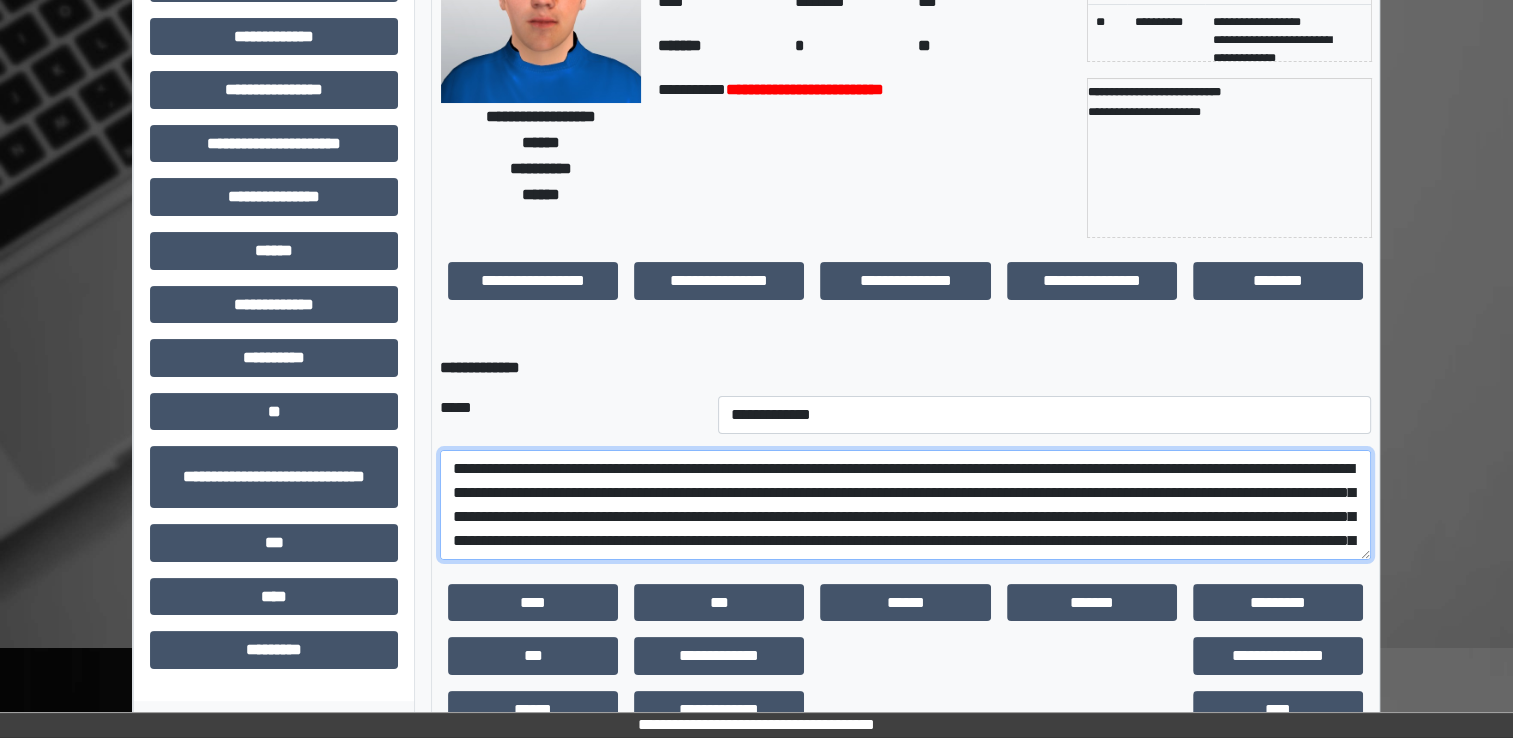 scroll, scrollTop: 159, scrollLeft: 0, axis: vertical 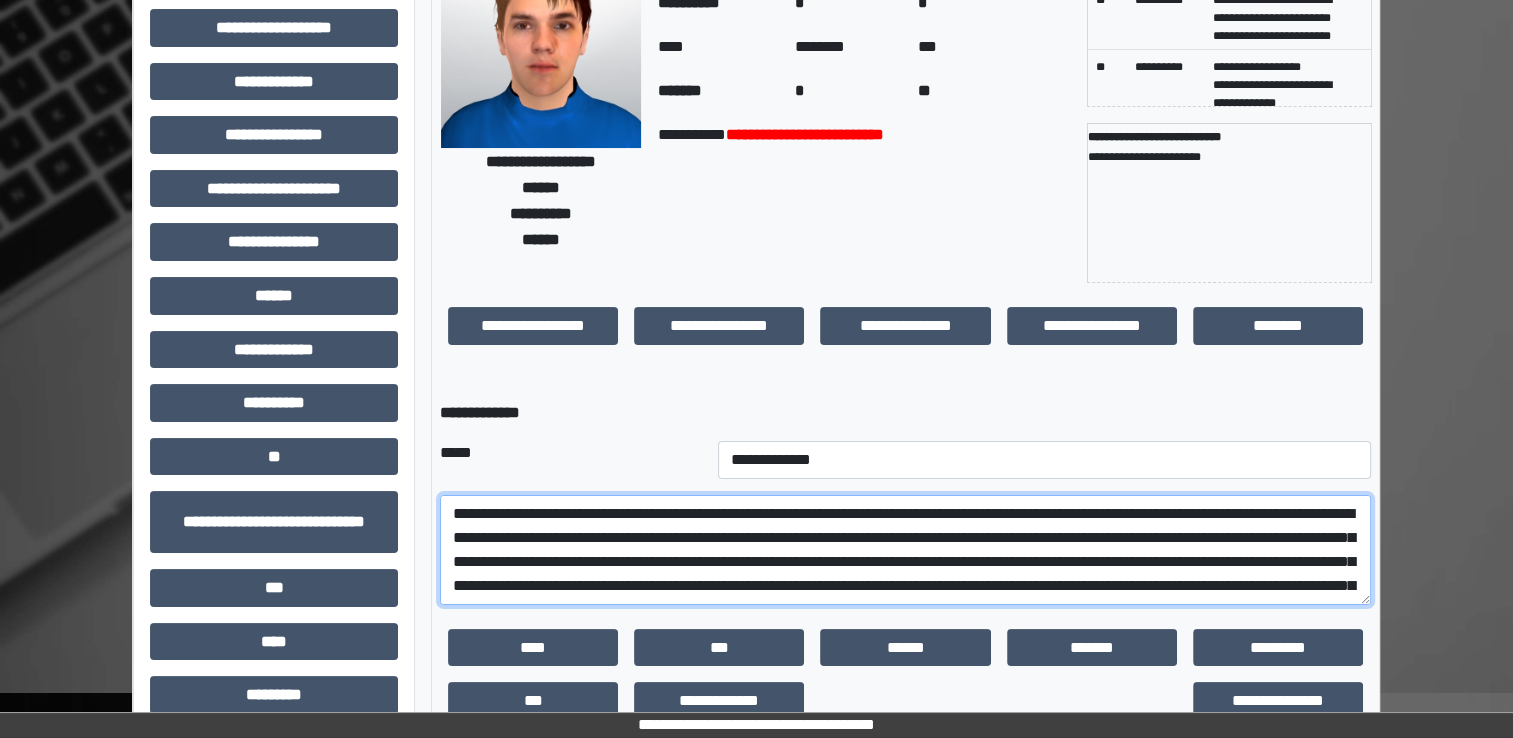 click on "**********" at bounding box center (905, 550) 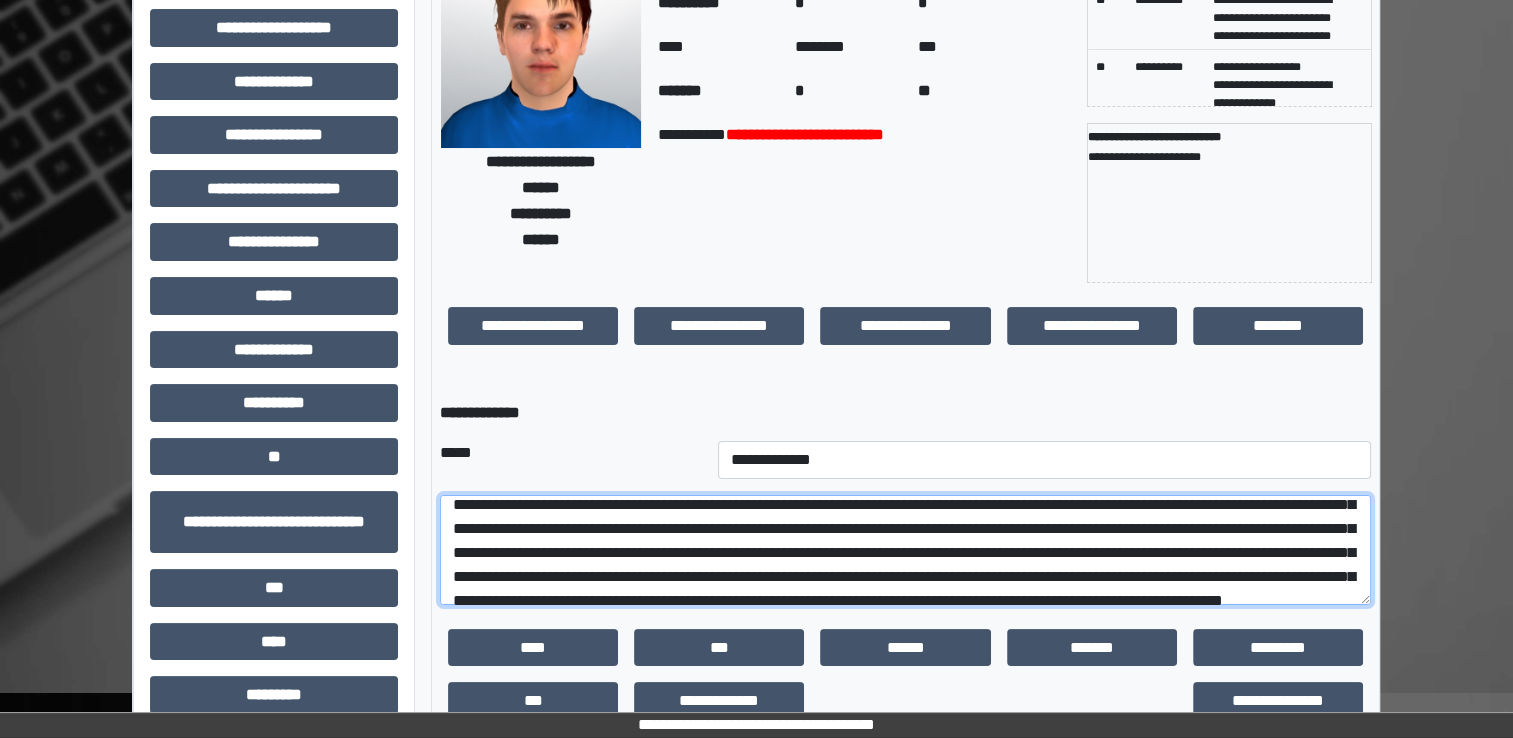 scroll, scrollTop: 0, scrollLeft: 0, axis: both 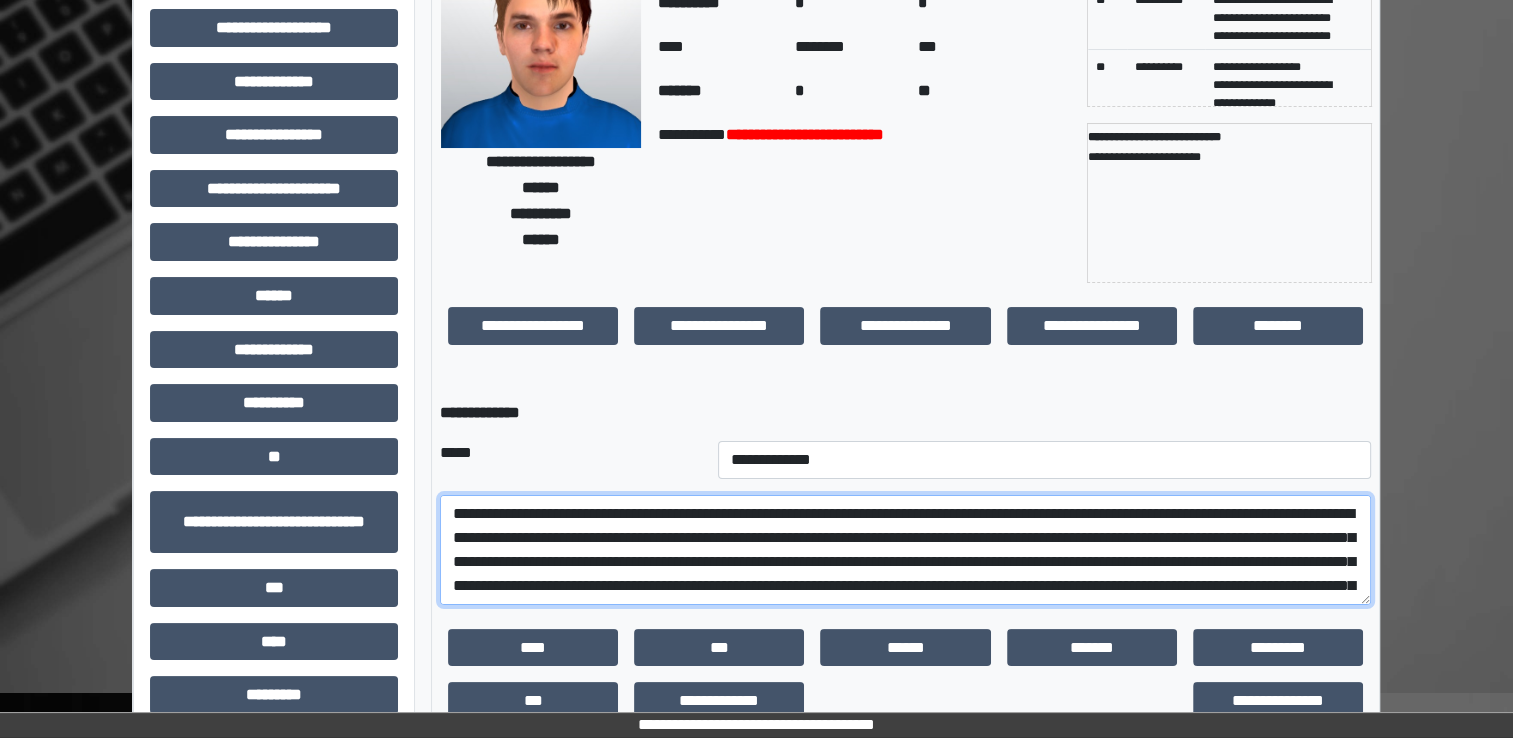 click on "**********" at bounding box center [905, 550] 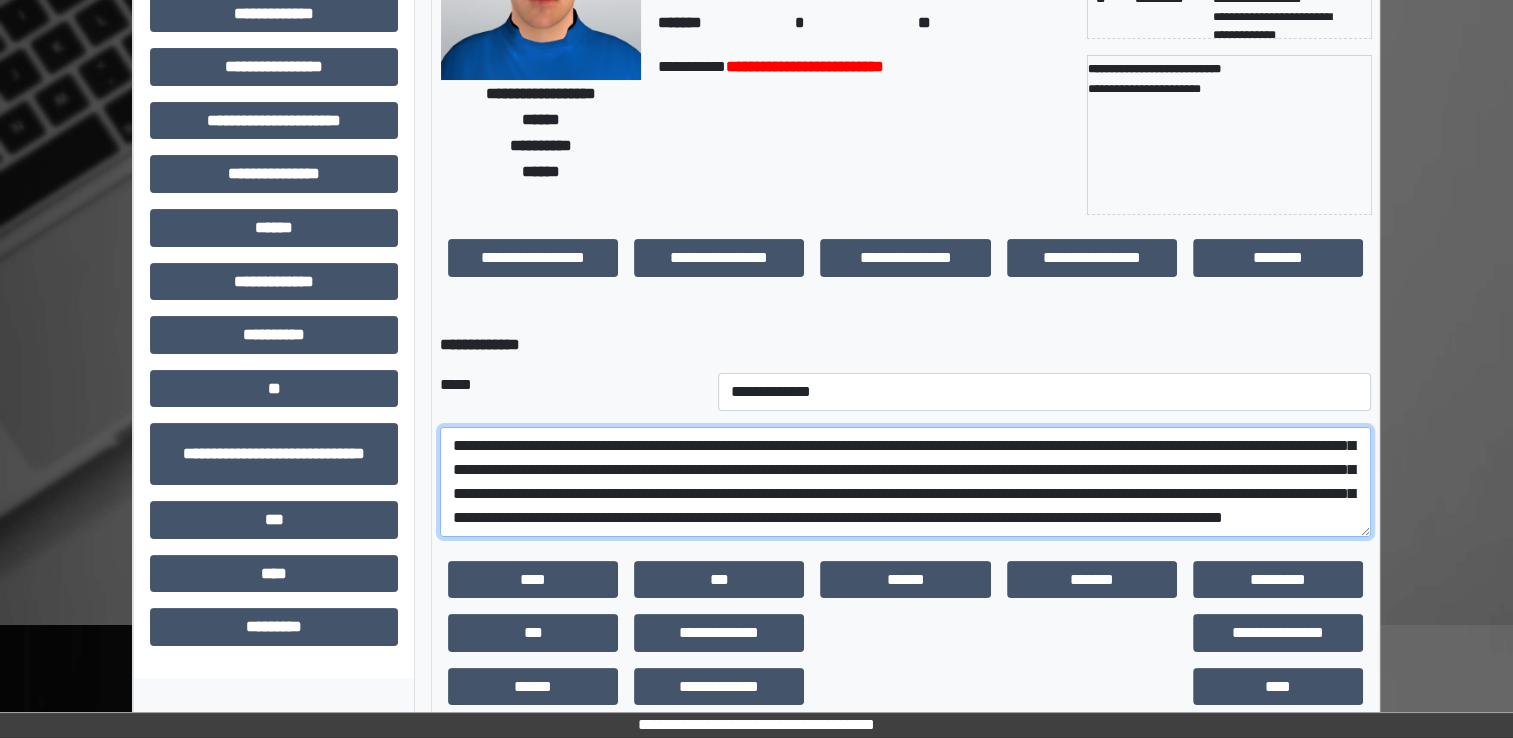 scroll, scrollTop: 259, scrollLeft: 0, axis: vertical 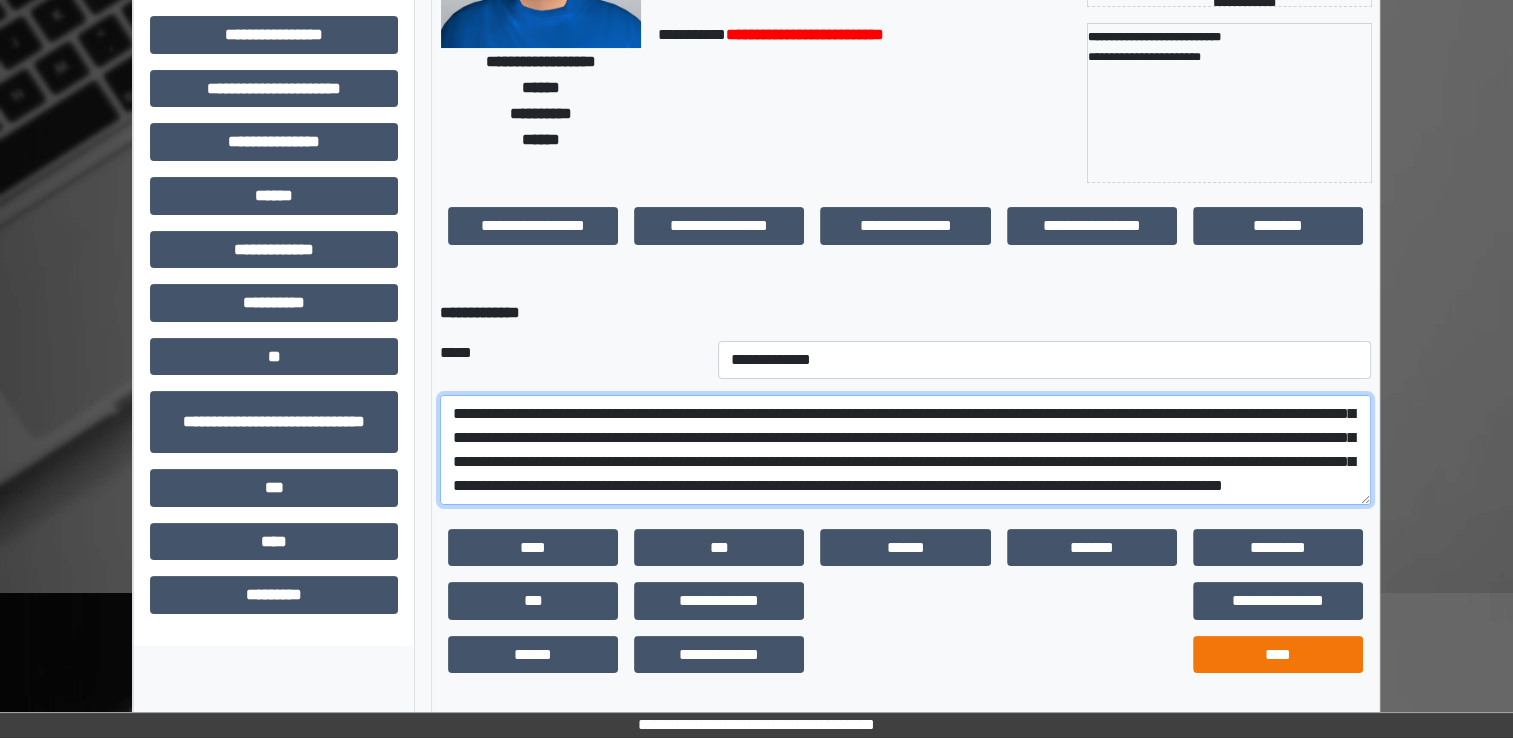 type on "**********" 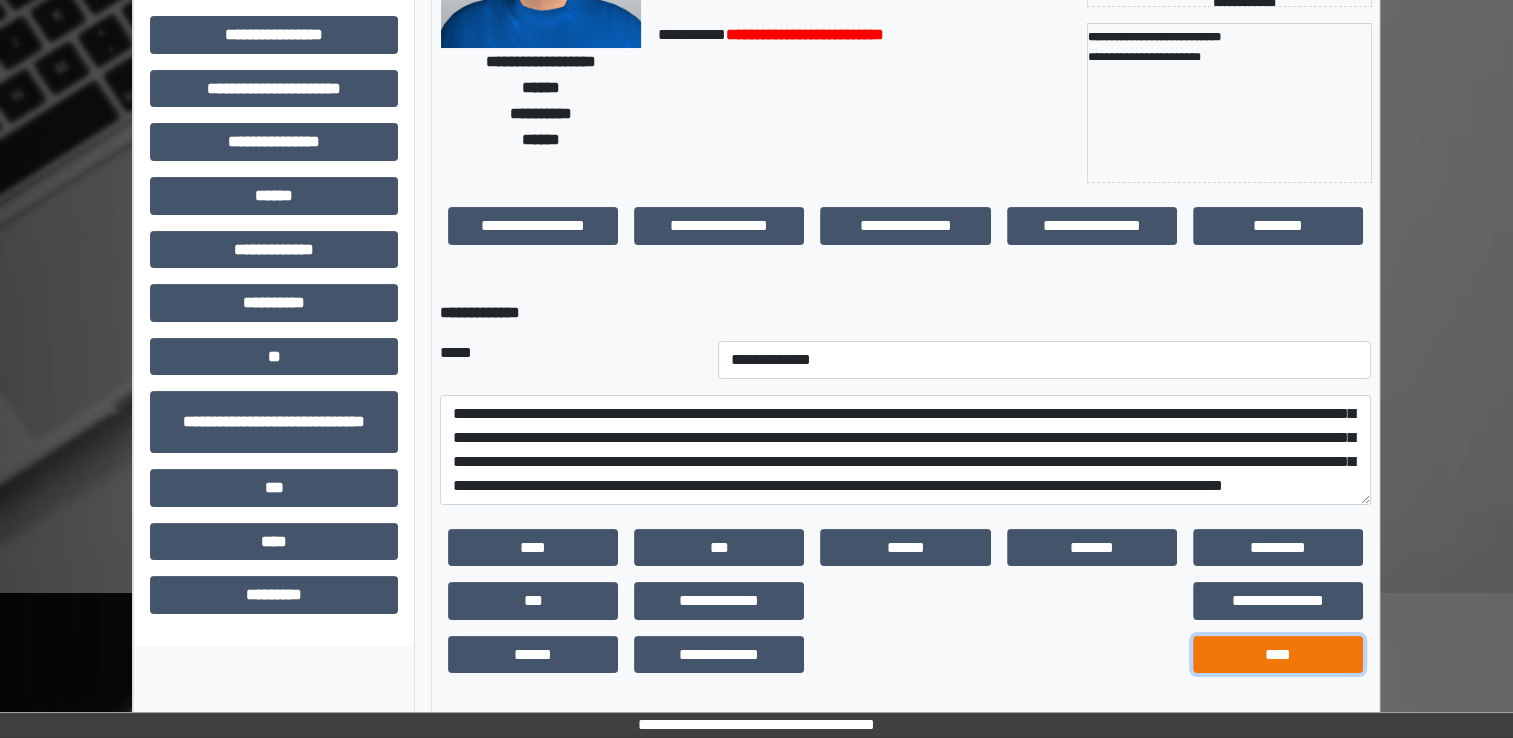 click on "****" at bounding box center [1278, 655] 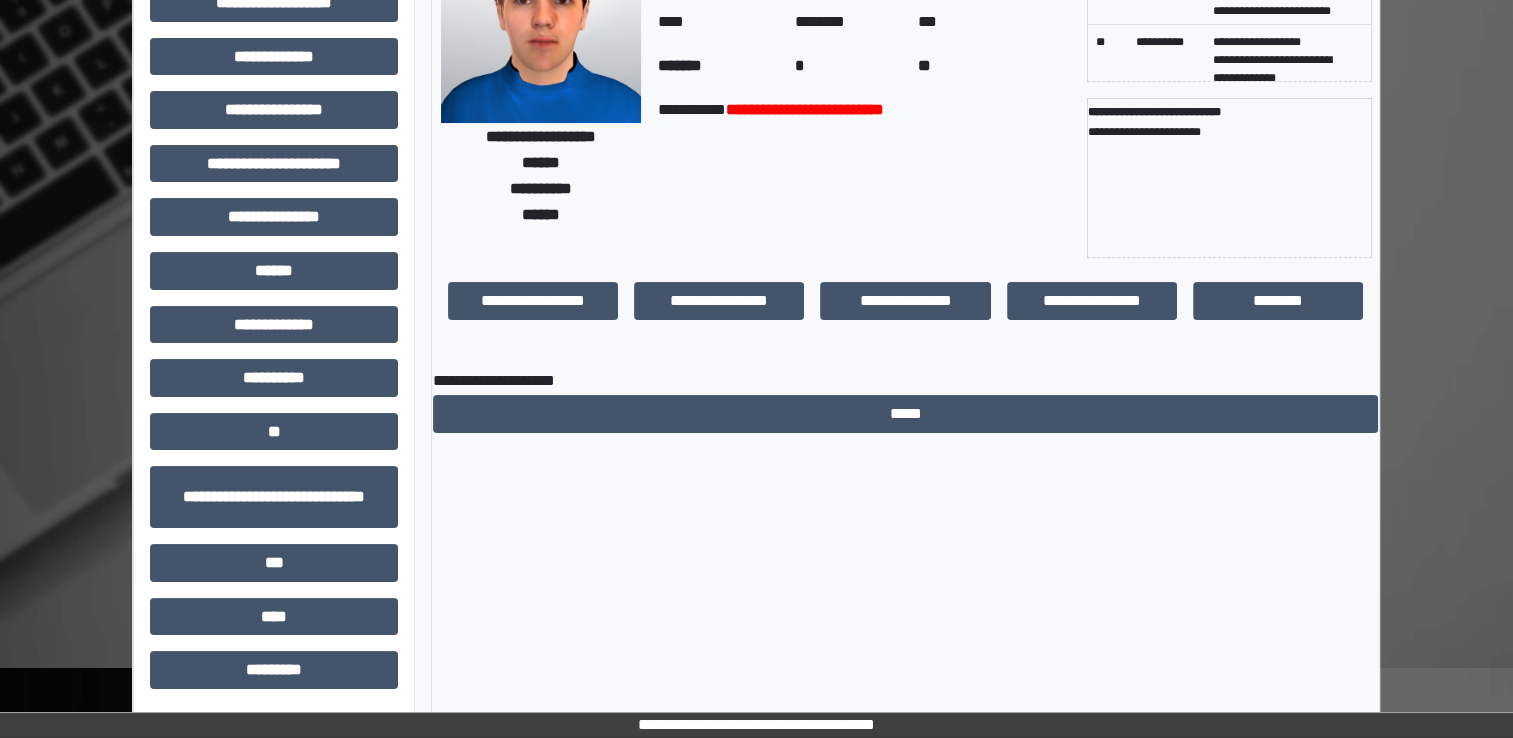 scroll, scrollTop: 184, scrollLeft: 0, axis: vertical 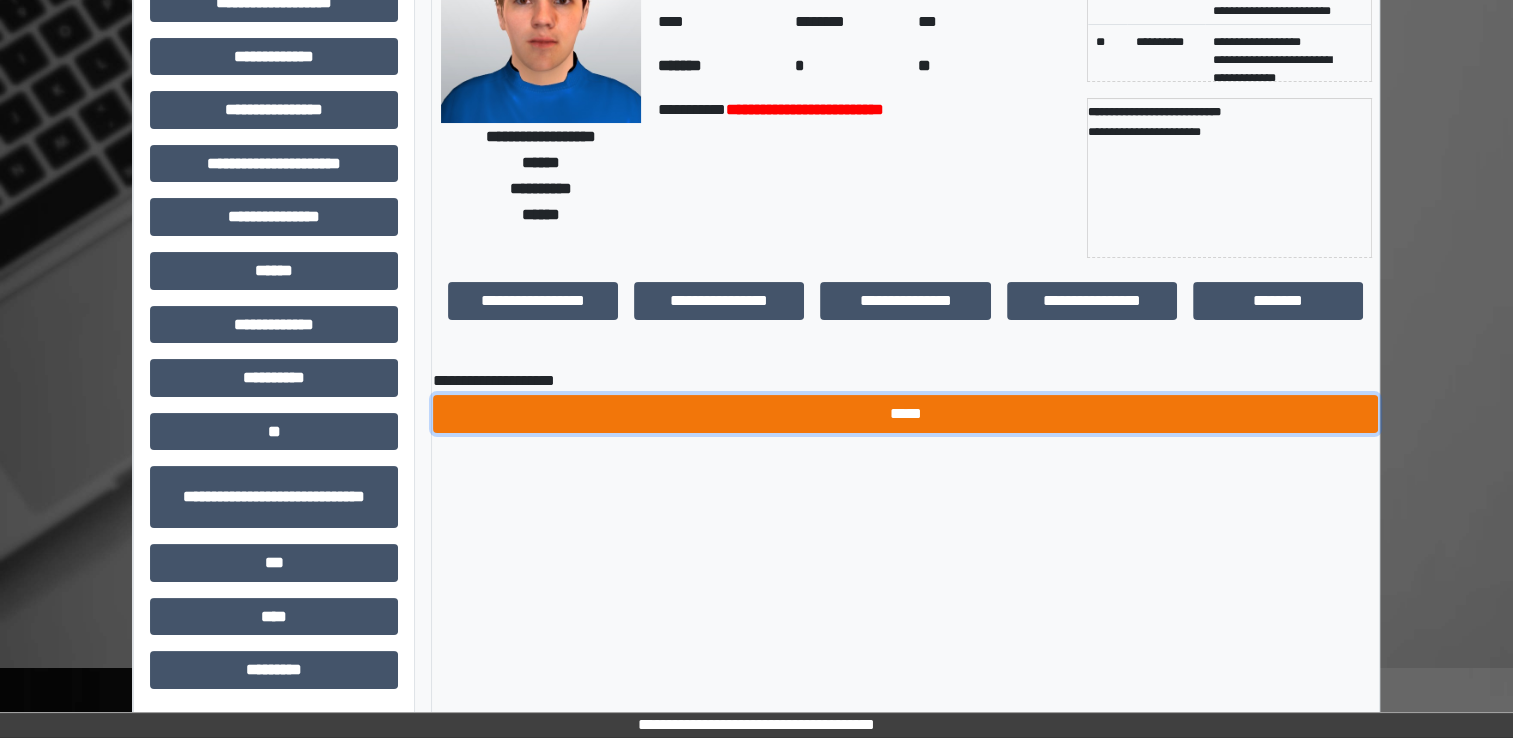 click on "*****" at bounding box center [905, 414] 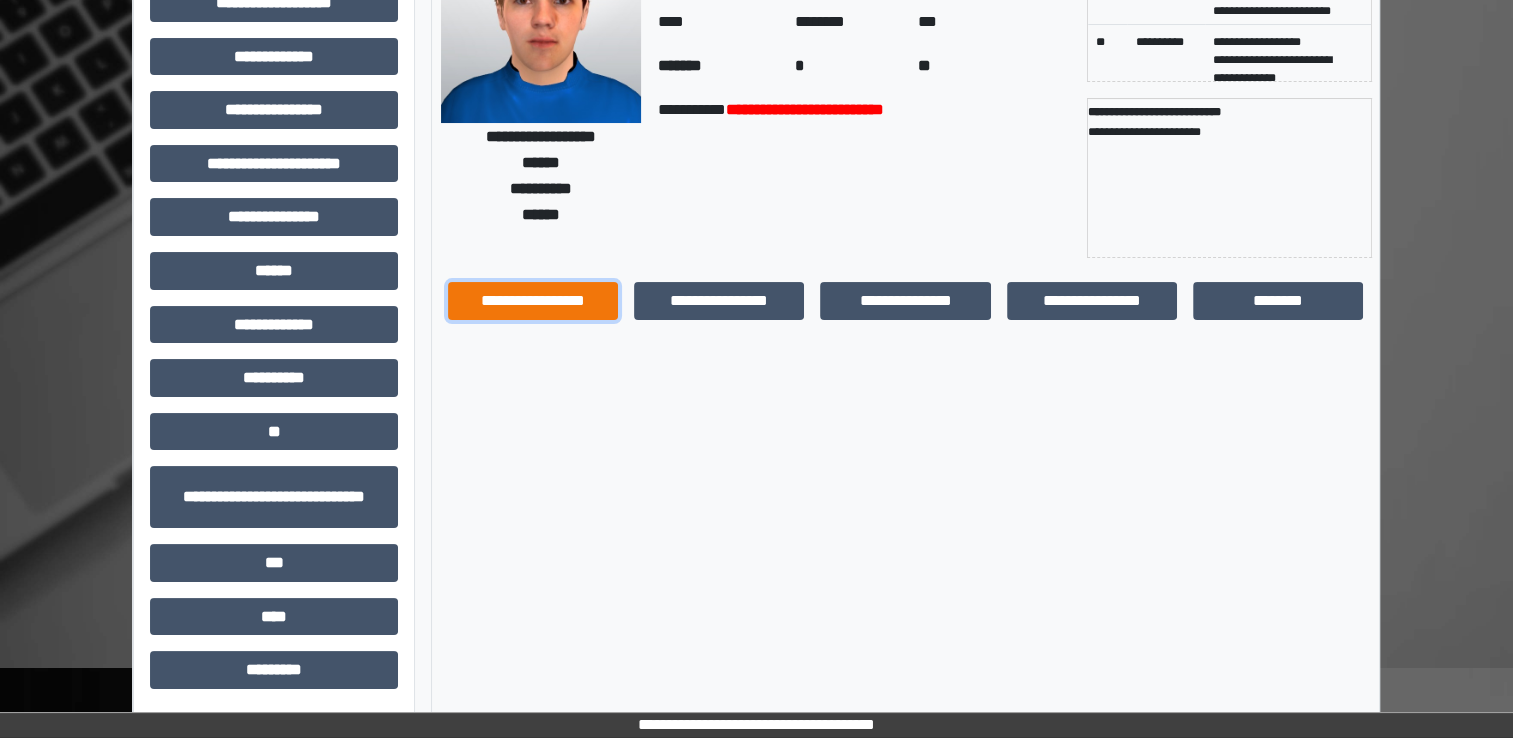 click on "**********" at bounding box center [533, 301] 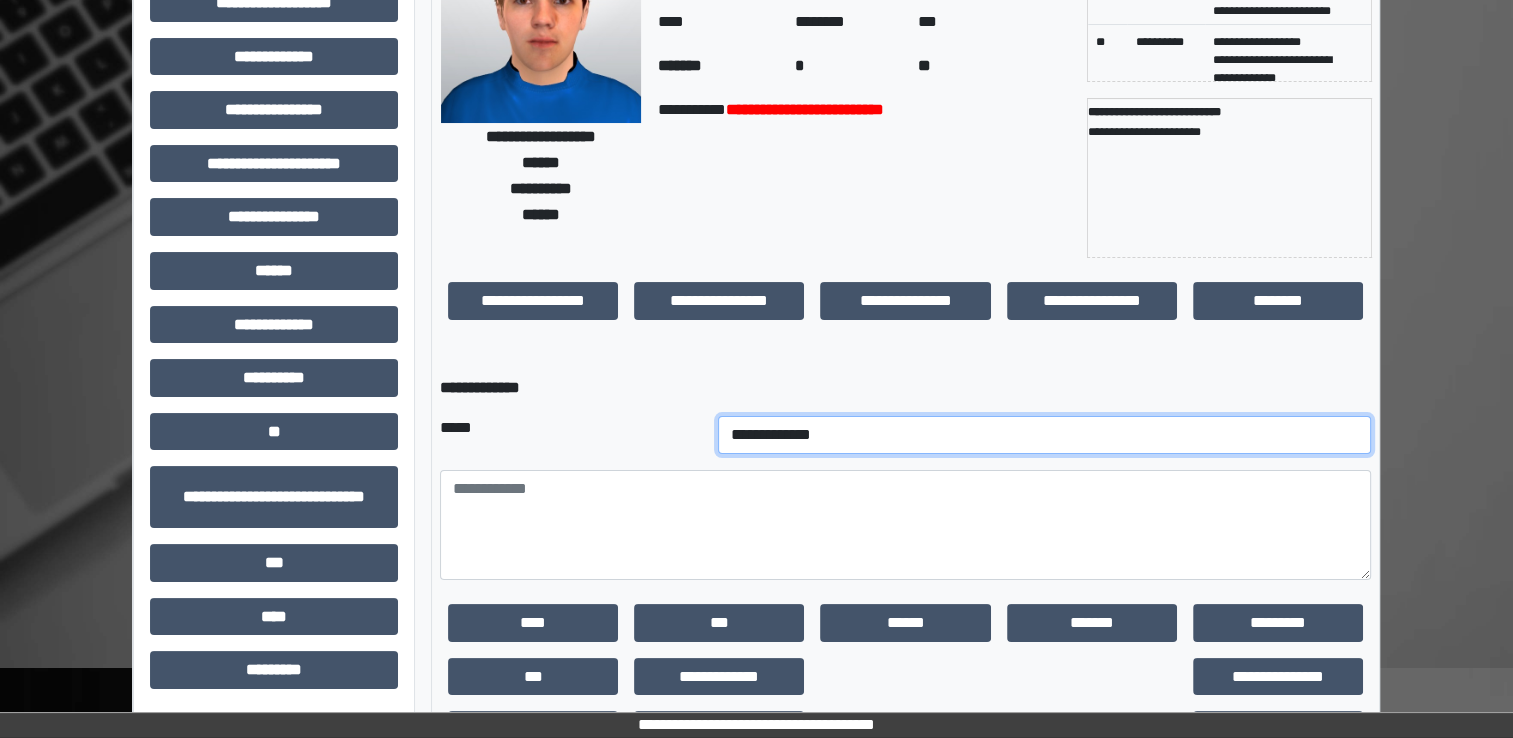click on "**********" at bounding box center (1045, 435) 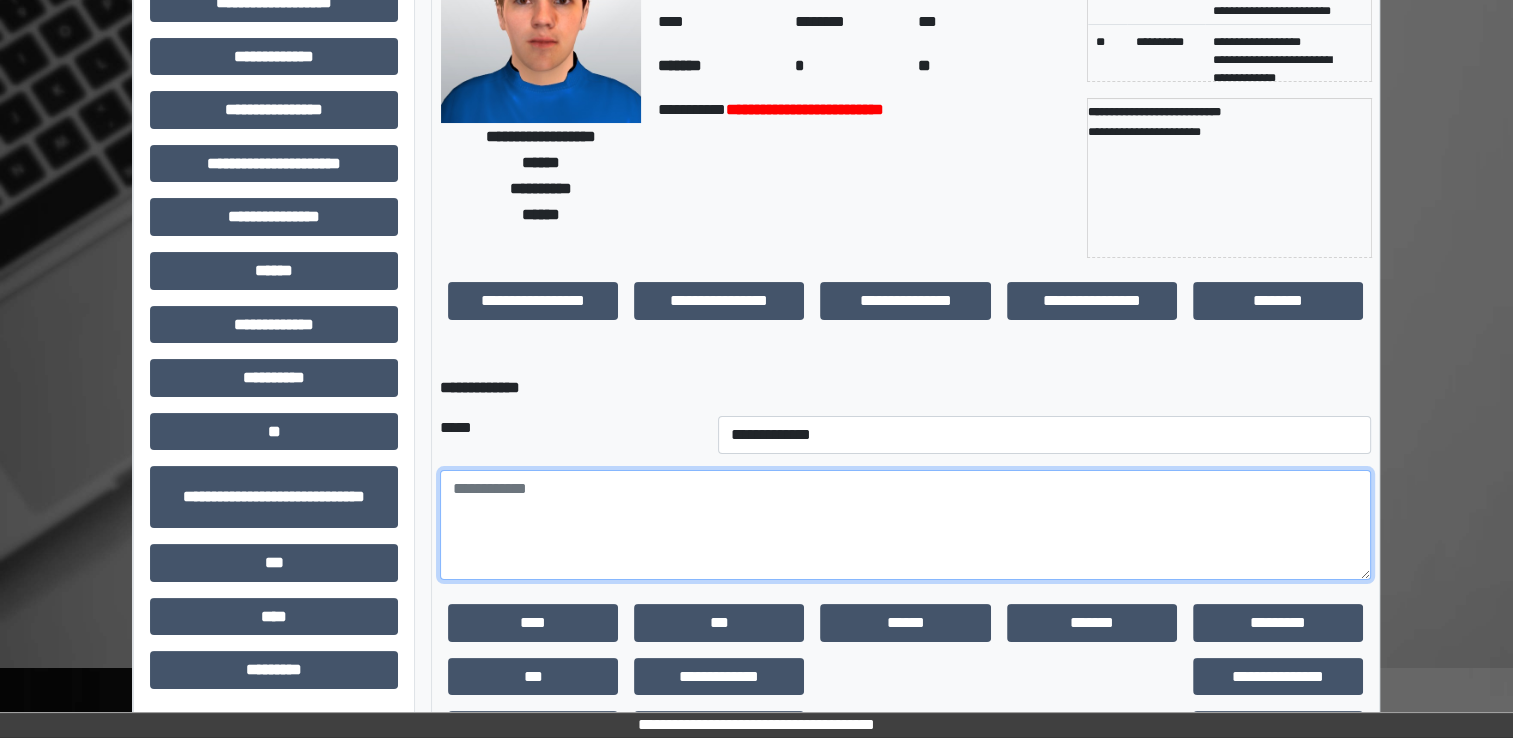 click at bounding box center (905, 525) 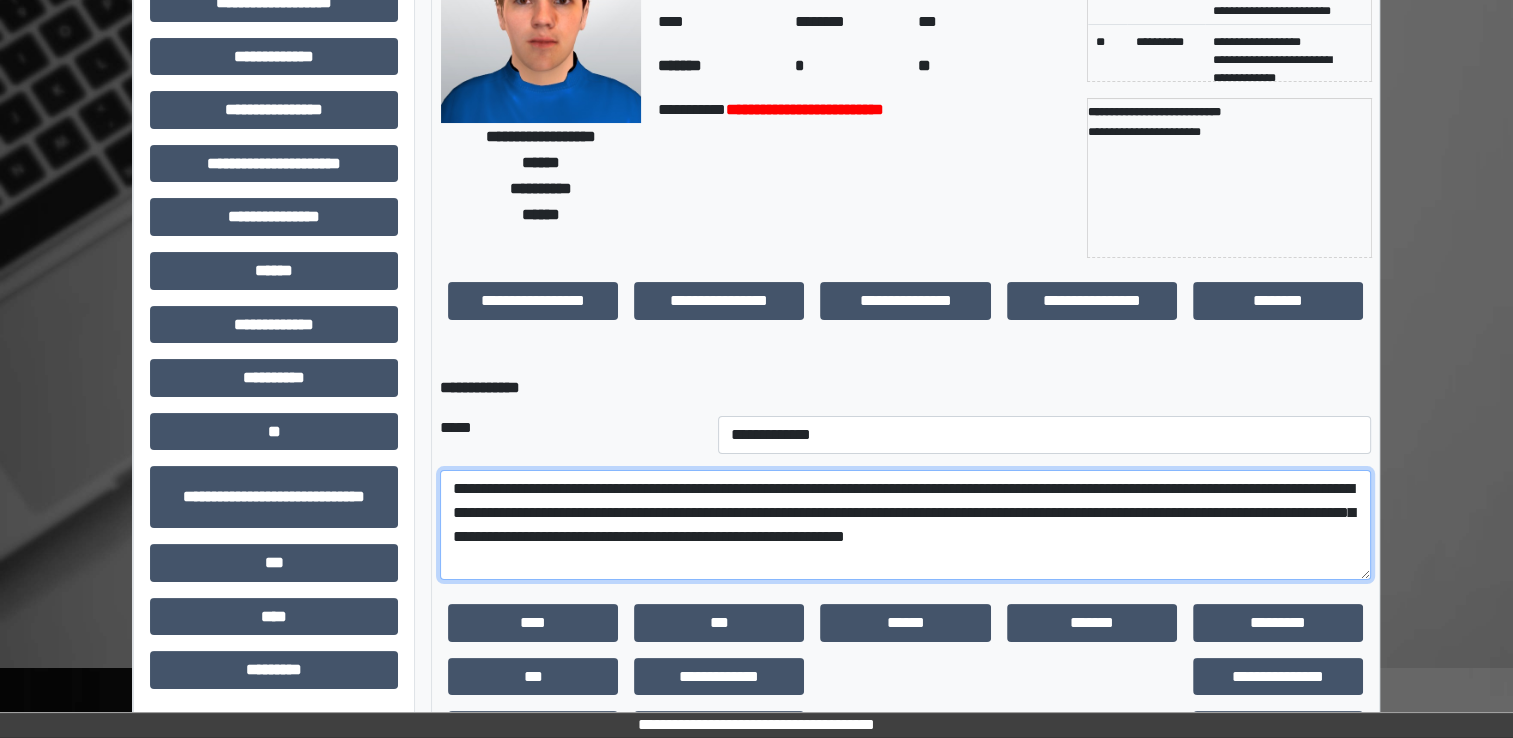 click on "**********" at bounding box center [905, 525] 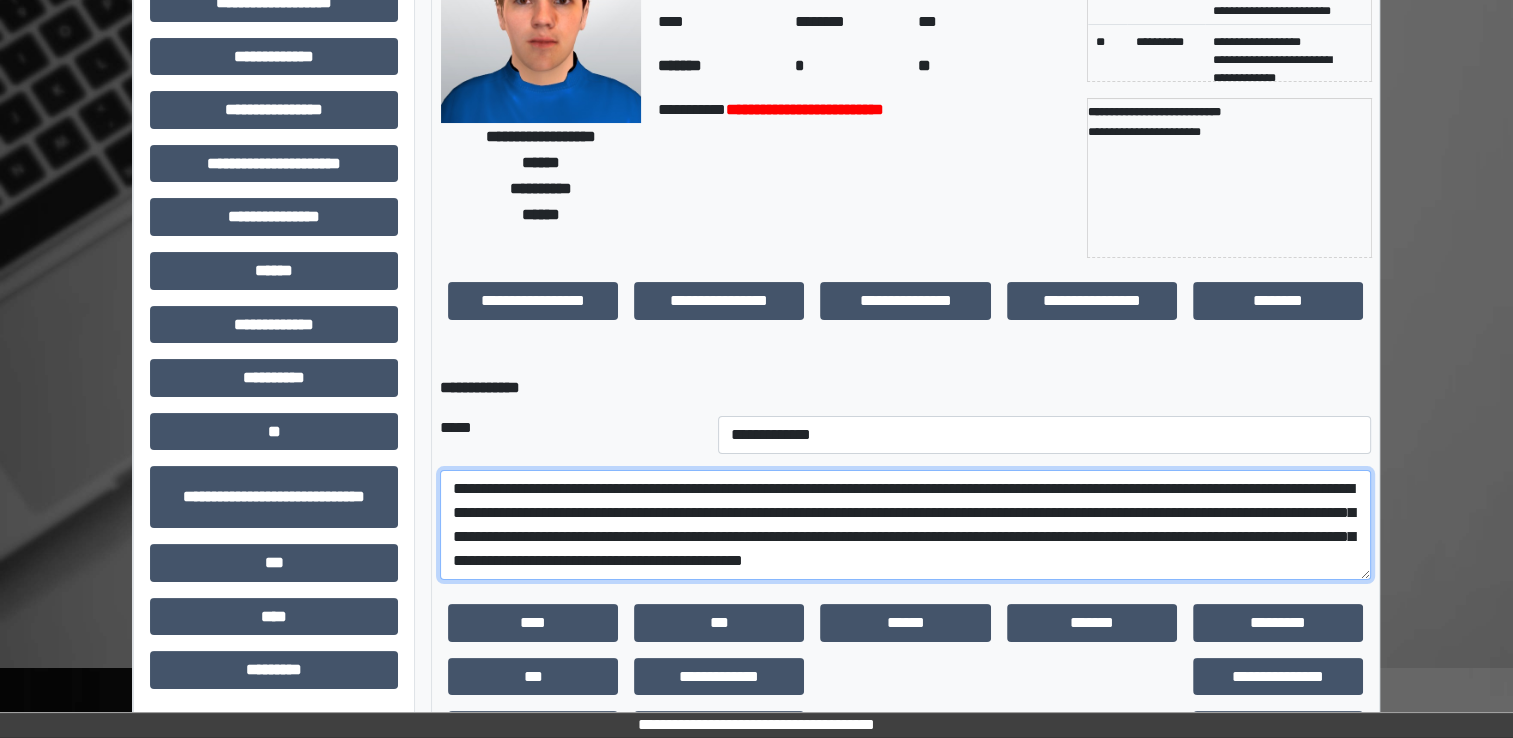 scroll, scrollTop: 16, scrollLeft: 0, axis: vertical 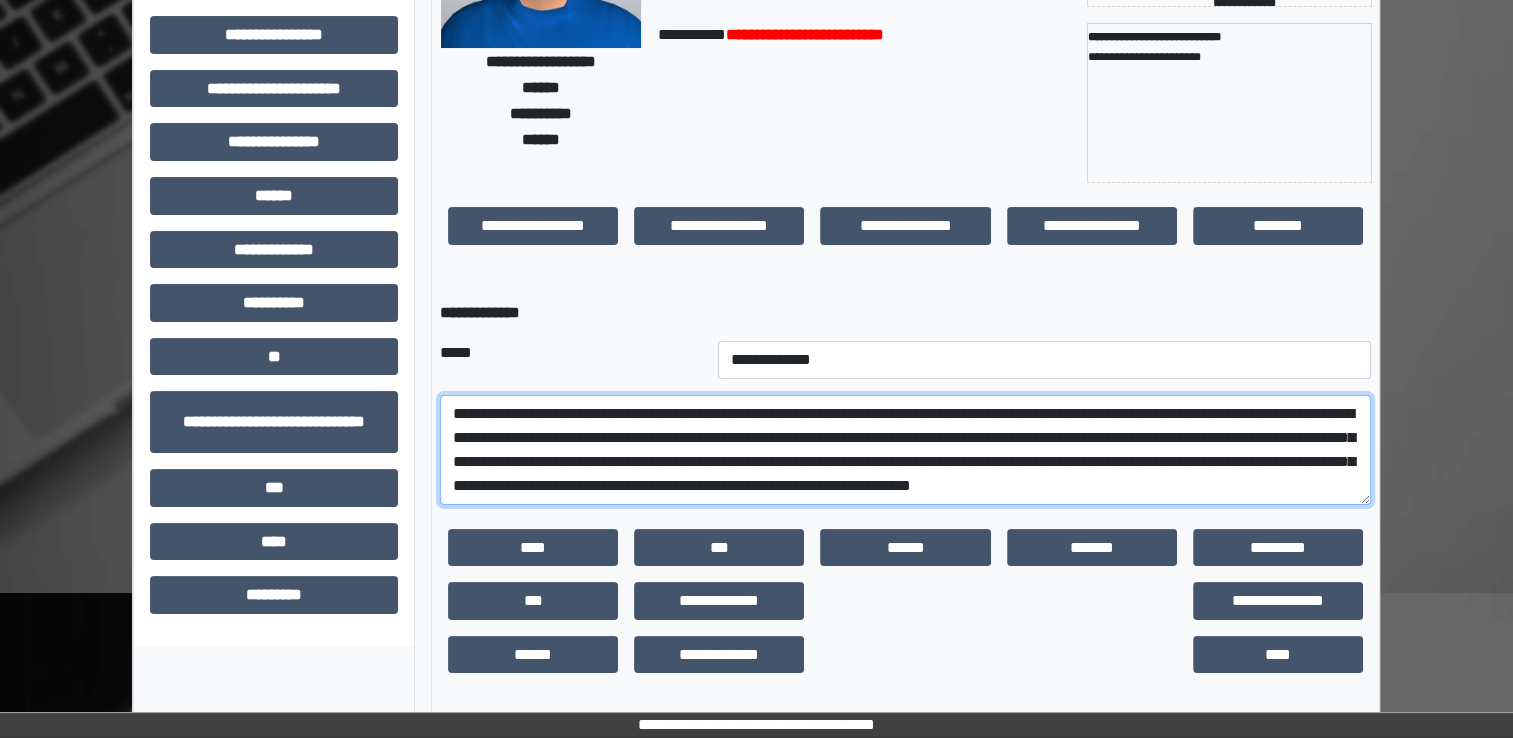 click on "**********" at bounding box center (905, 450) 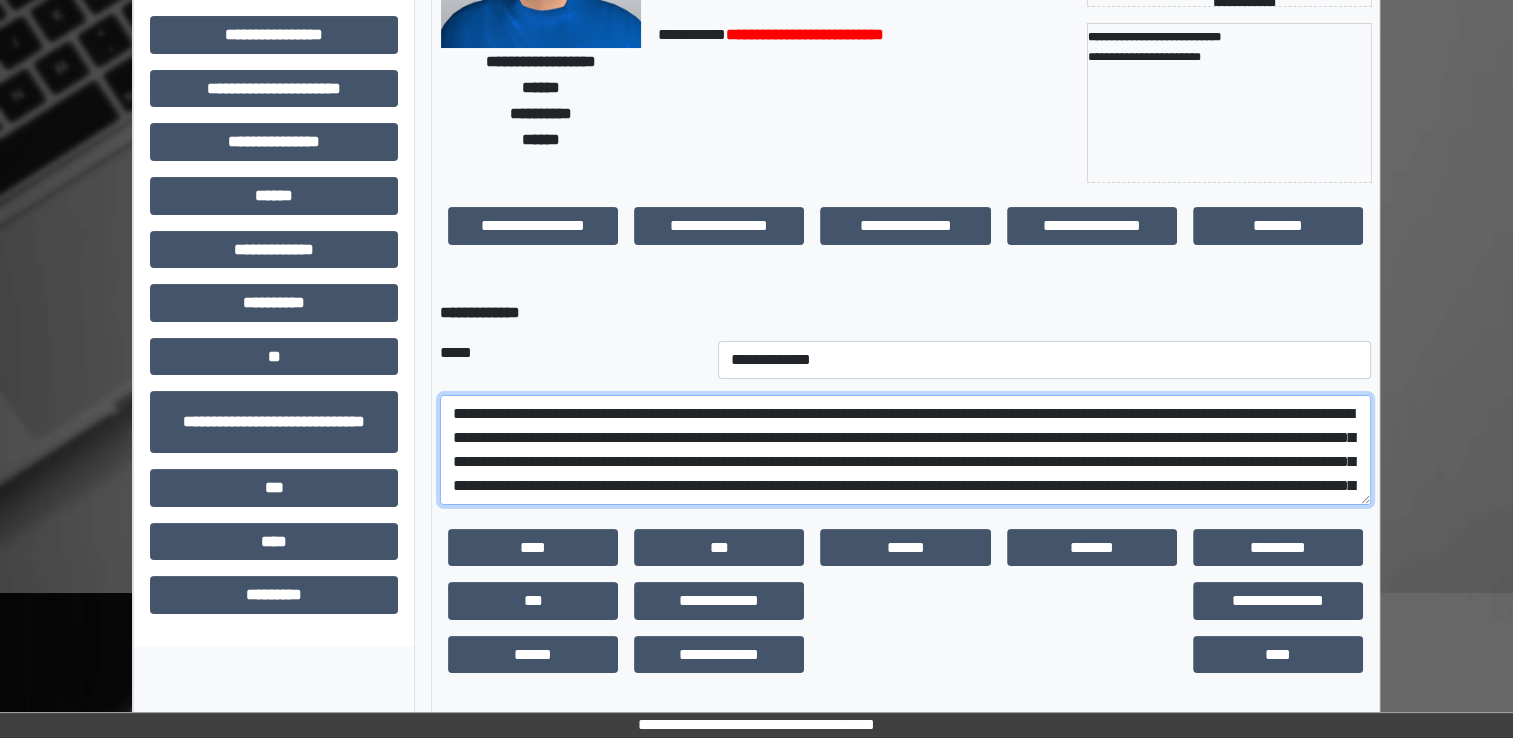 click on "**********" at bounding box center [905, 450] 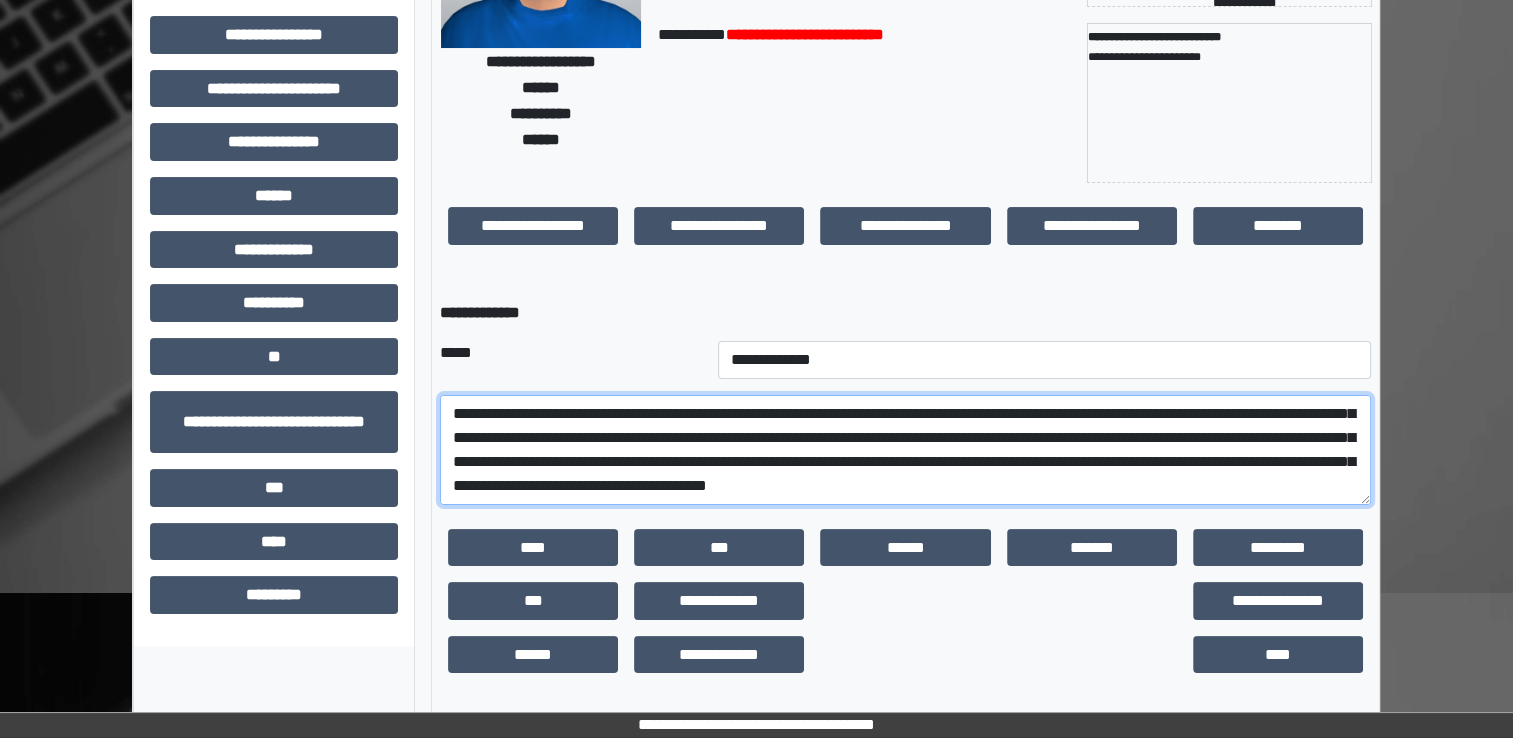 scroll, scrollTop: 48, scrollLeft: 0, axis: vertical 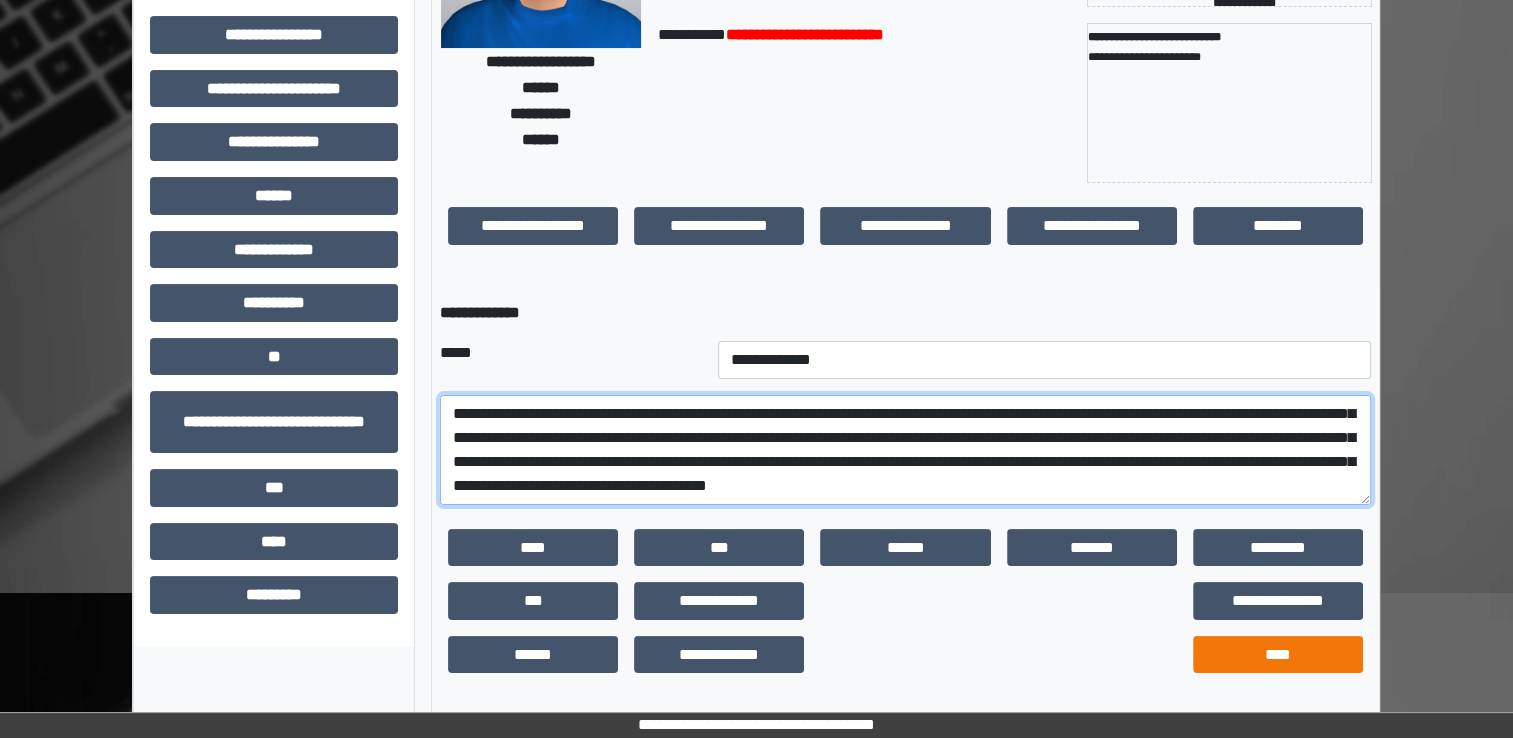 type on "**********" 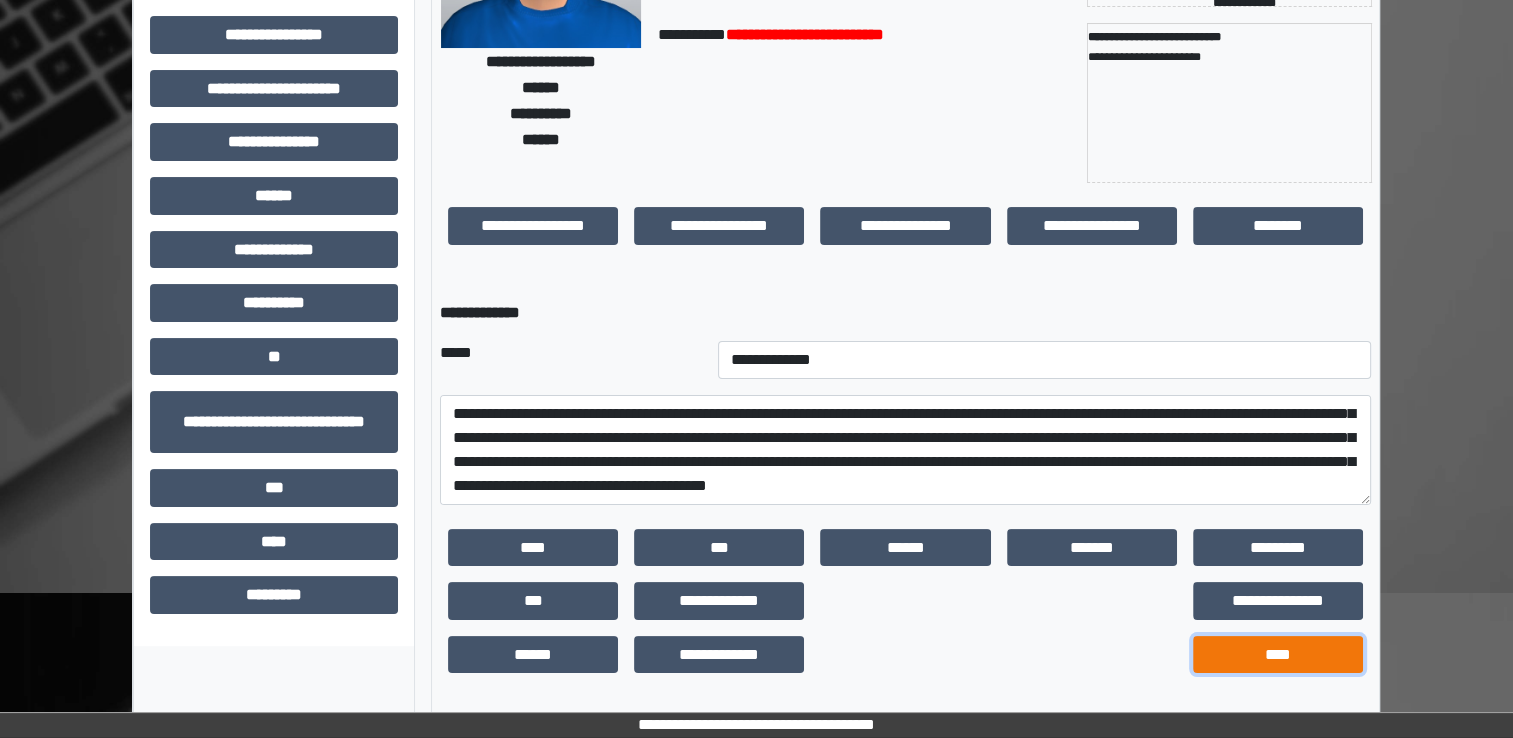 click on "****" at bounding box center (1278, 655) 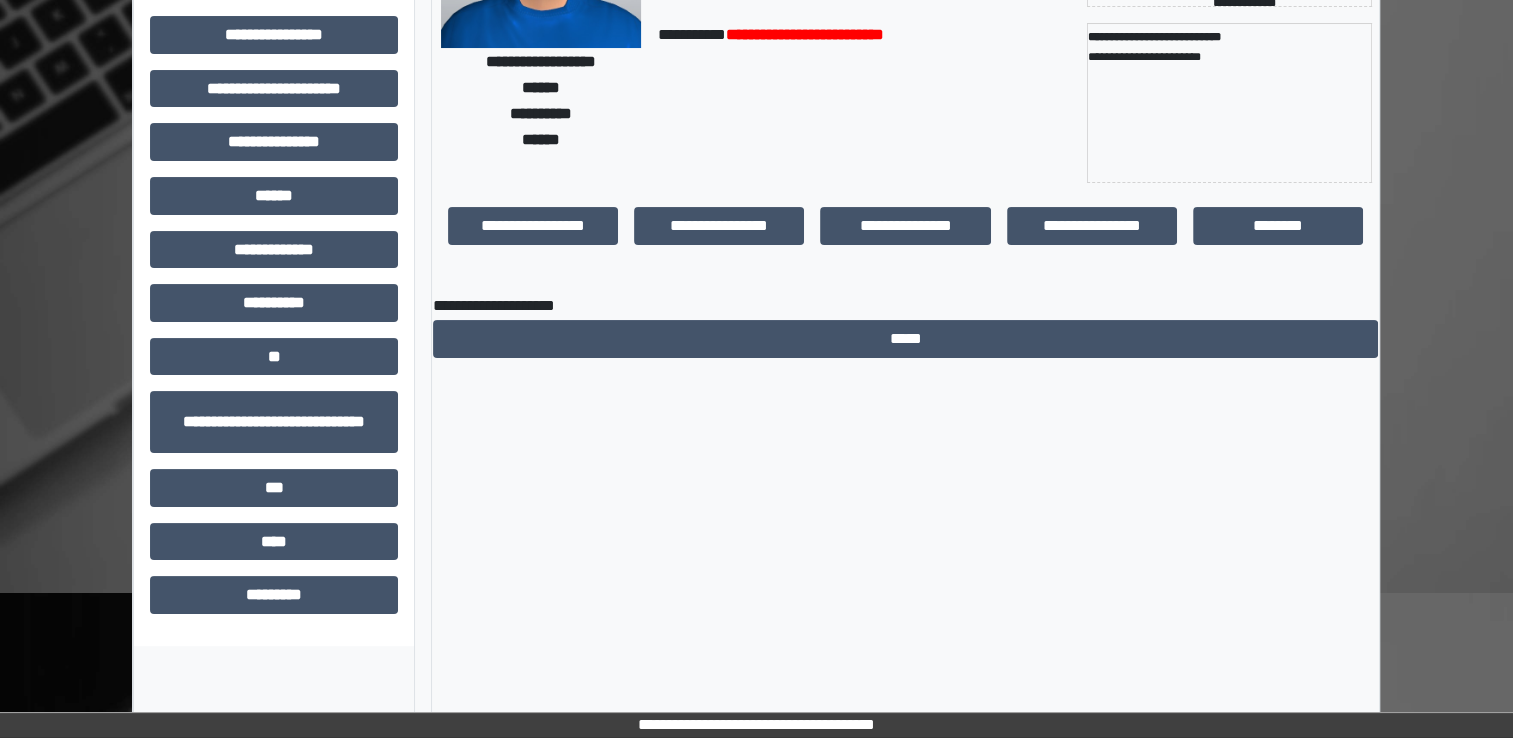 scroll, scrollTop: 184, scrollLeft: 0, axis: vertical 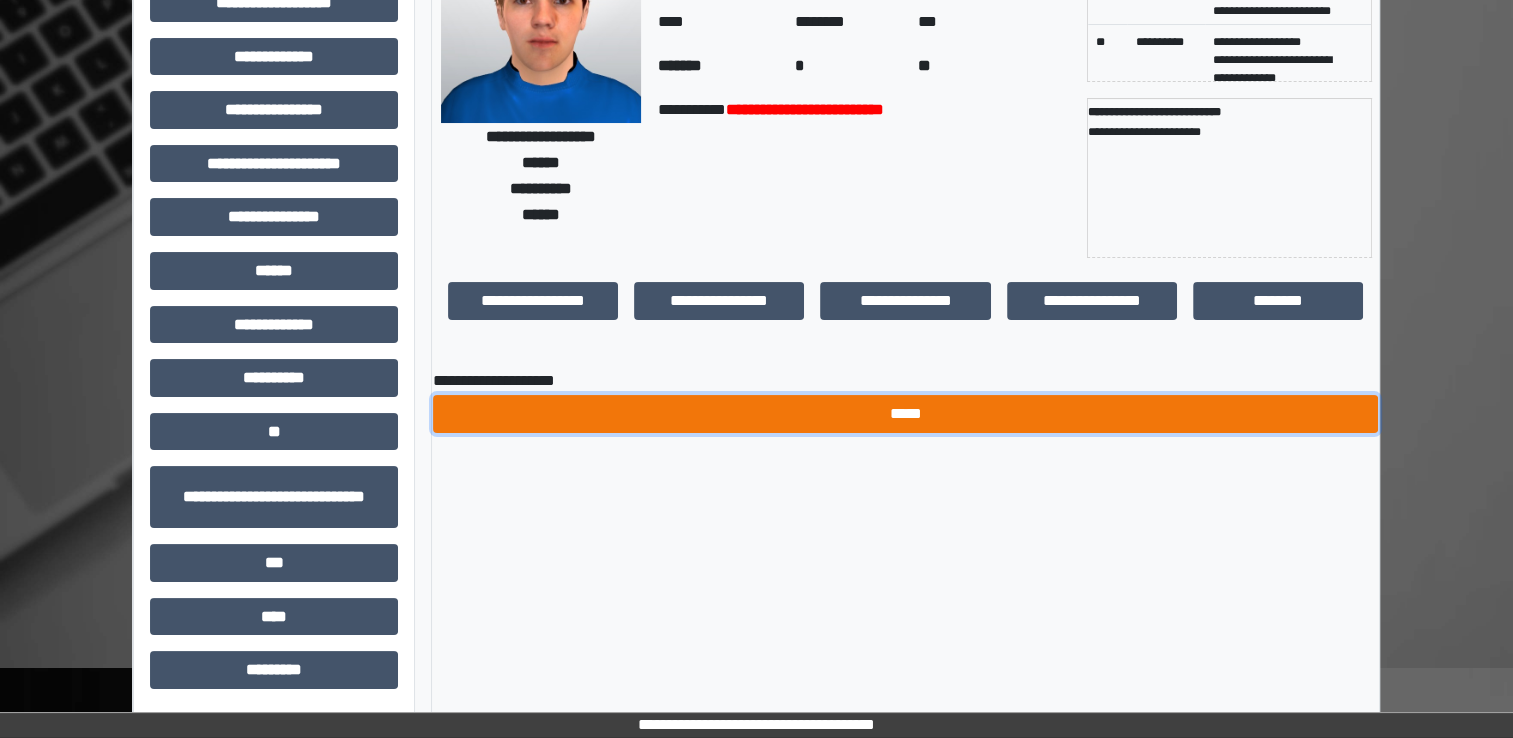 click on "*****" at bounding box center [905, 414] 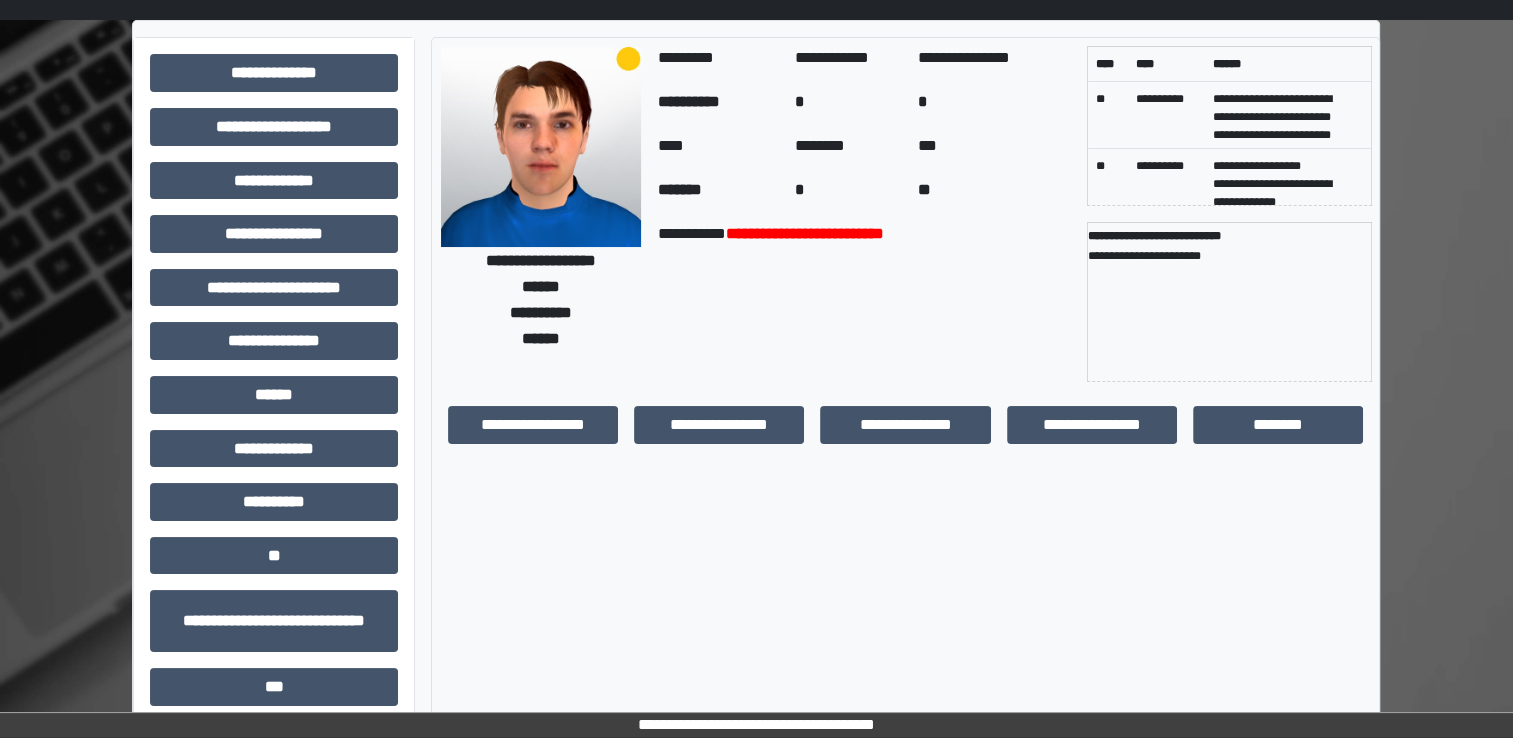 scroll, scrollTop: 0, scrollLeft: 0, axis: both 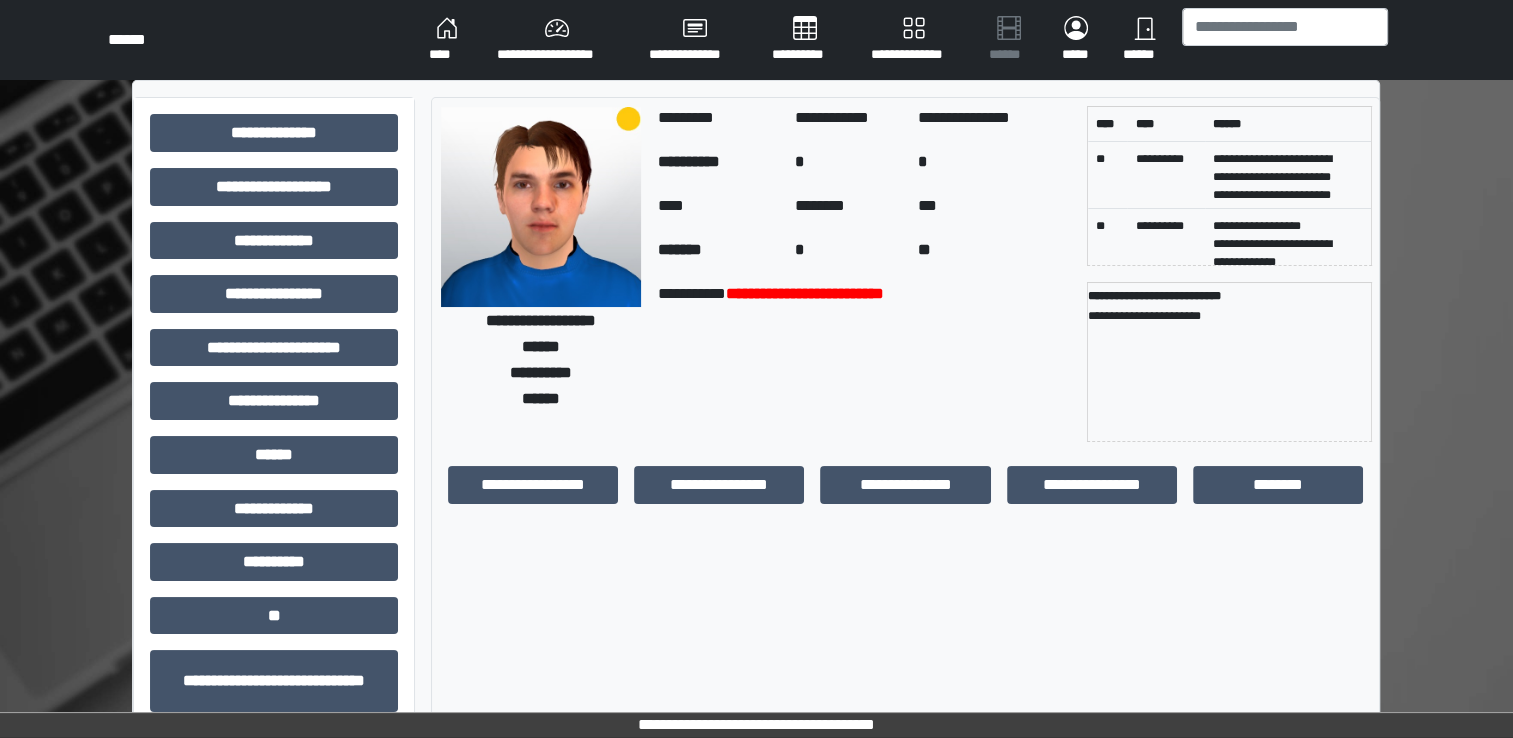 click on "****" at bounding box center (447, 40) 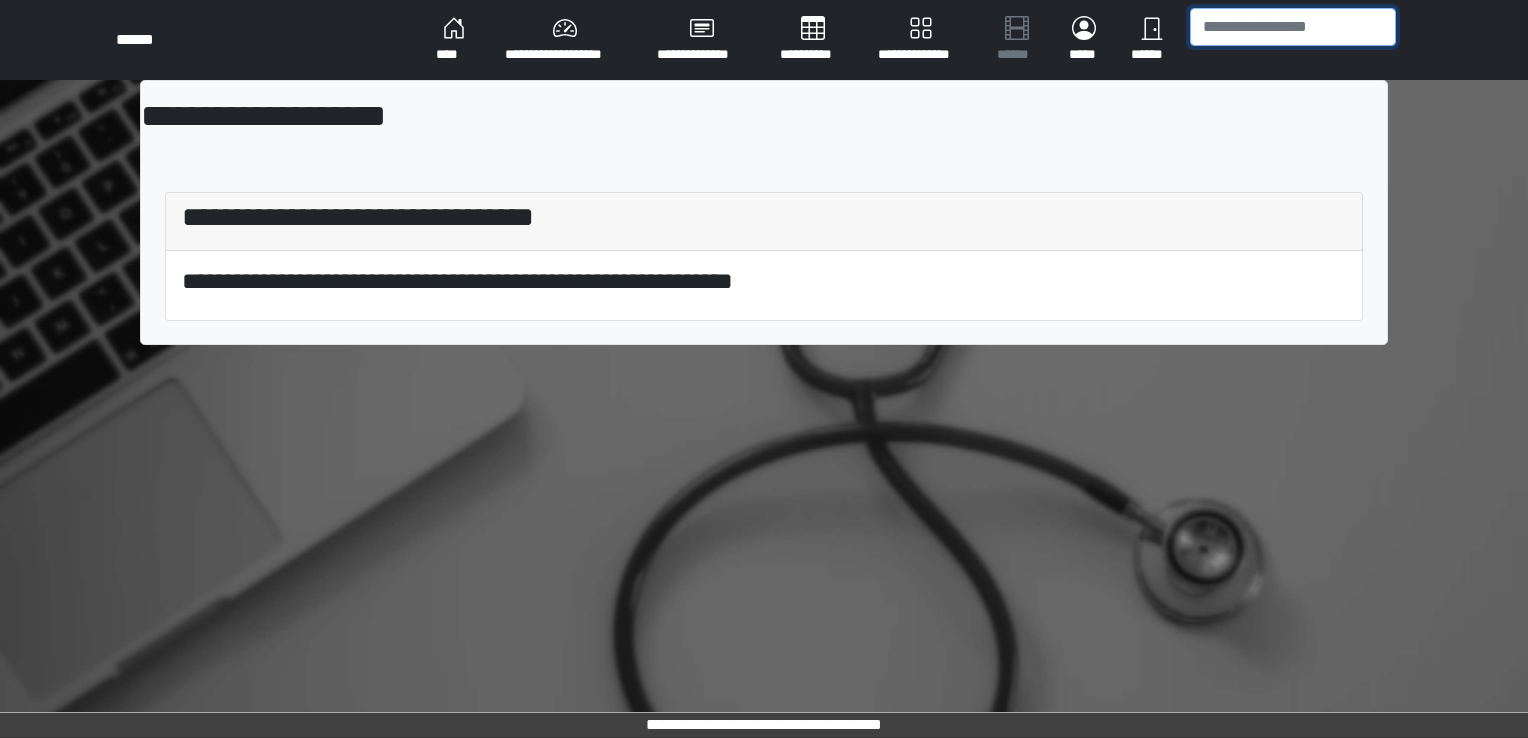 click at bounding box center [1293, 27] 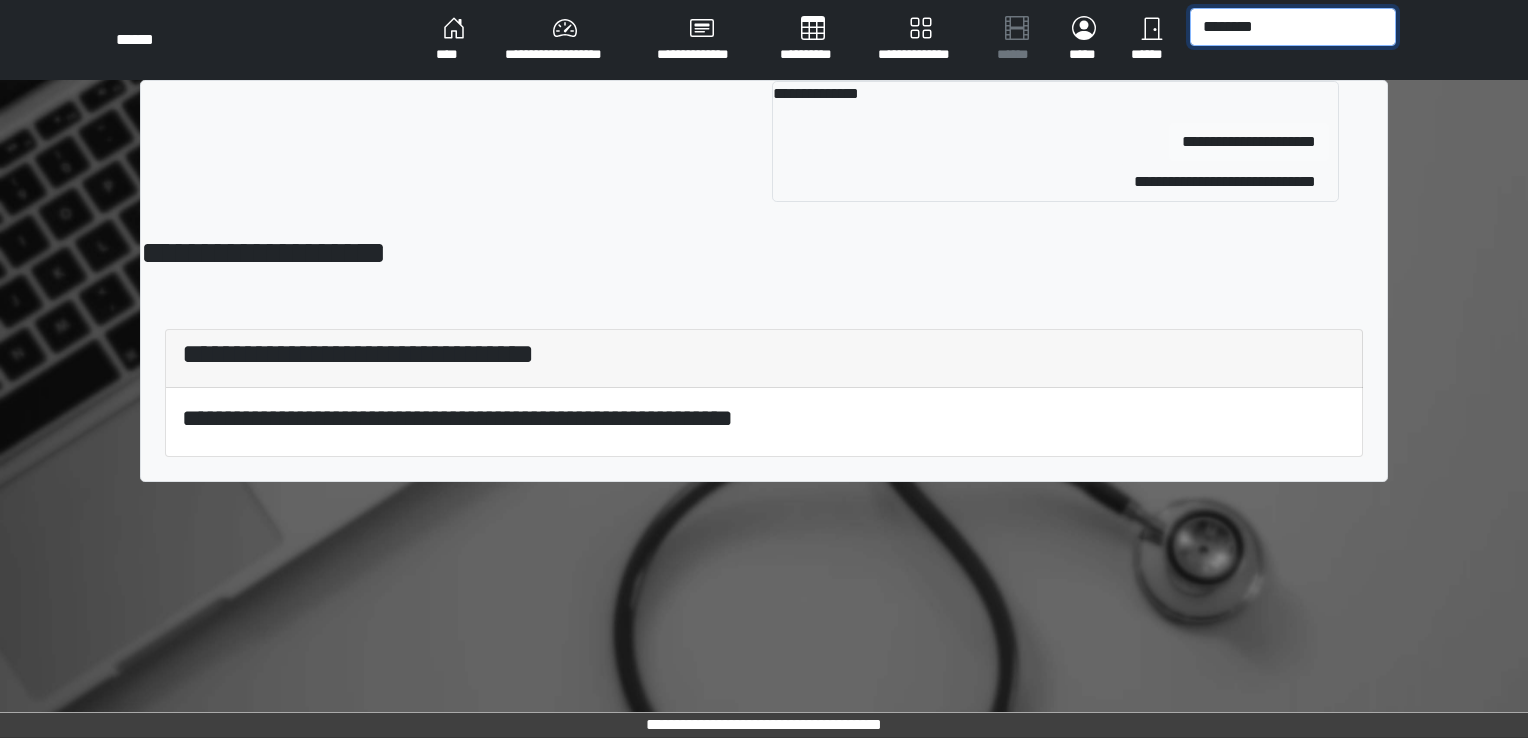 type on "********" 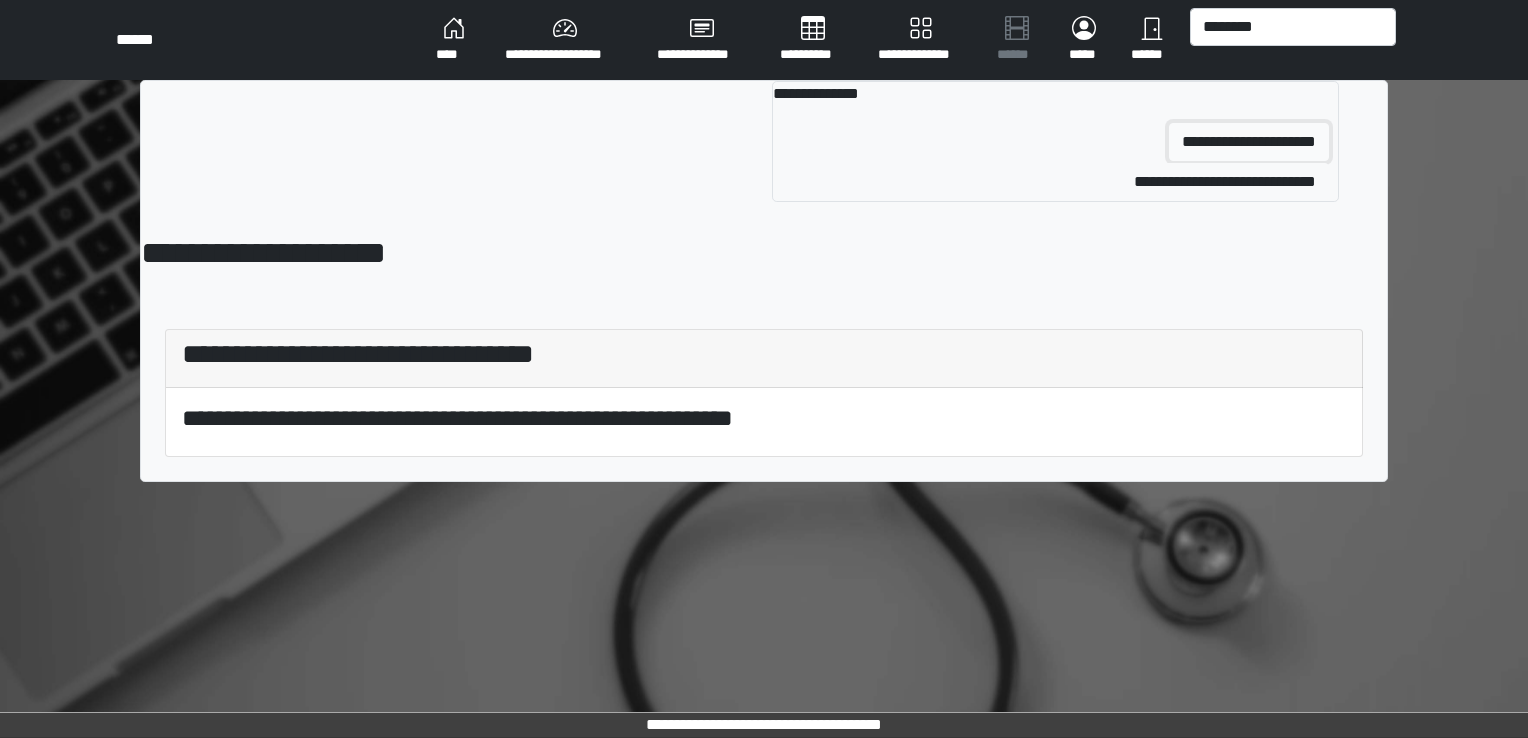 click on "**********" at bounding box center (1249, 142) 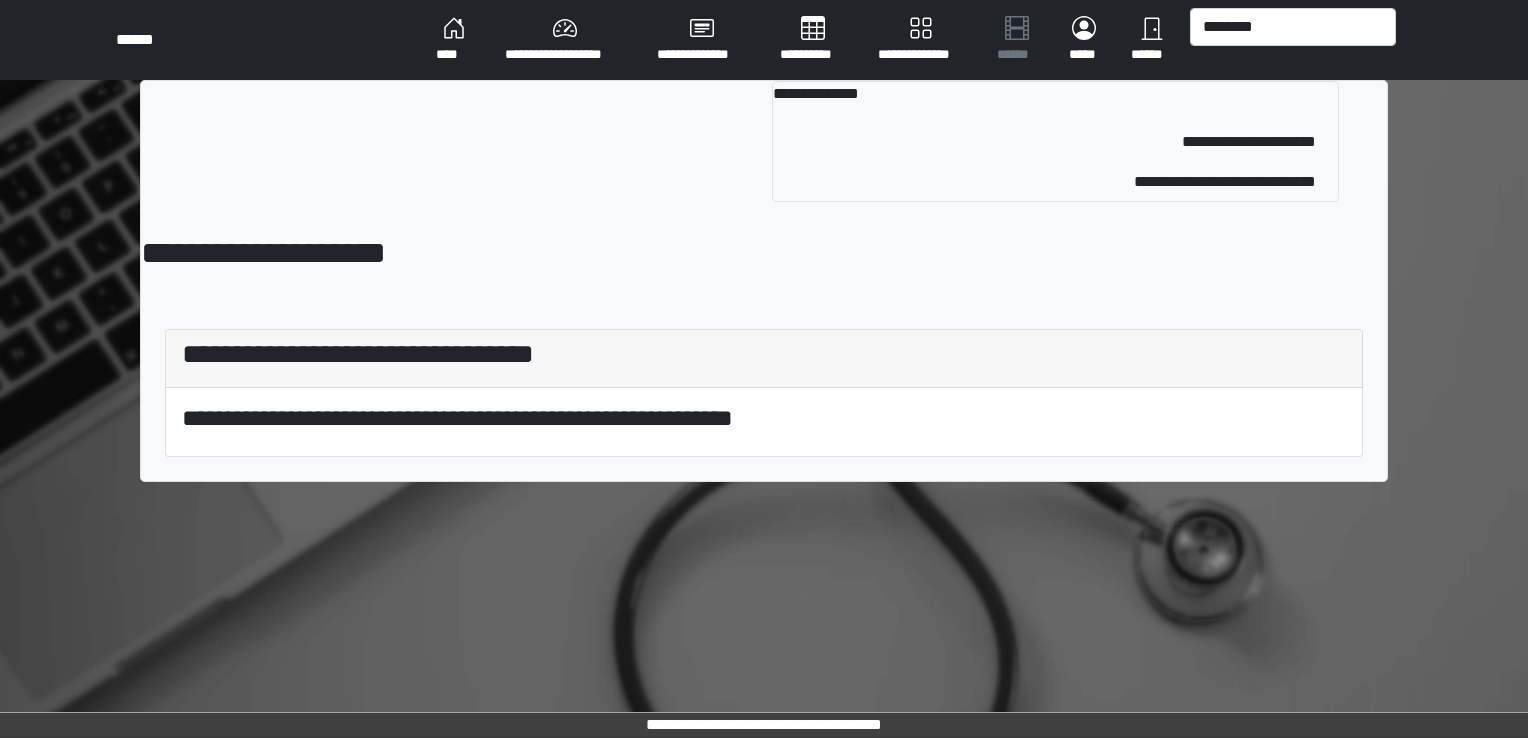 type 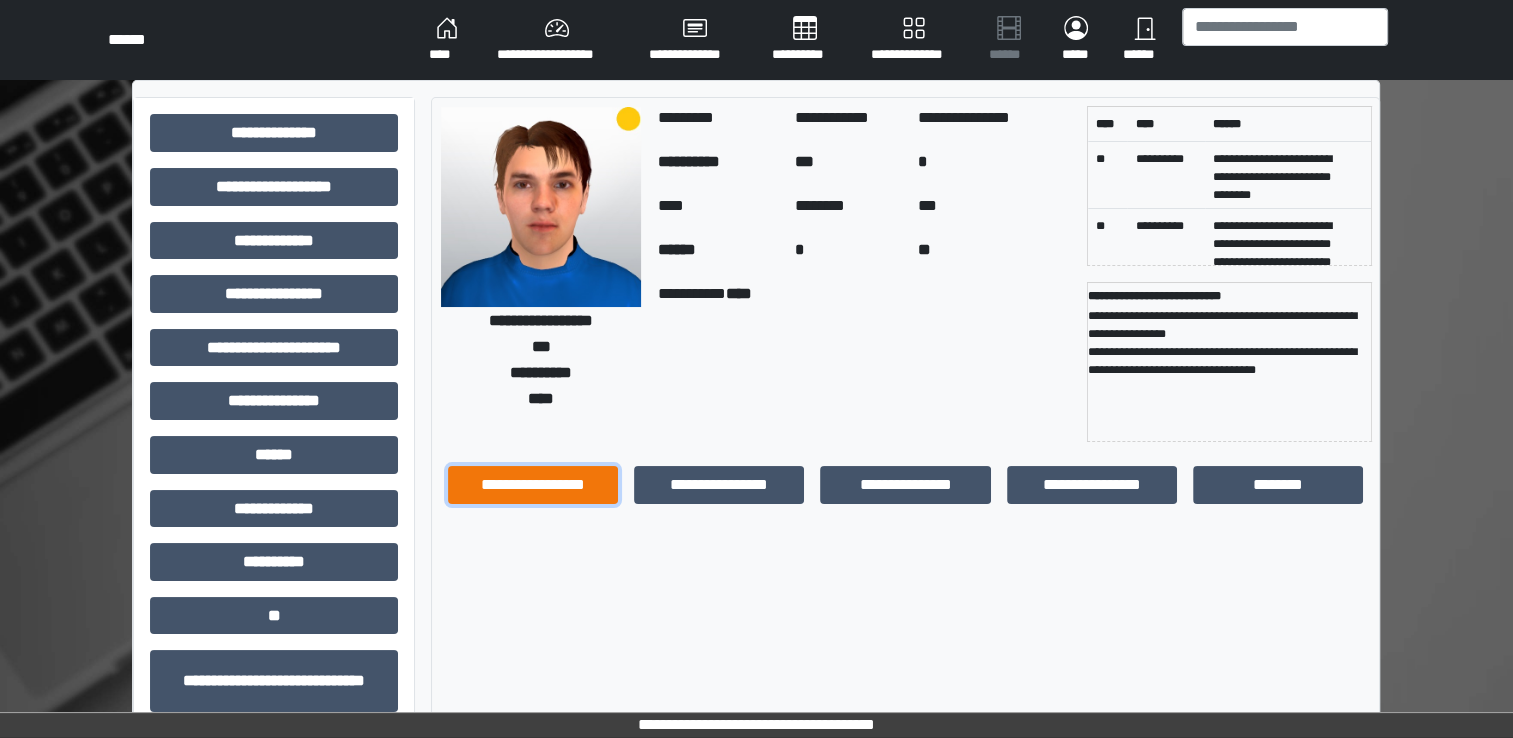 click on "**********" at bounding box center [533, 485] 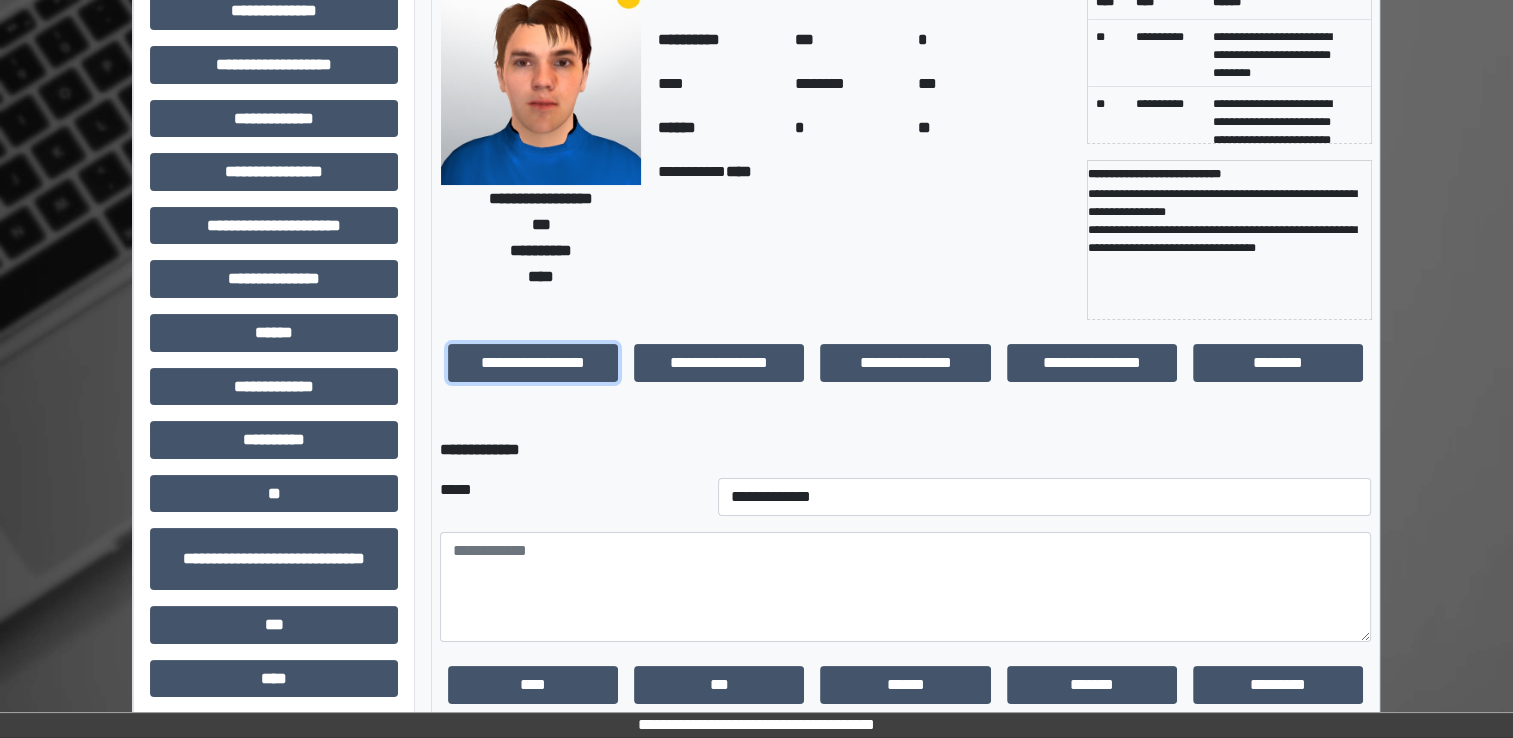 scroll, scrollTop: 259, scrollLeft: 0, axis: vertical 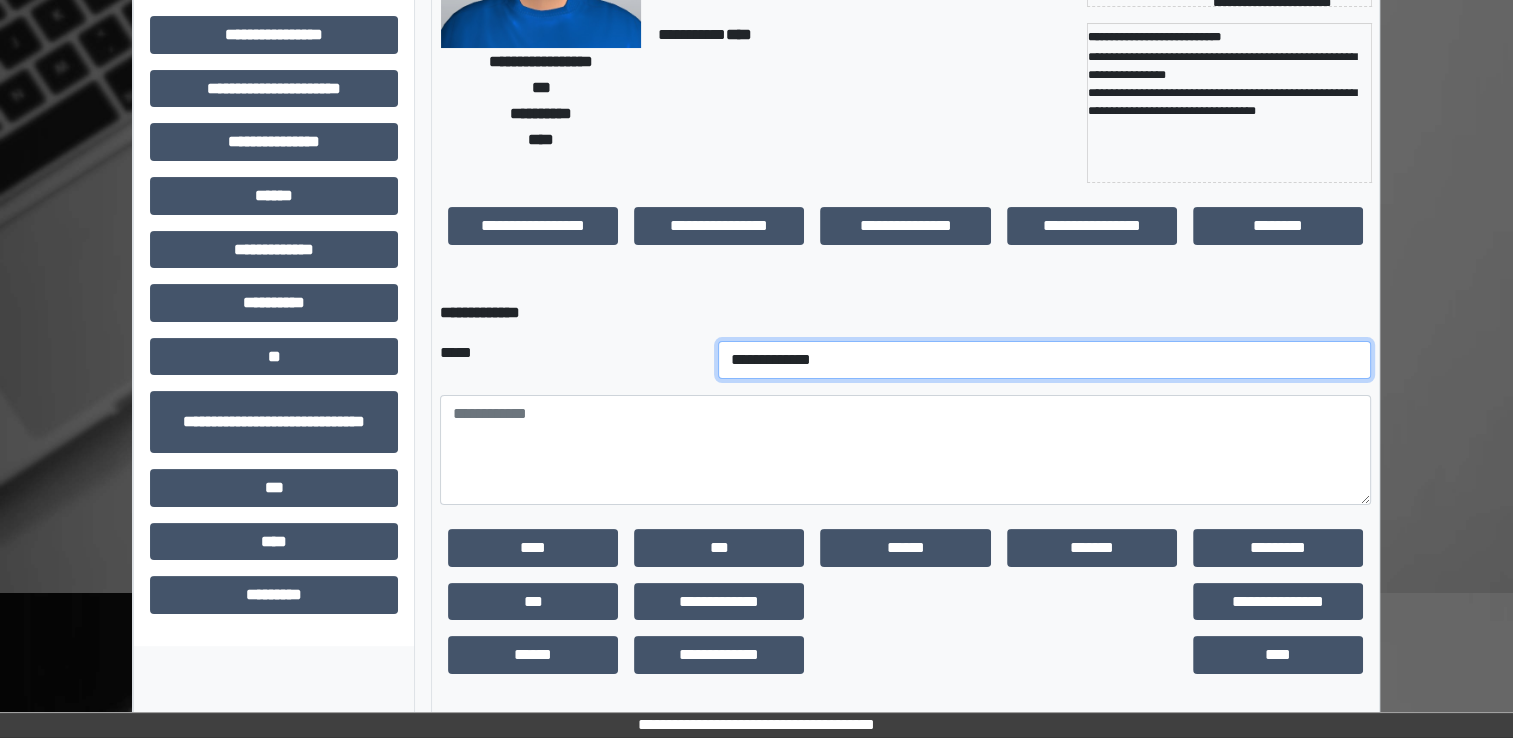 click on "**********" at bounding box center (1045, 360) 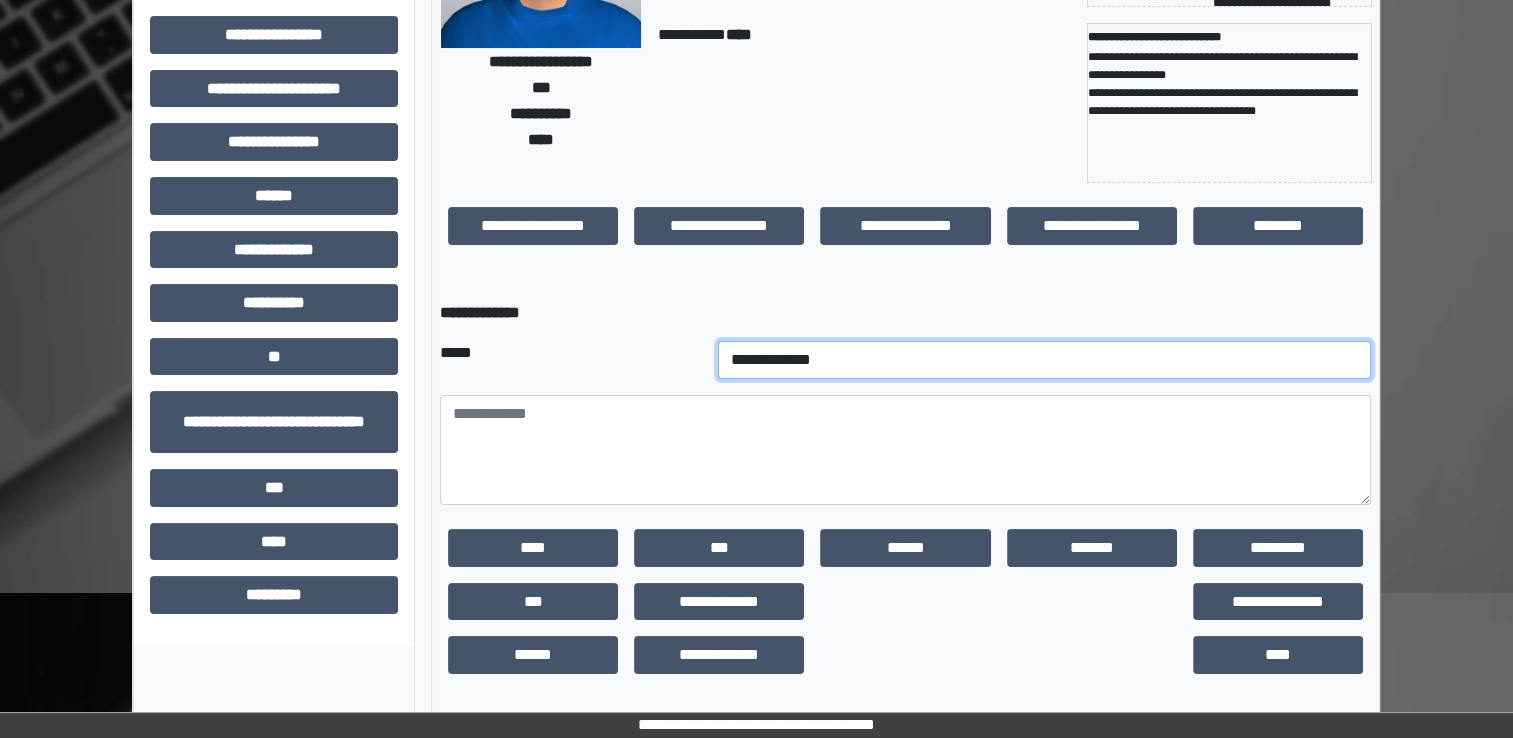 select on "*" 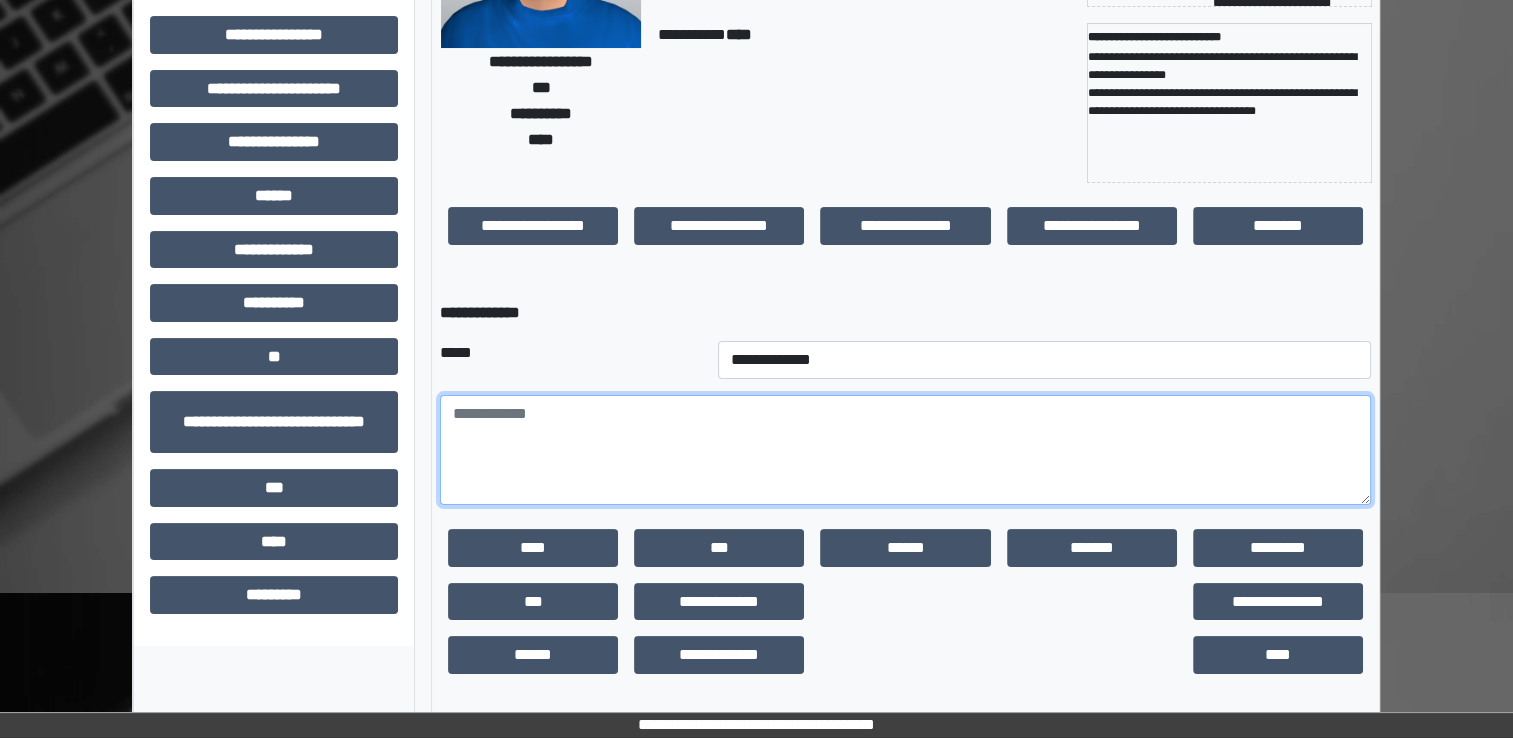 click at bounding box center [905, 450] 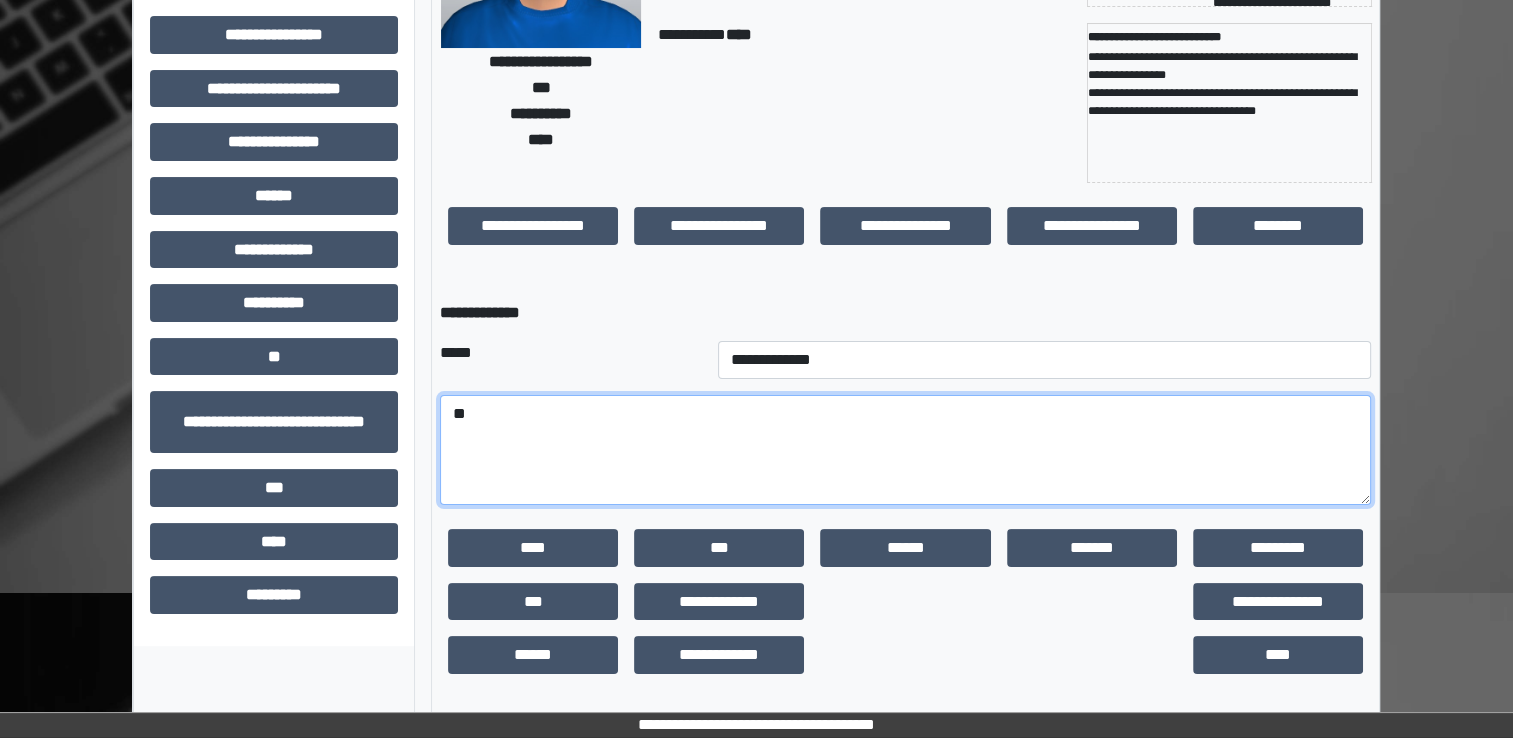 type on "*" 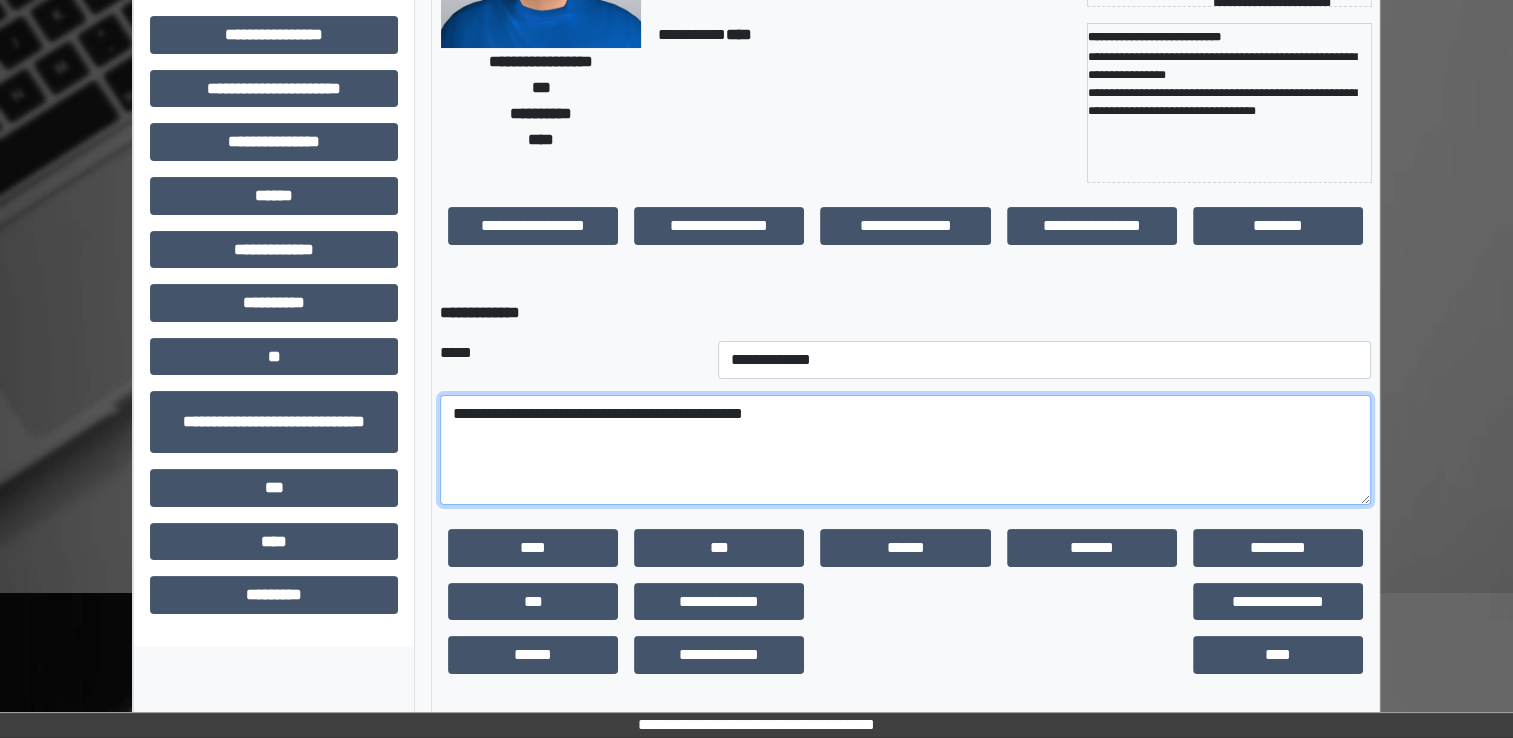 click on "**********" at bounding box center [905, 450] 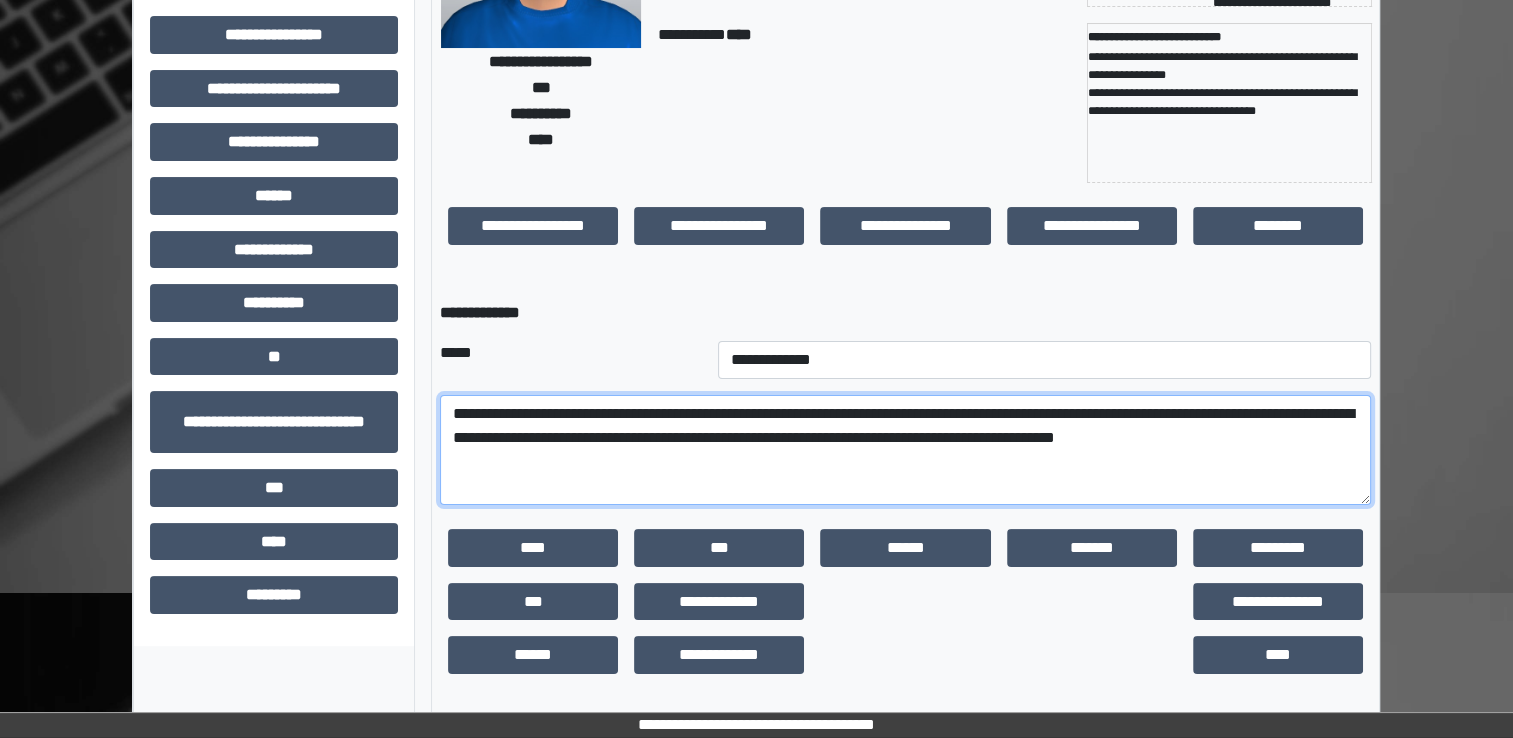 click on "**********" at bounding box center [905, 450] 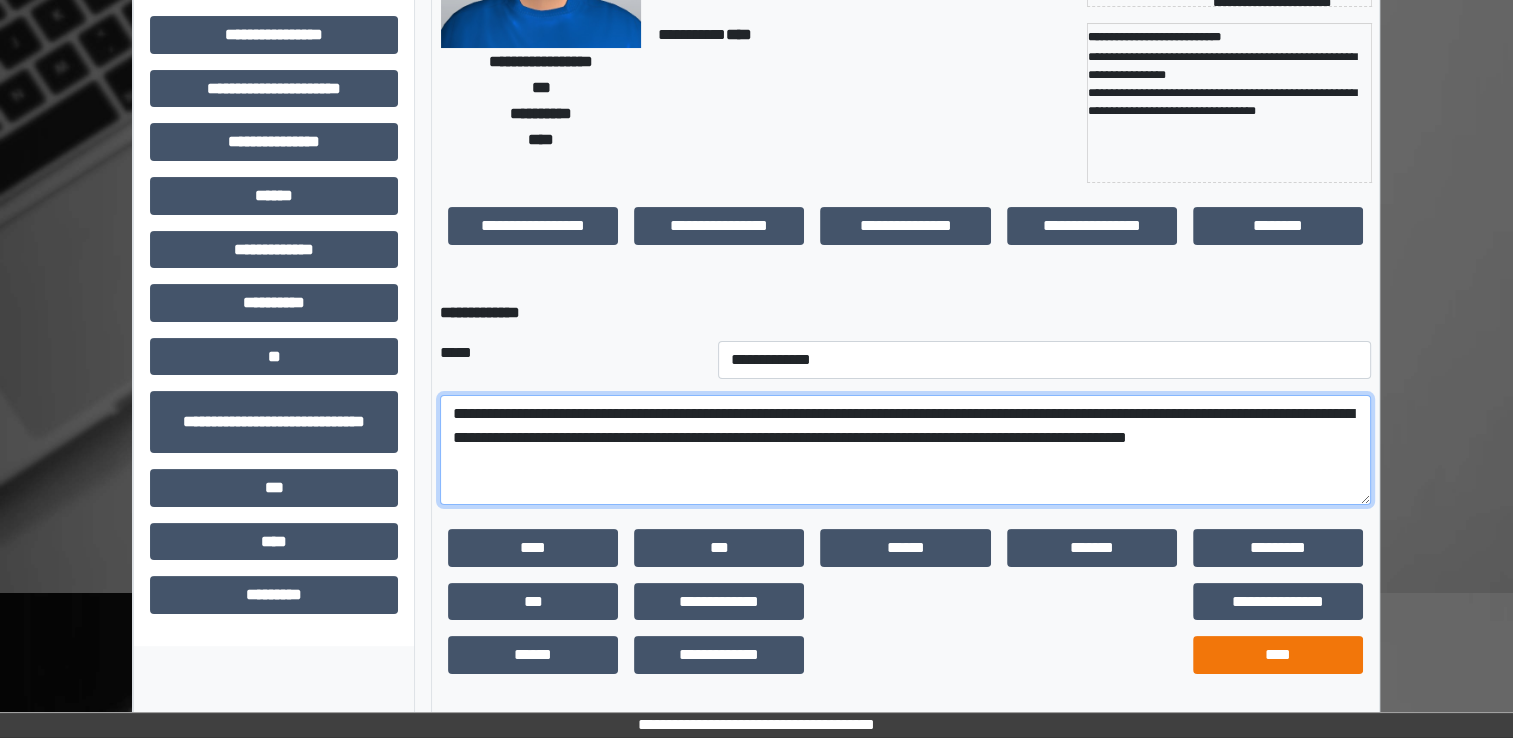type on "**********" 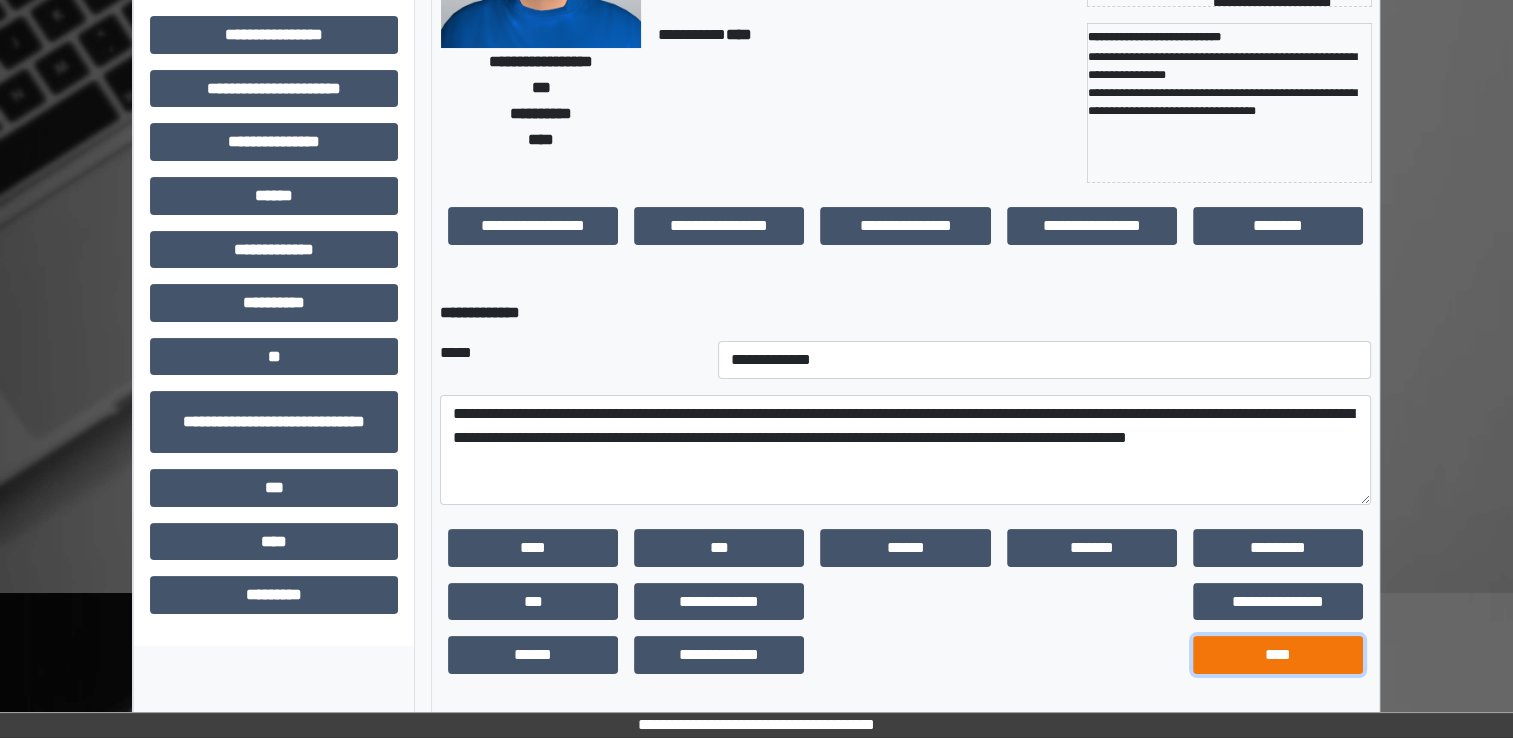 click on "****" at bounding box center [1278, 655] 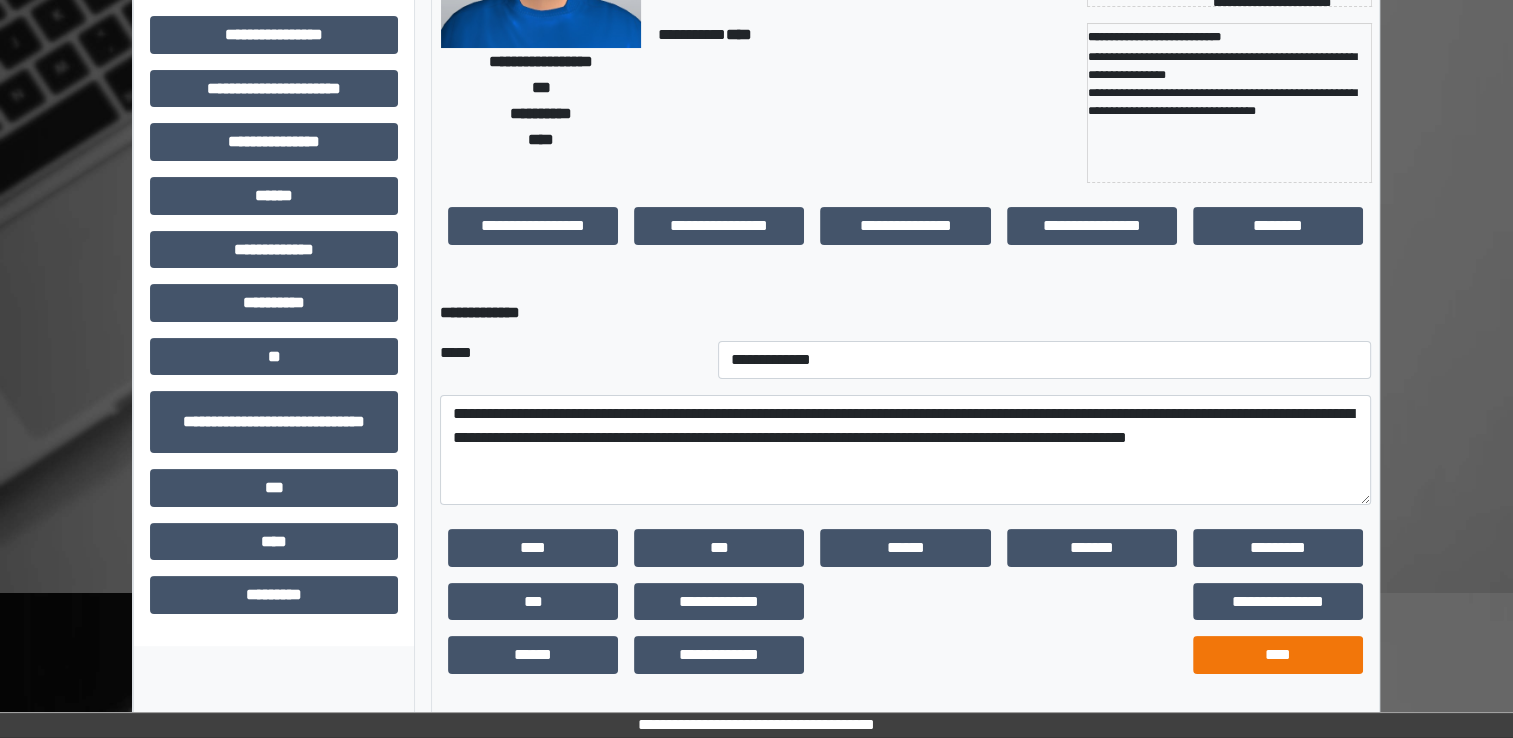 scroll, scrollTop: 184, scrollLeft: 0, axis: vertical 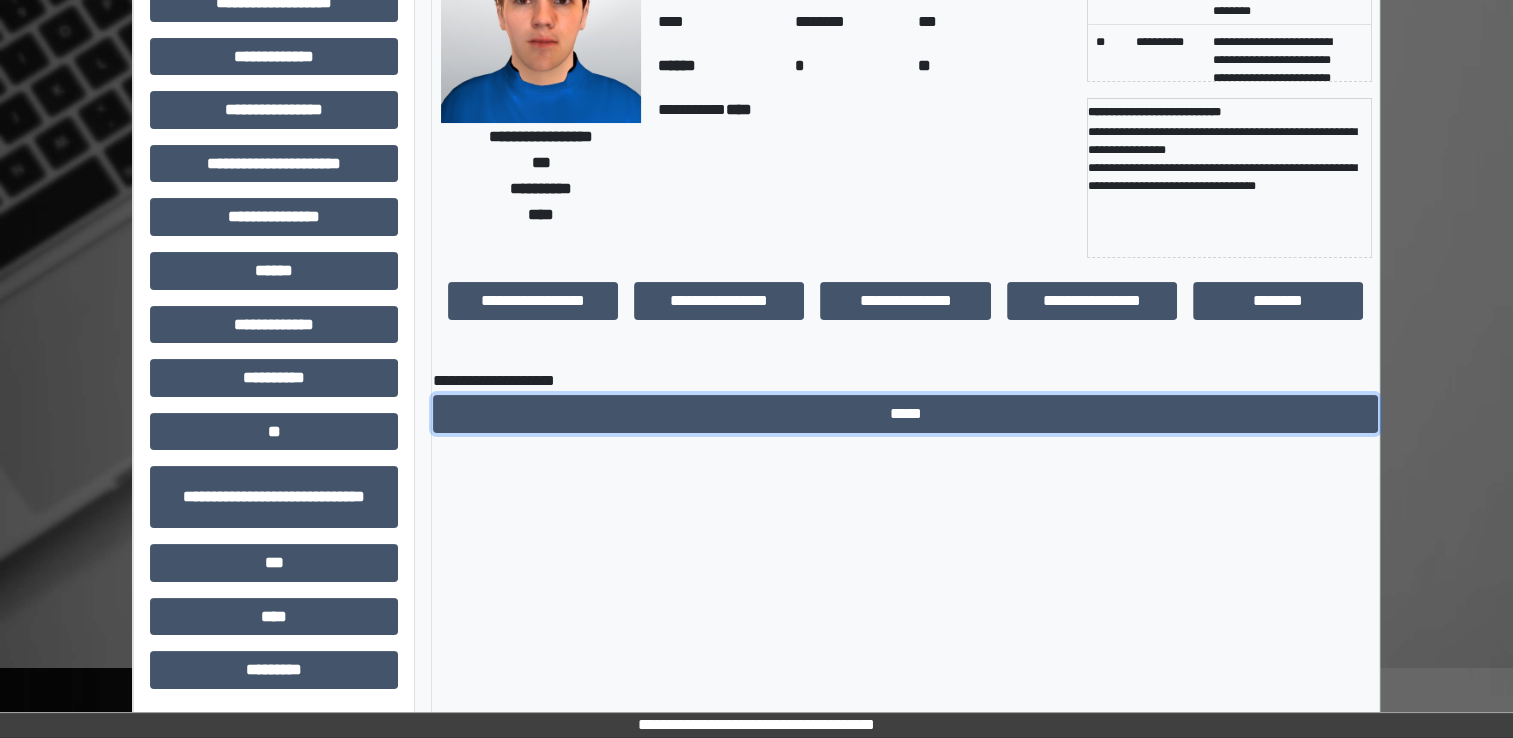 drag, startPoint x: 898, startPoint y: 424, endPoint x: 876, endPoint y: 404, distance: 29.732138 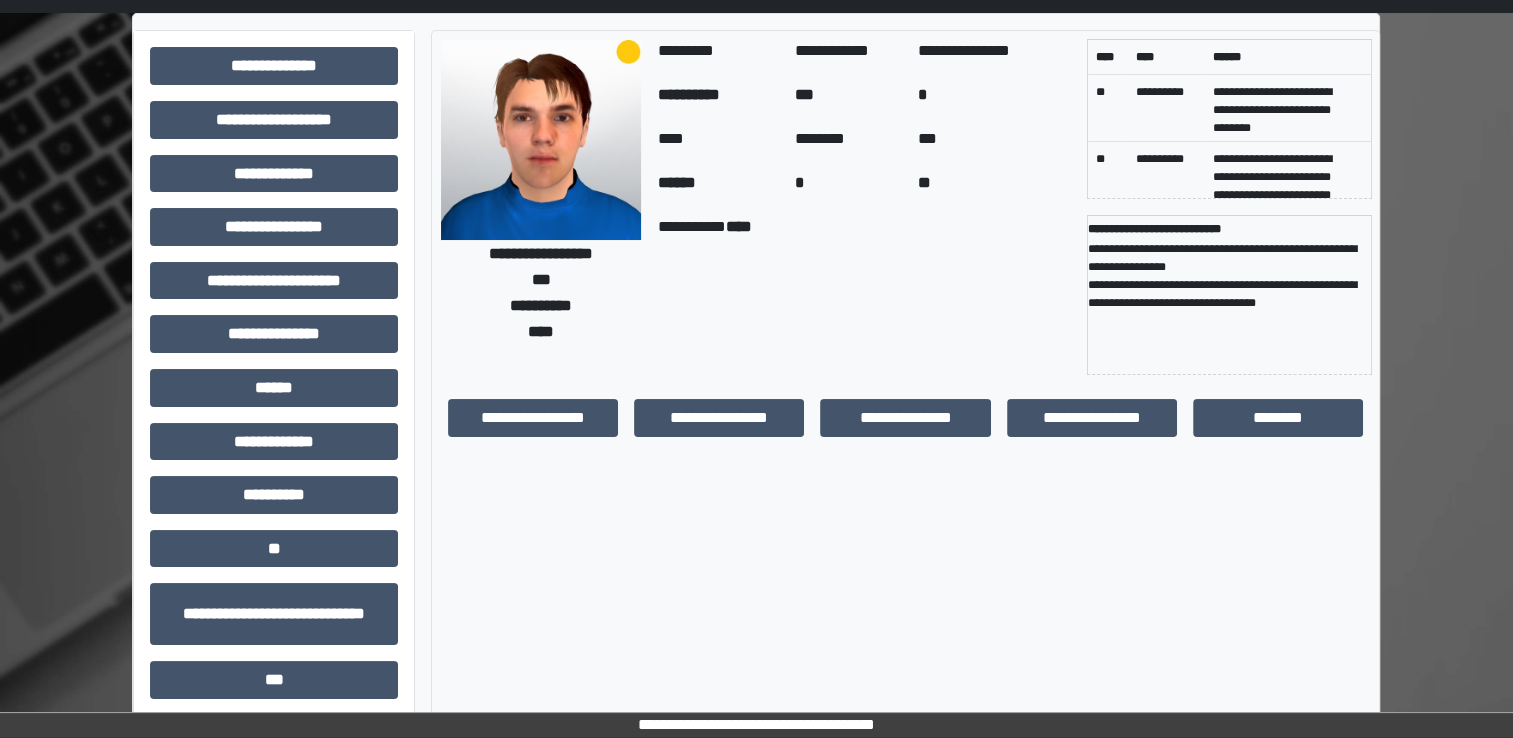 scroll, scrollTop: 0, scrollLeft: 0, axis: both 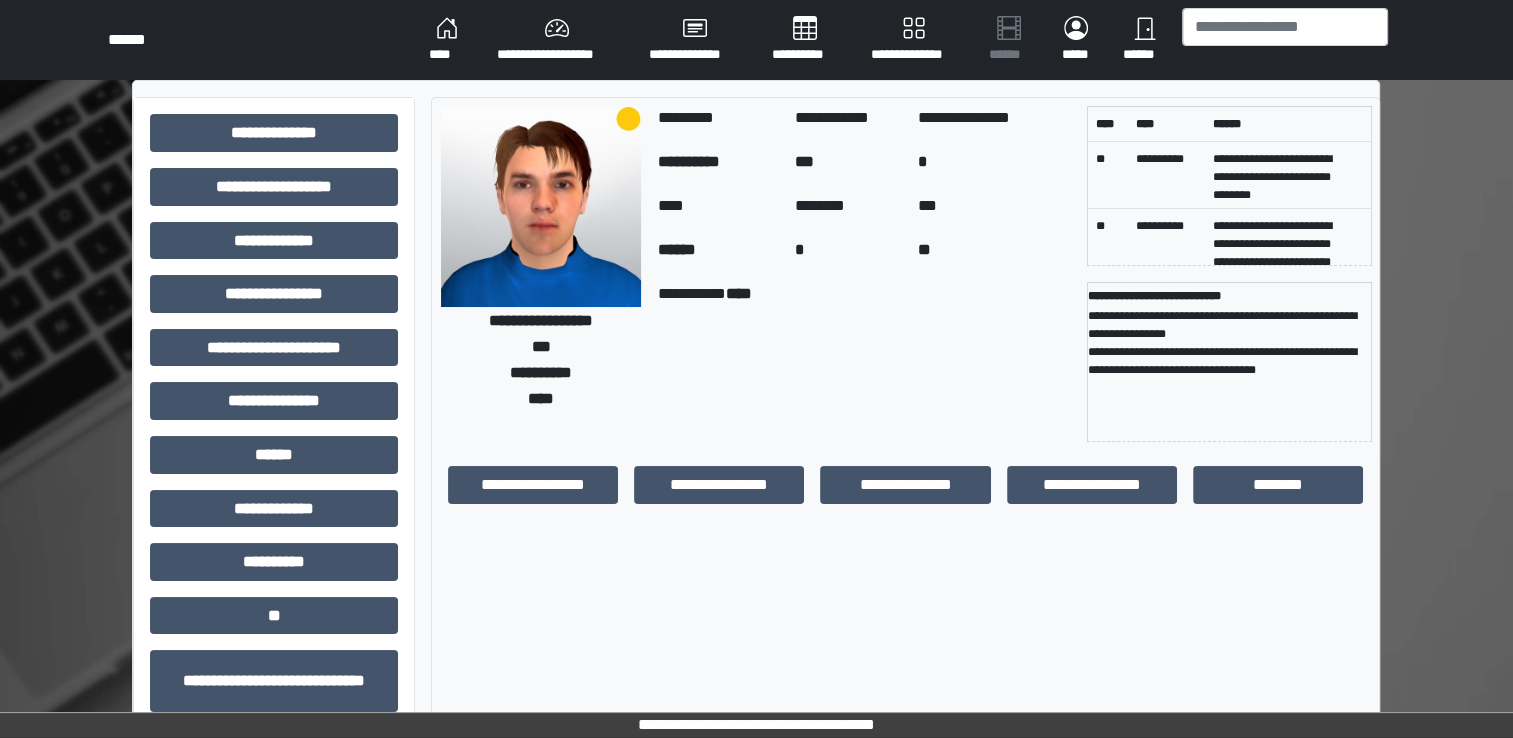 click on "****" at bounding box center (447, 40) 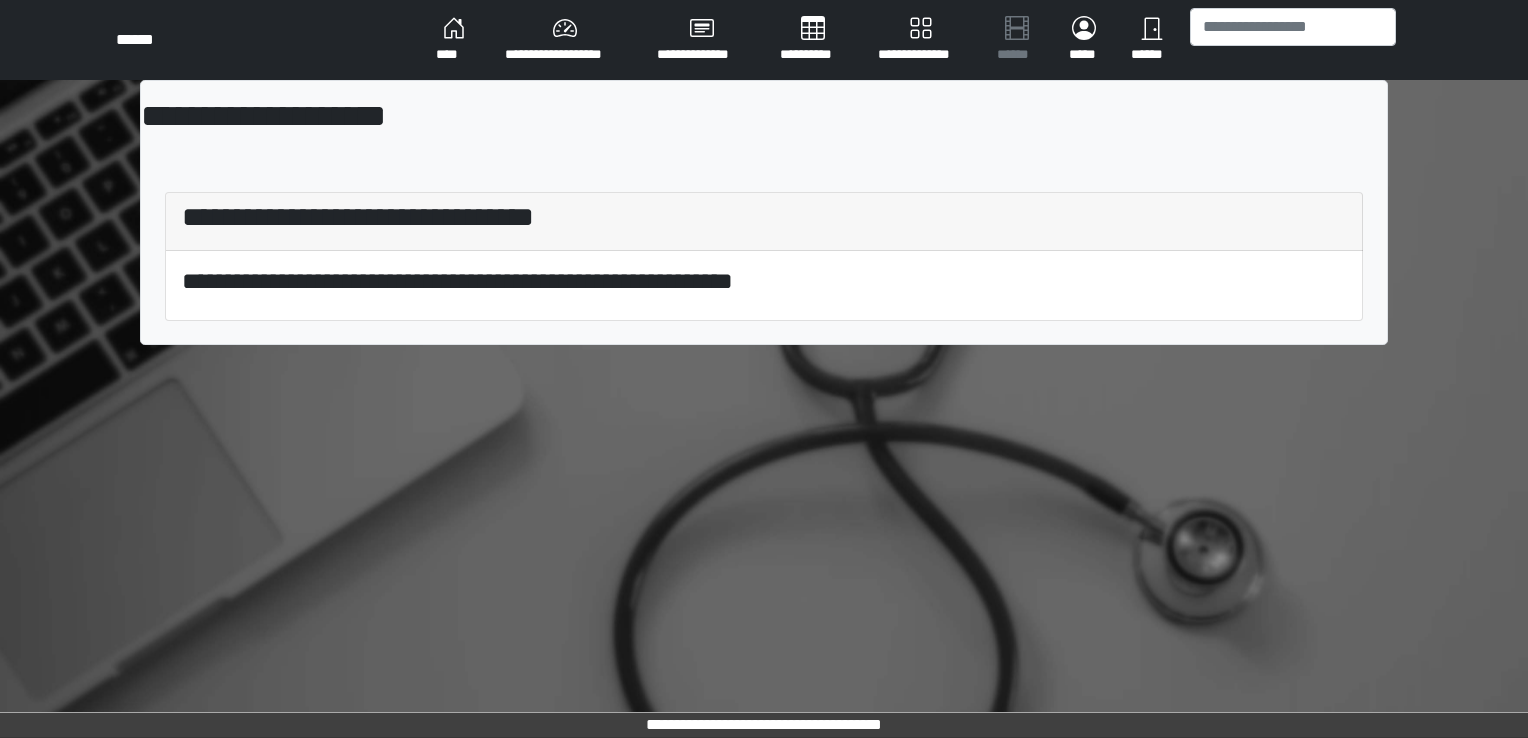 click on "****" at bounding box center (454, 40) 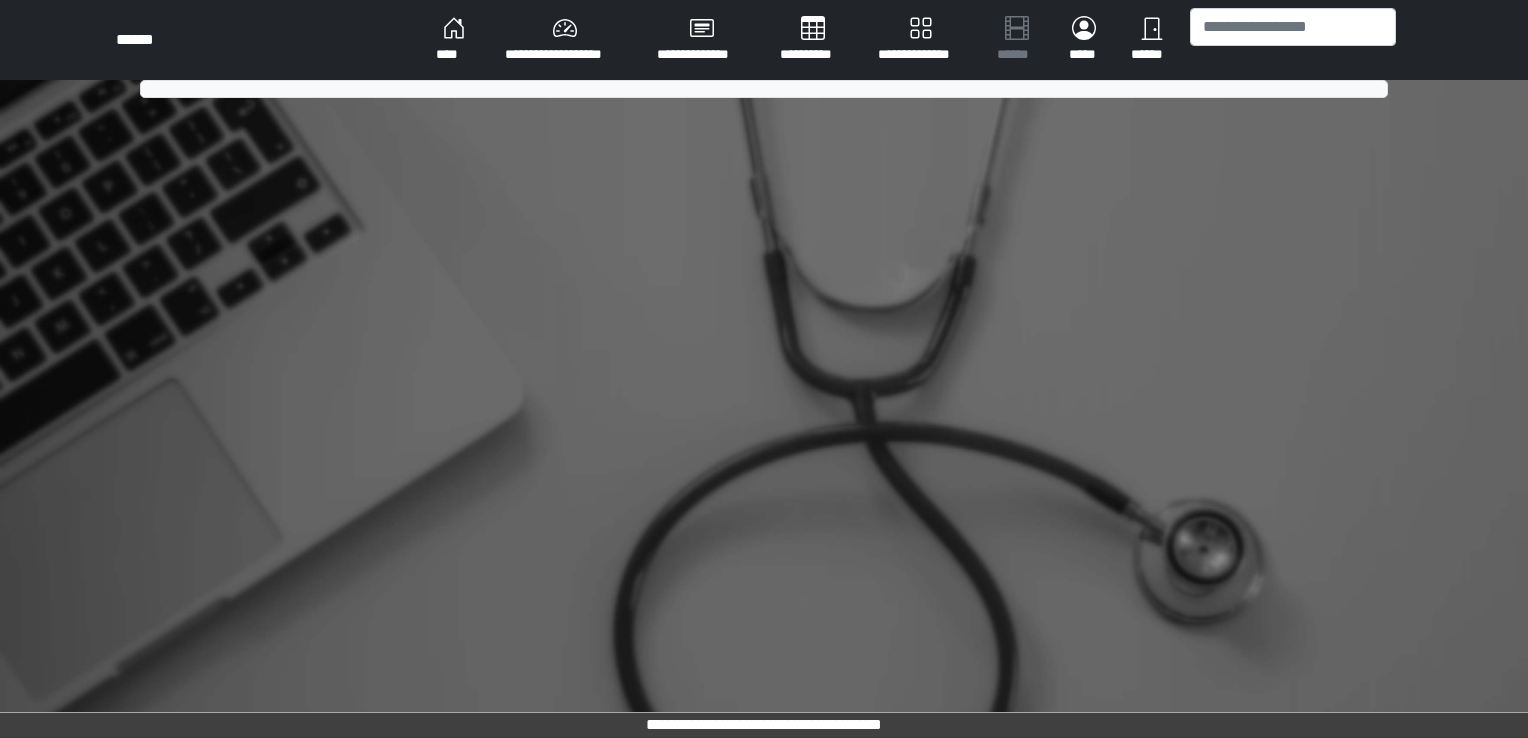 click on "****" at bounding box center [454, 40] 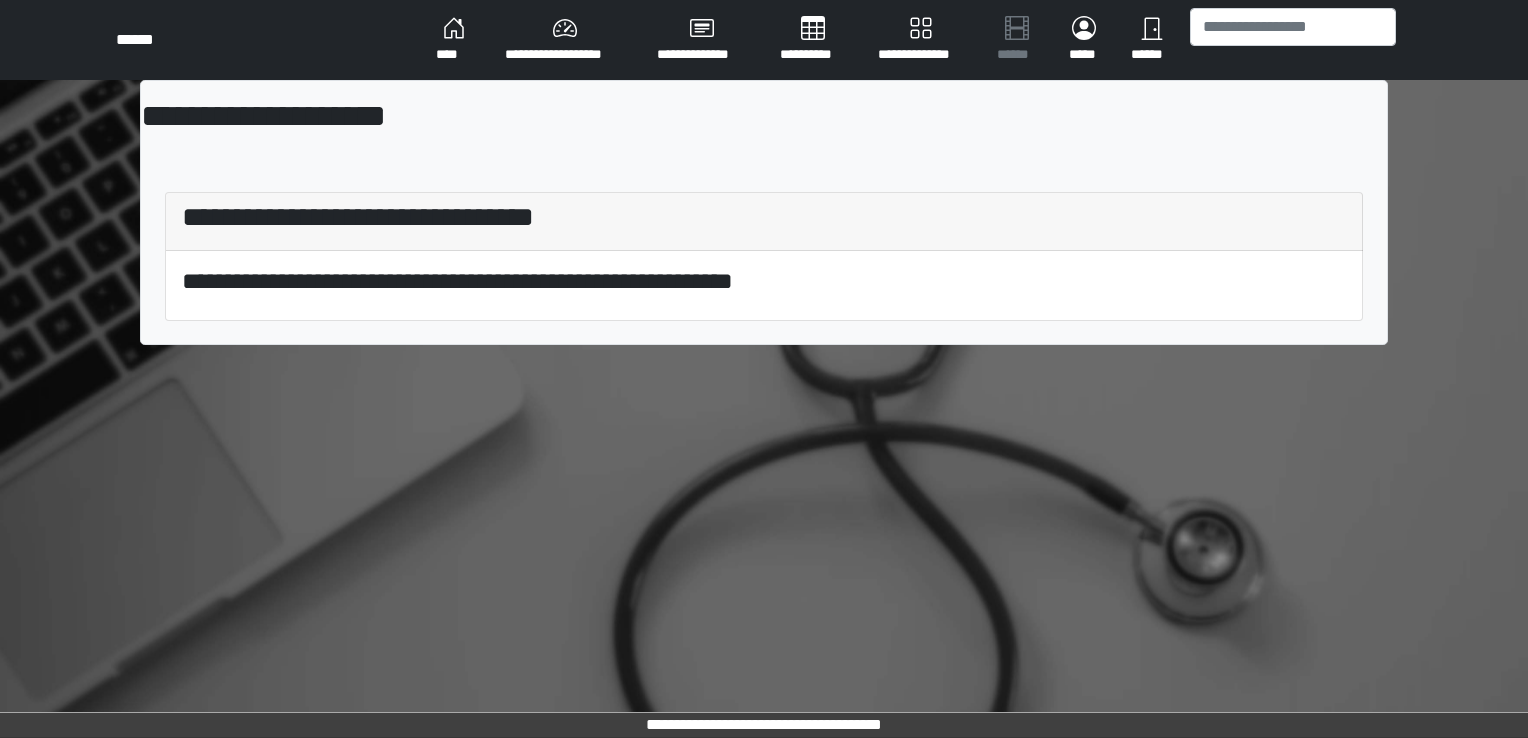 click on "****" at bounding box center [454, 40] 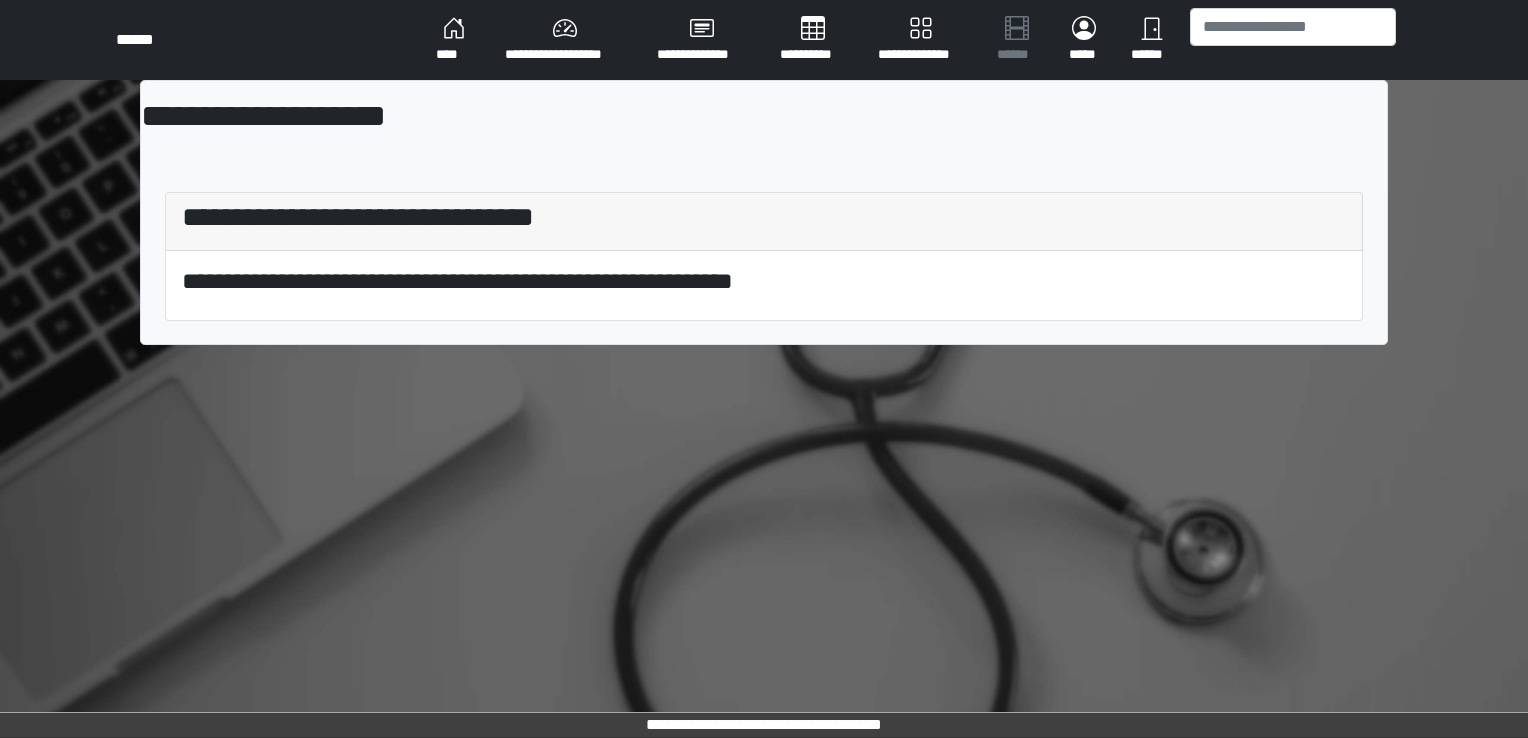 click on "****" at bounding box center [454, 40] 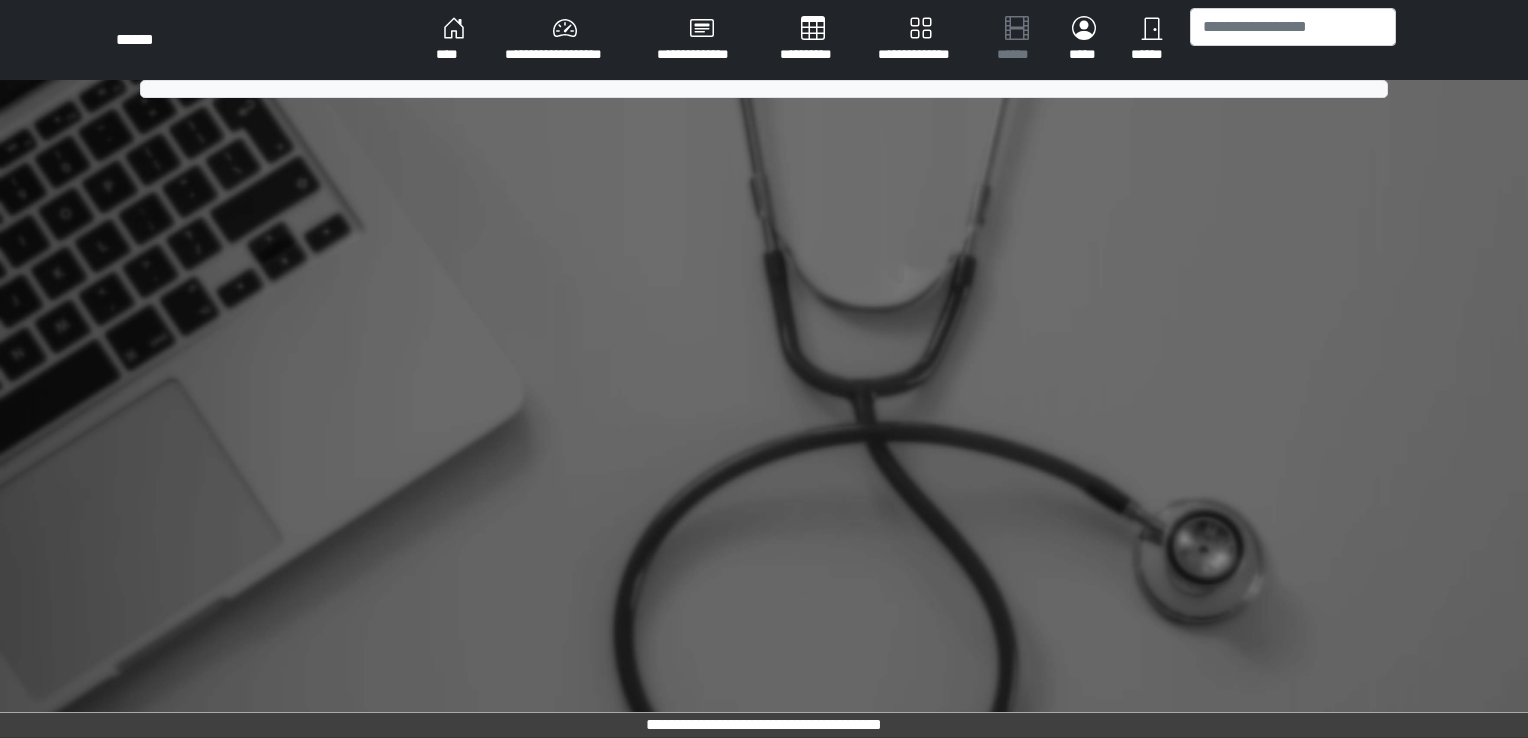 click on "****" at bounding box center (454, 40) 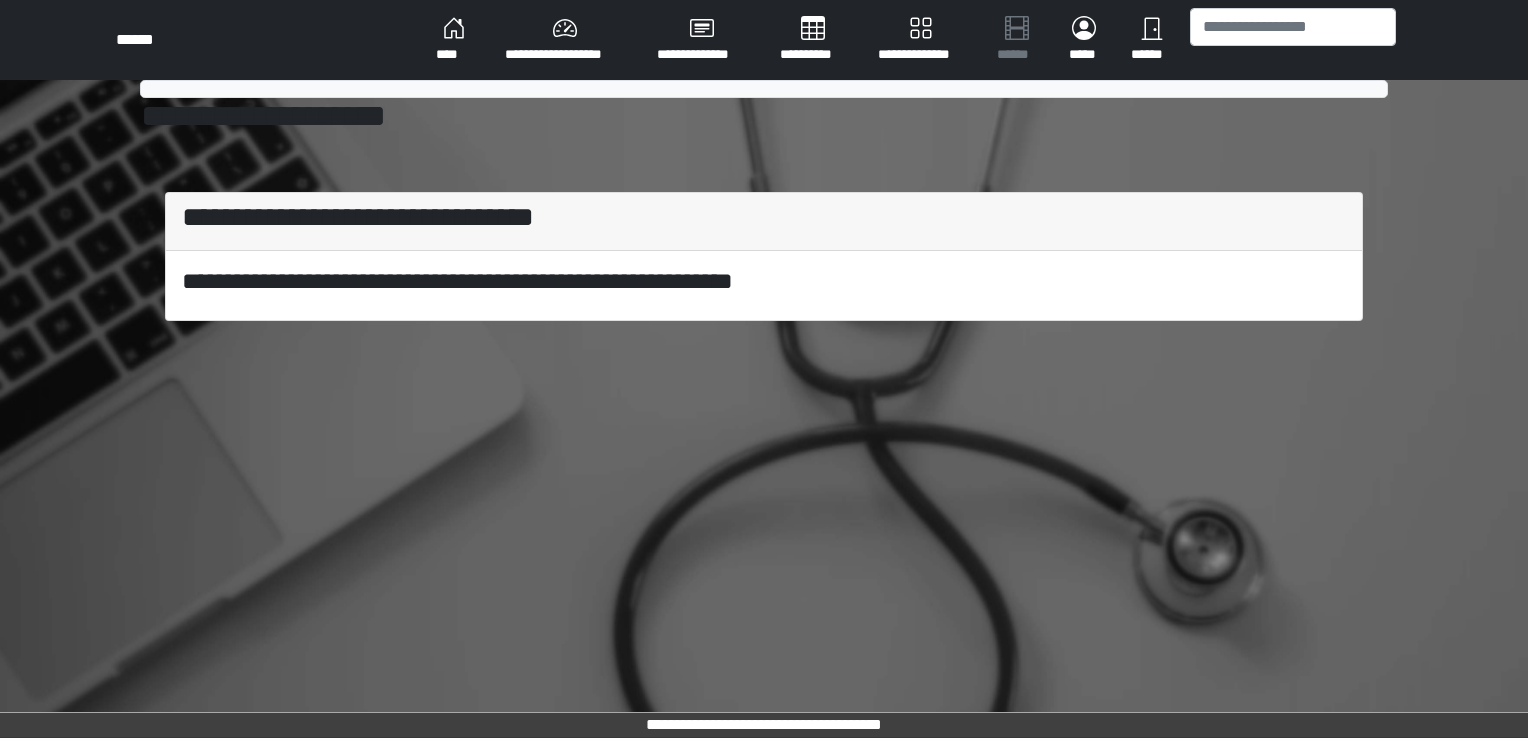 click on "****" at bounding box center (454, 40) 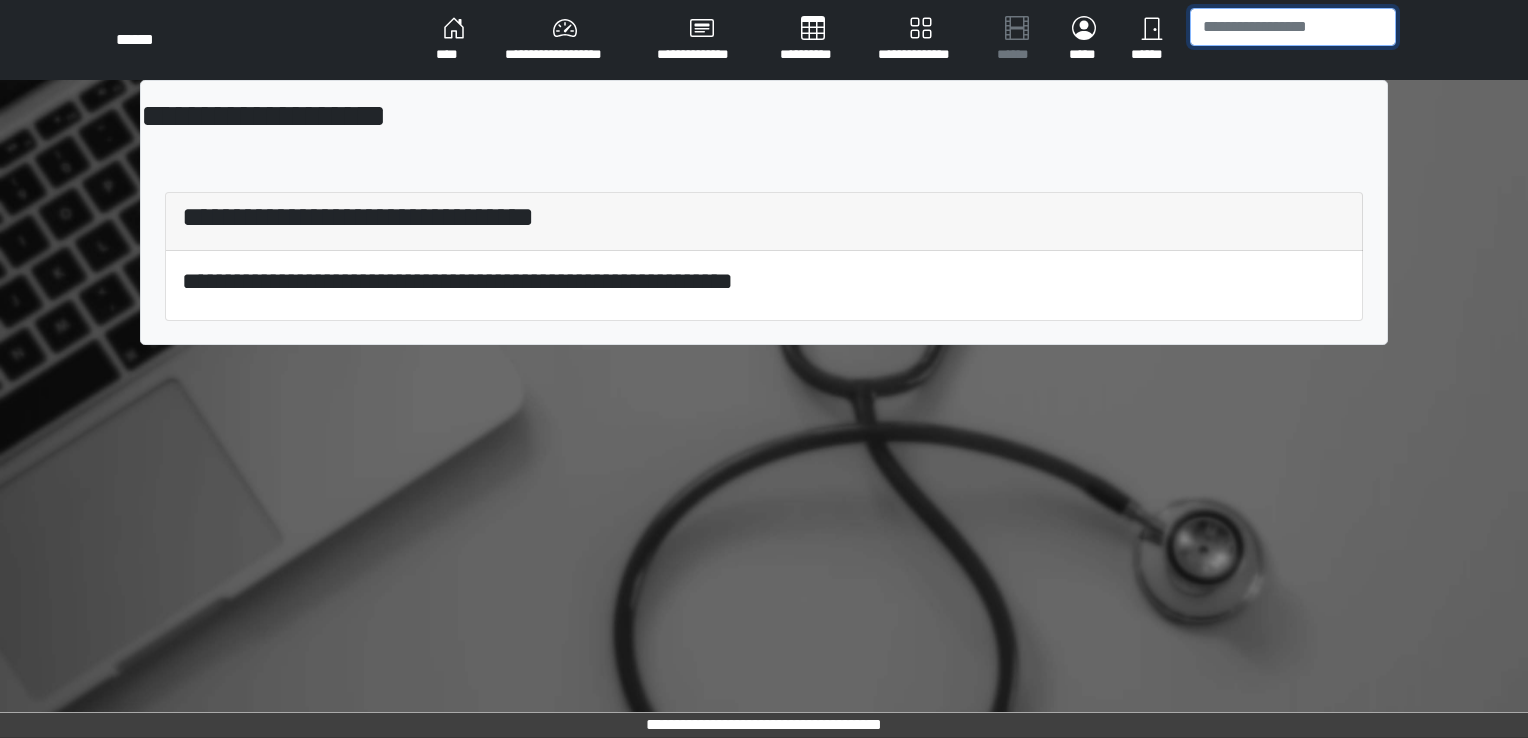 click at bounding box center (1293, 27) 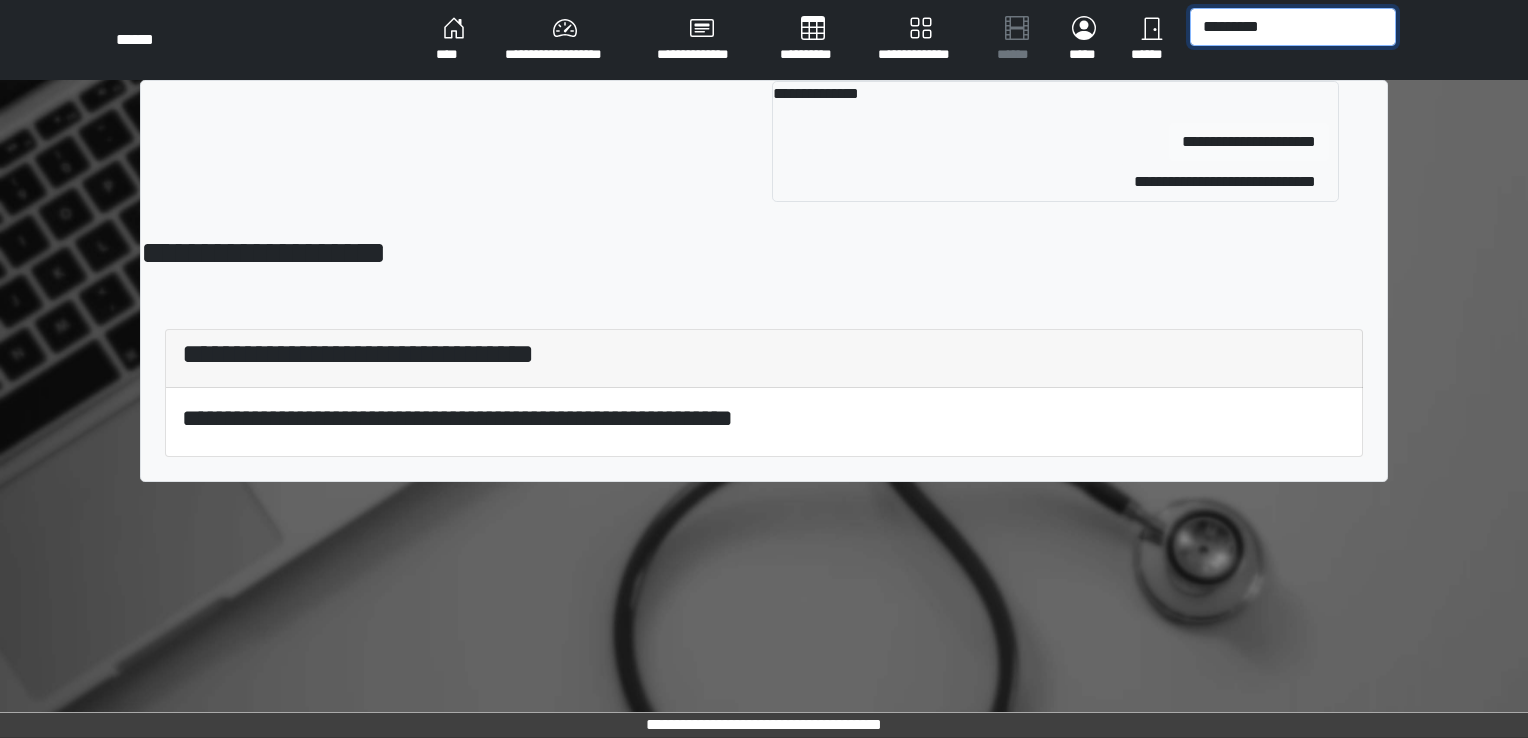 type on "*********" 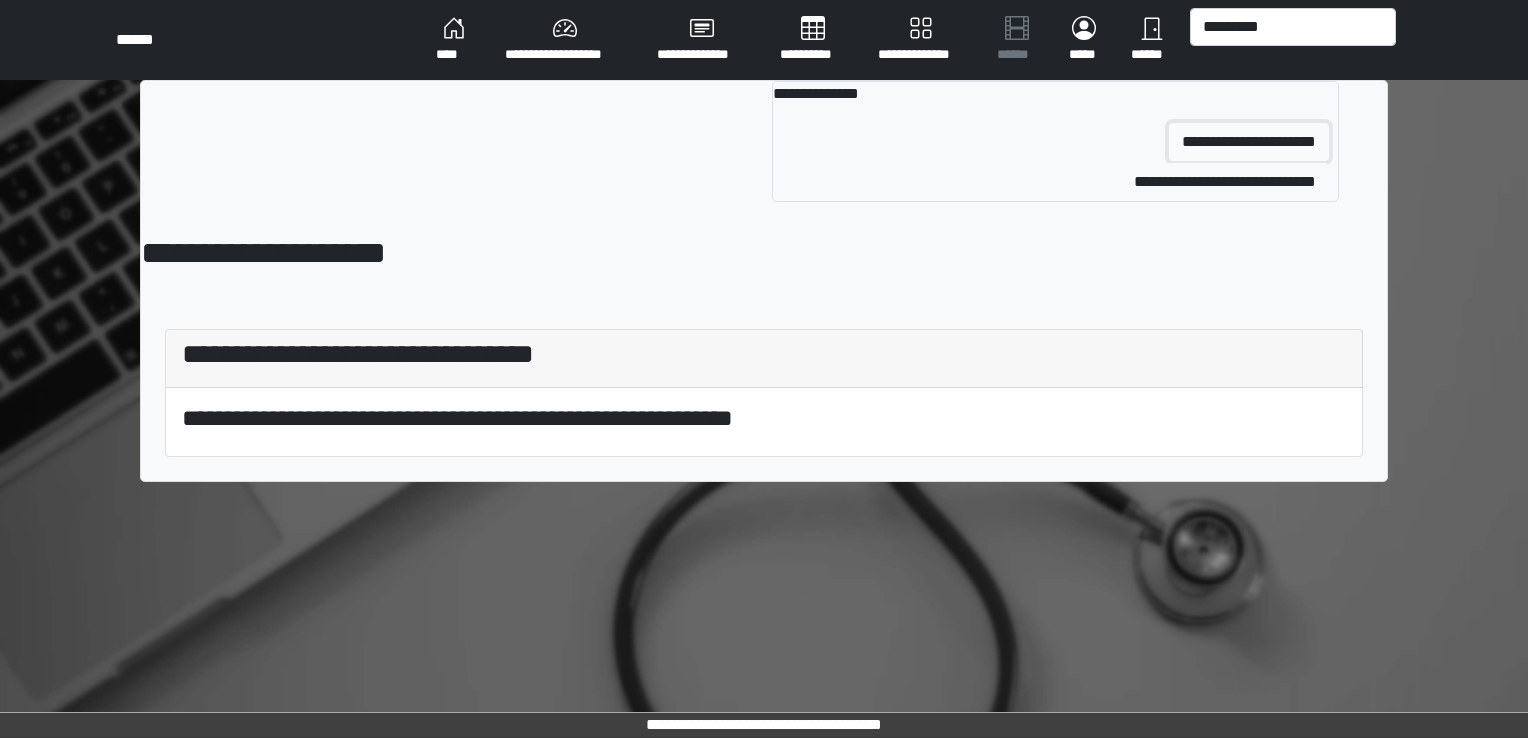 click on "**********" at bounding box center (1249, 142) 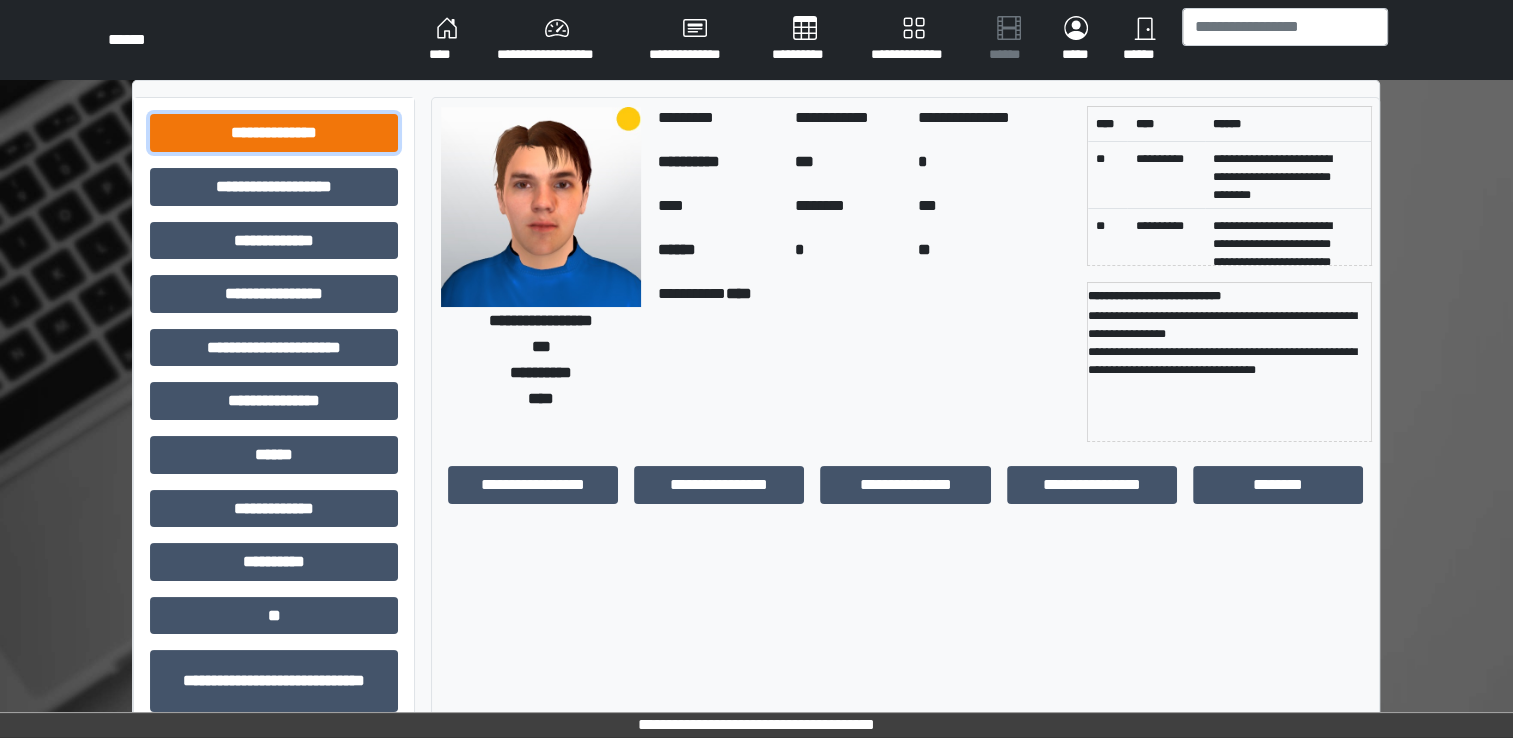 click on "**********" at bounding box center (274, 133) 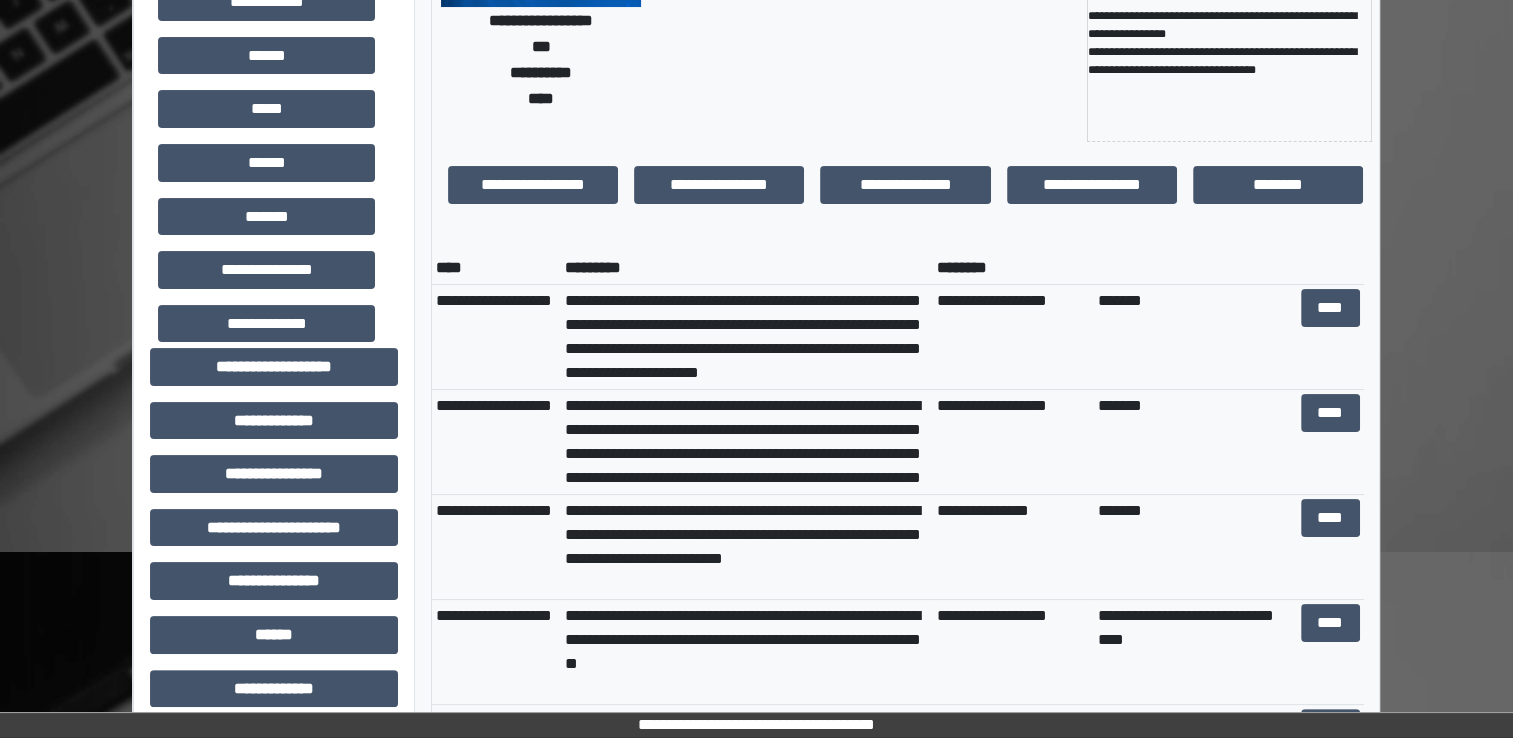 scroll, scrollTop: 48, scrollLeft: 0, axis: vertical 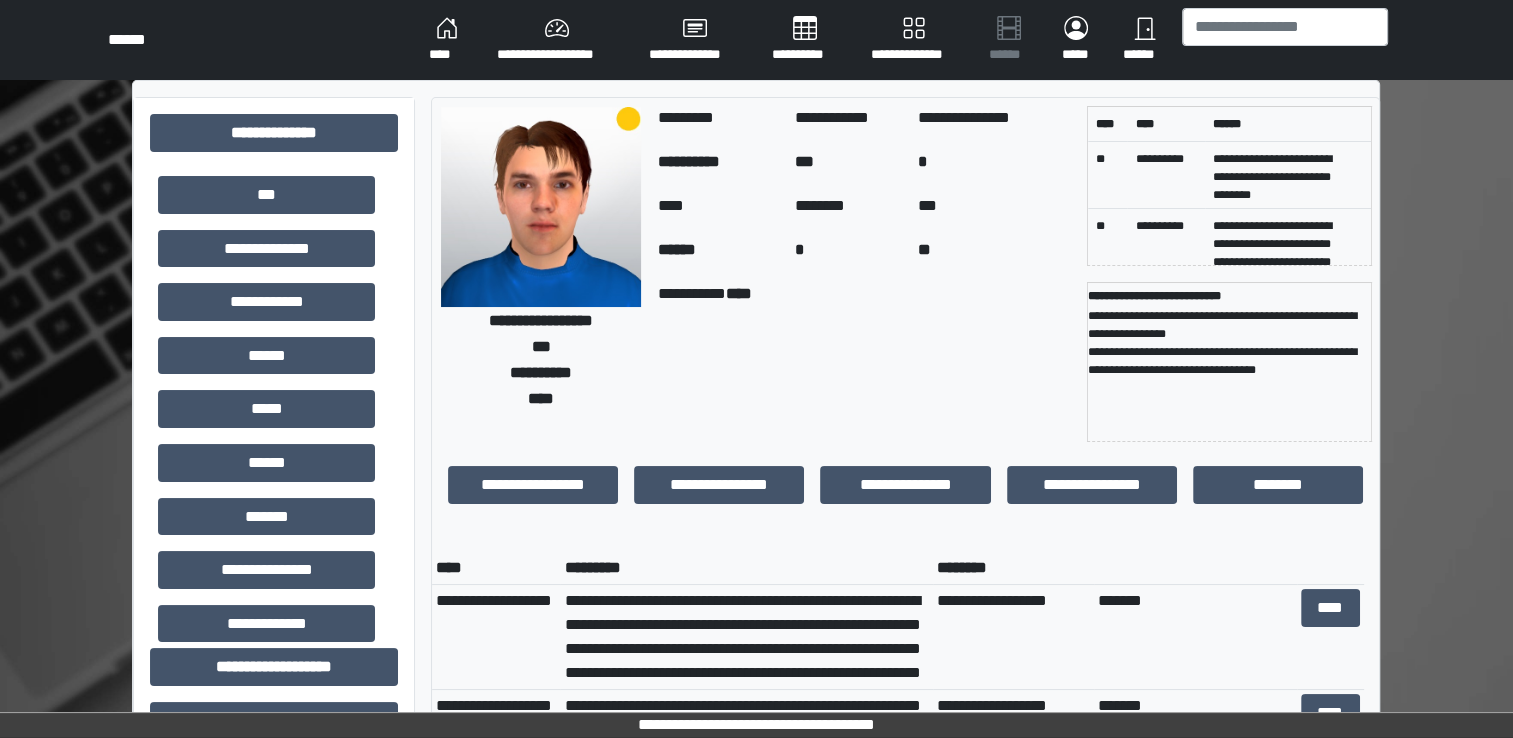 click on "****" at bounding box center [447, 40] 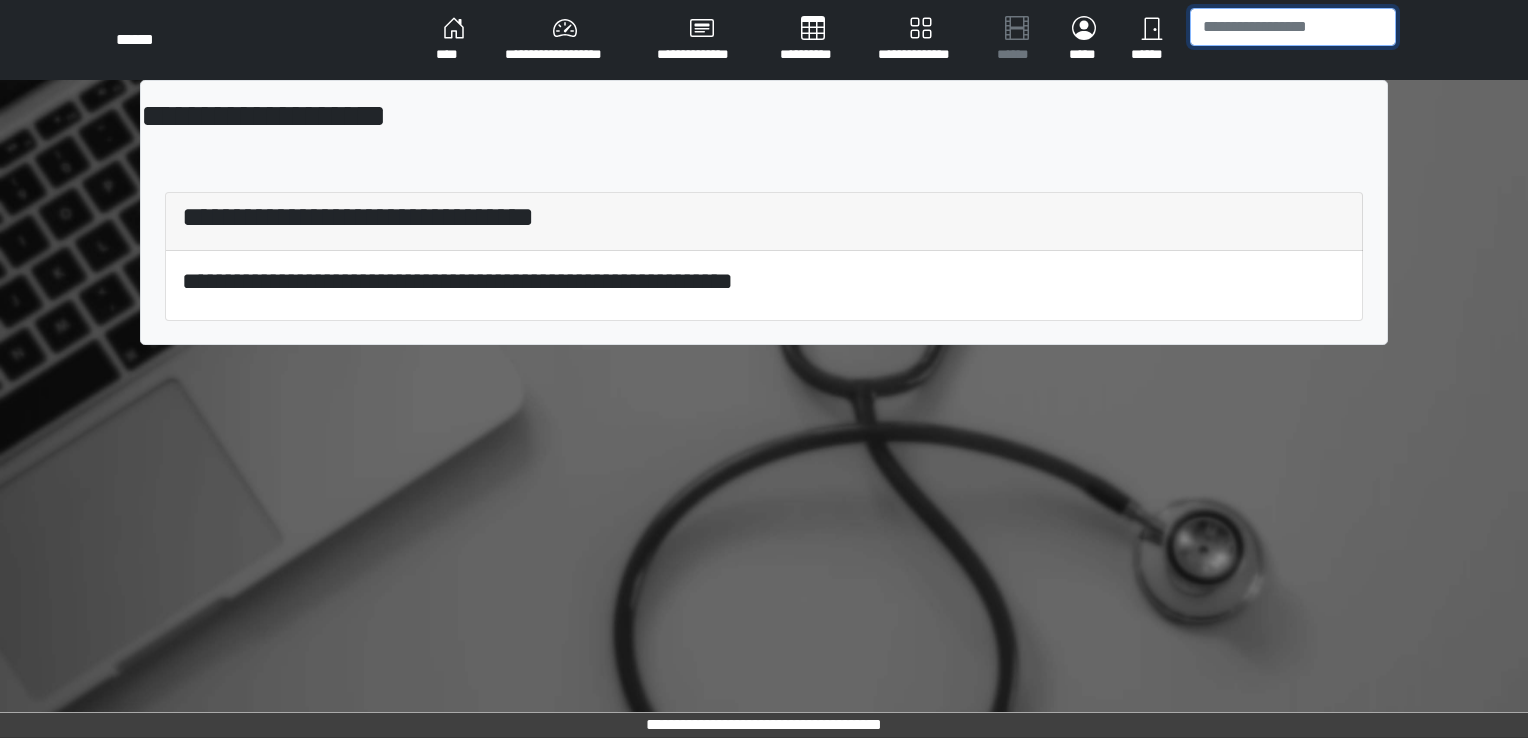 click at bounding box center (1293, 27) 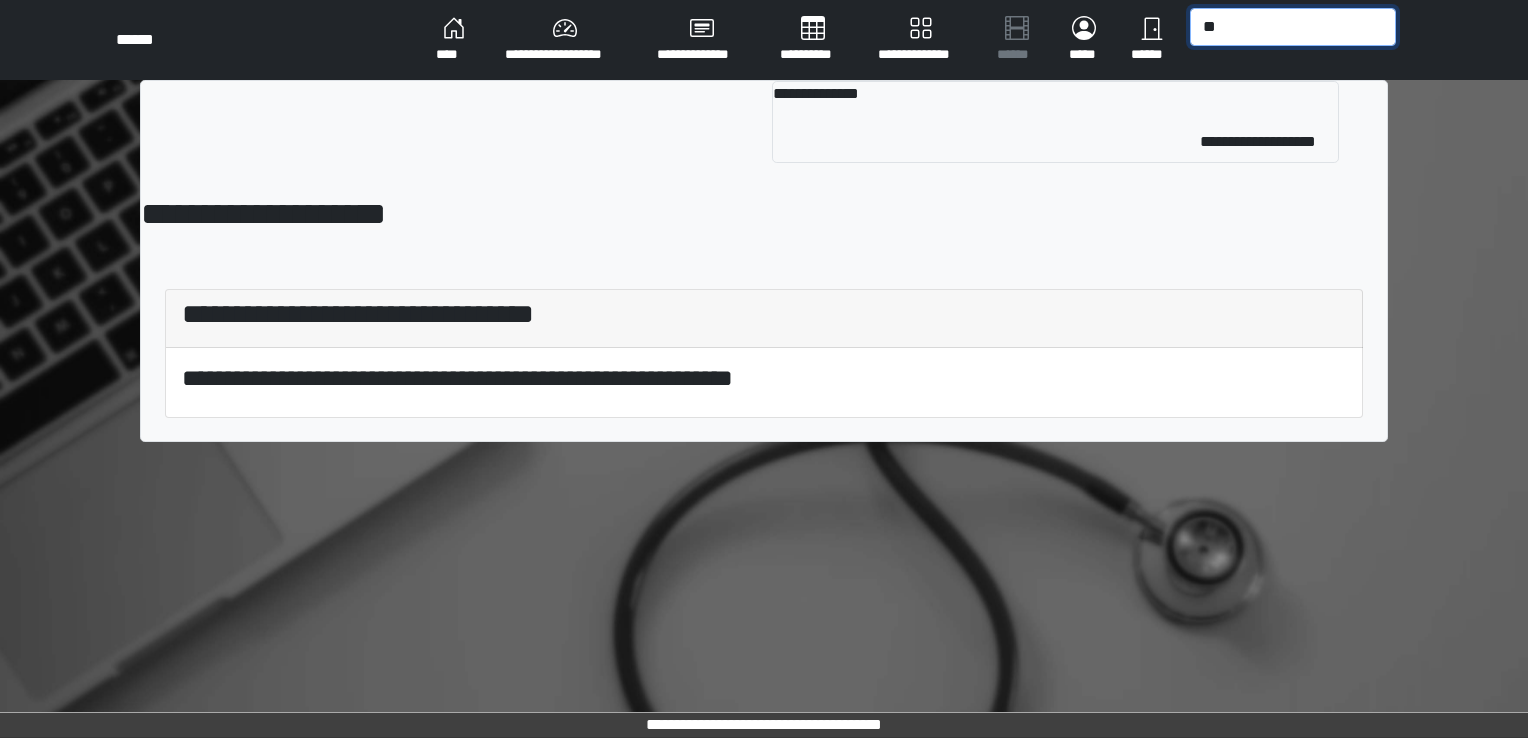 type on "*" 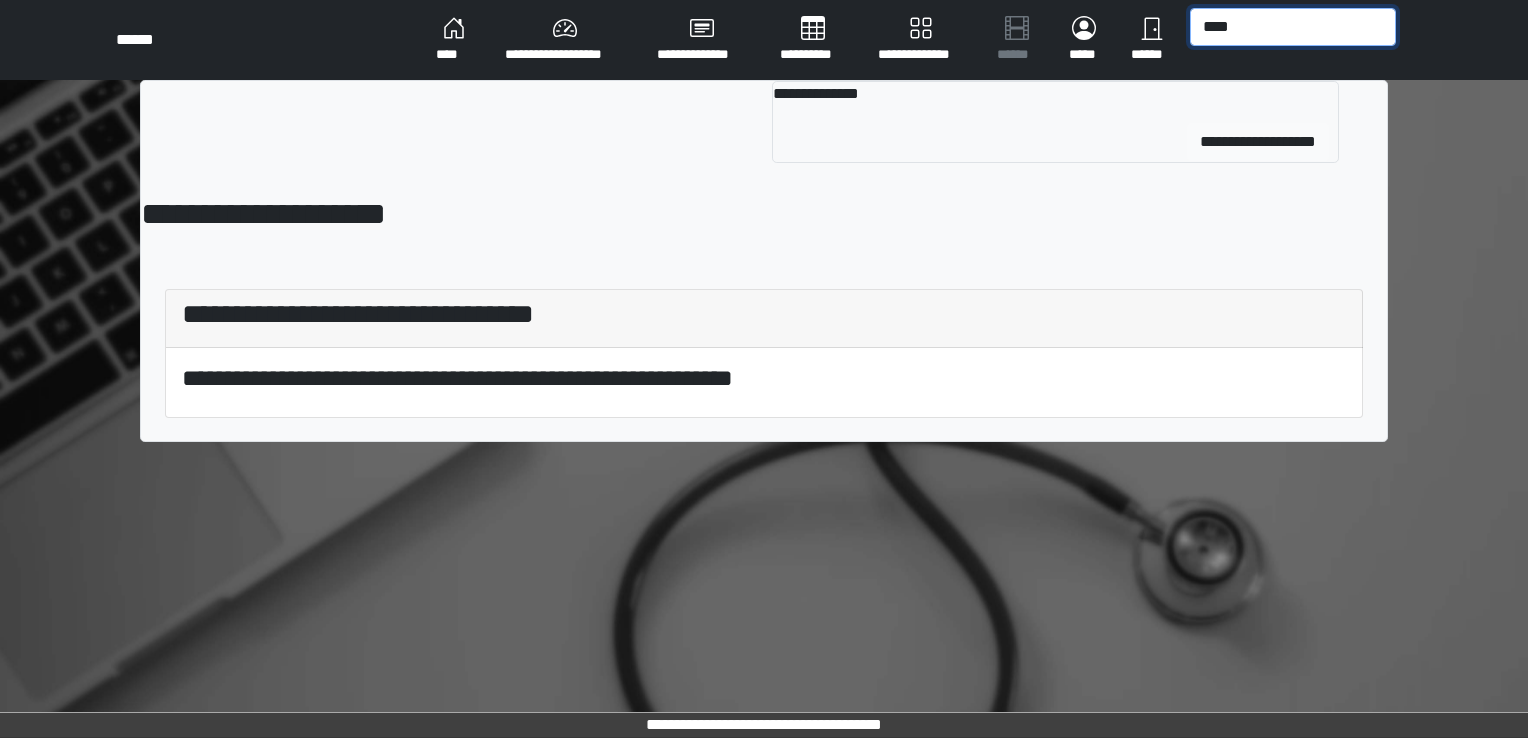 type on "****" 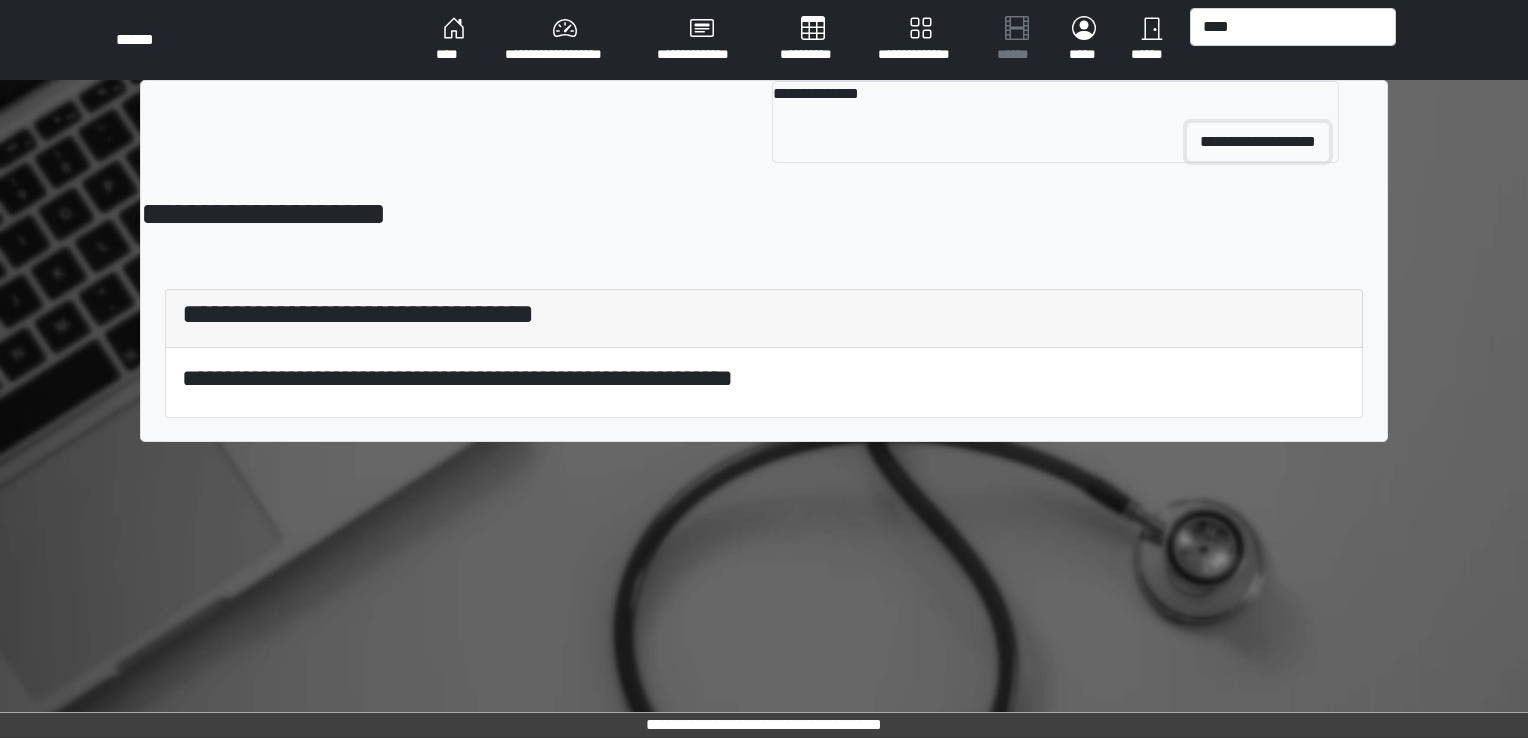 click on "**********" at bounding box center (1258, 142) 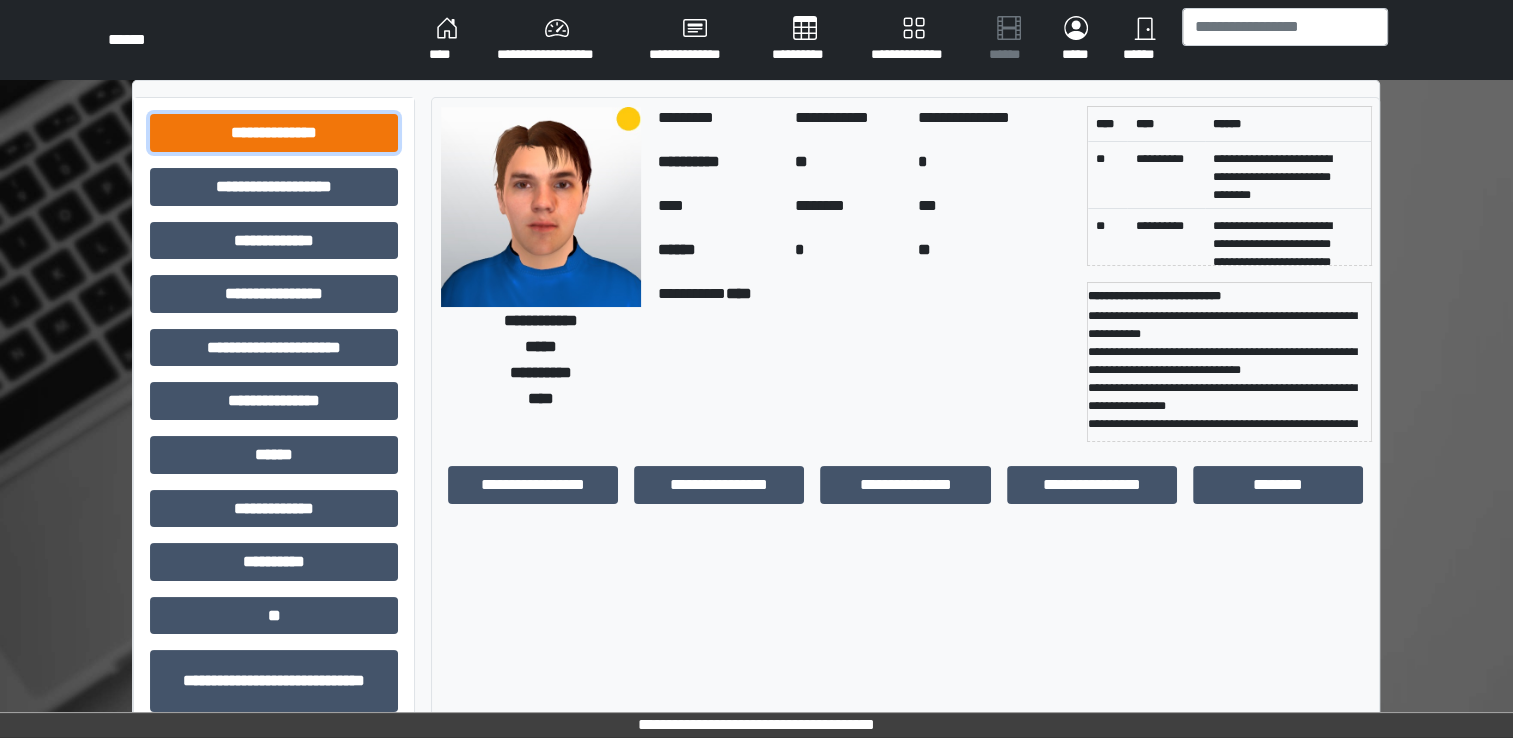 drag, startPoint x: 283, startPoint y: 138, endPoint x: 293, endPoint y: 198, distance: 60.827625 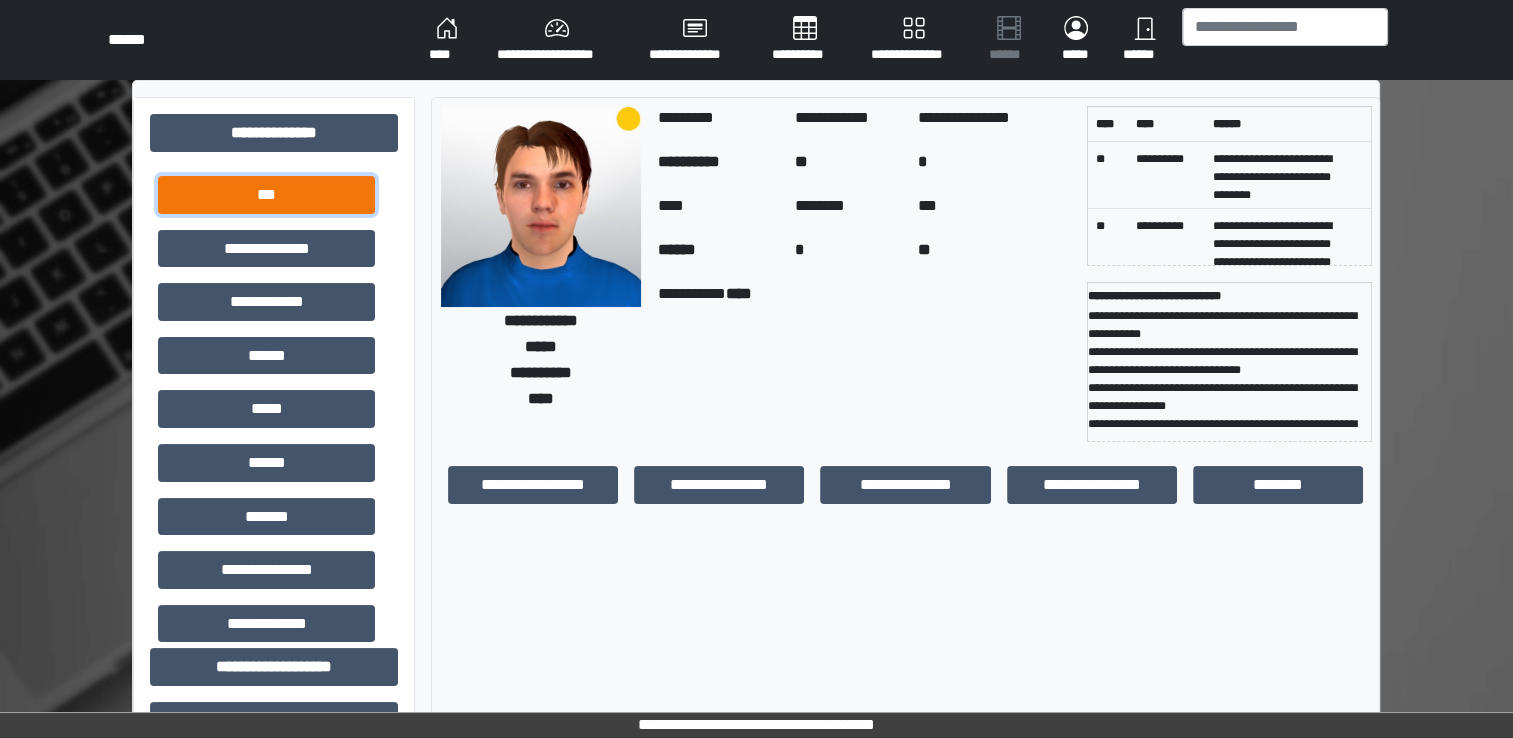 click on "***" at bounding box center [266, 195] 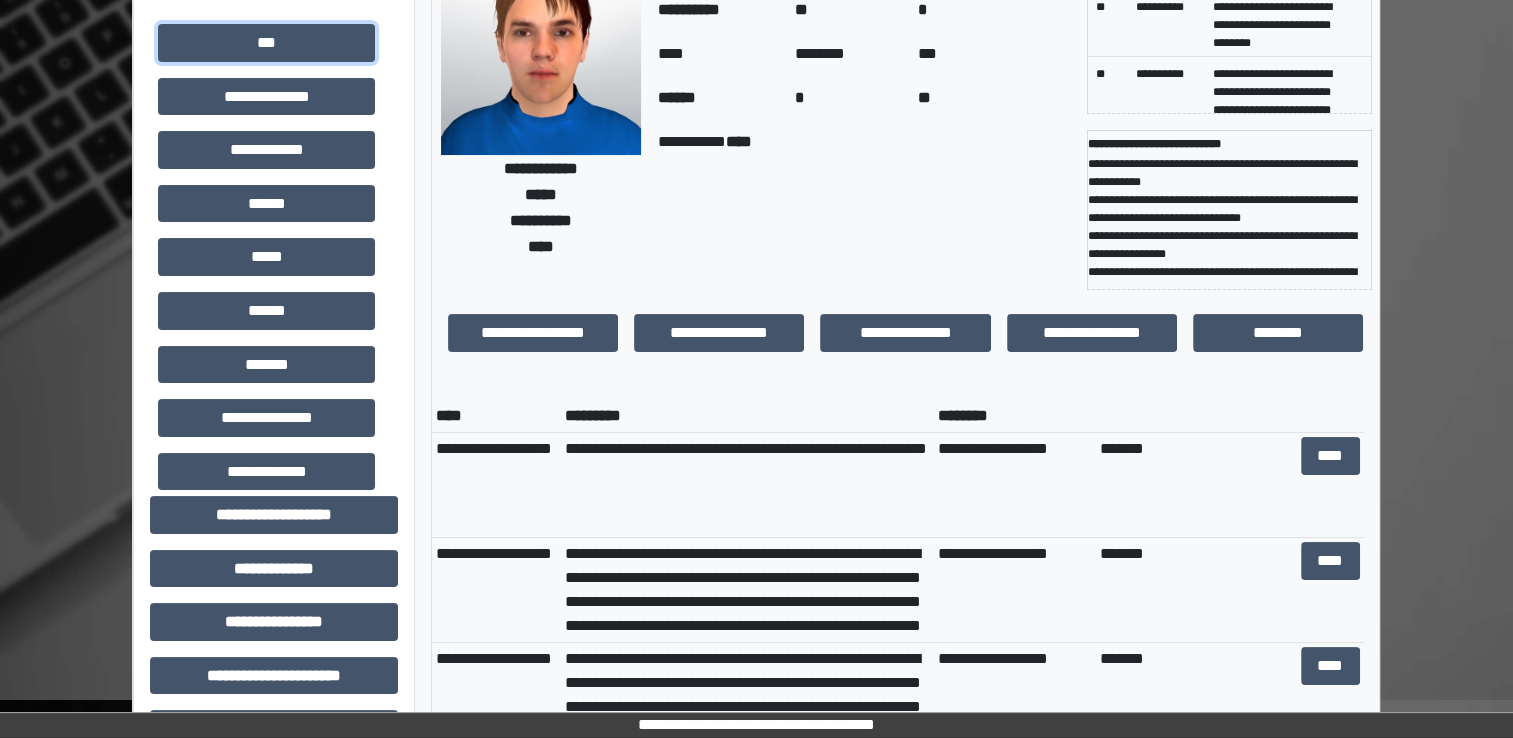 scroll, scrollTop: 200, scrollLeft: 0, axis: vertical 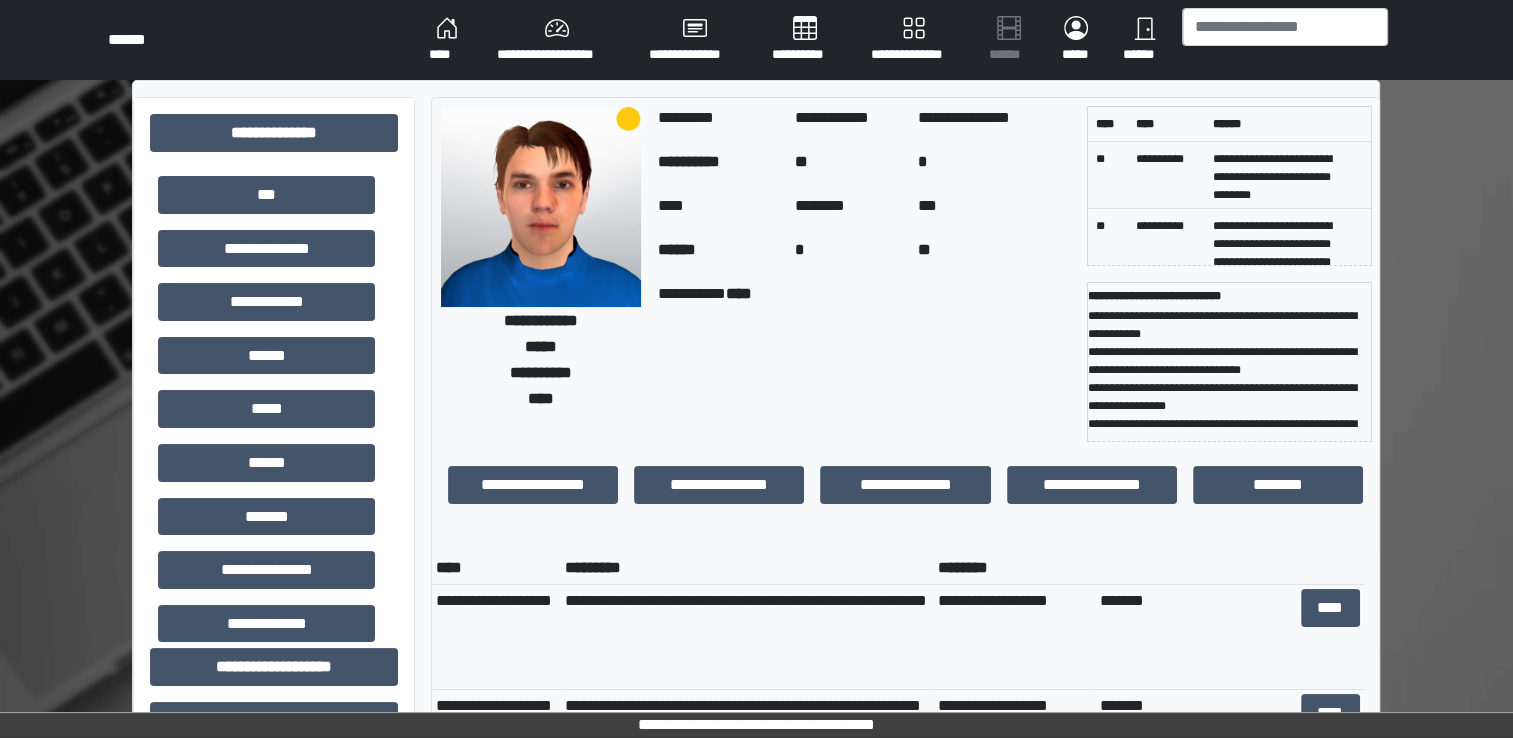 click on "****" at bounding box center (447, 40) 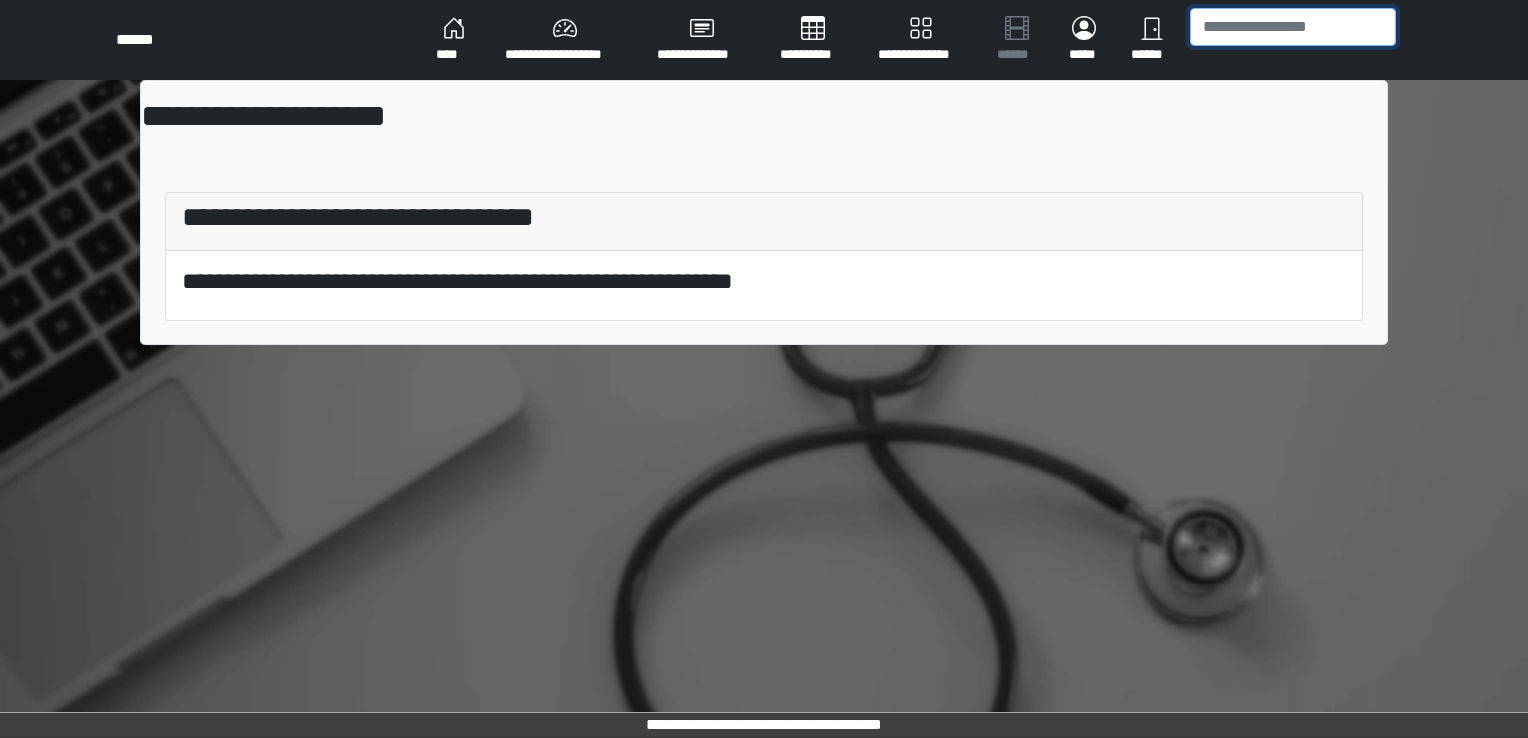 click at bounding box center (1293, 27) 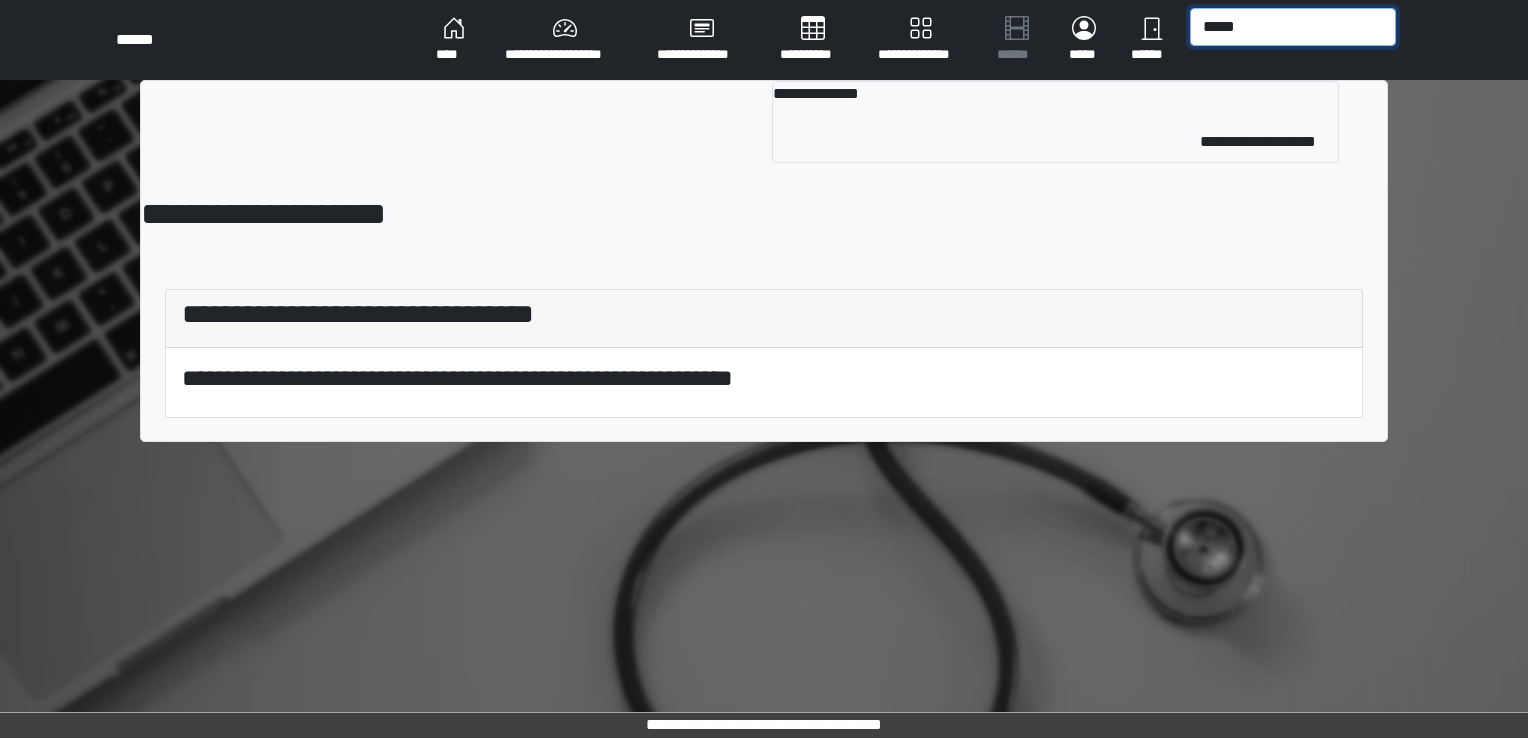 type on "*****" 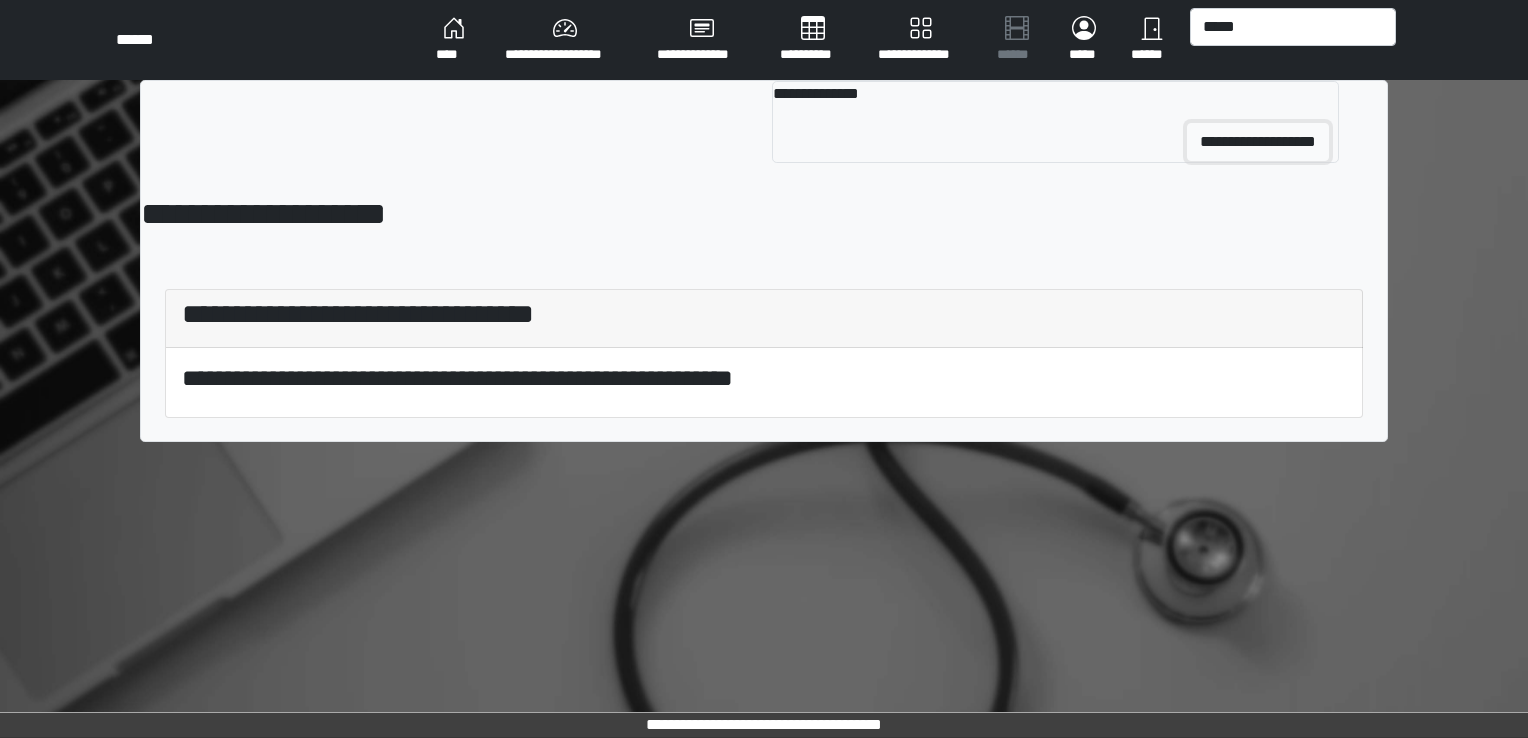click on "**********" at bounding box center (1258, 142) 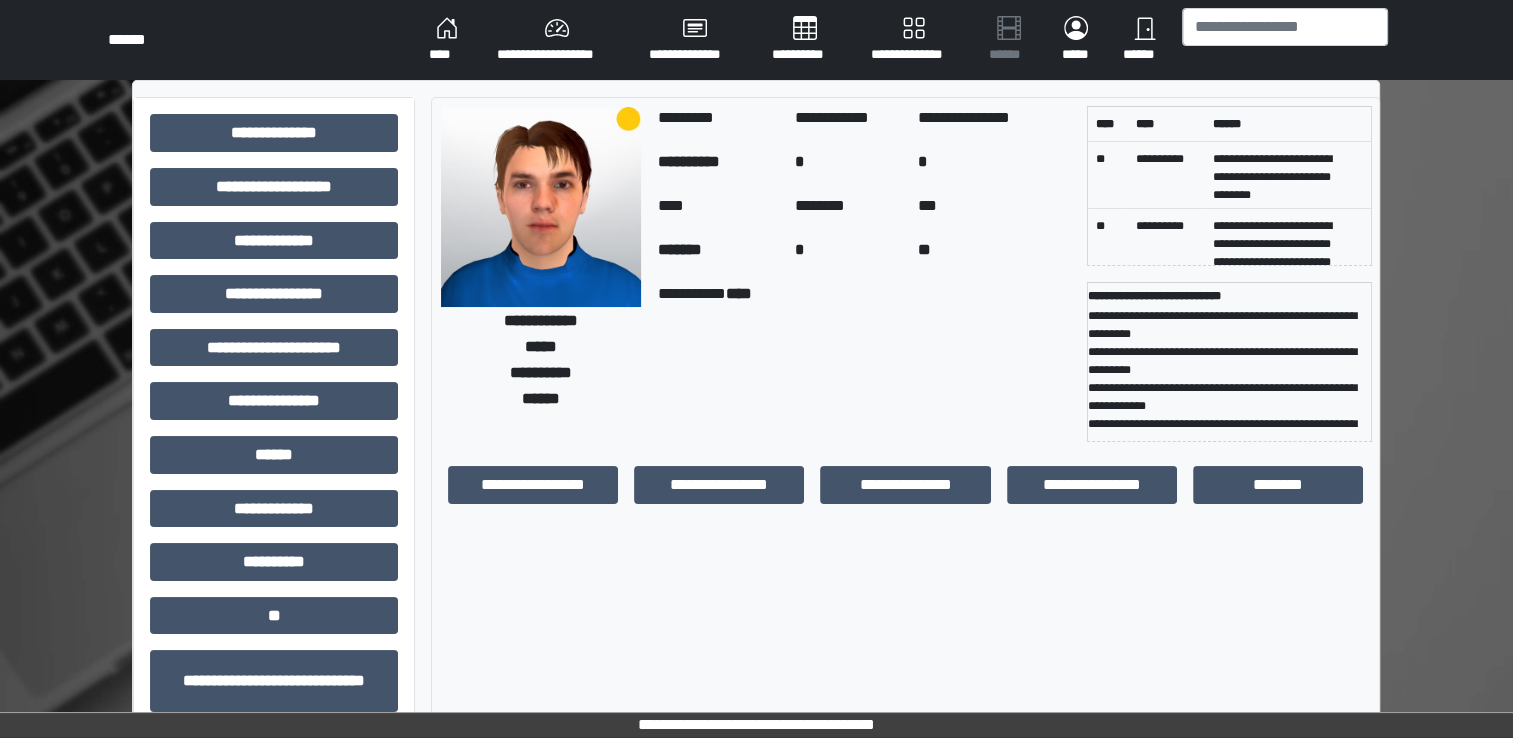 click on "**********" at bounding box center [274, 501] 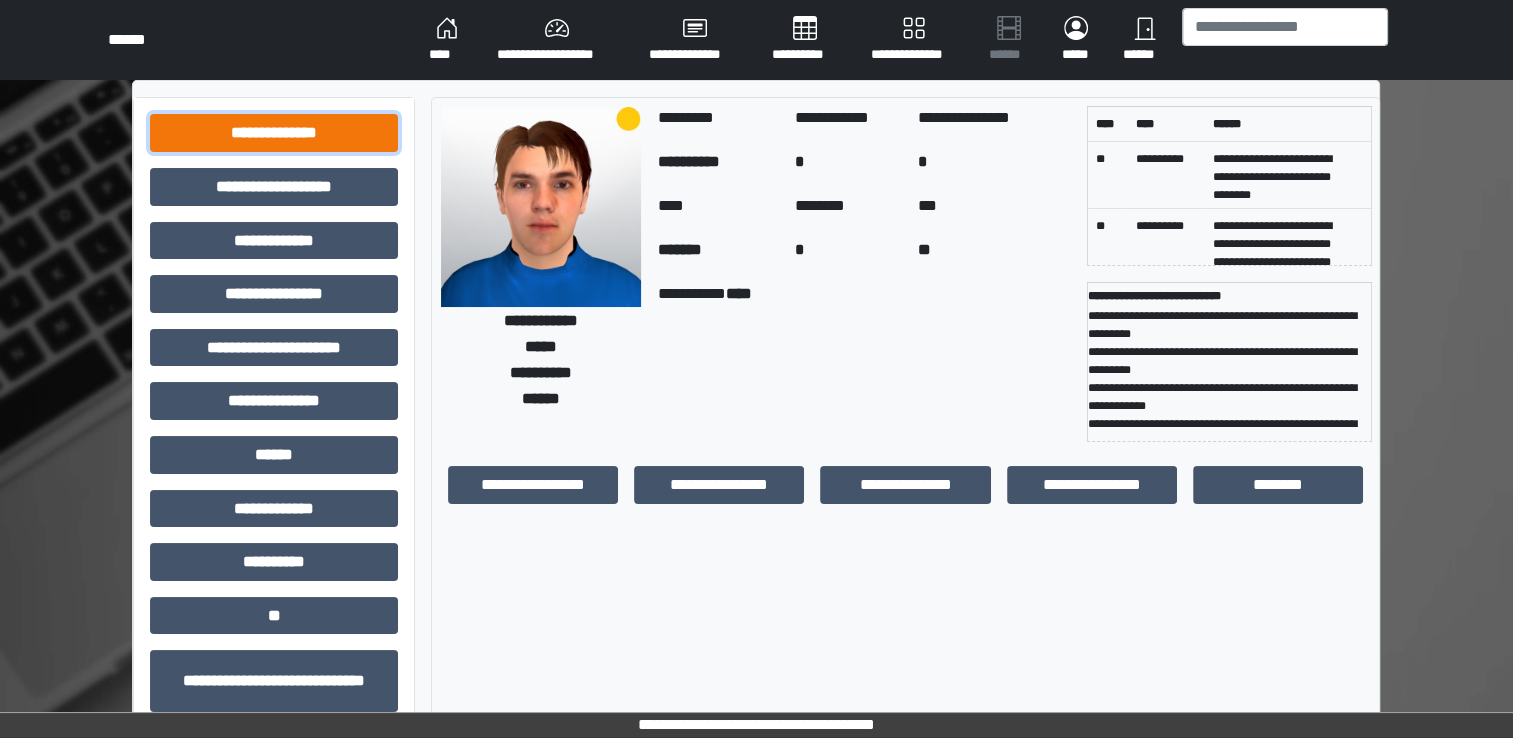 click on "**********" at bounding box center [274, 133] 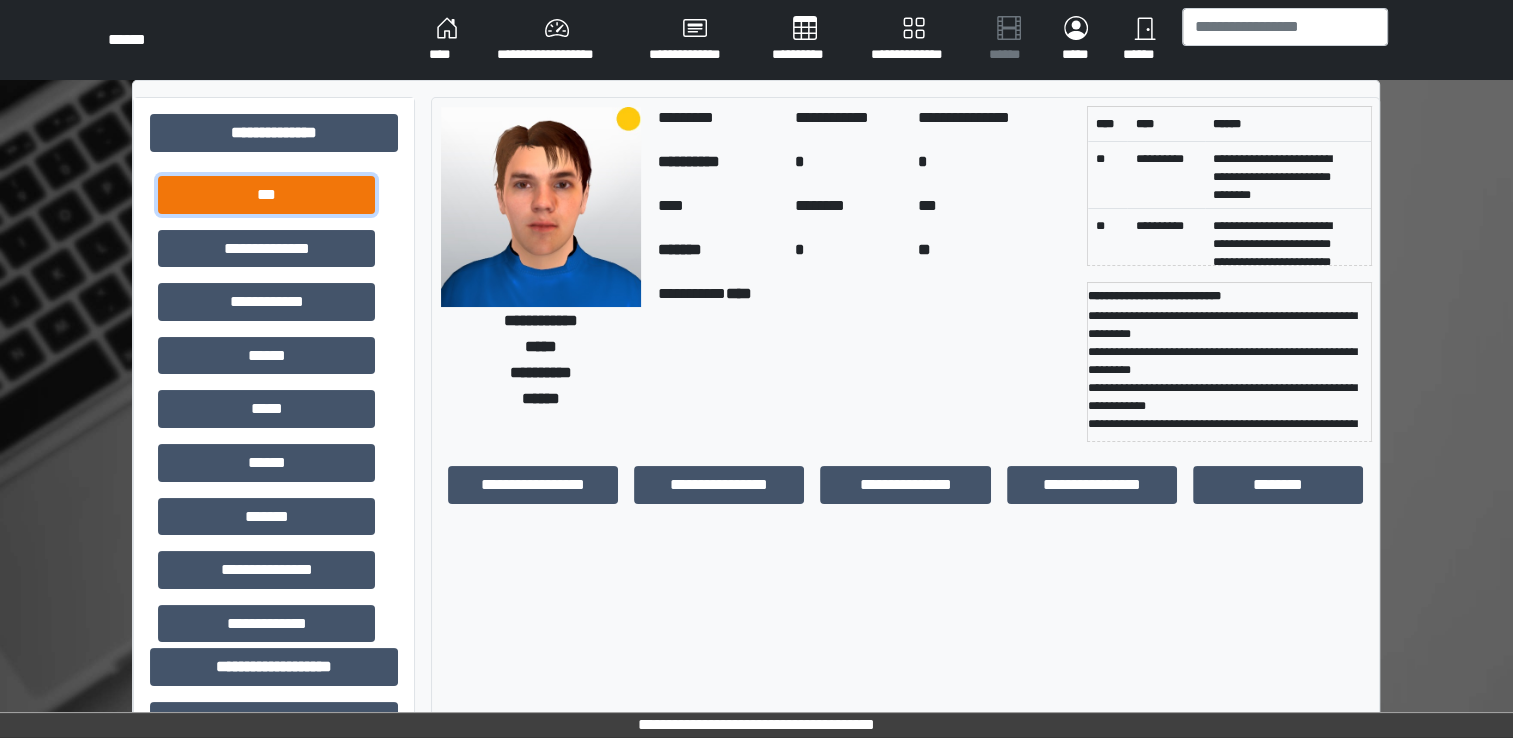 click on "***" at bounding box center (266, 195) 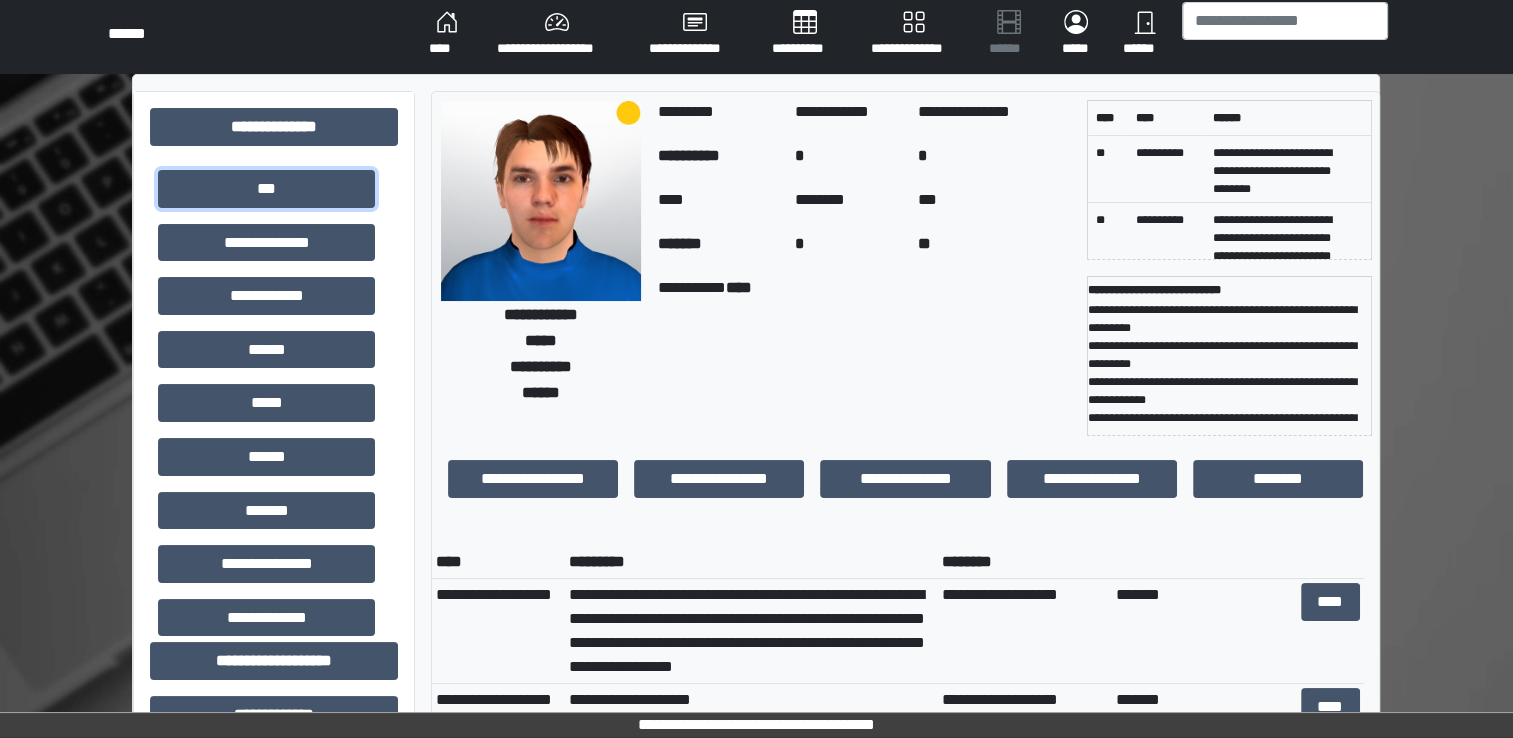 scroll, scrollTop: 100, scrollLeft: 0, axis: vertical 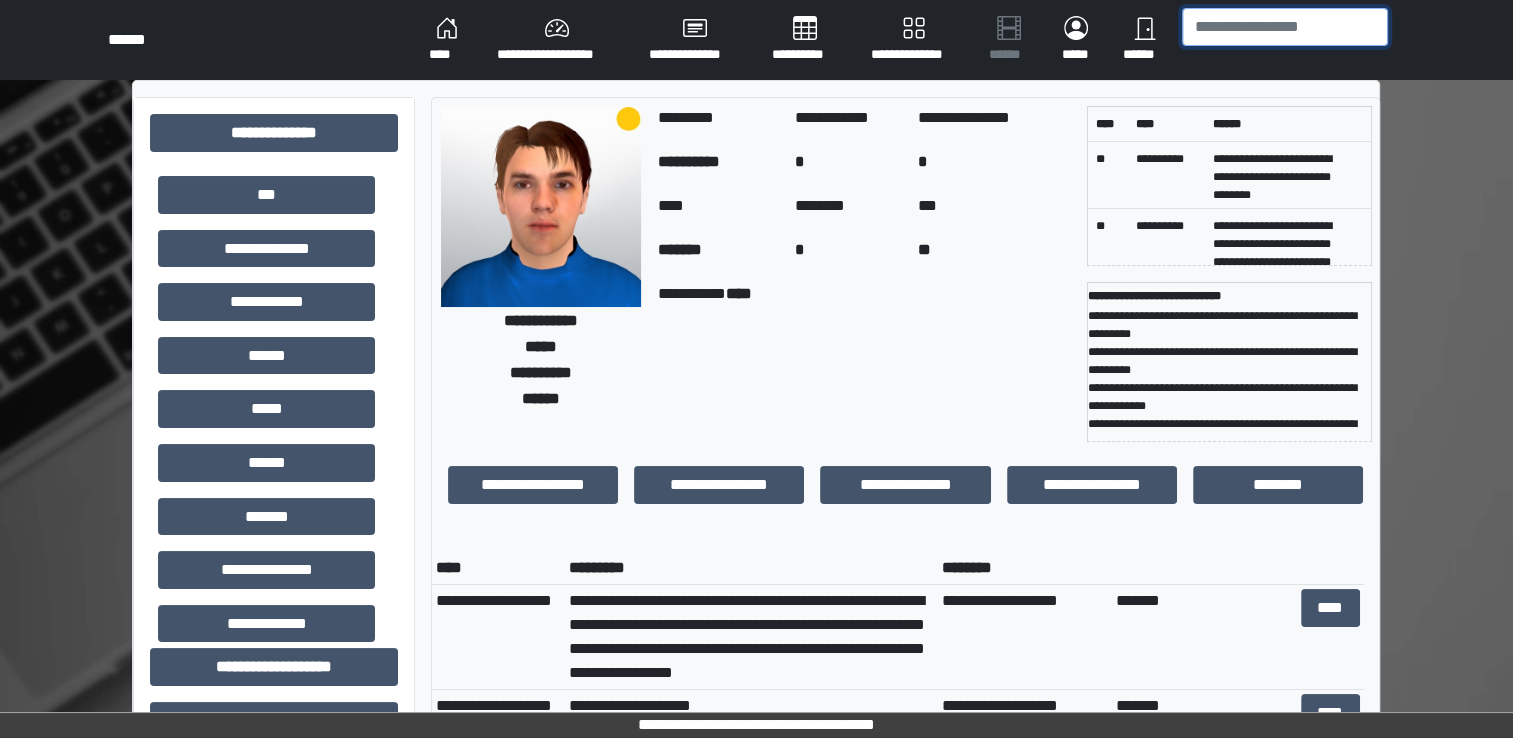 click at bounding box center [1285, 27] 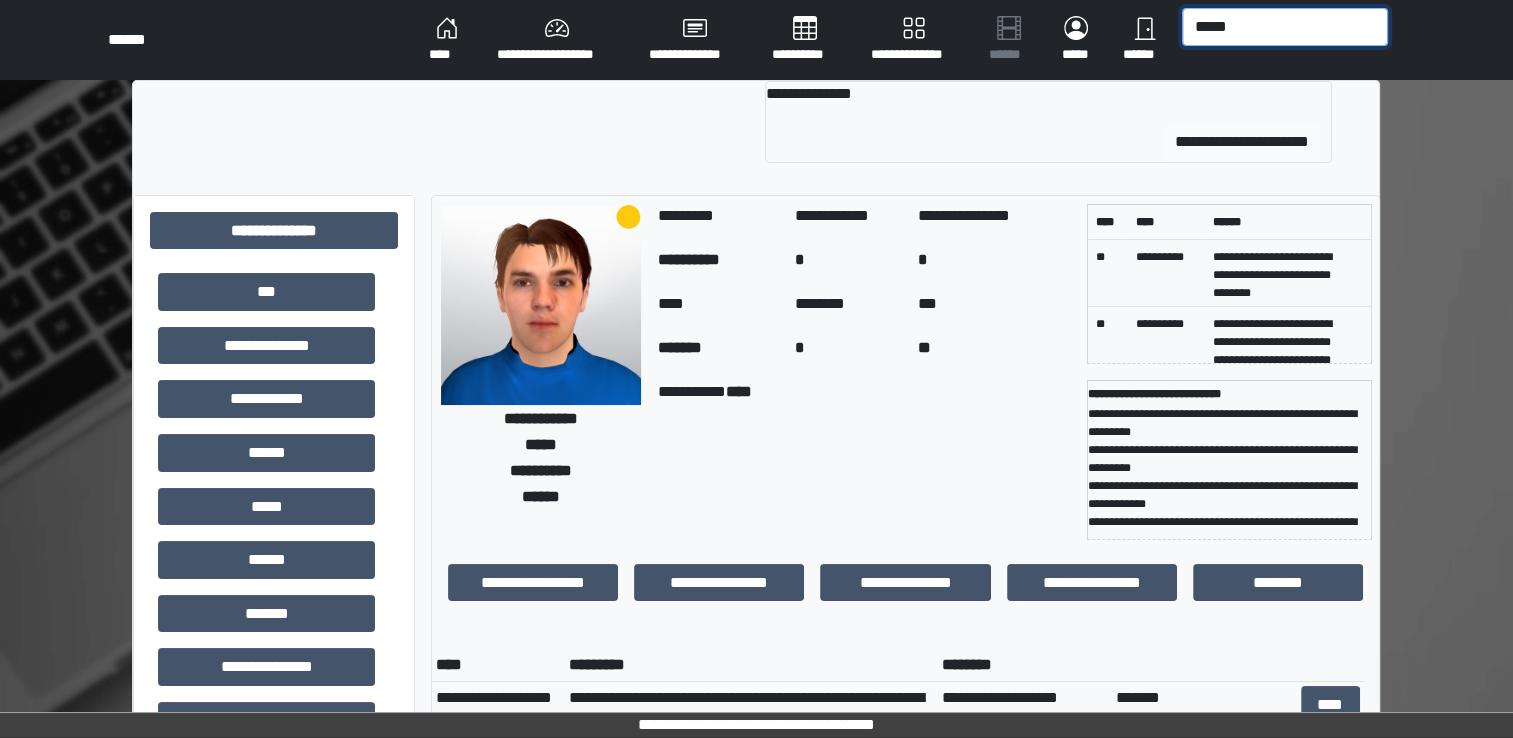 type on "*****" 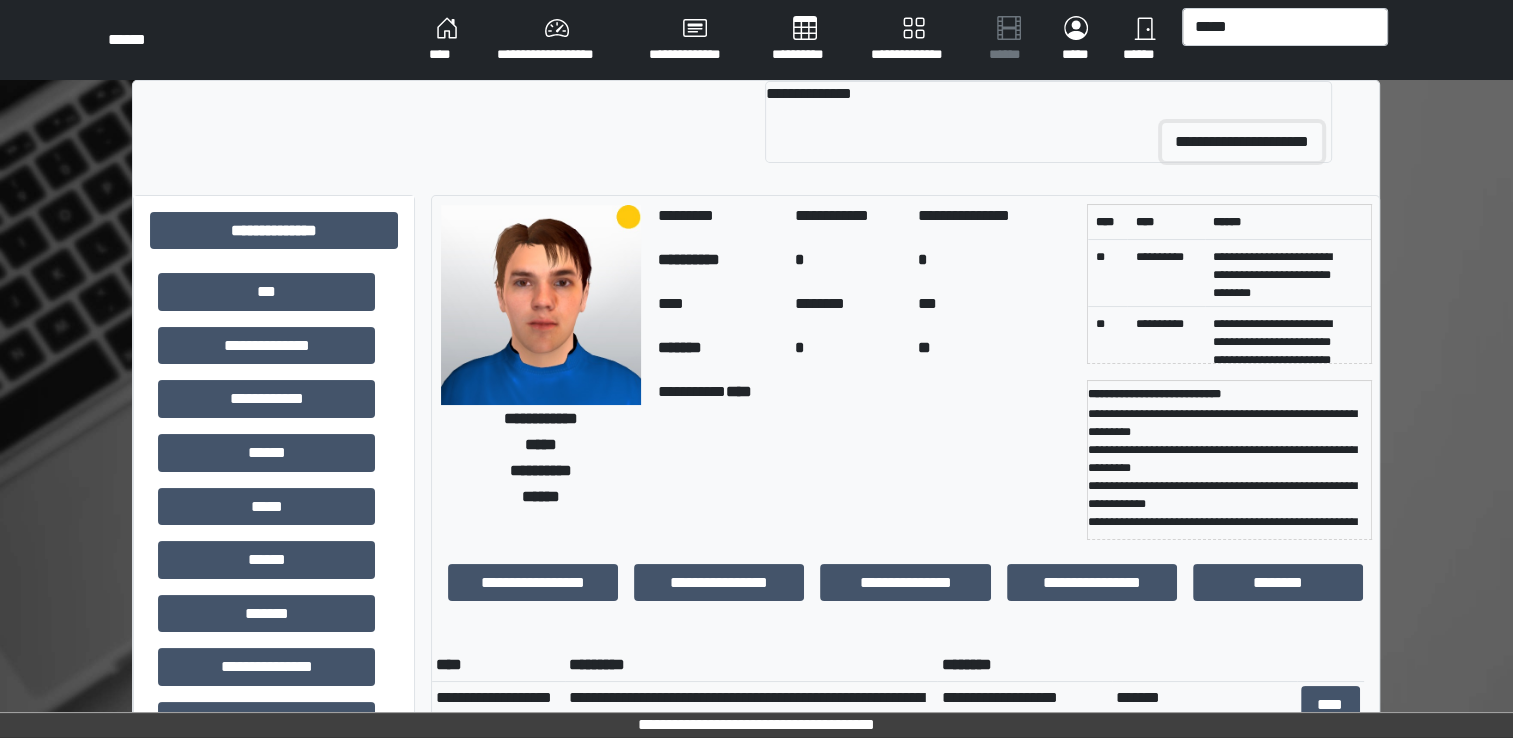 click on "**********" at bounding box center [1242, 142] 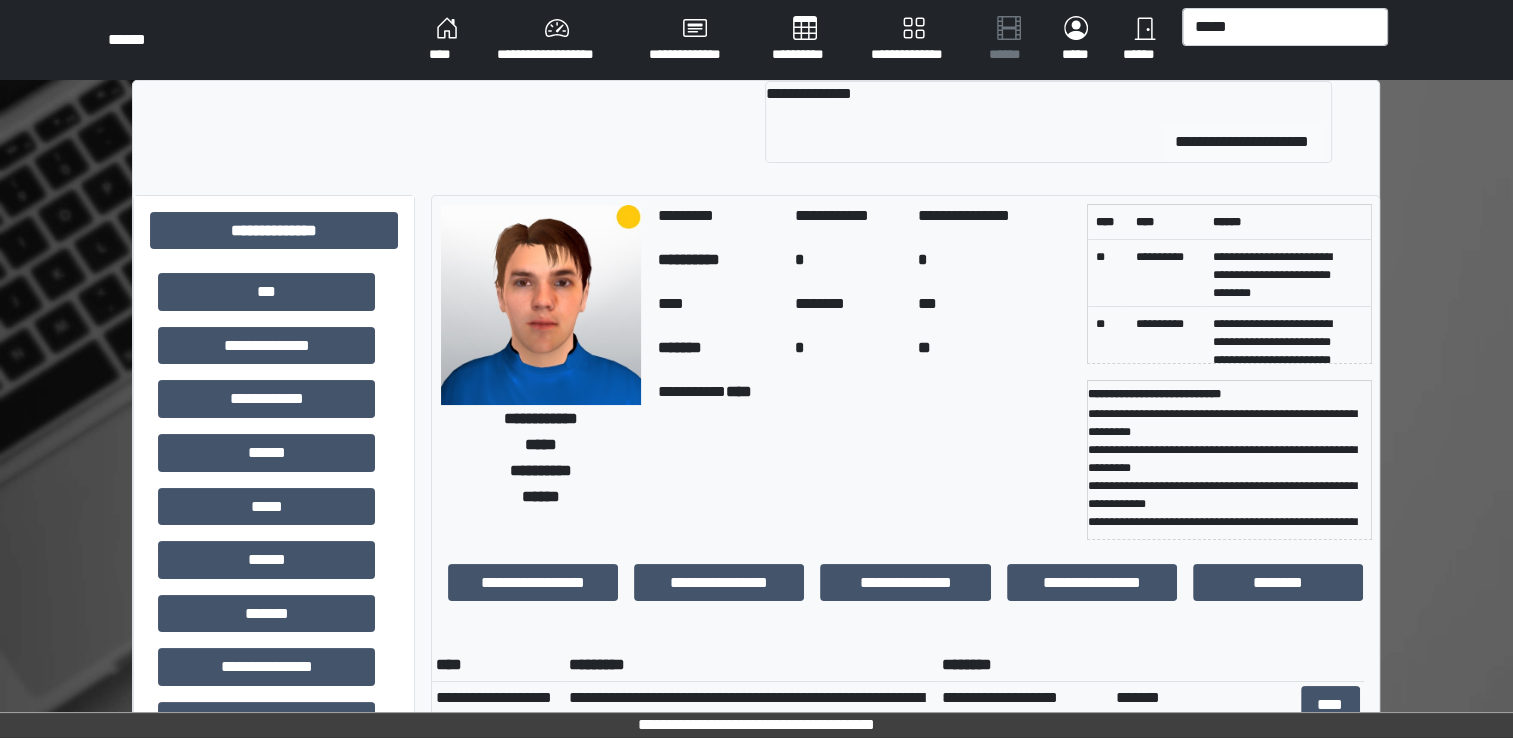 type 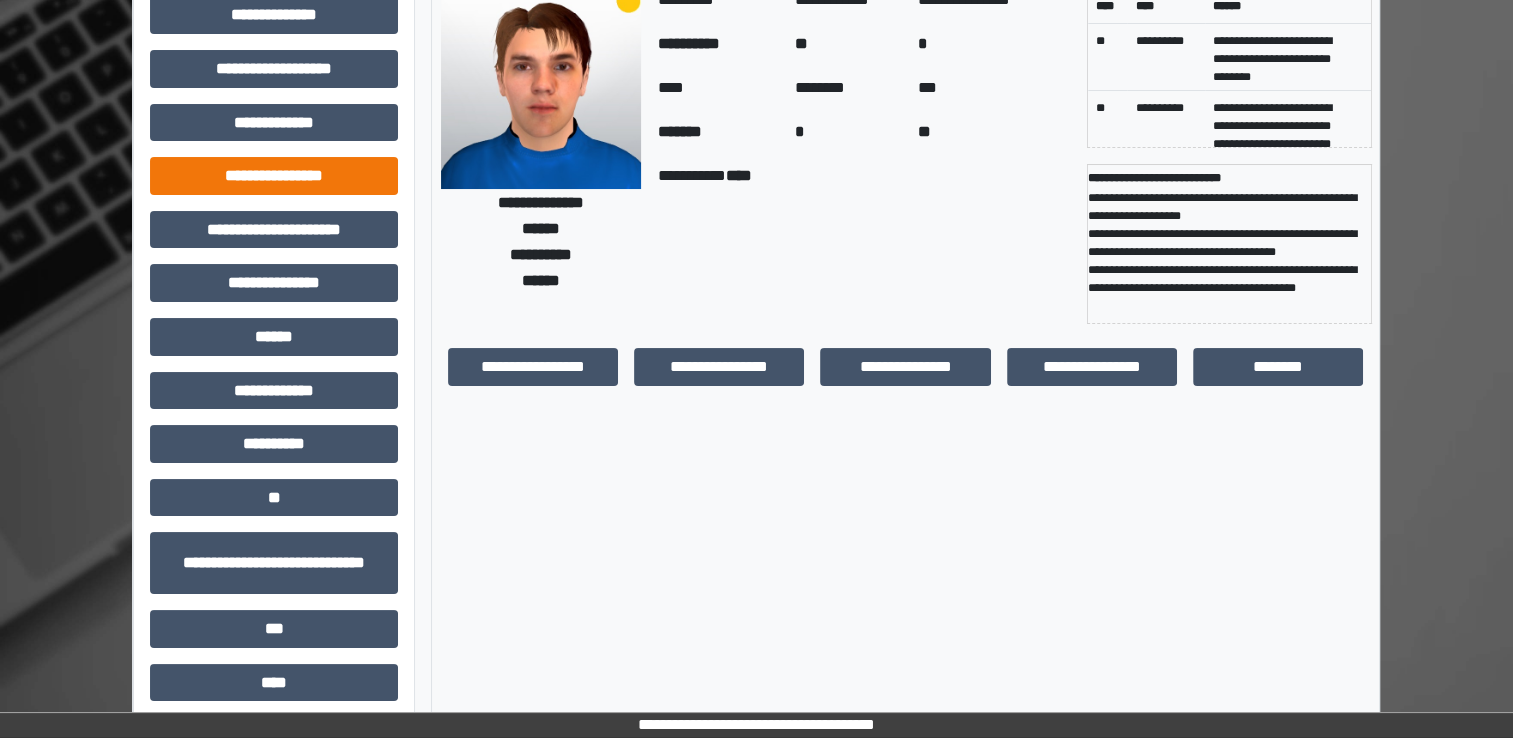 scroll, scrollTop: 84, scrollLeft: 0, axis: vertical 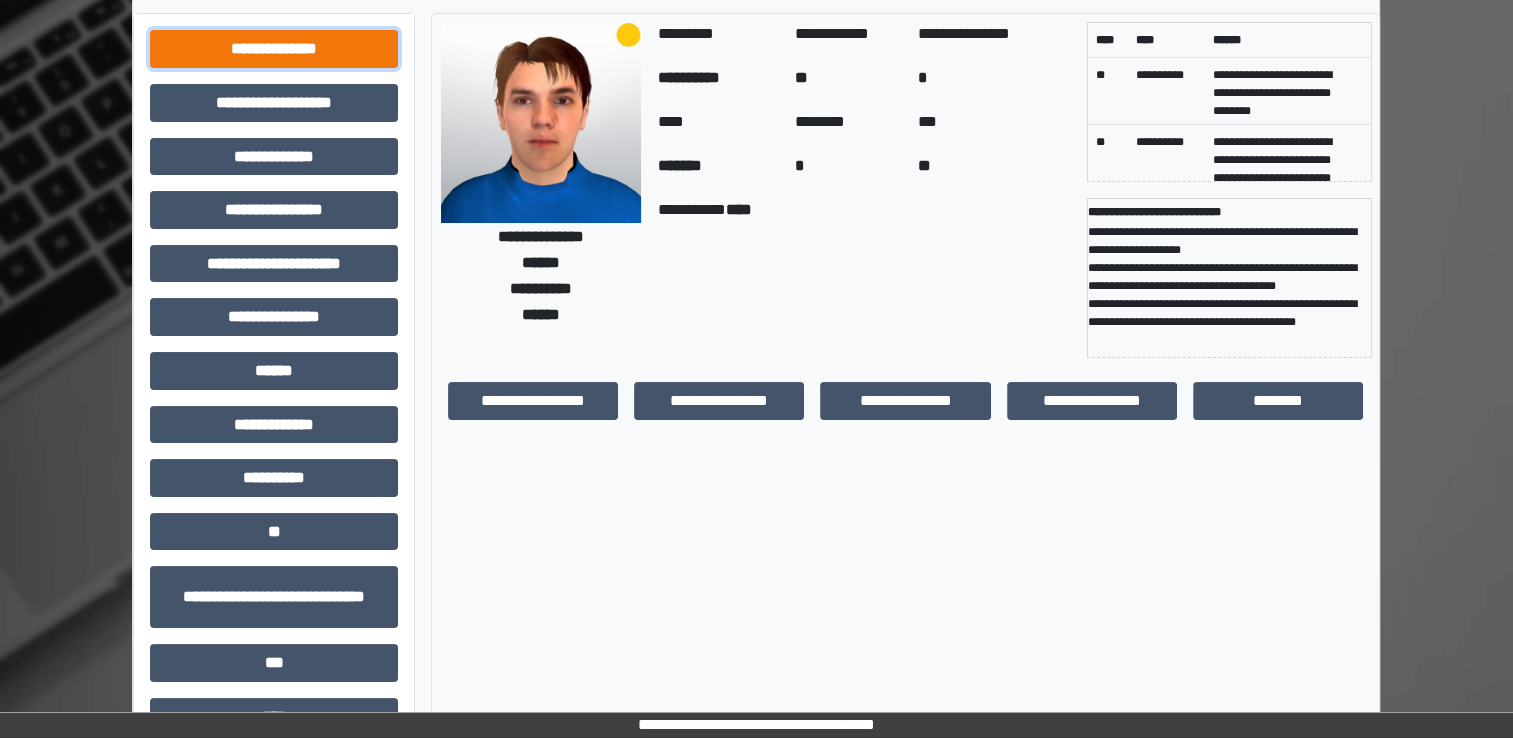 click on "**********" at bounding box center (274, 49) 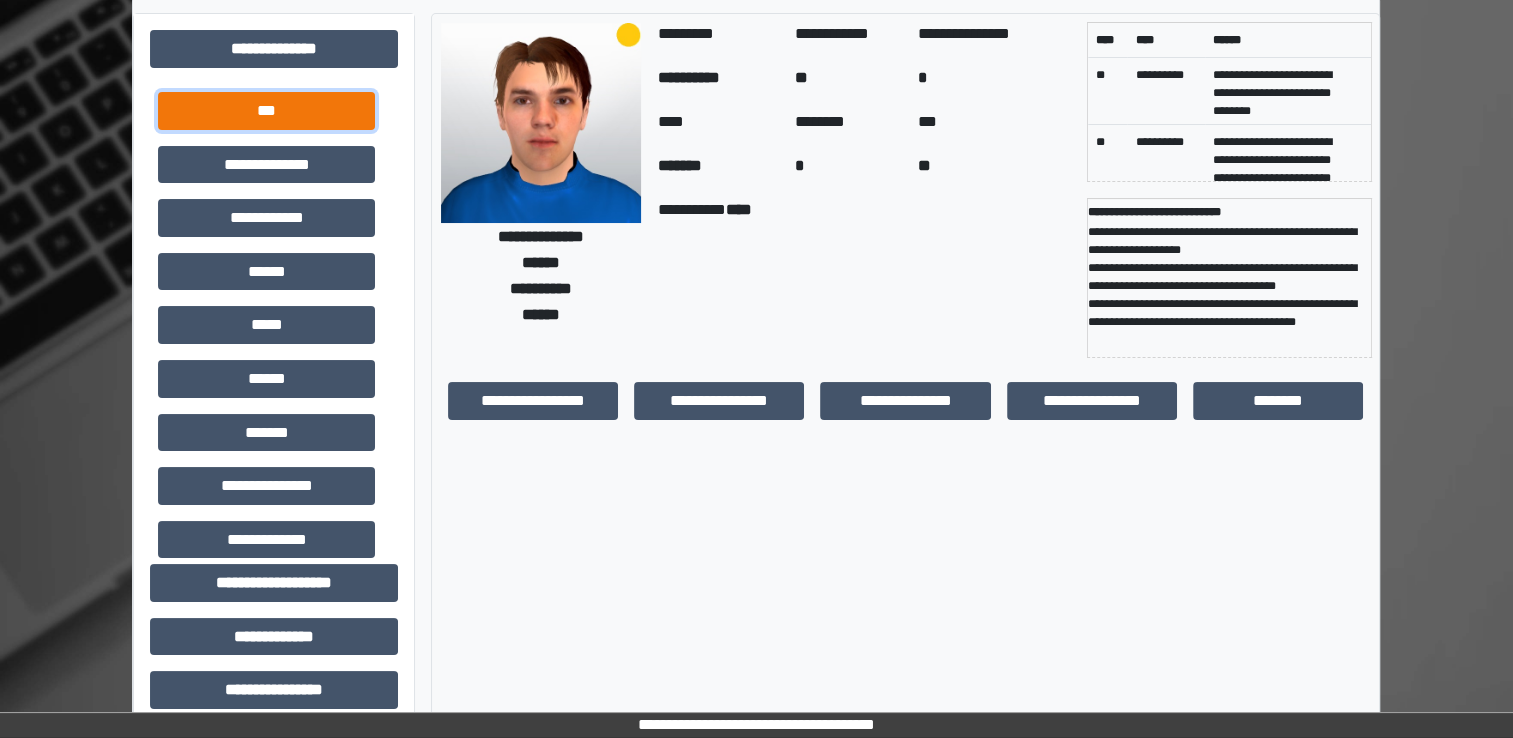 click on "***" at bounding box center (266, 111) 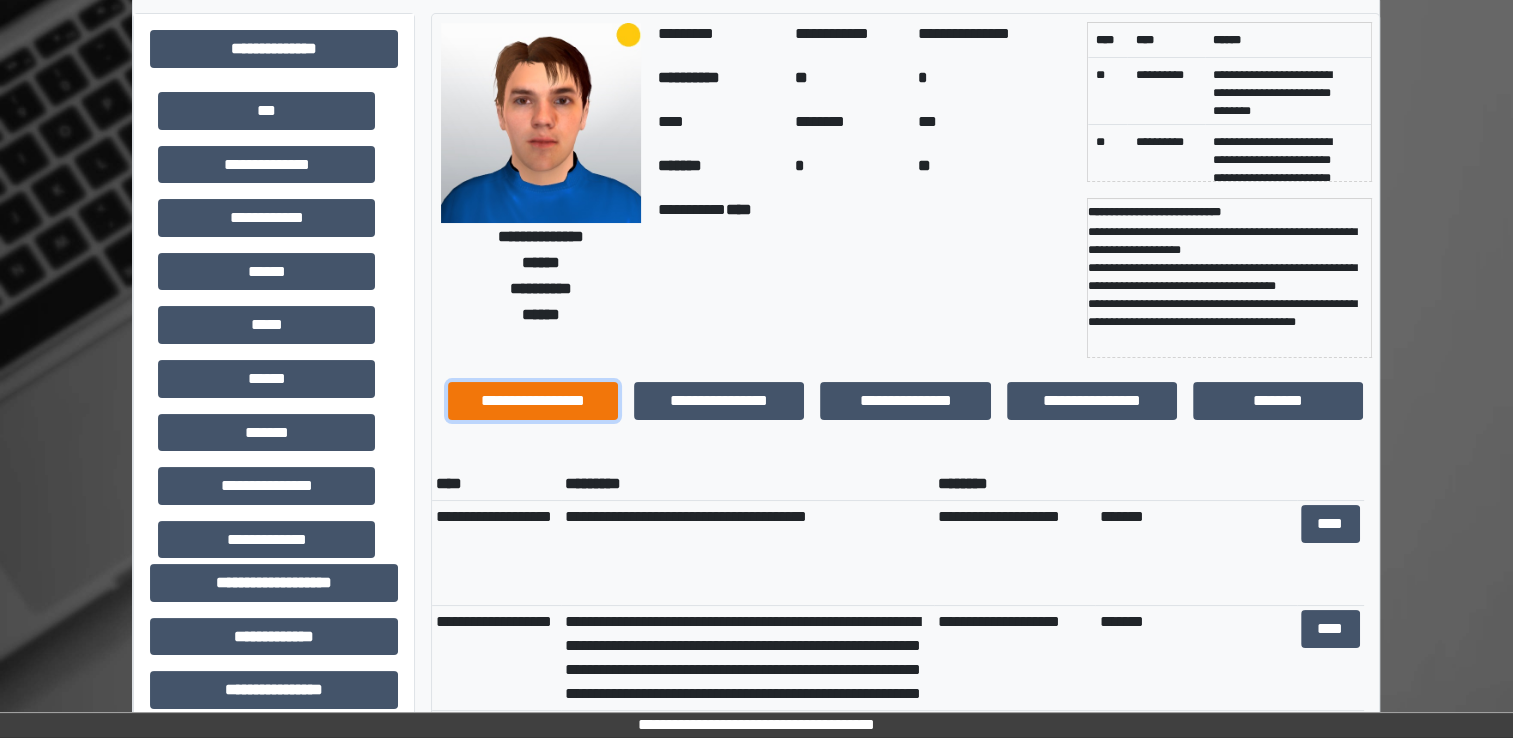 click on "**********" at bounding box center (533, 401) 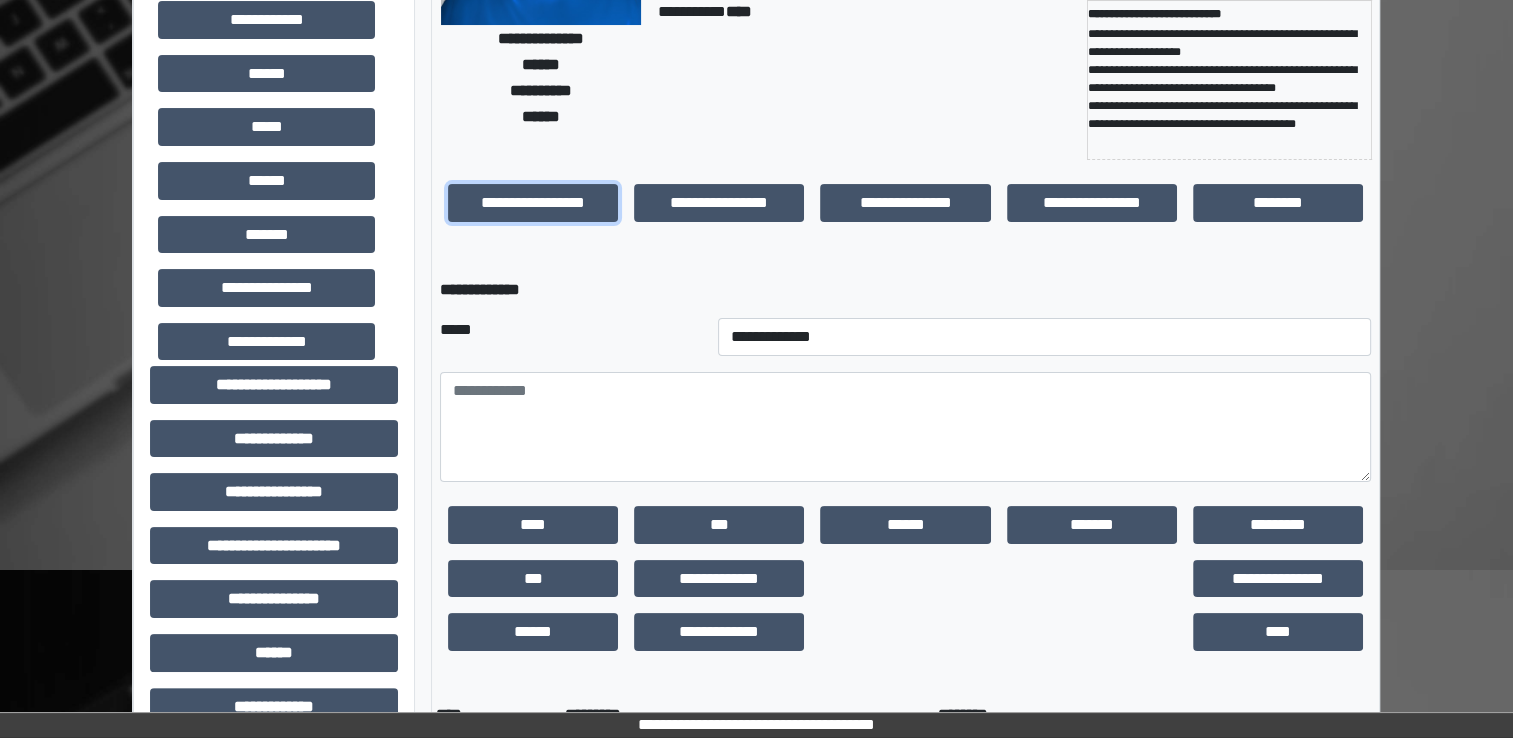 scroll, scrollTop: 284, scrollLeft: 0, axis: vertical 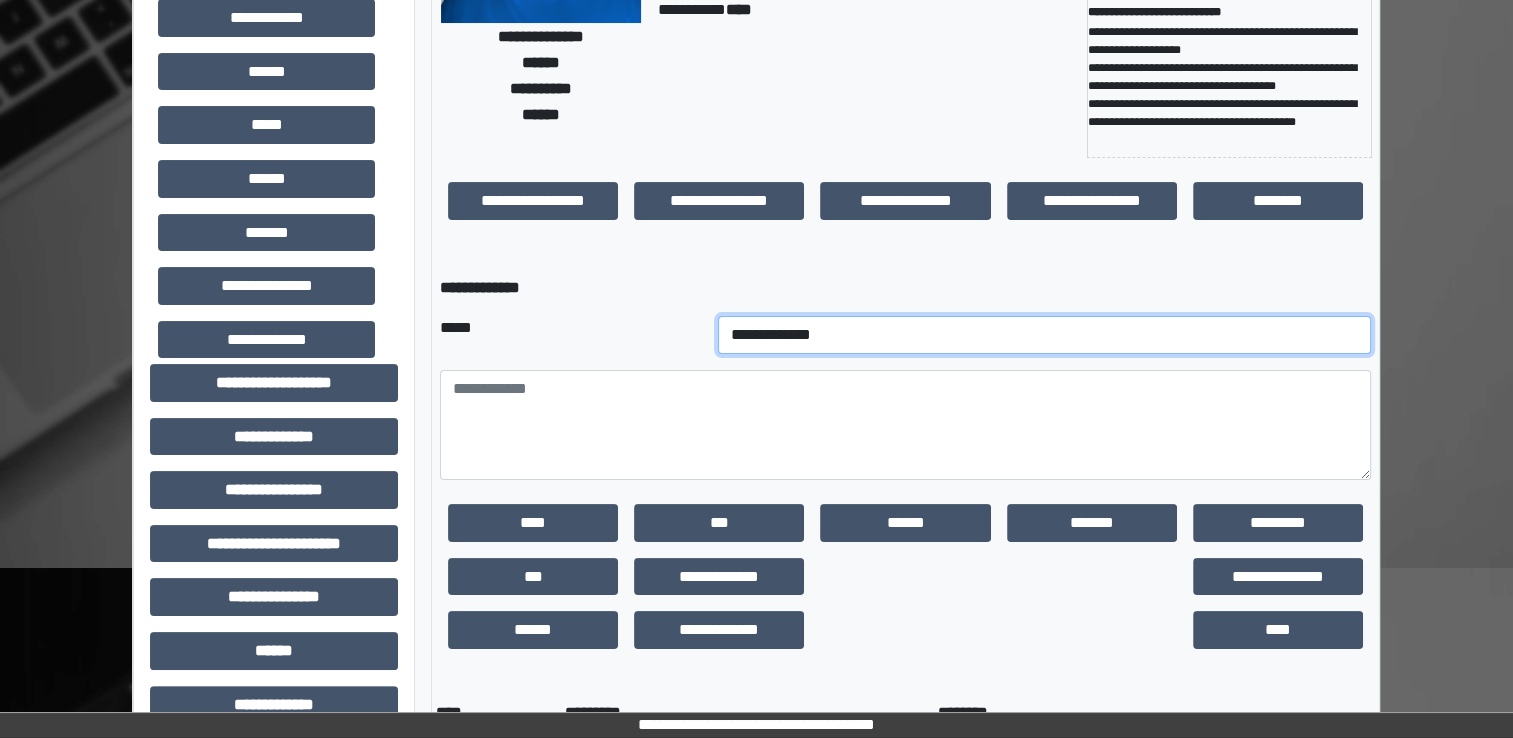 drag, startPoint x: 611, startPoint y: 338, endPoint x: 640, endPoint y: 398, distance: 66.64083 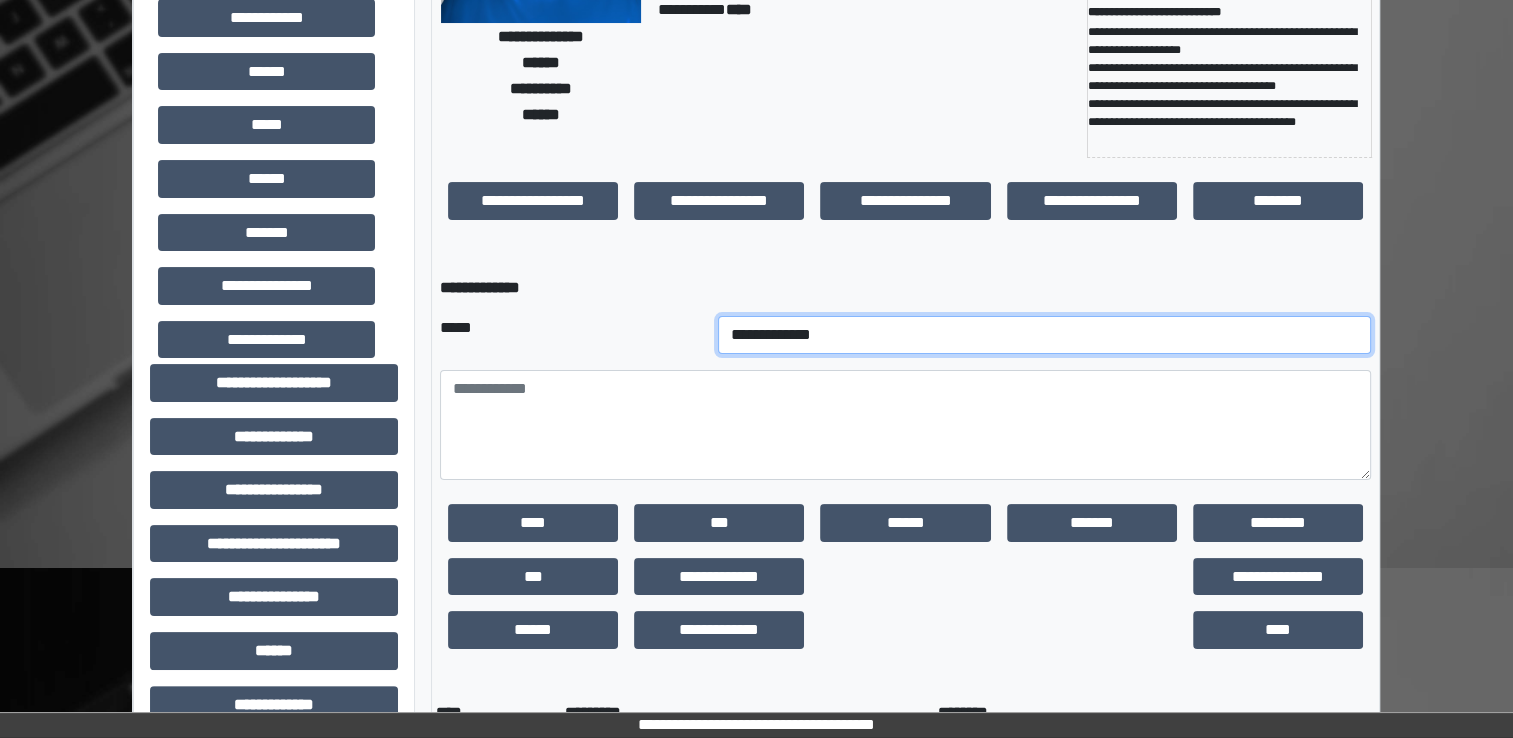 select on "*" 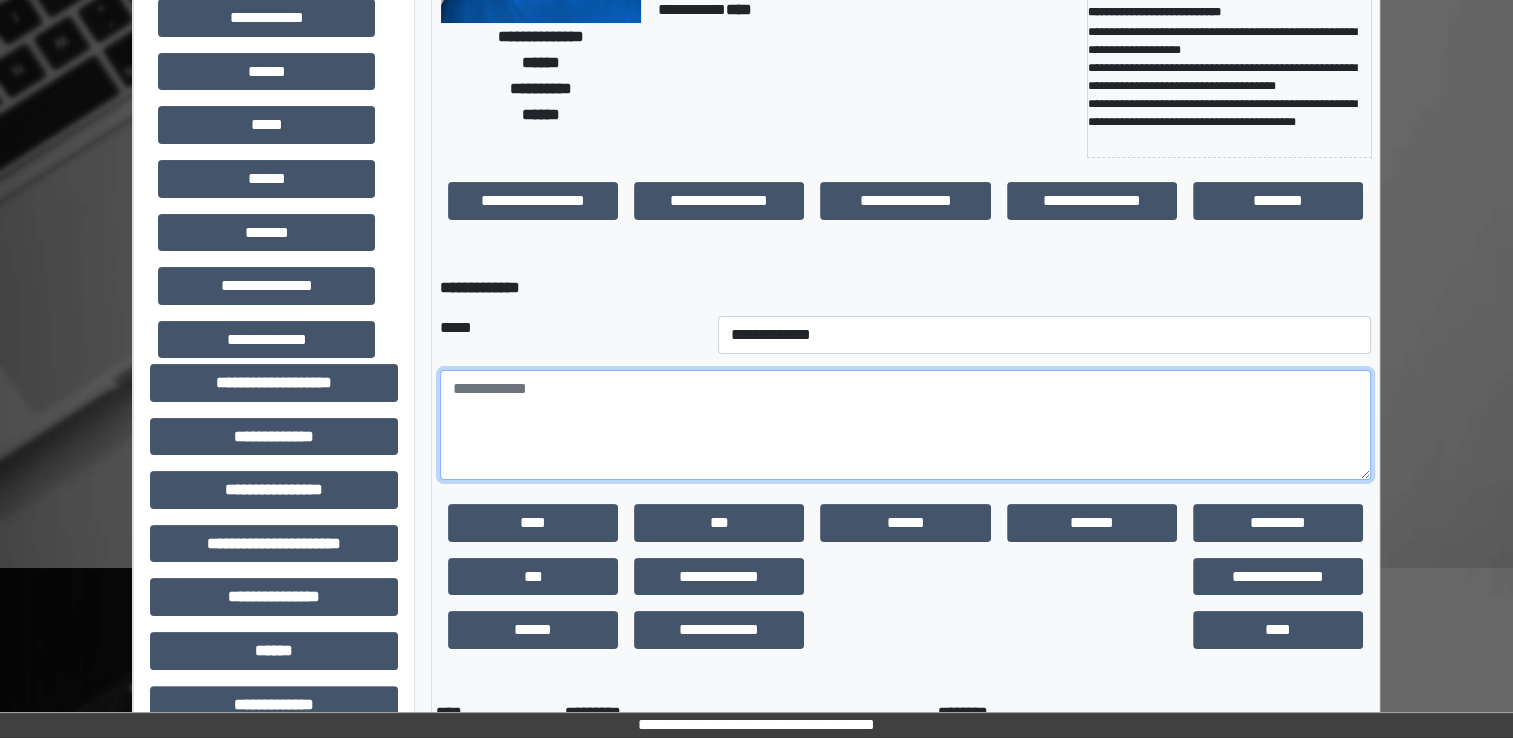 click at bounding box center [905, 425] 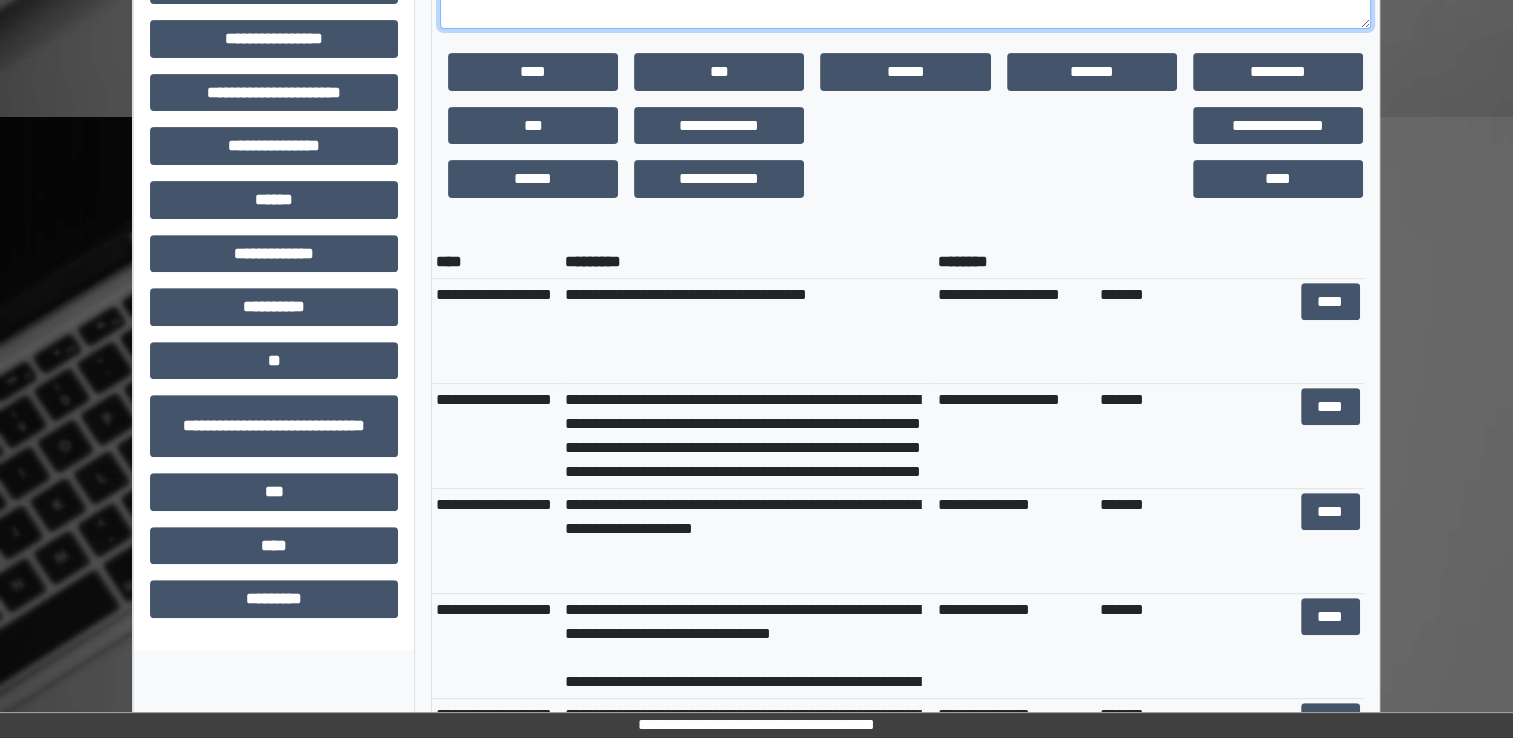 scroll, scrollTop: 776, scrollLeft: 0, axis: vertical 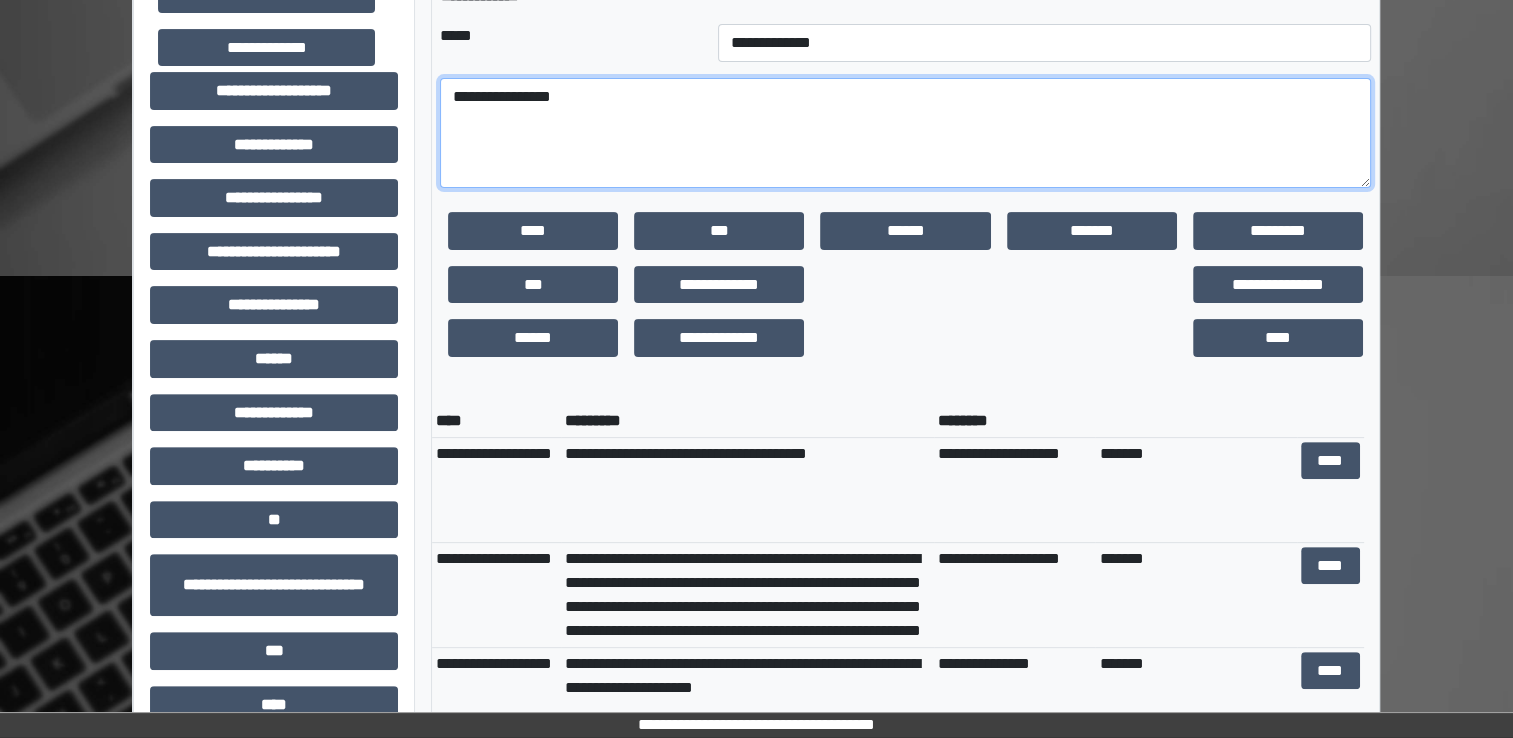 drag, startPoint x: 597, startPoint y: 95, endPoint x: 548, endPoint y: 94, distance: 49.010204 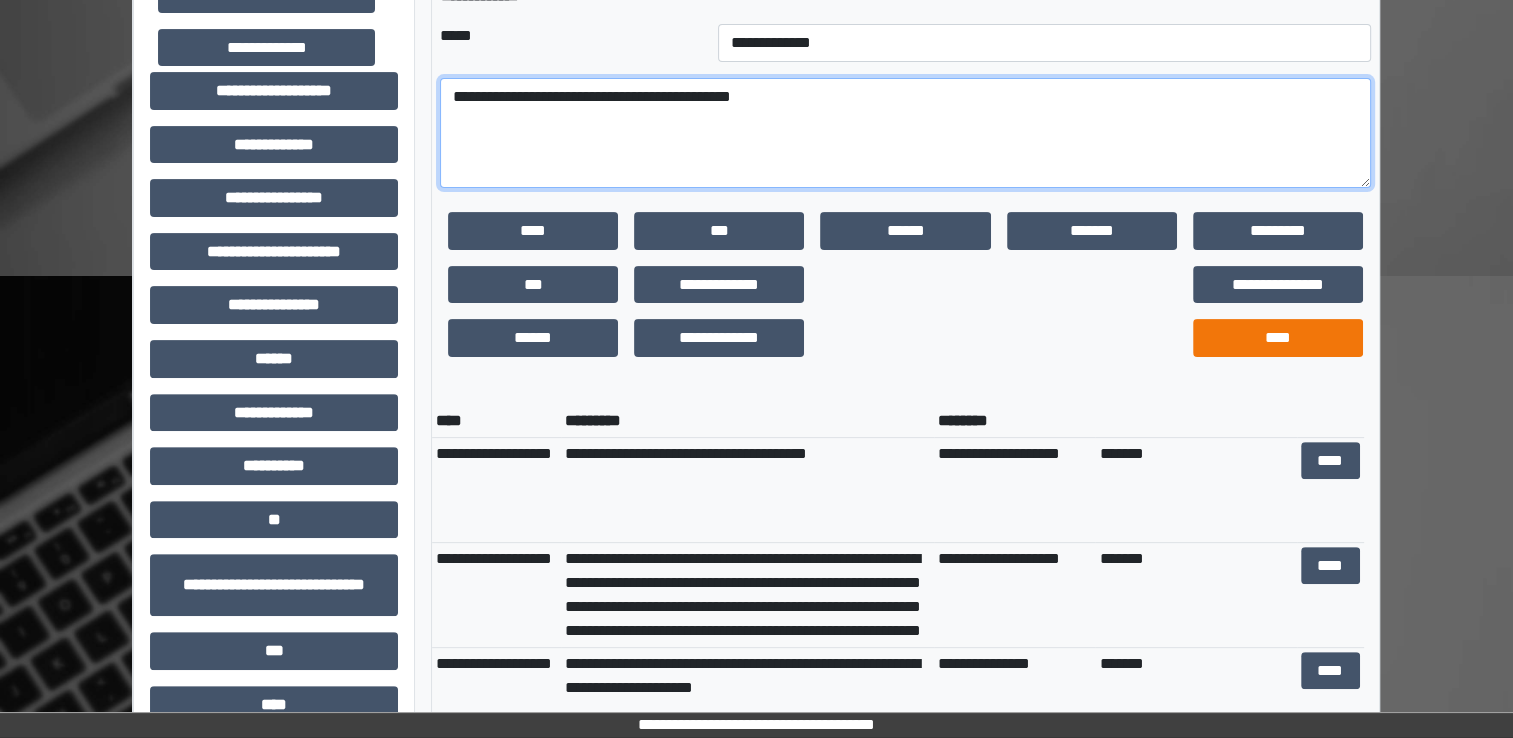 type on "**********" 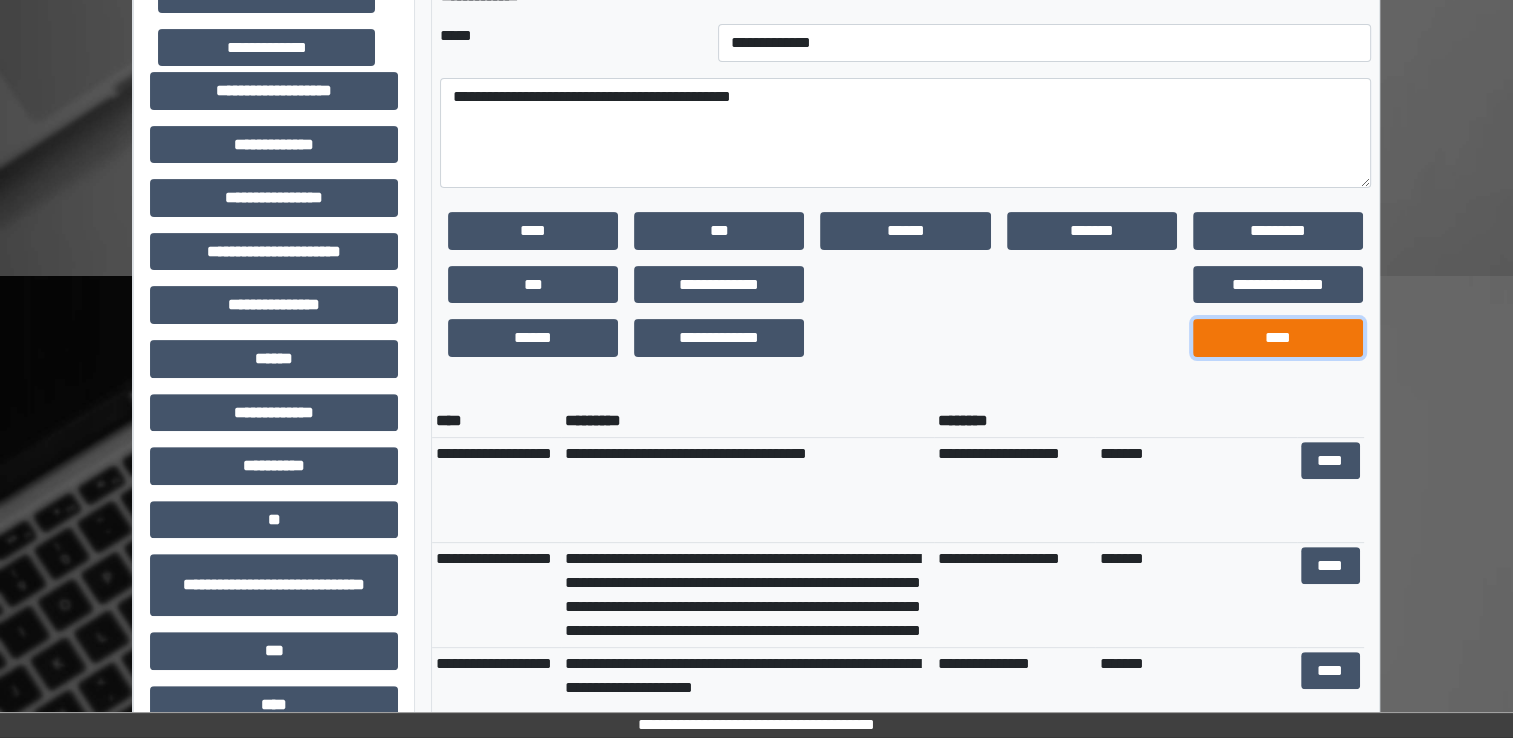 click on "****" at bounding box center [1278, 338] 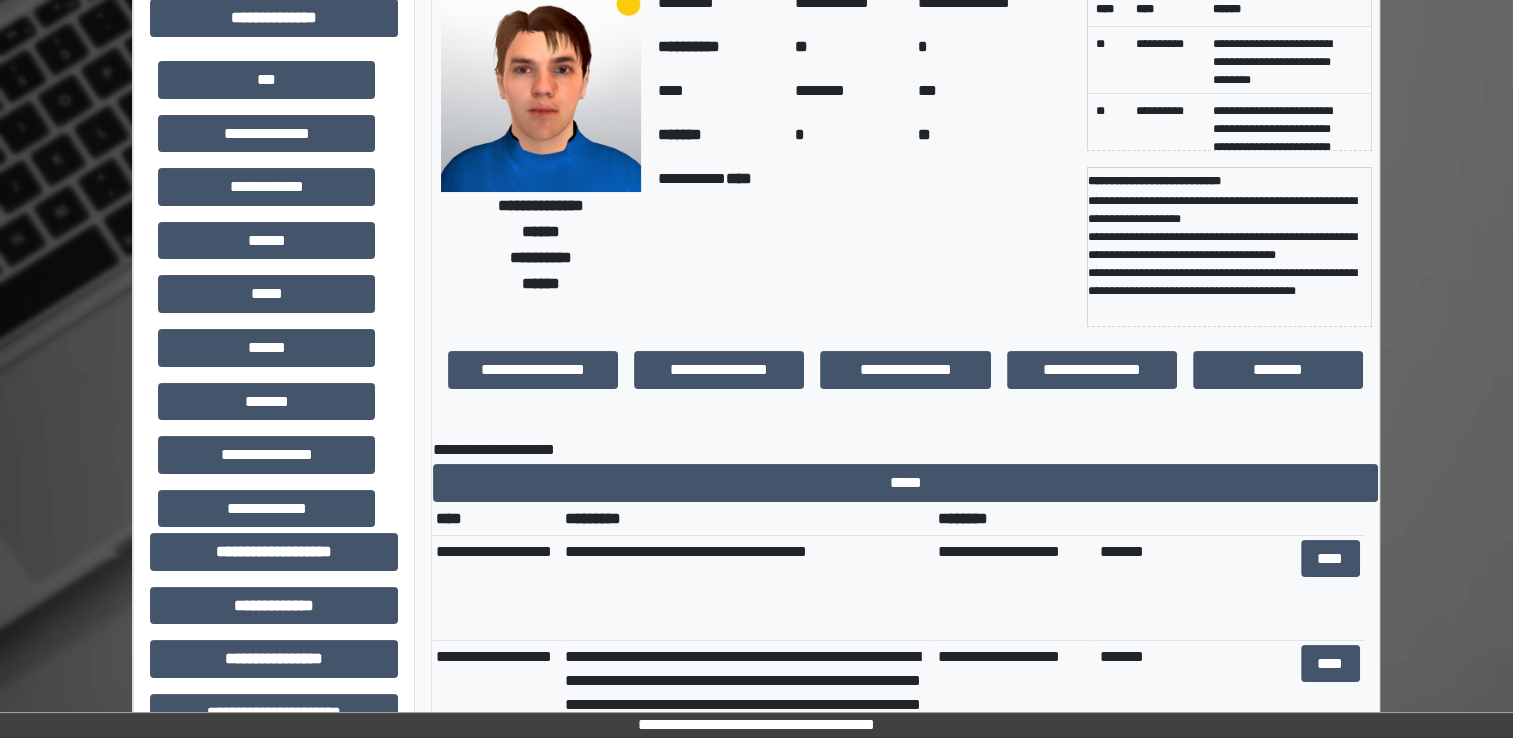 scroll, scrollTop: 0, scrollLeft: 0, axis: both 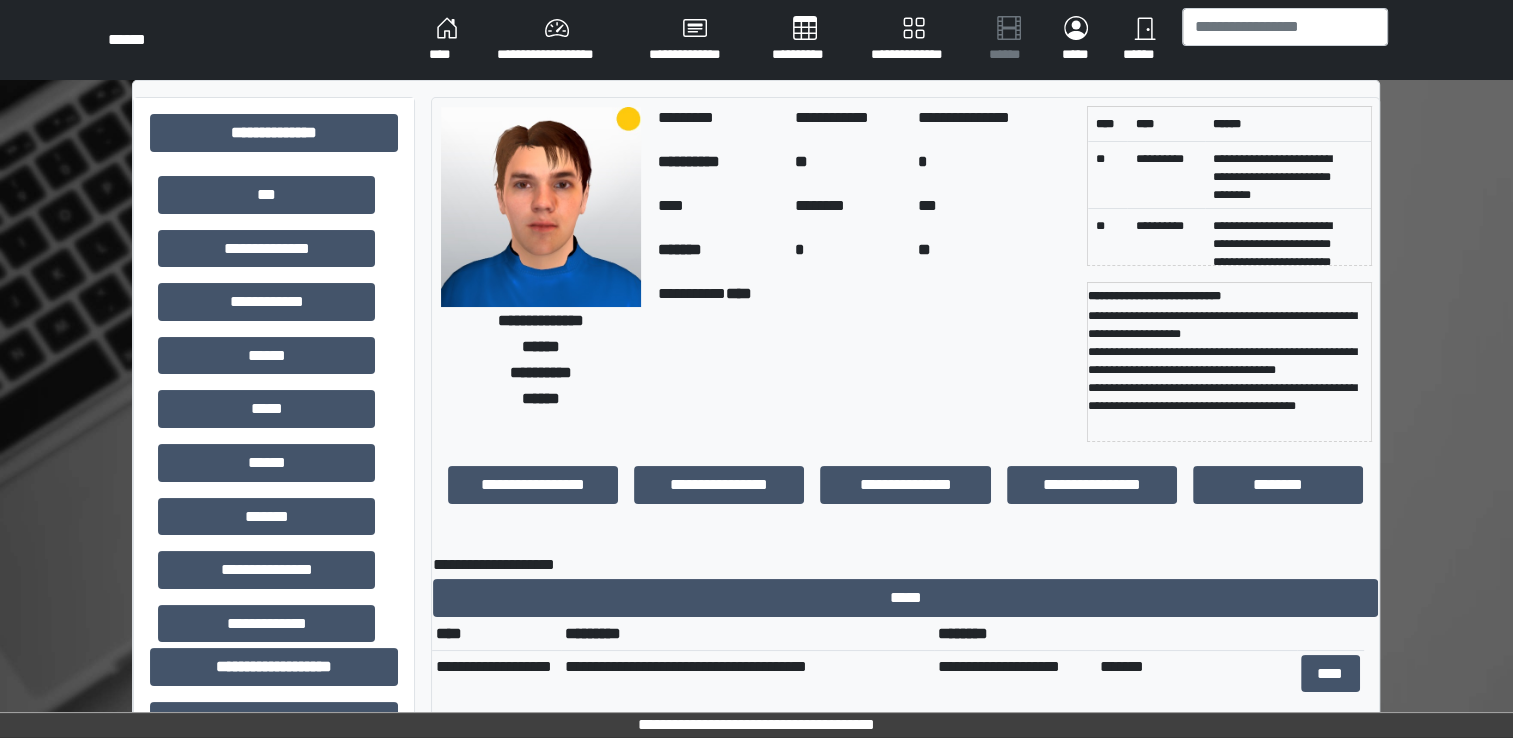 click on "****" at bounding box center (447, 40) 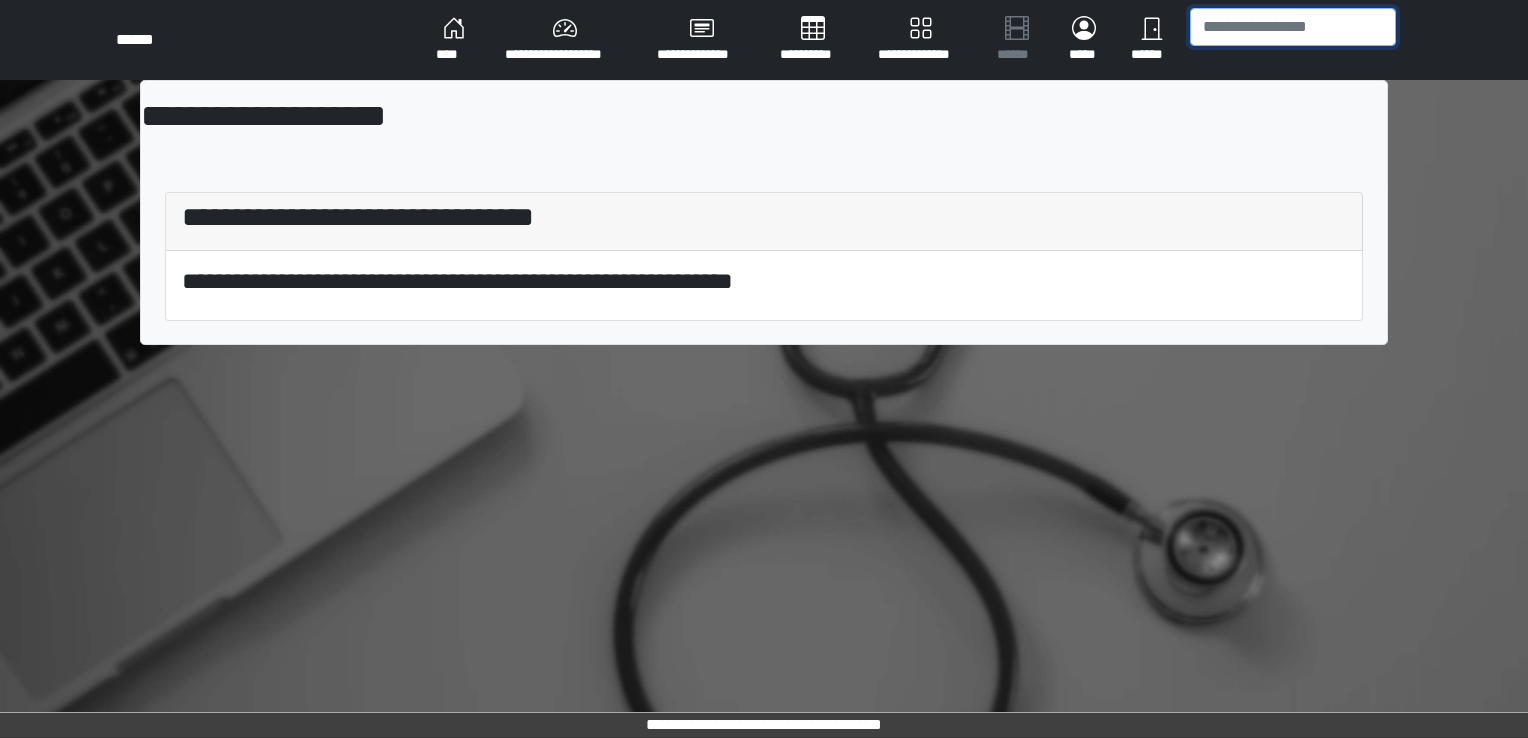 click at bounding box center [1293, 27] 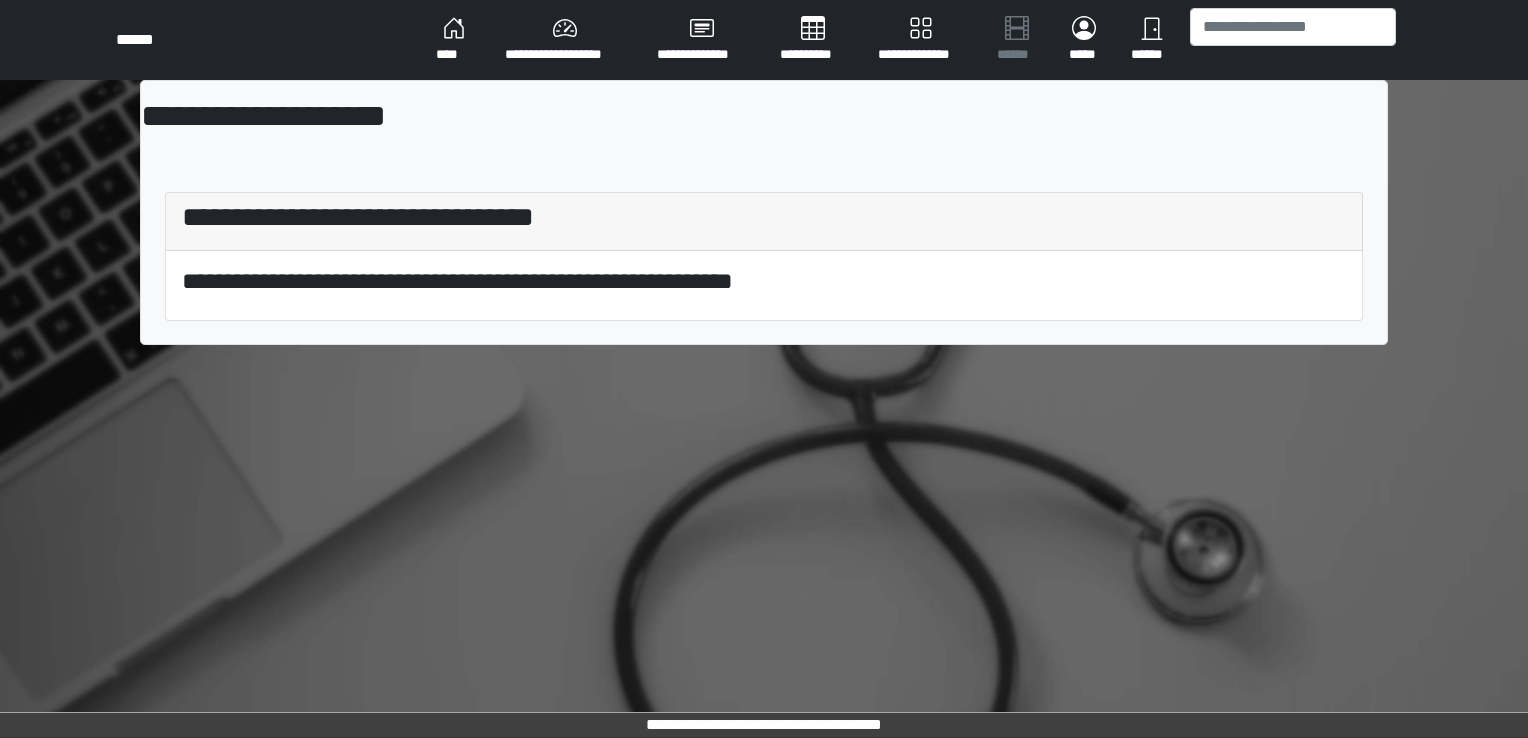 click on "****" at bounding box center (454, 40) 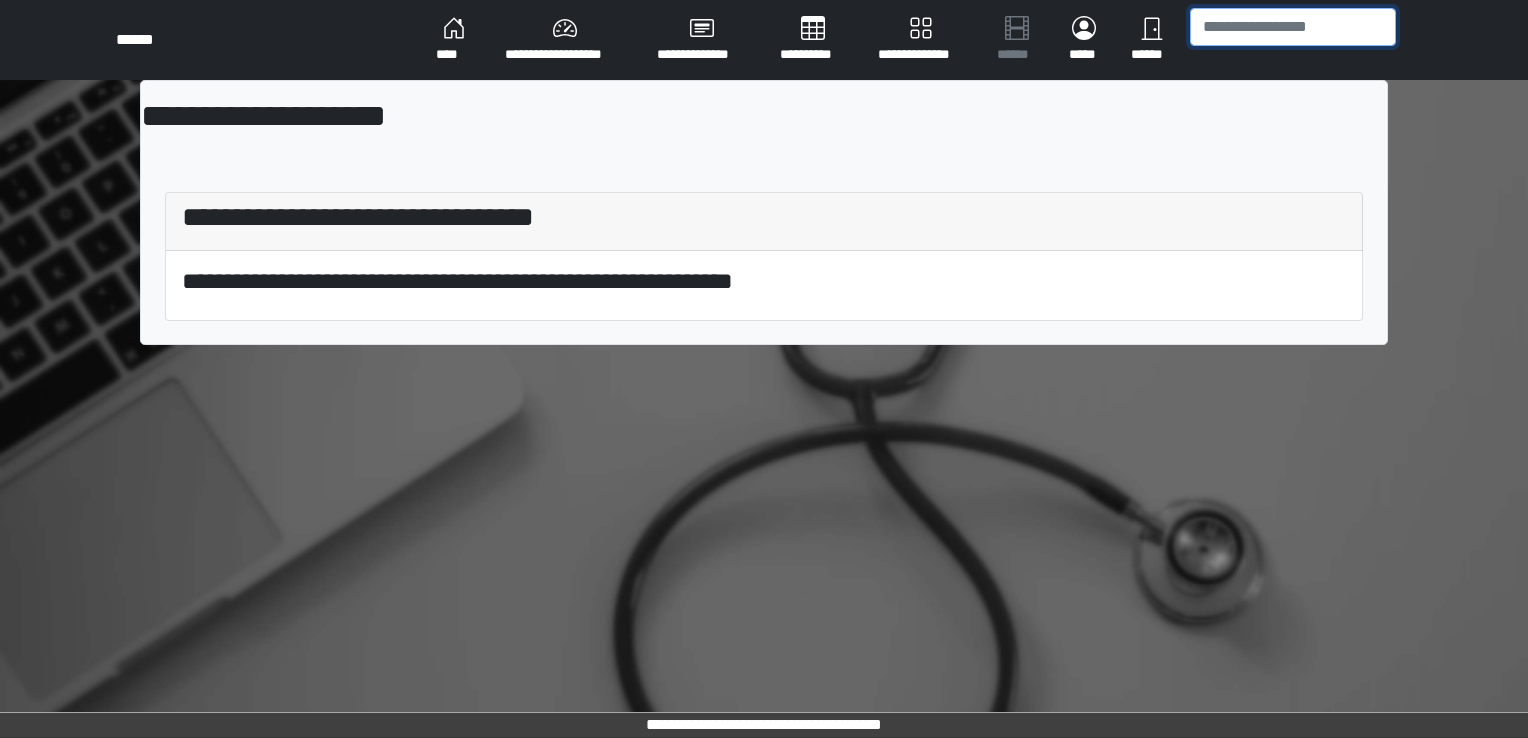 click at bounding box center (1293, 27) 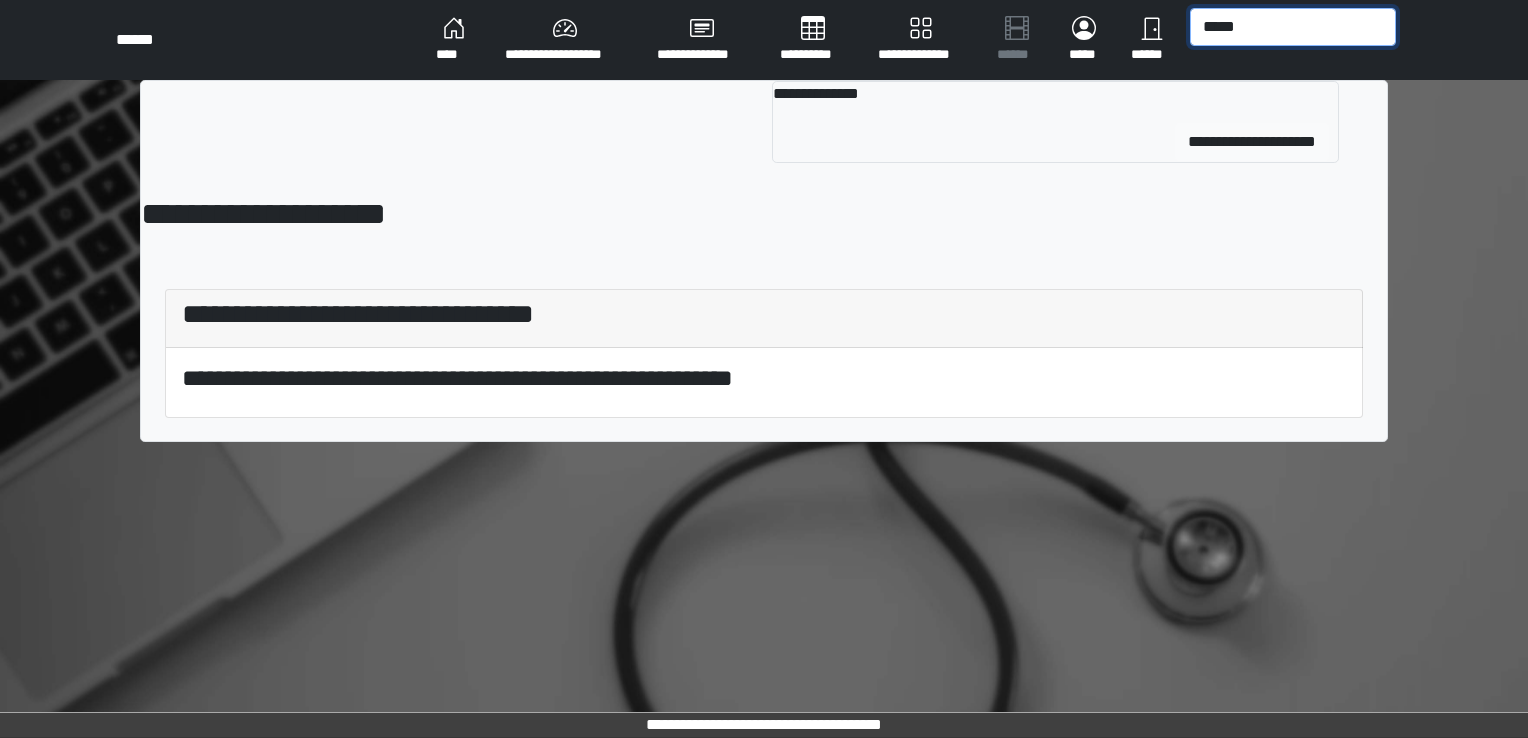 type on "*****" 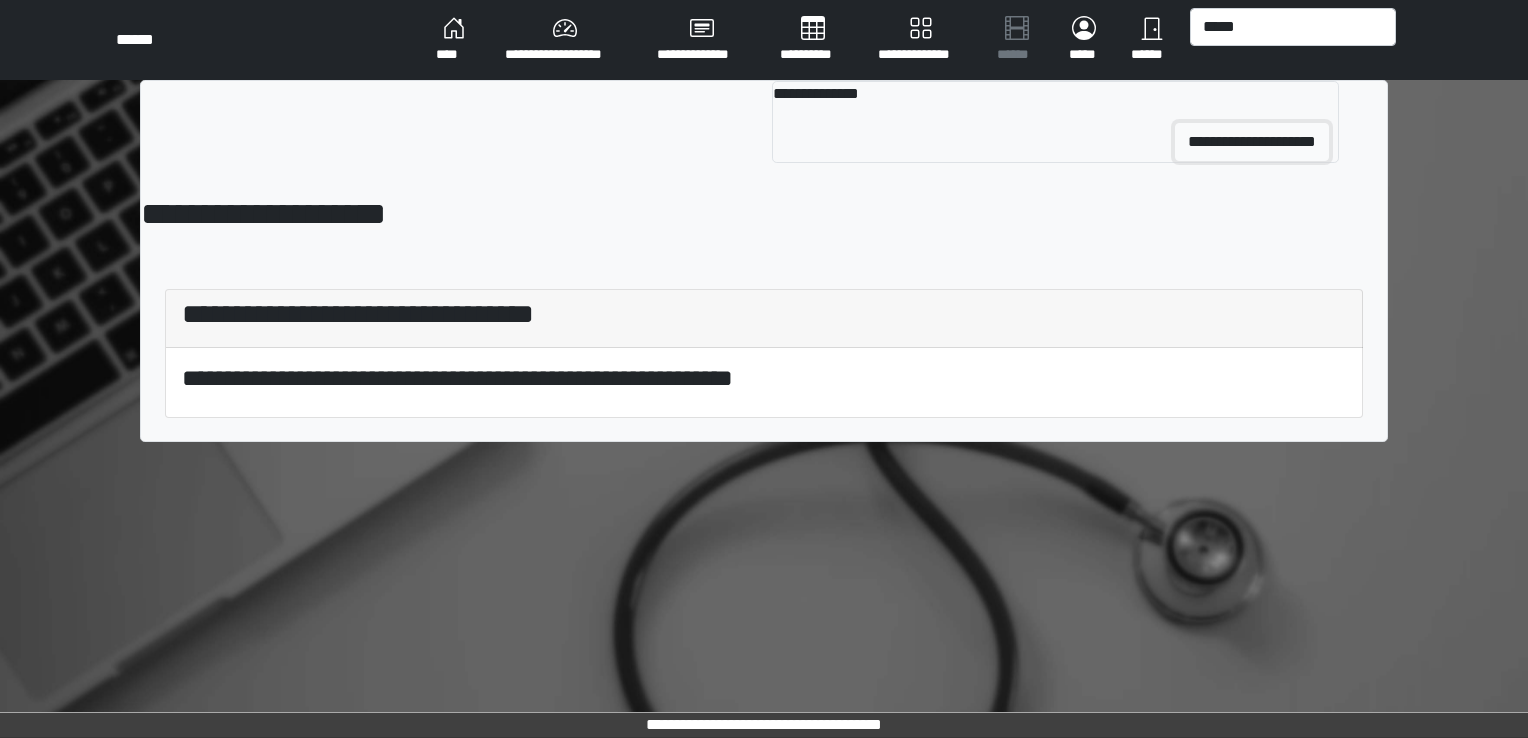click on "**********" at bounding box center [1252, 142] 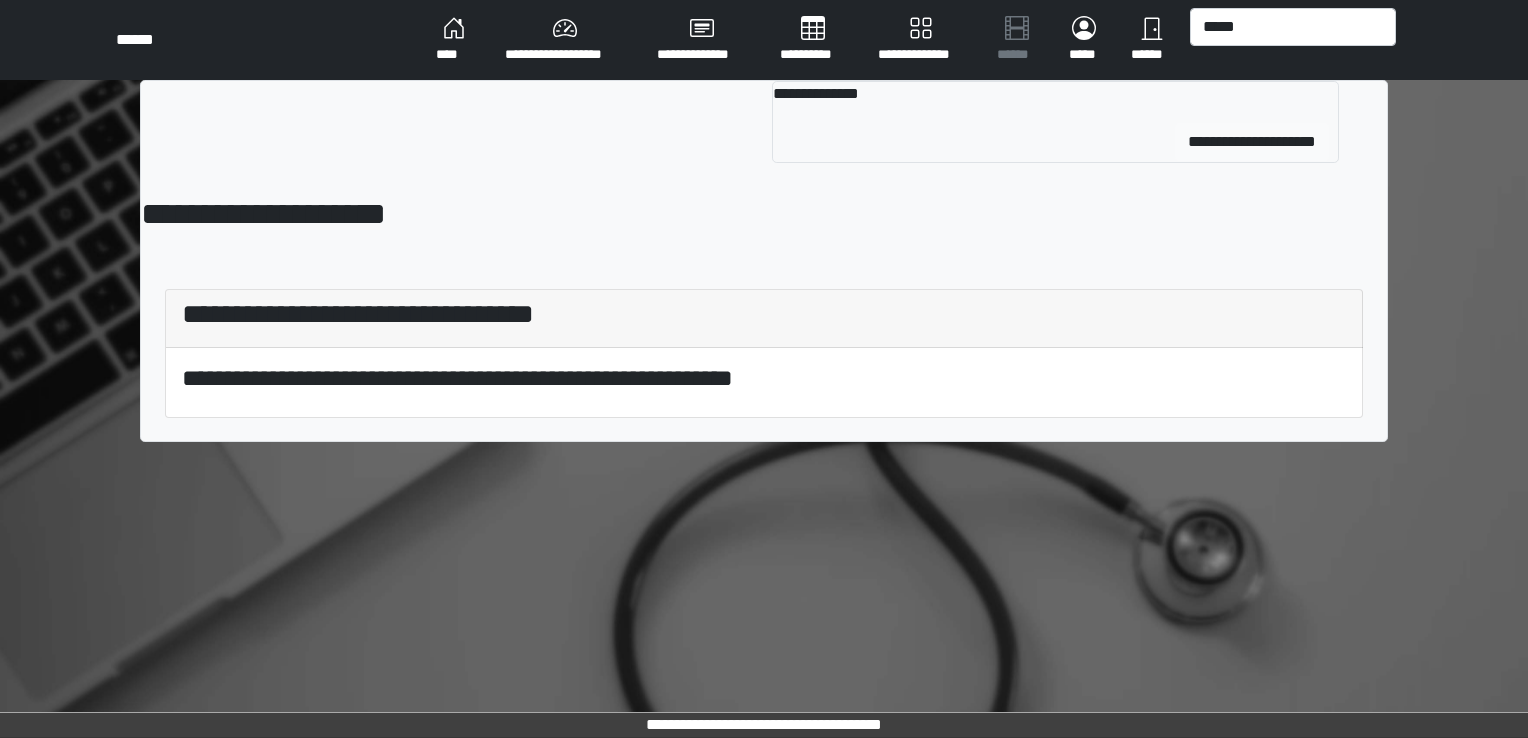 type 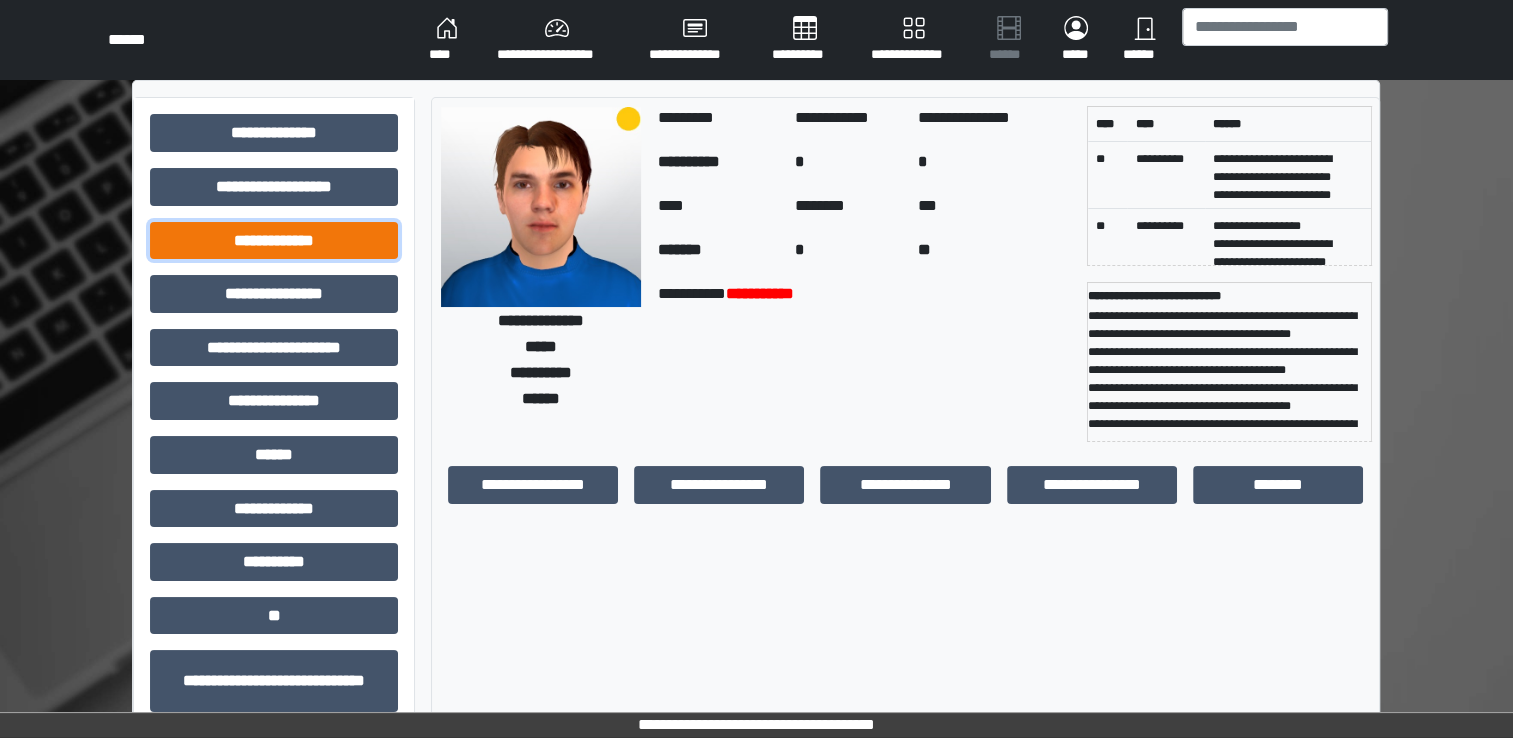 click on "**********" at bounding box center [274, 241] 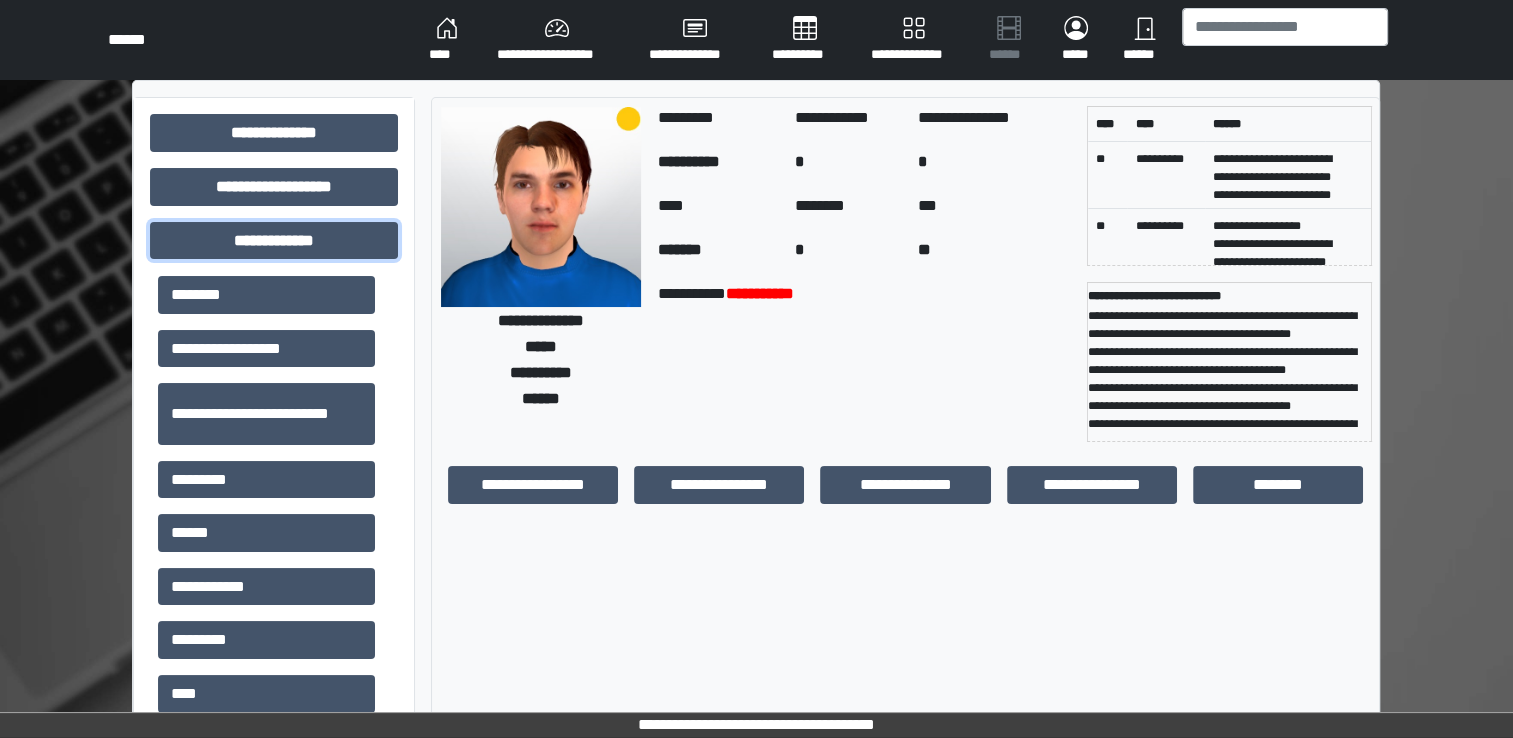 scroll, scrollTop: 500, scrollLeft: 0, axis: vertical 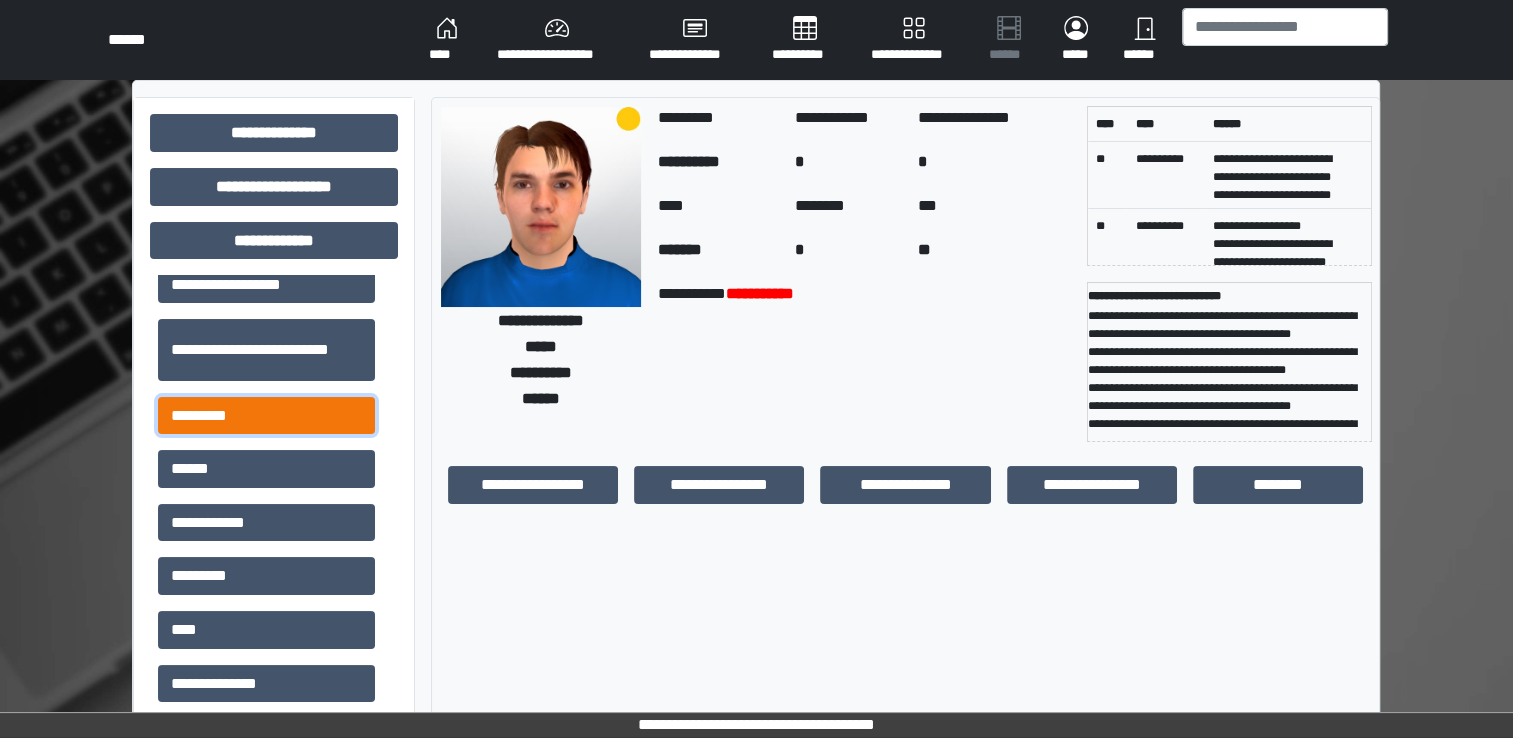 click on "*********" at bounding box center (266, 416) 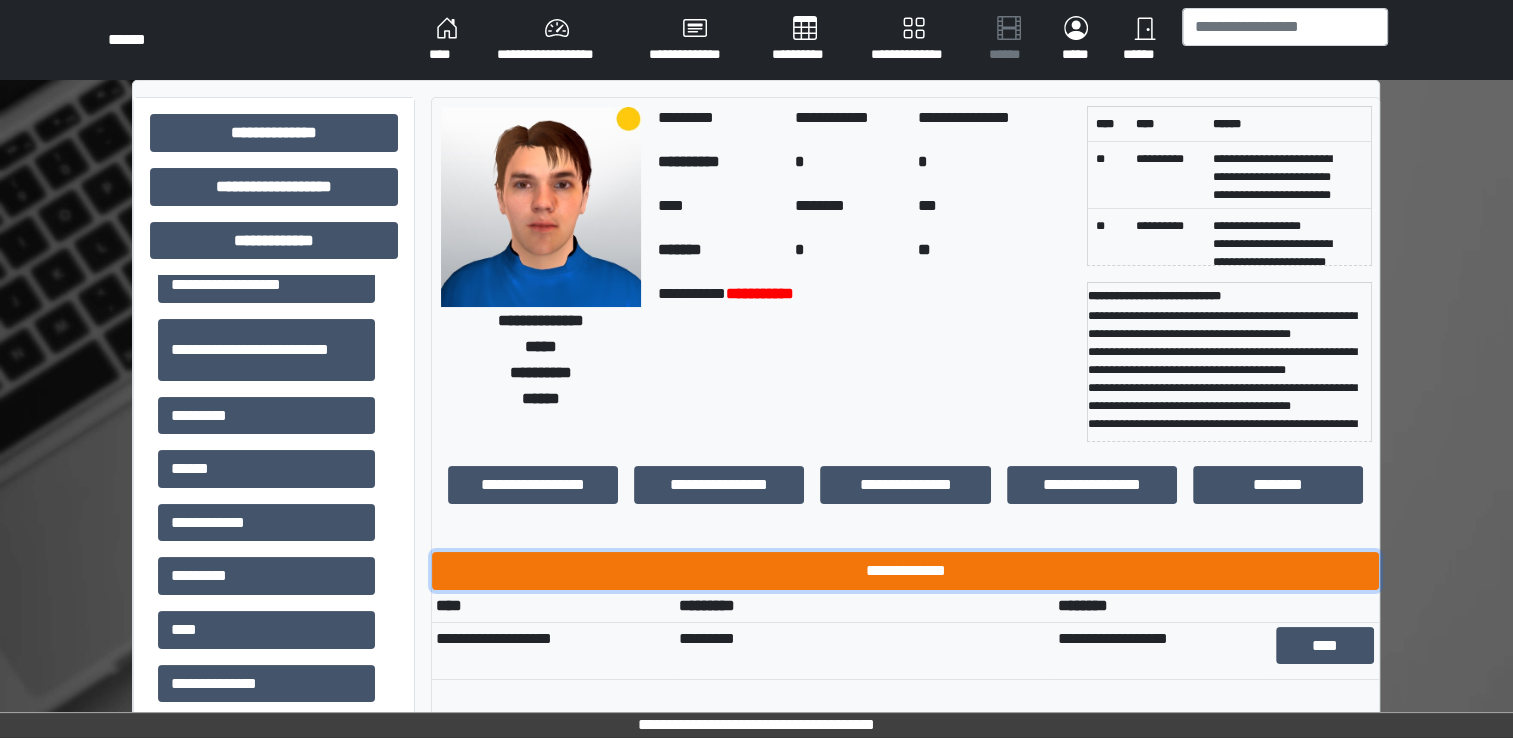 click on "**********" at bounding box center (905, 571) 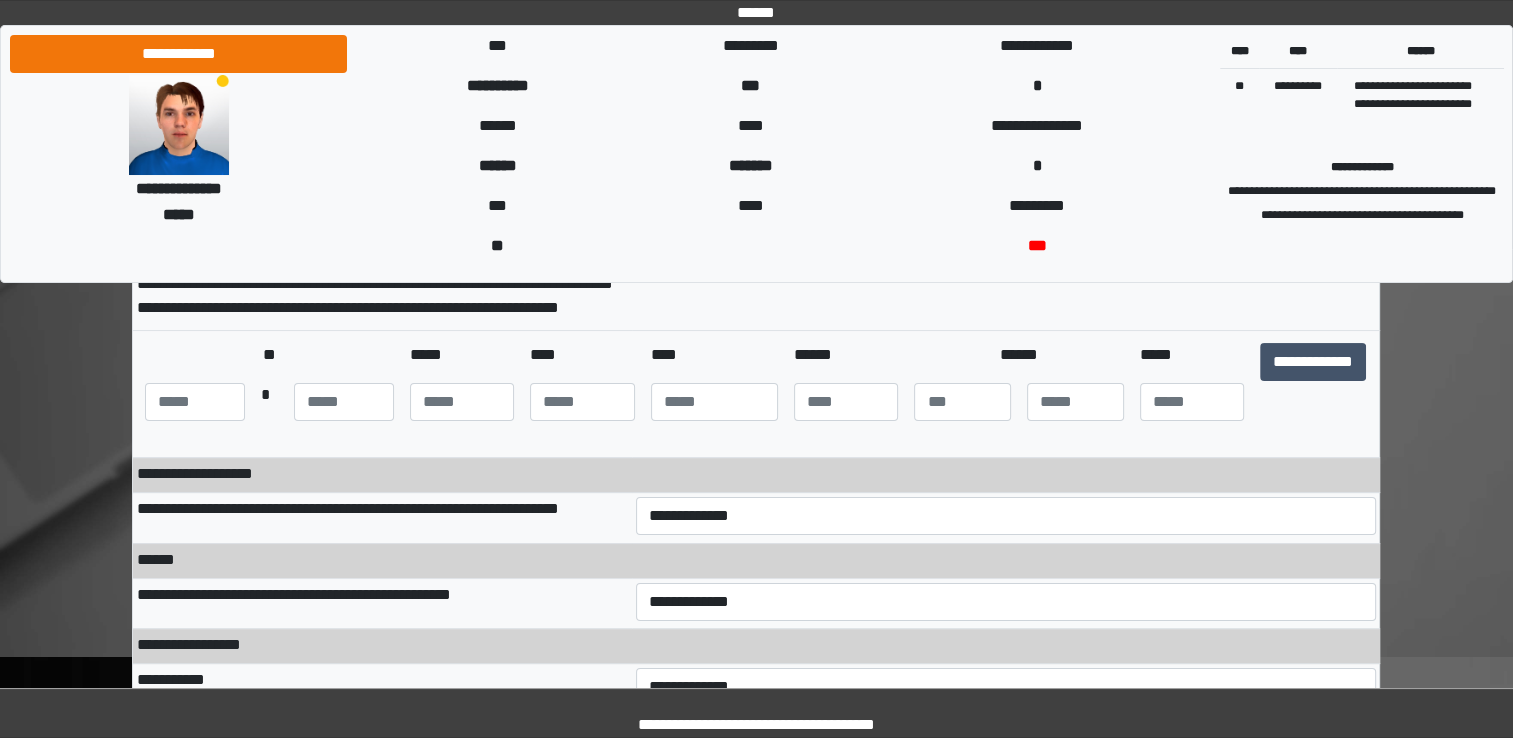 scroll, scrollTop: 200, scrollLeft: 0, axis: vertical 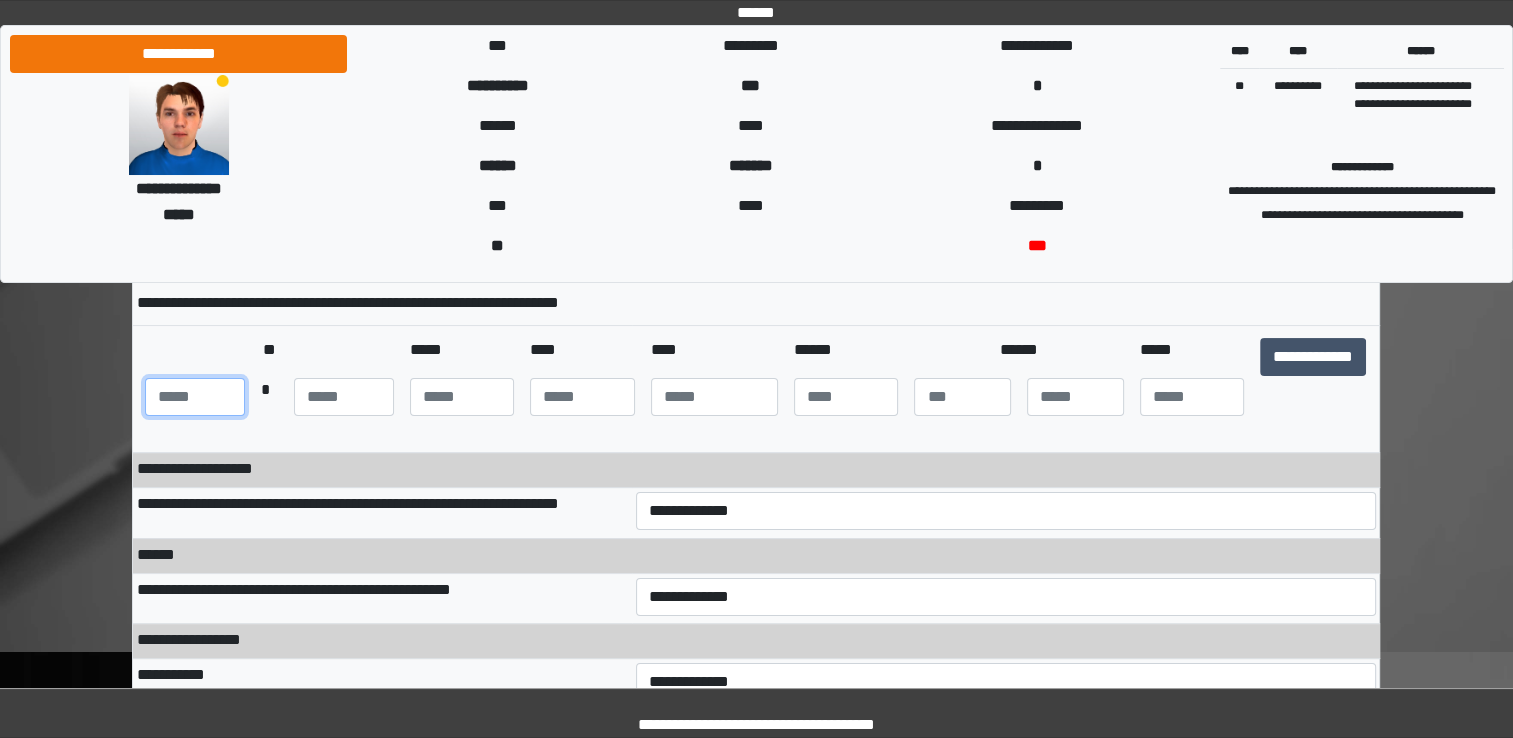 click at bounding box center (195, 397) 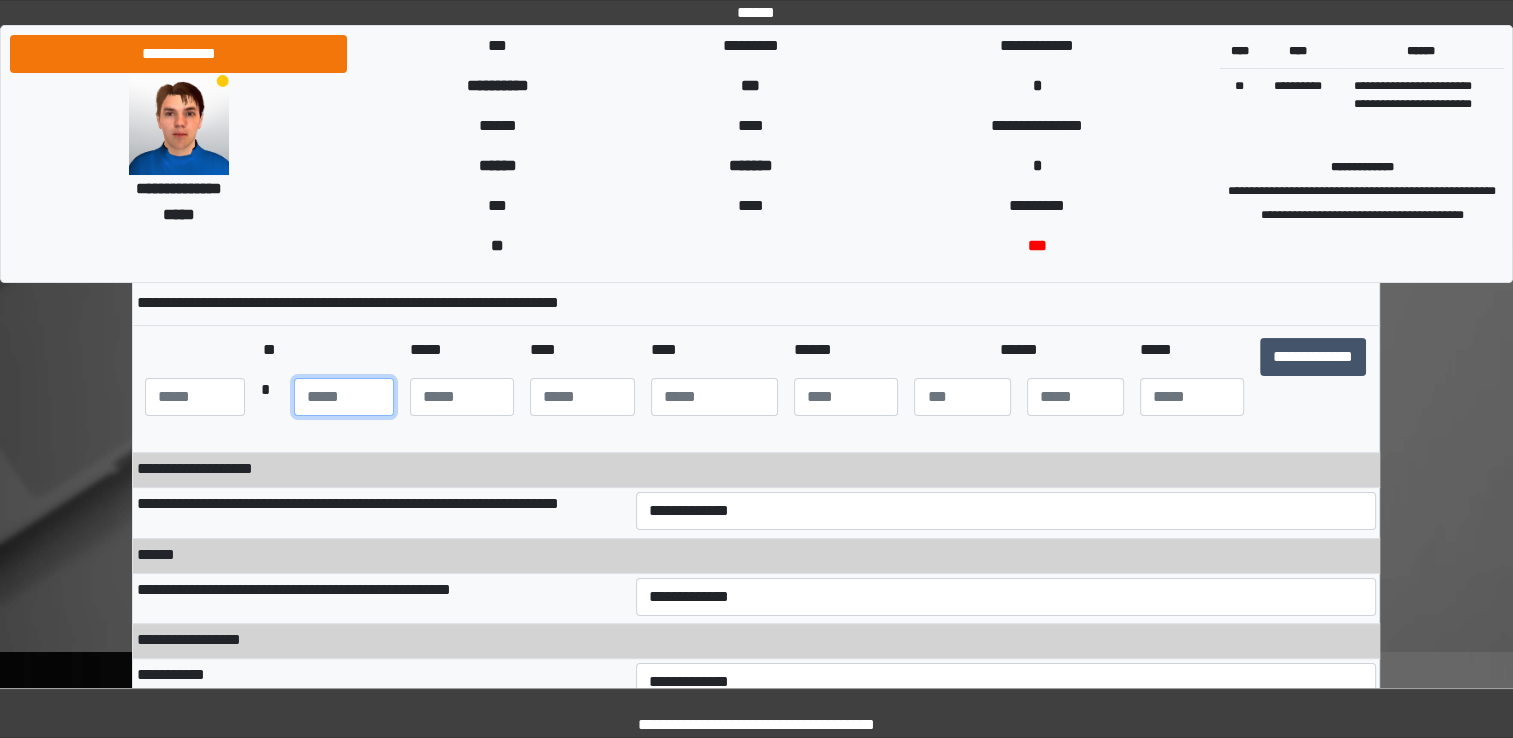type on "**" 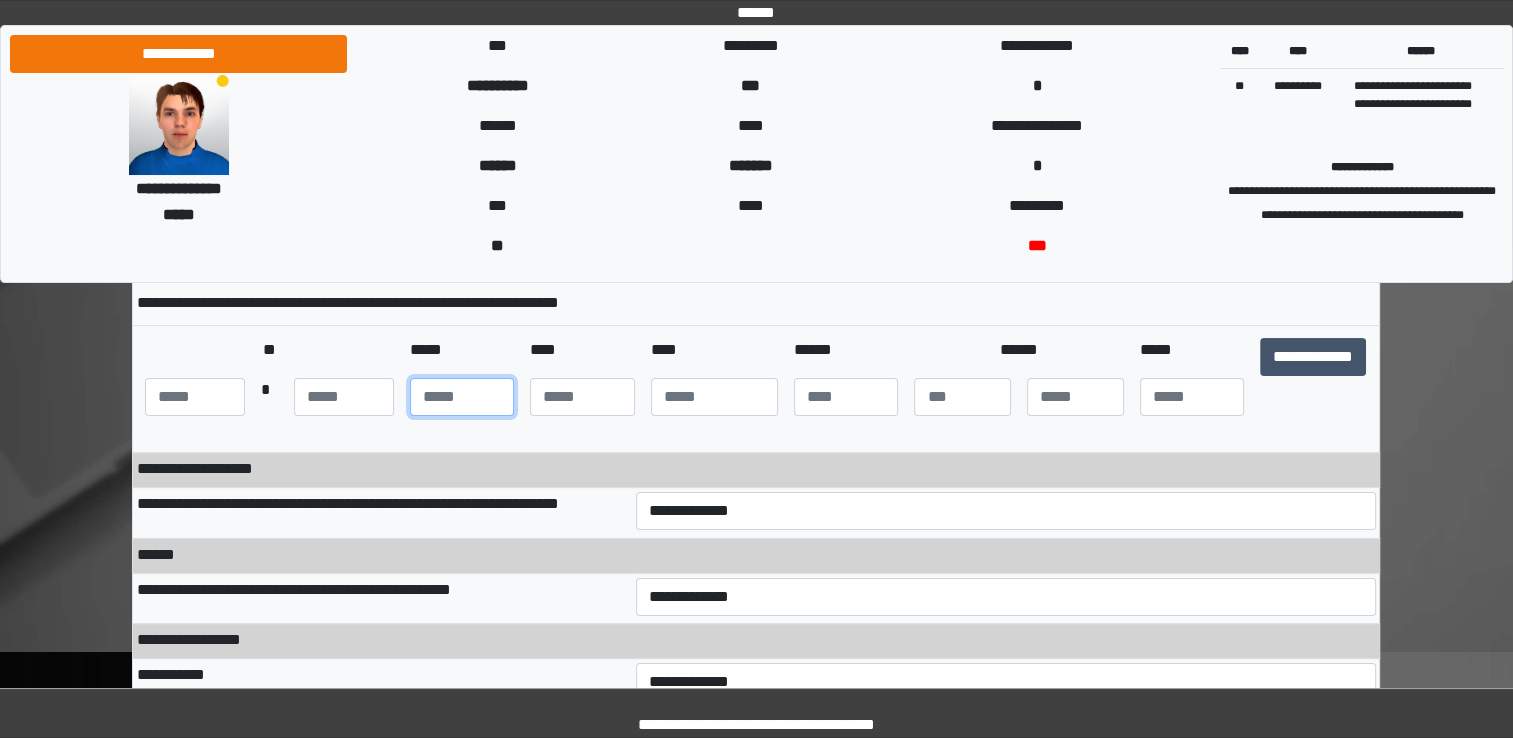 type on "**" 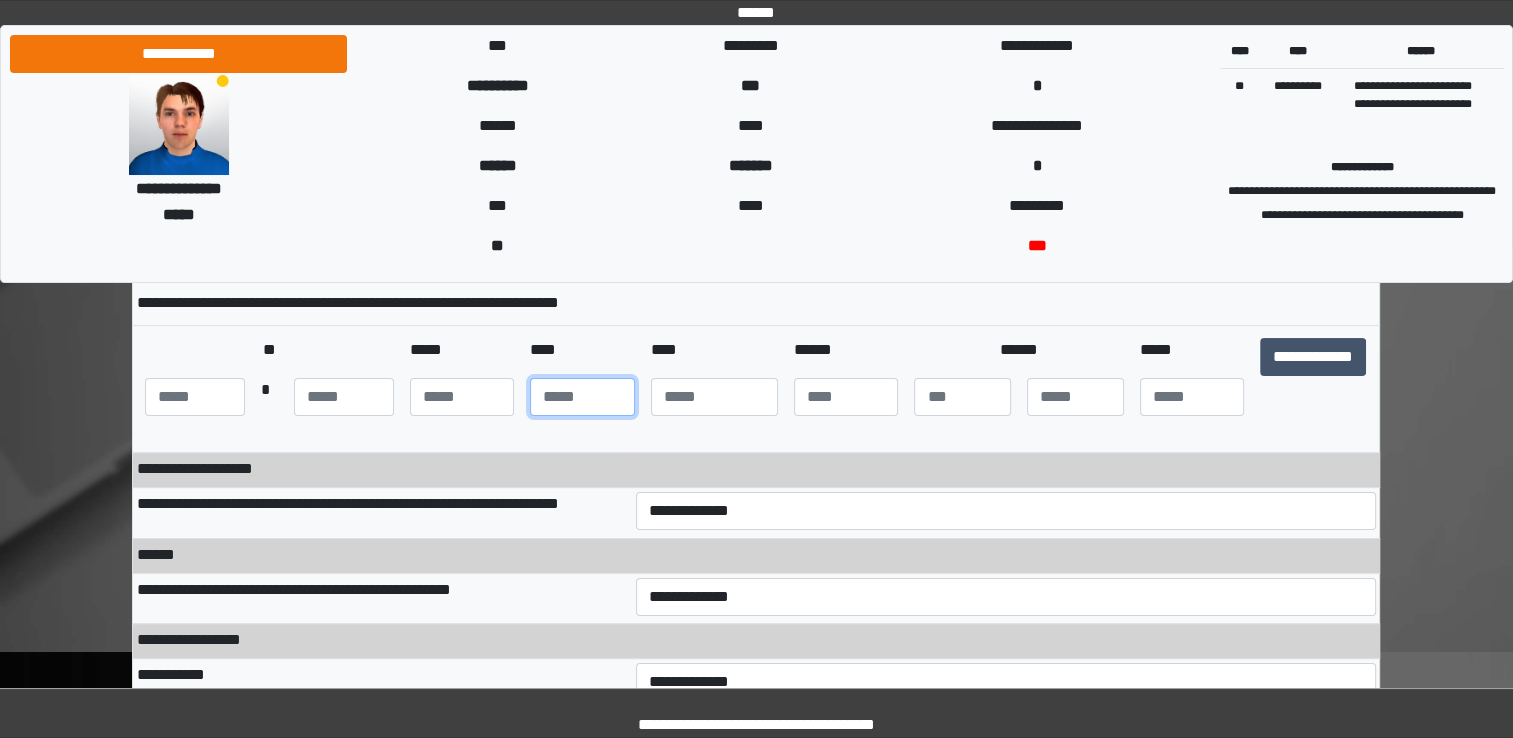 type on "**" 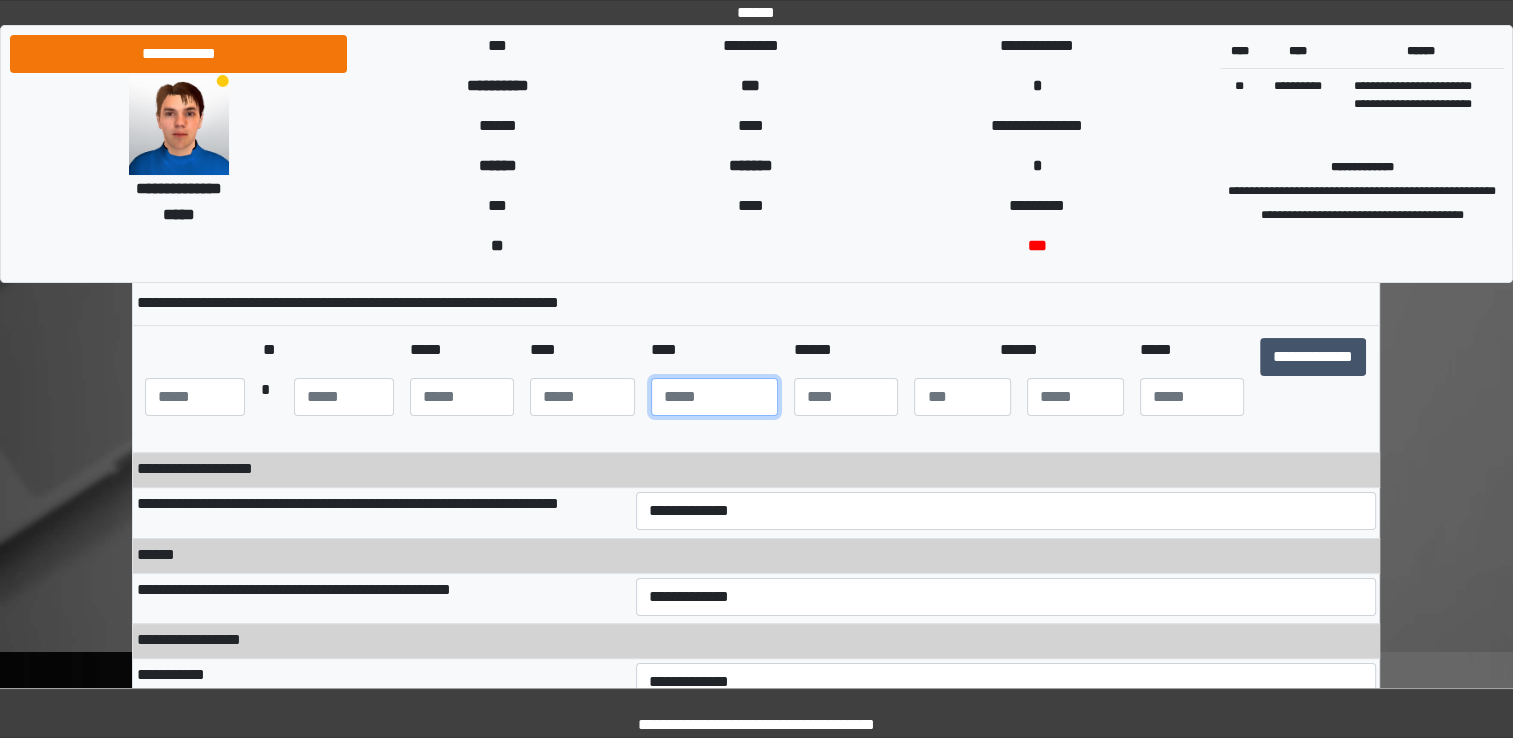 type on "****" 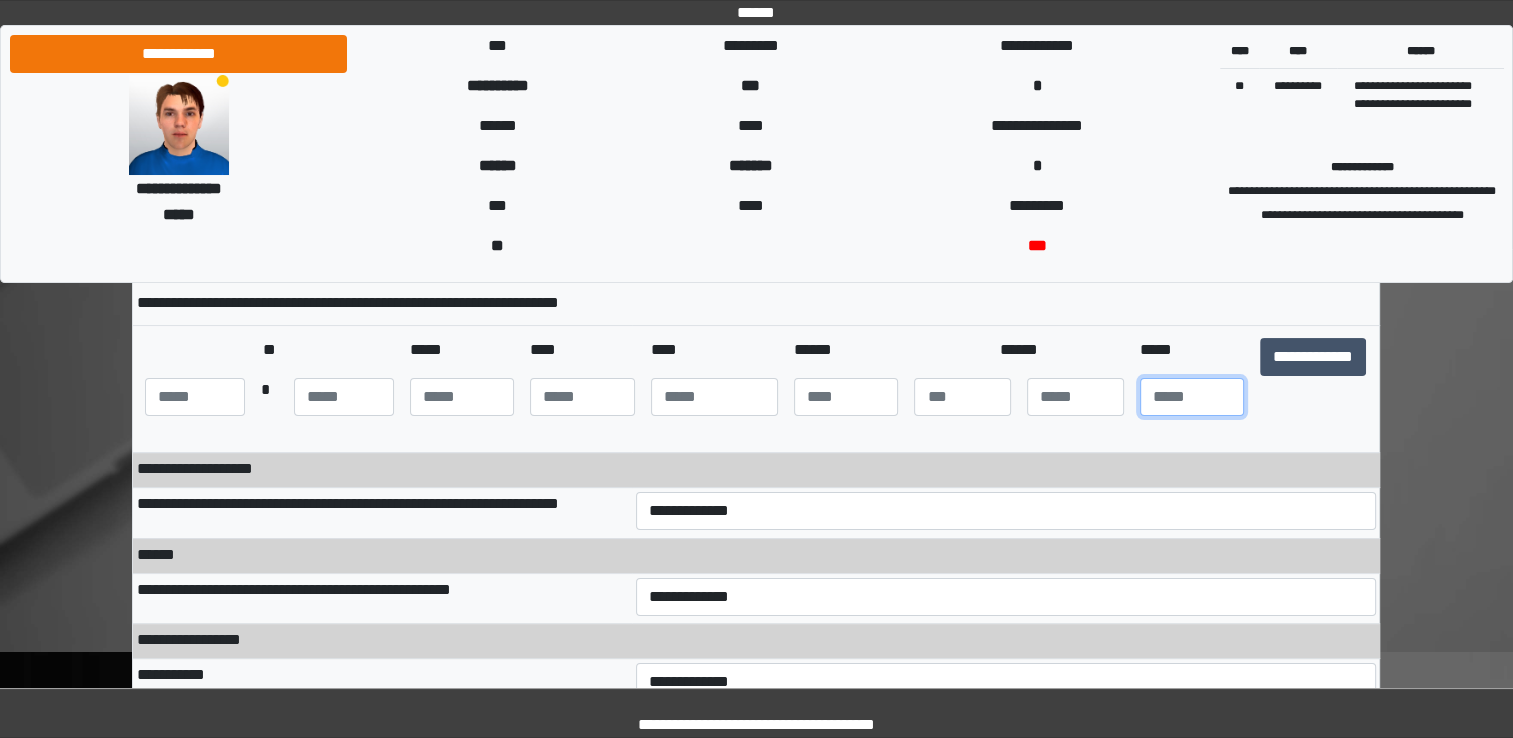 type on "**" 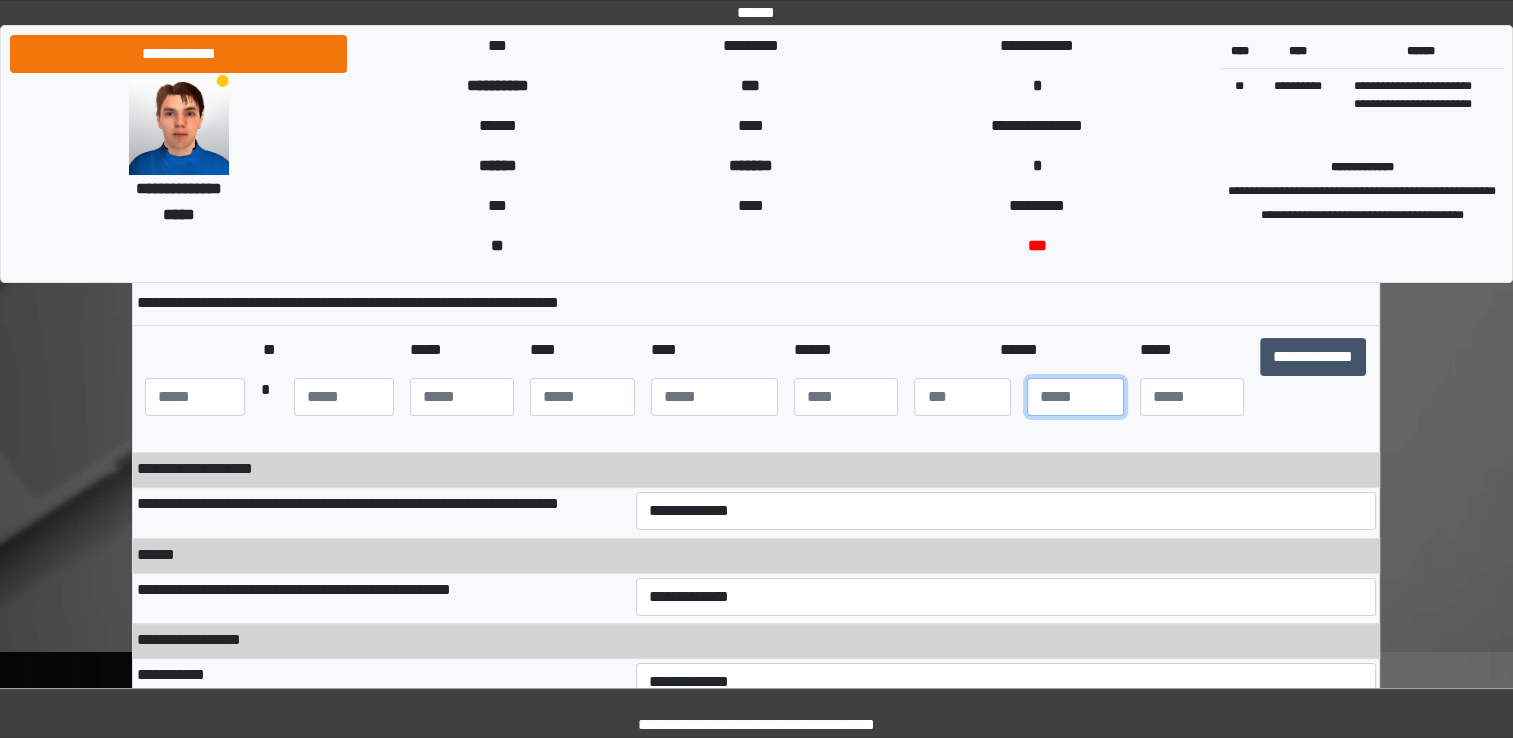 type on "*" 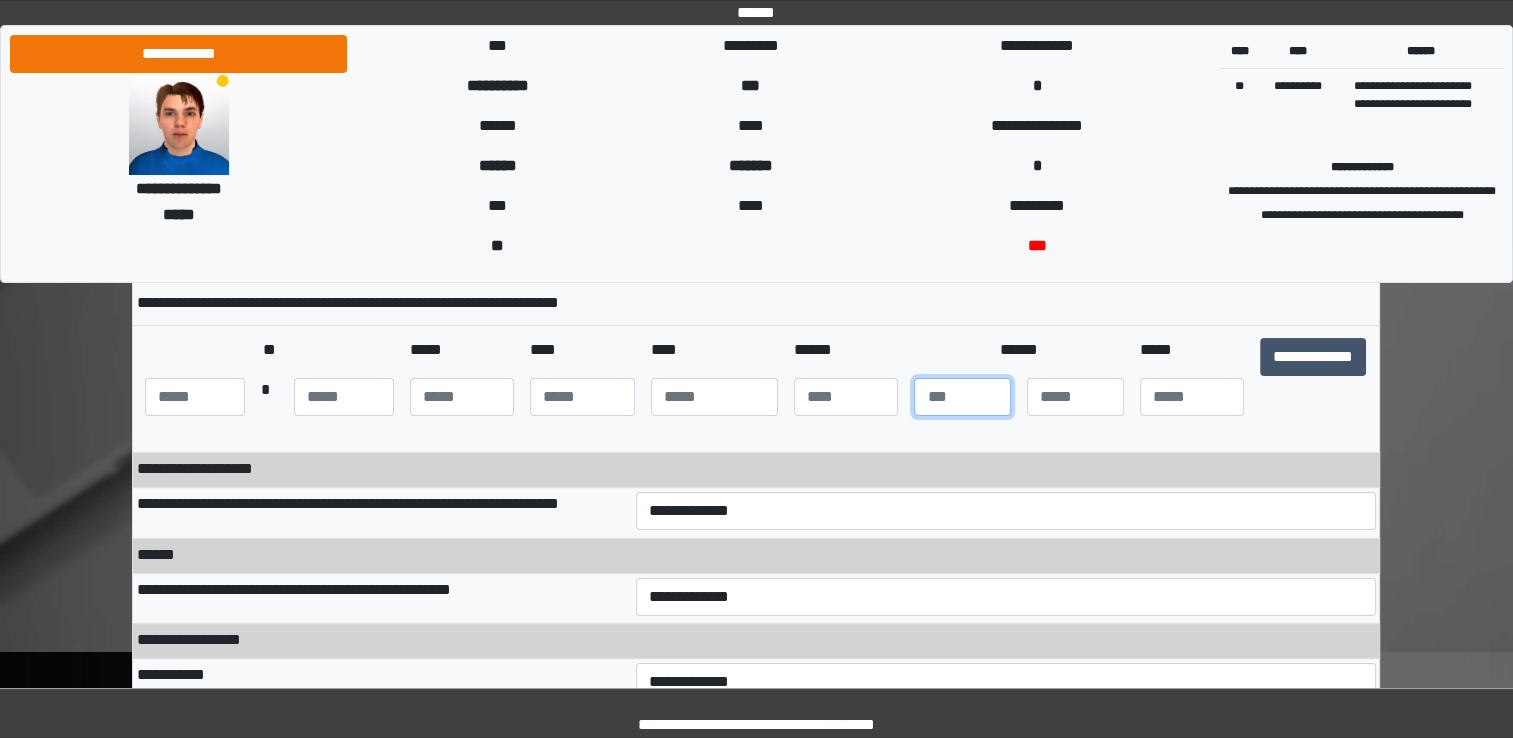 drag, startPoint x: 949, startPoint y: 410, endPoint x: 969, endPoint y: 405, distance: 20.615528 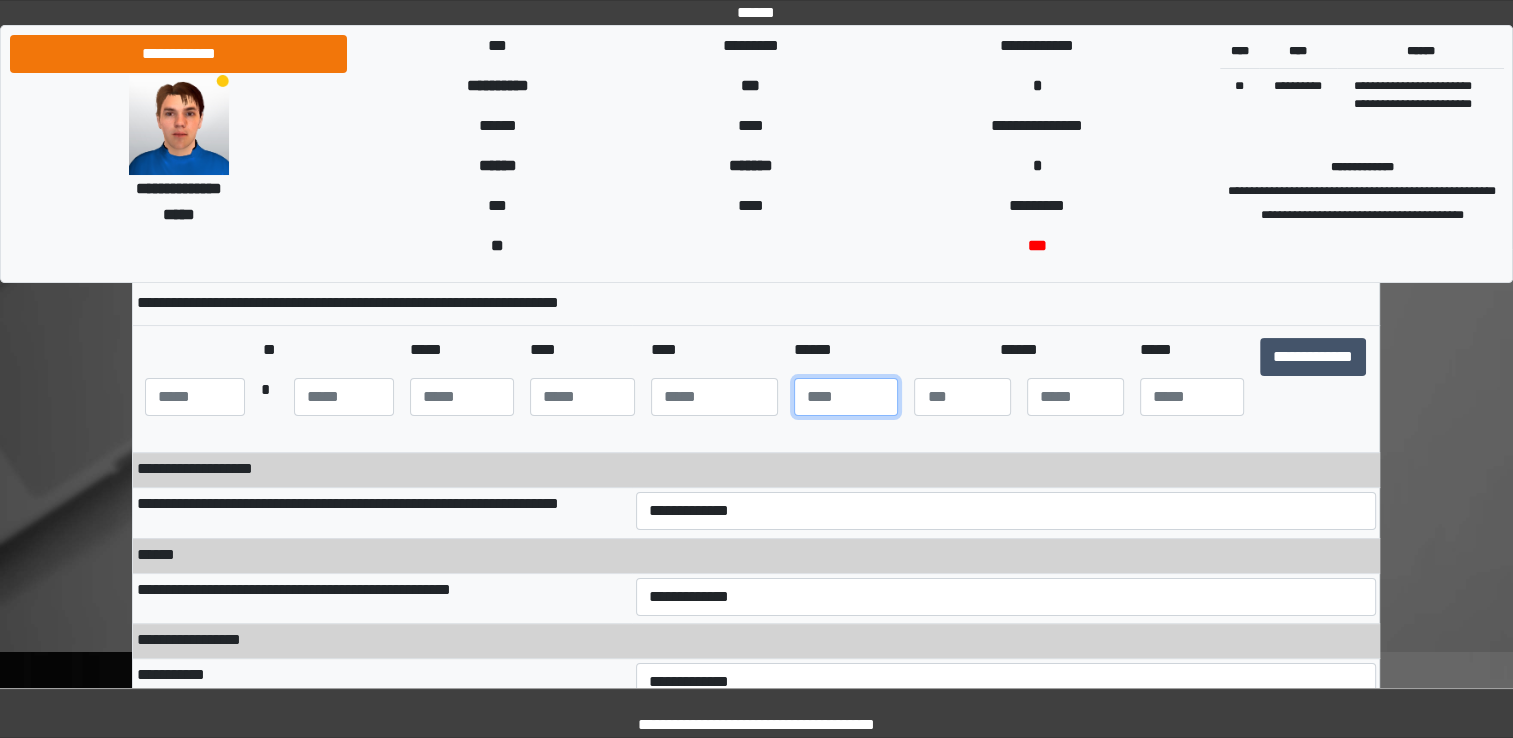 drag, startPoint x: 848, startPoint y: 418, endPoint x: 862, endPoint y: 406, distance: 18.439089 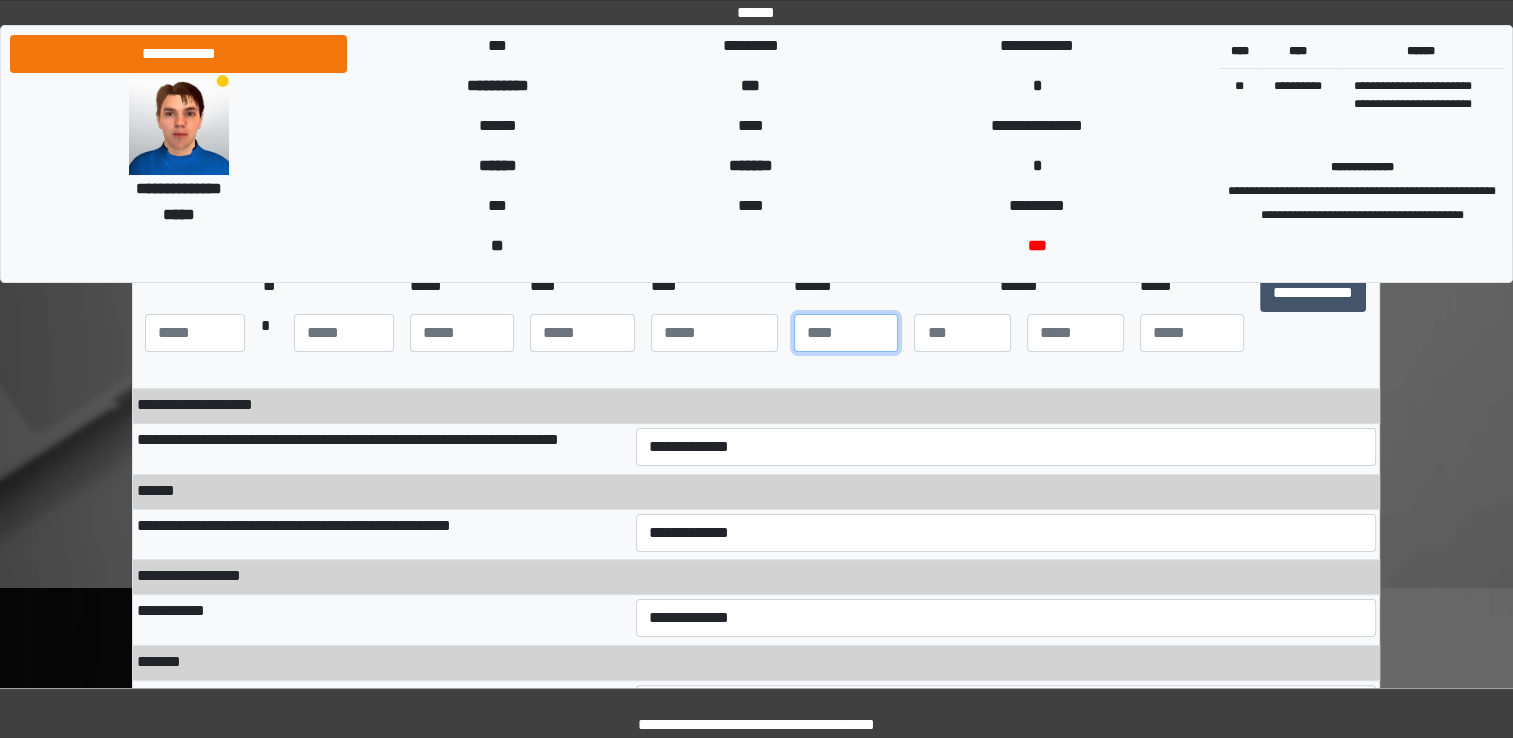 scroll, scrollTop: 300, scrollLeft: 0, axis: vertical 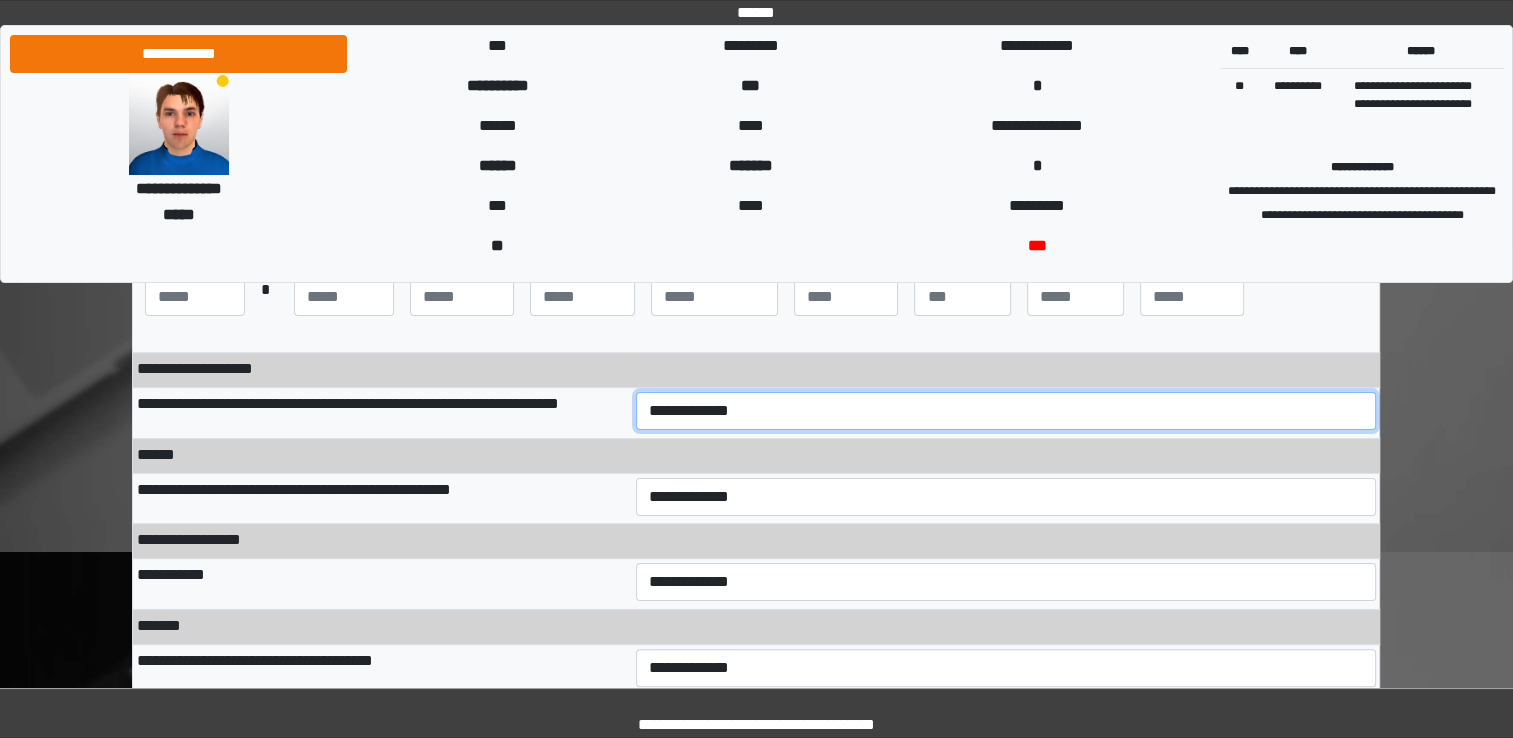 click on "**********" at bounding box center [1006, 411] 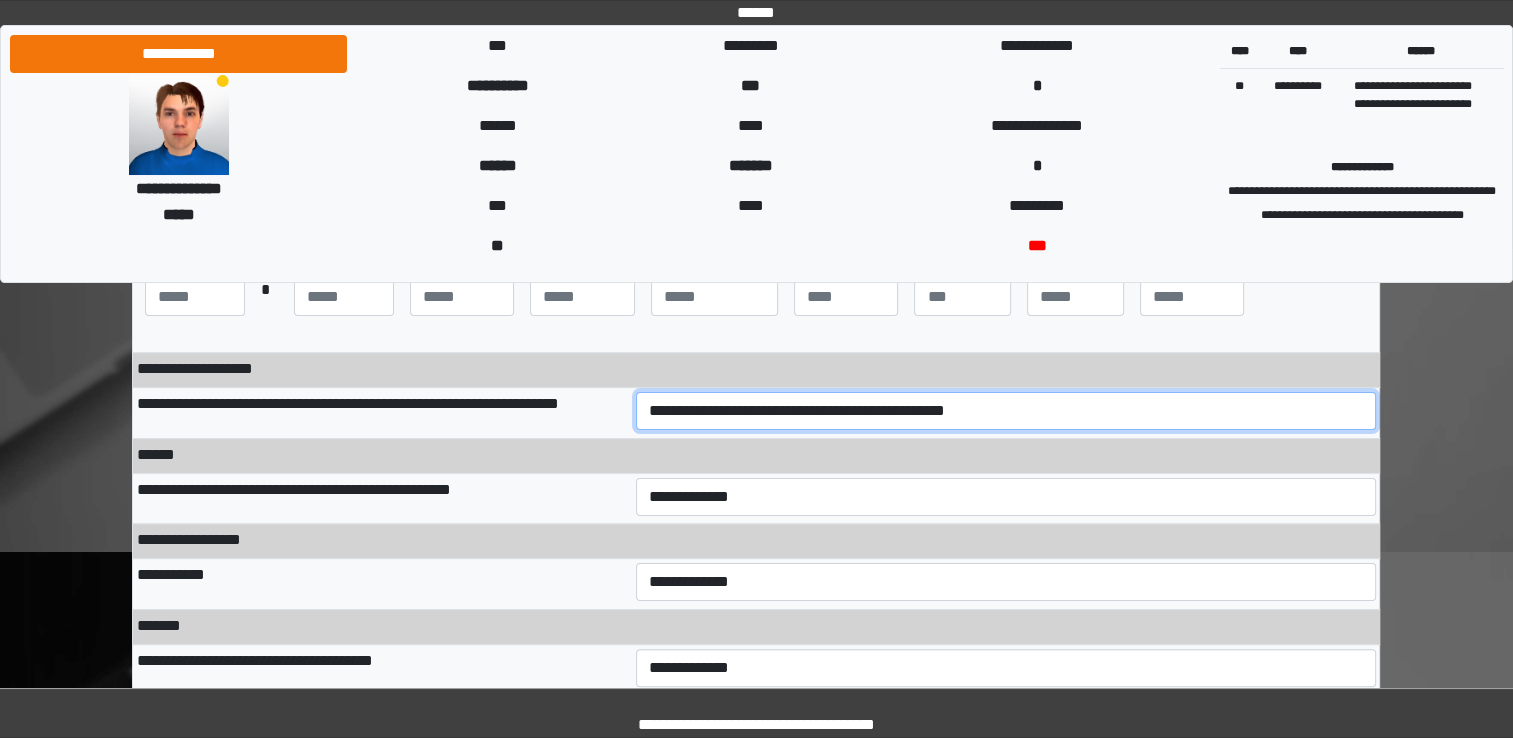 click on "**********" at bounding box center (1006, 411) 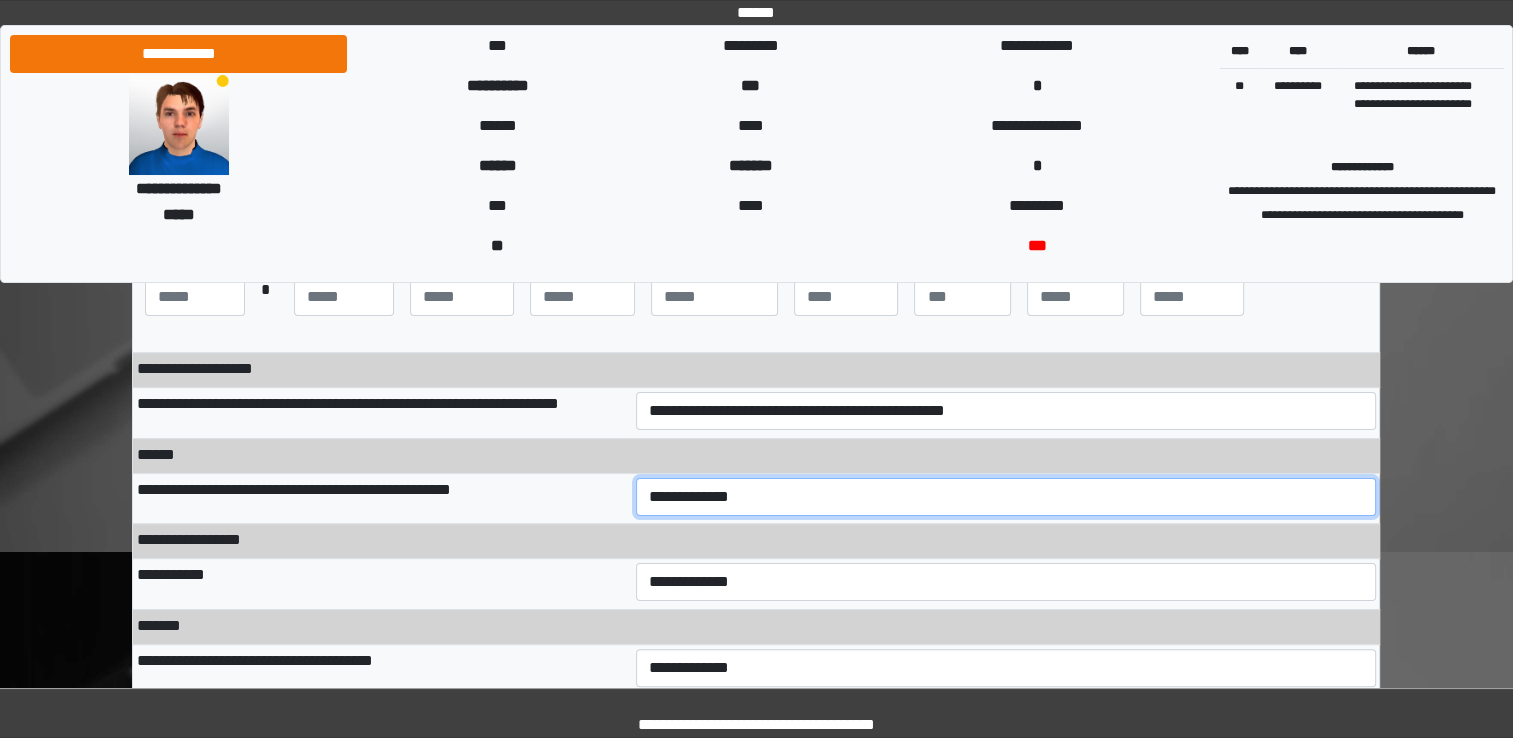 drag, startPoint x: 750, startPoint y: 490, endPoint x: 736, endPoint y: 502, distance: 18.439089 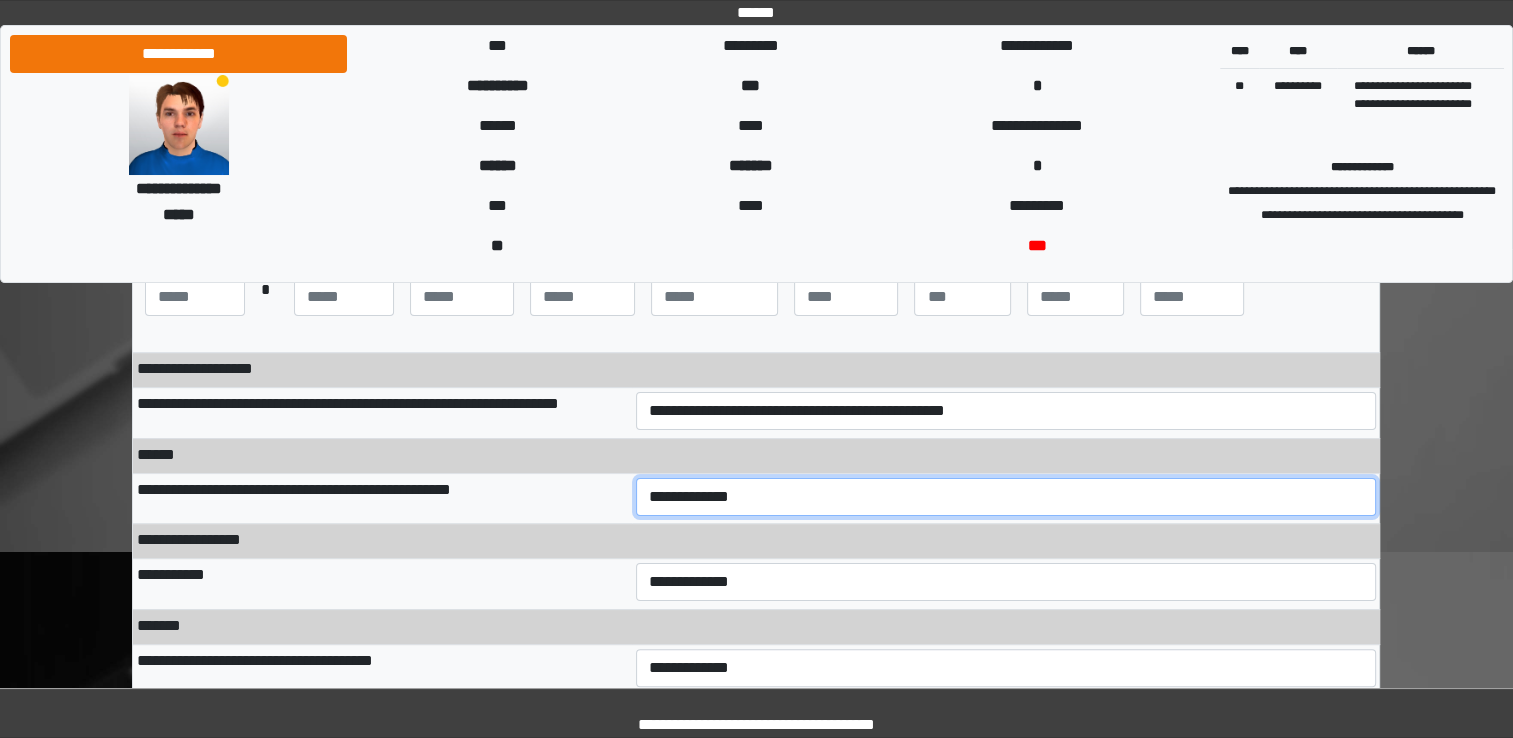 select on "***" 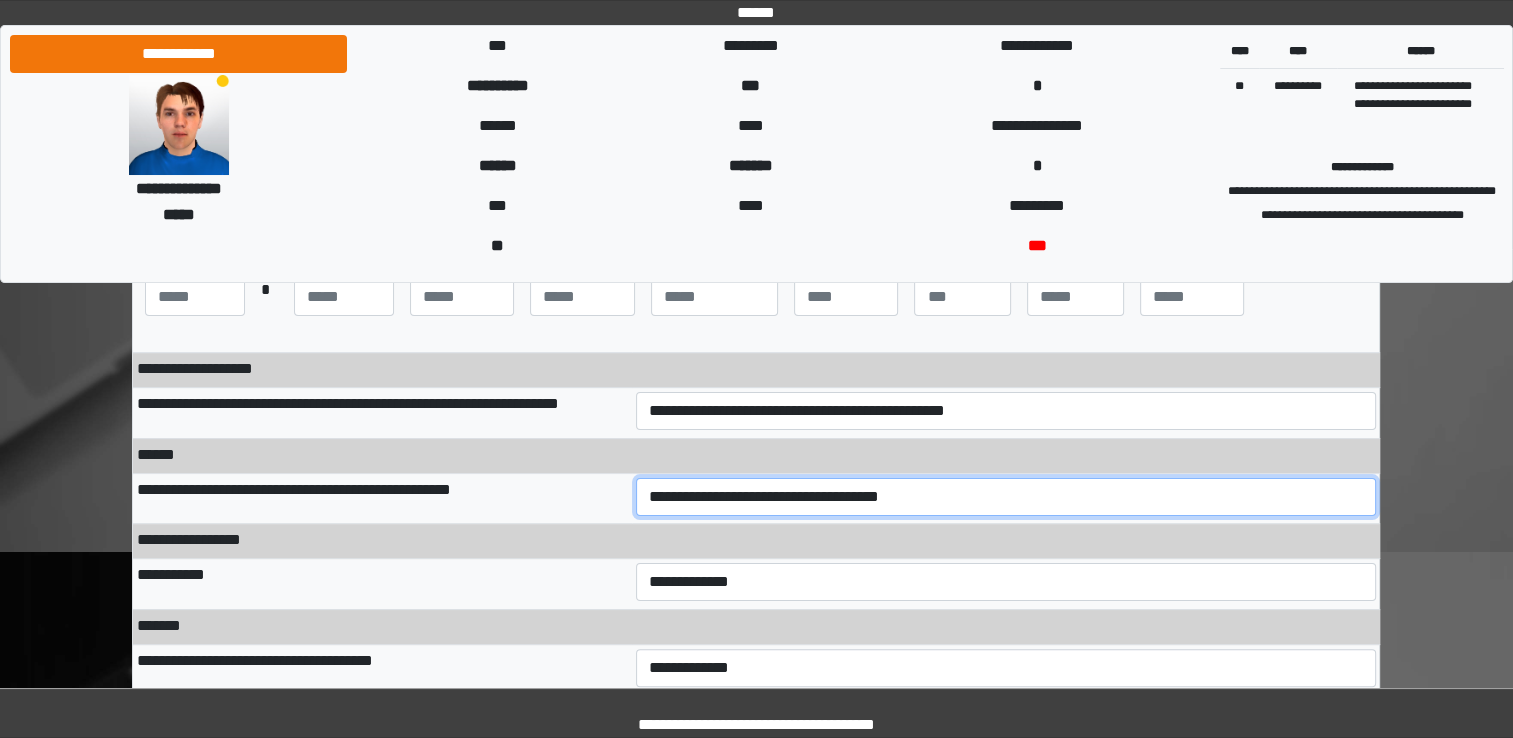 click on "**********" at bounding box center [1006, 497] 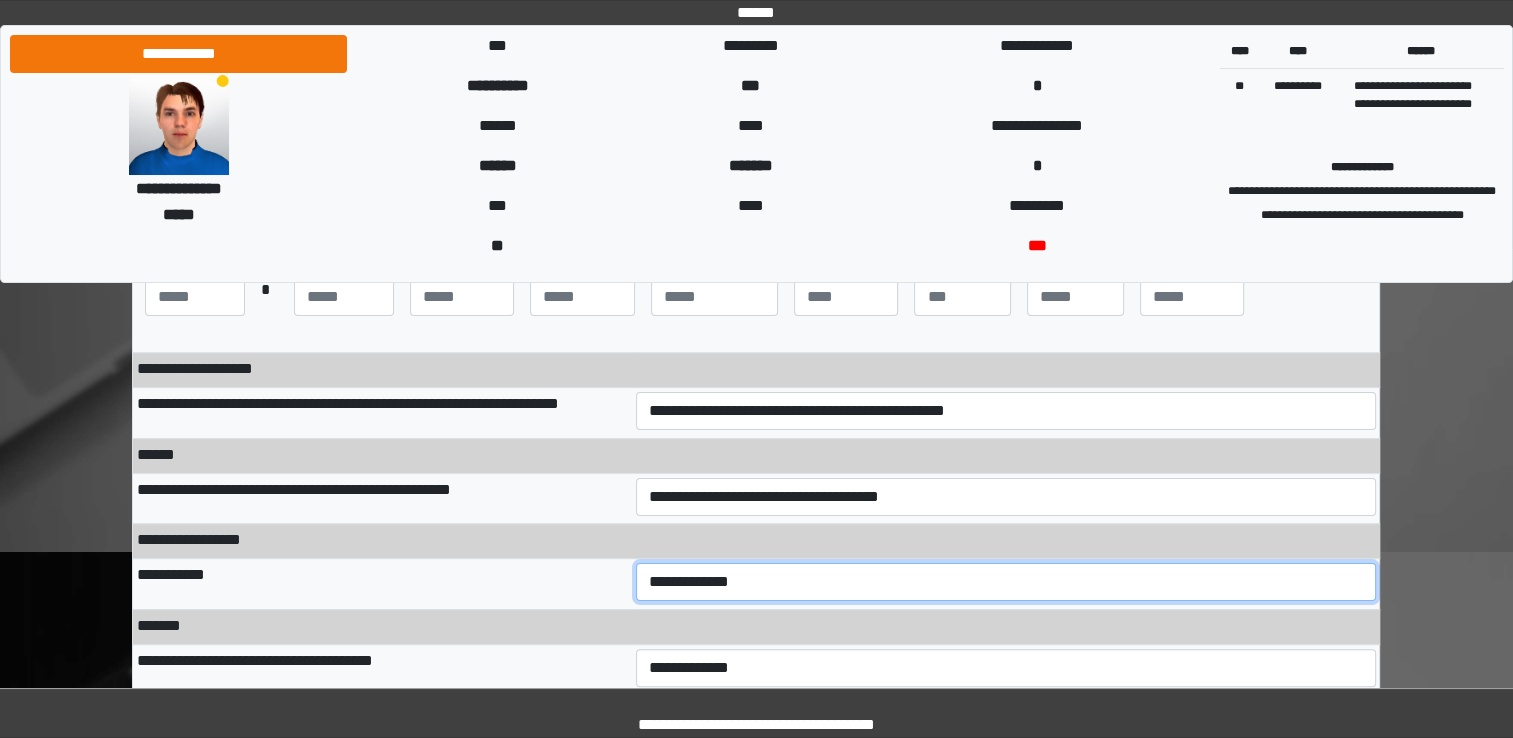 click on "**********" at bounding box center (1006, 582) 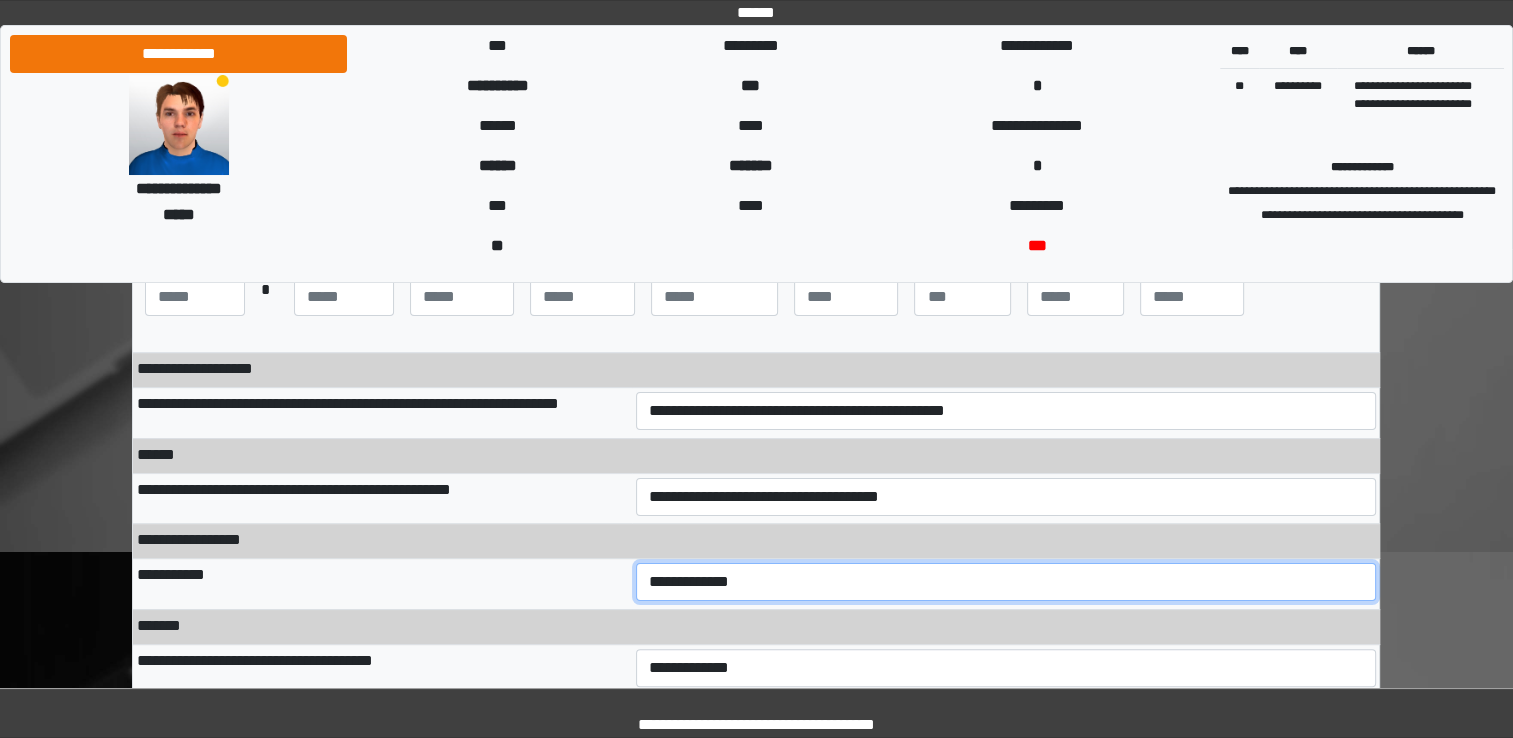 select on "***" 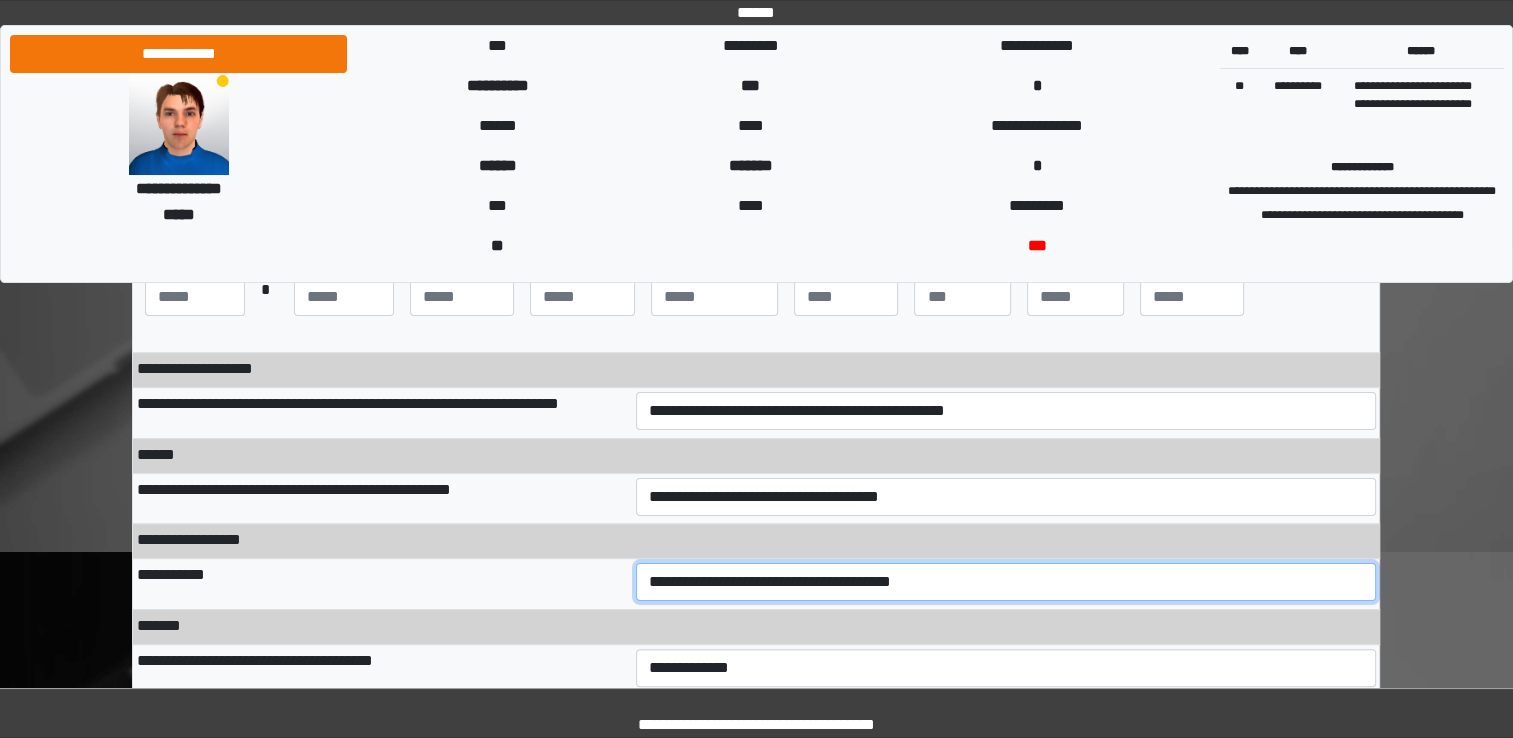 click on "**********" at bounding box center [1006, 582] 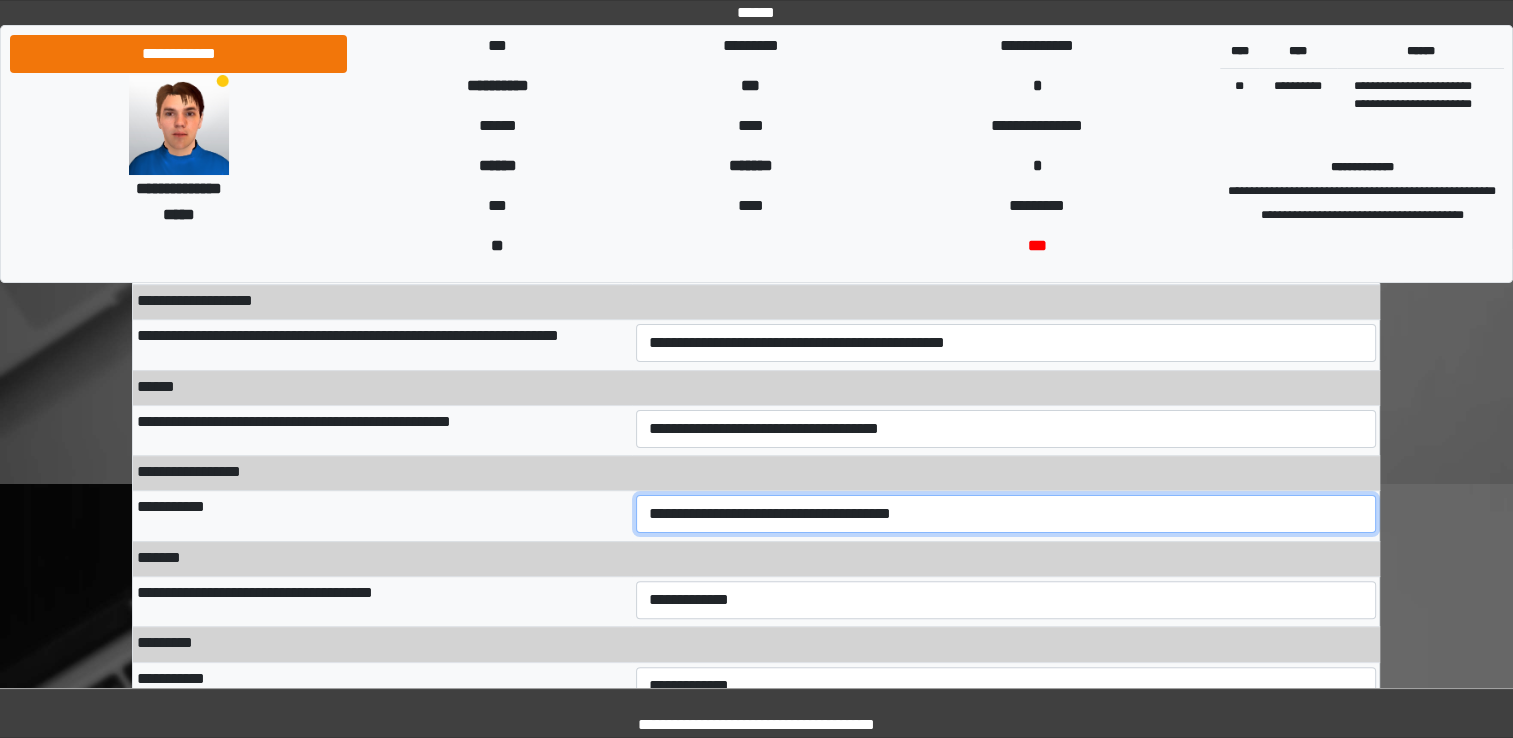 scroll, scrollTop: 400, scrollLeft: 0, axis: vertical 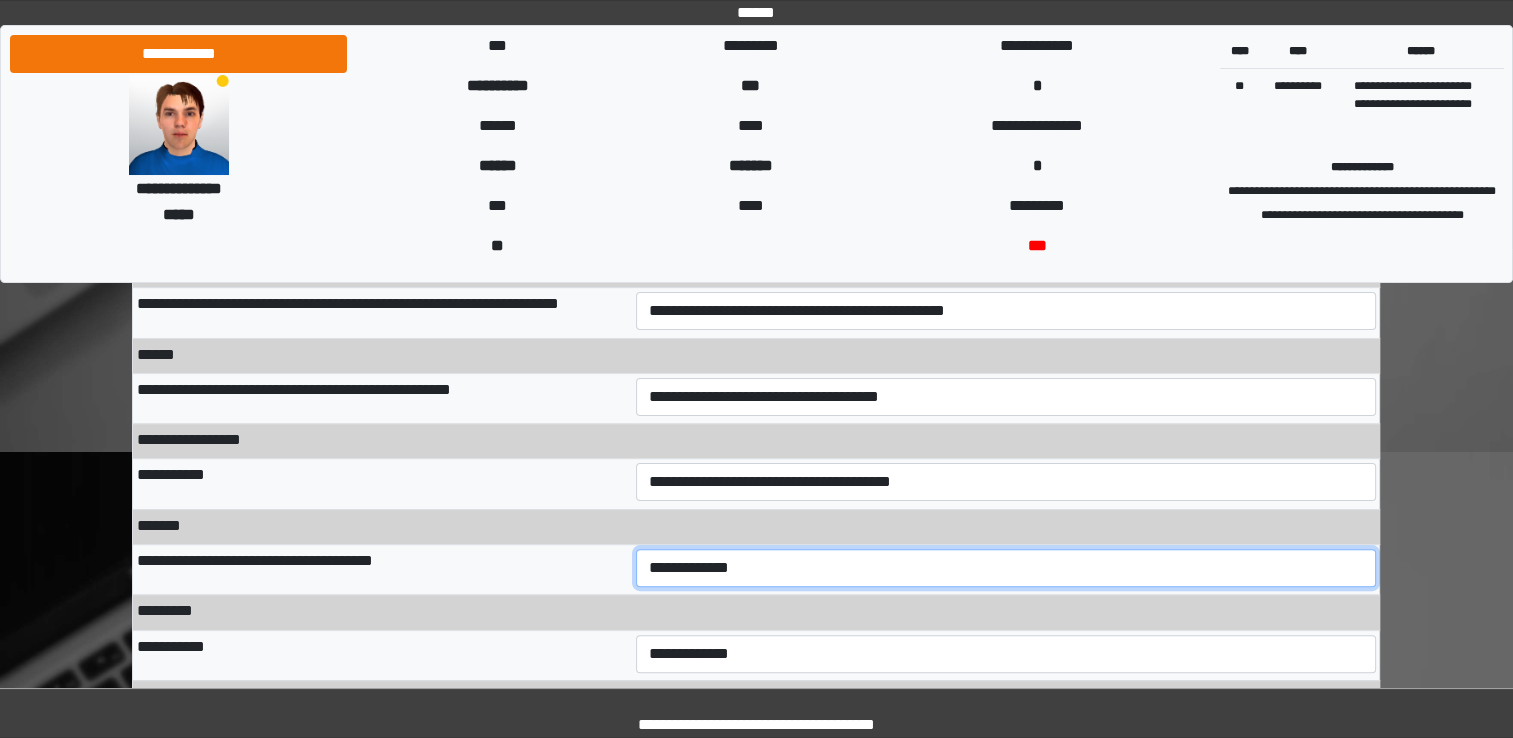 drag, startPoint x: 734, startPoint y: 558, endPoint x: 733, endPoint y: 570, distance: 12.0415945 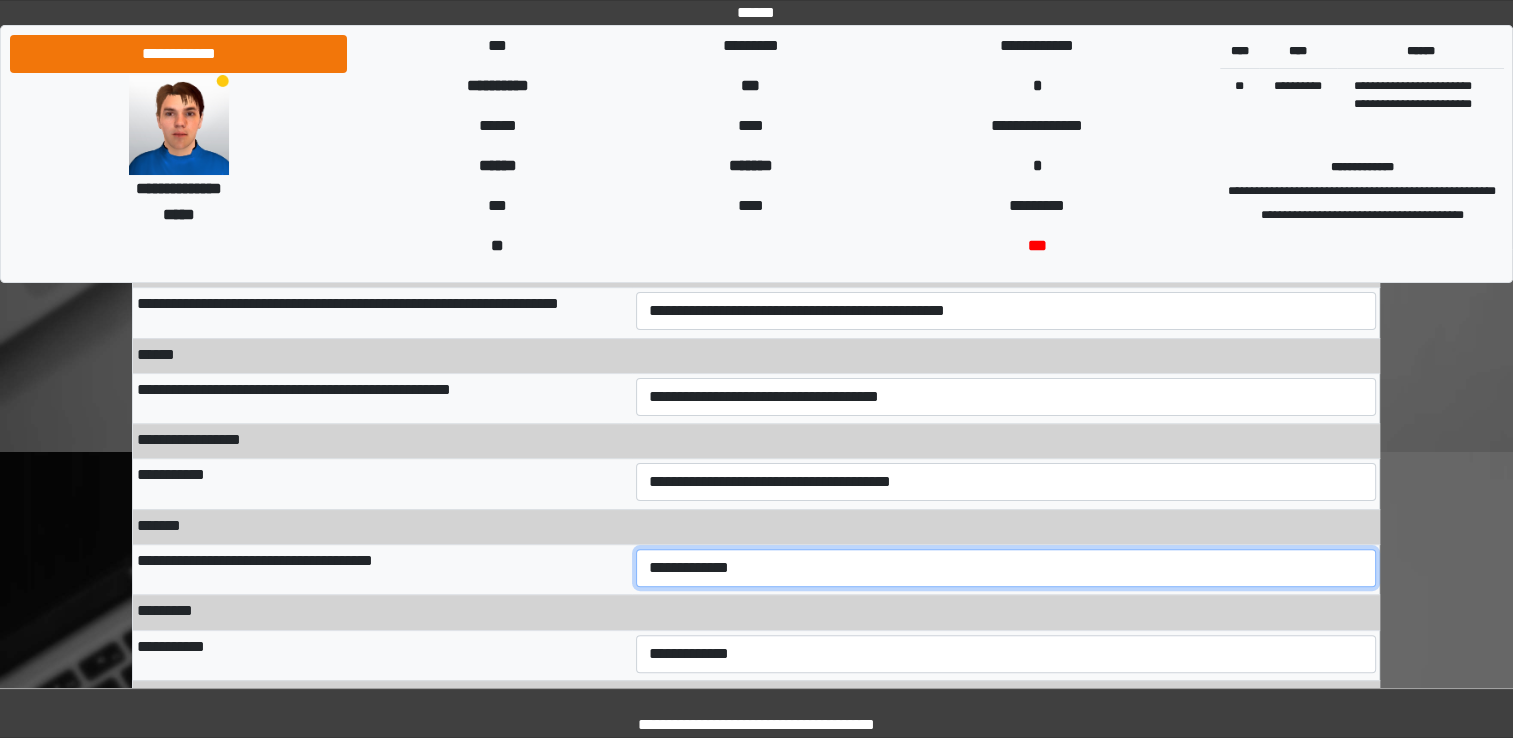 select on "***" 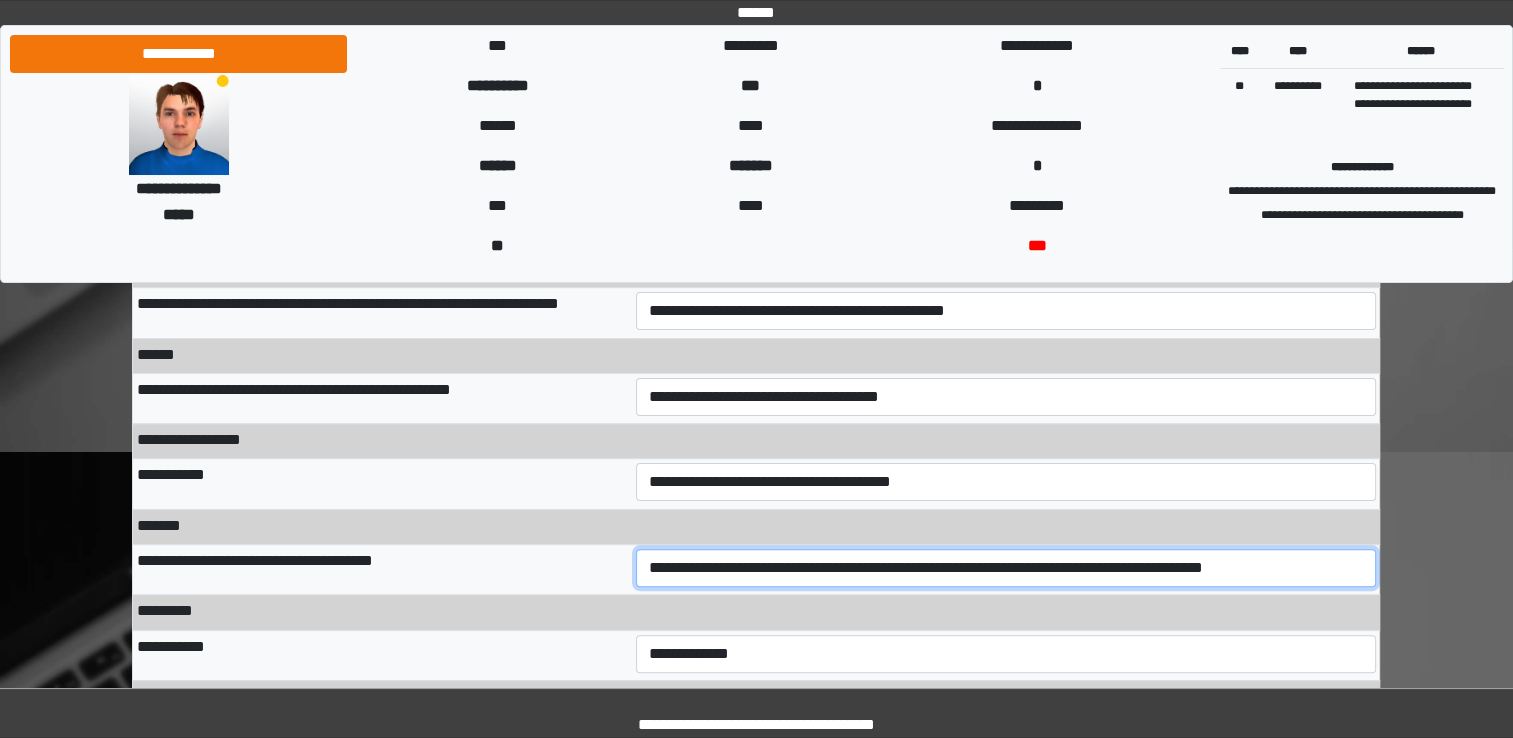 click on "**********" at bounding box center (1006, 568) 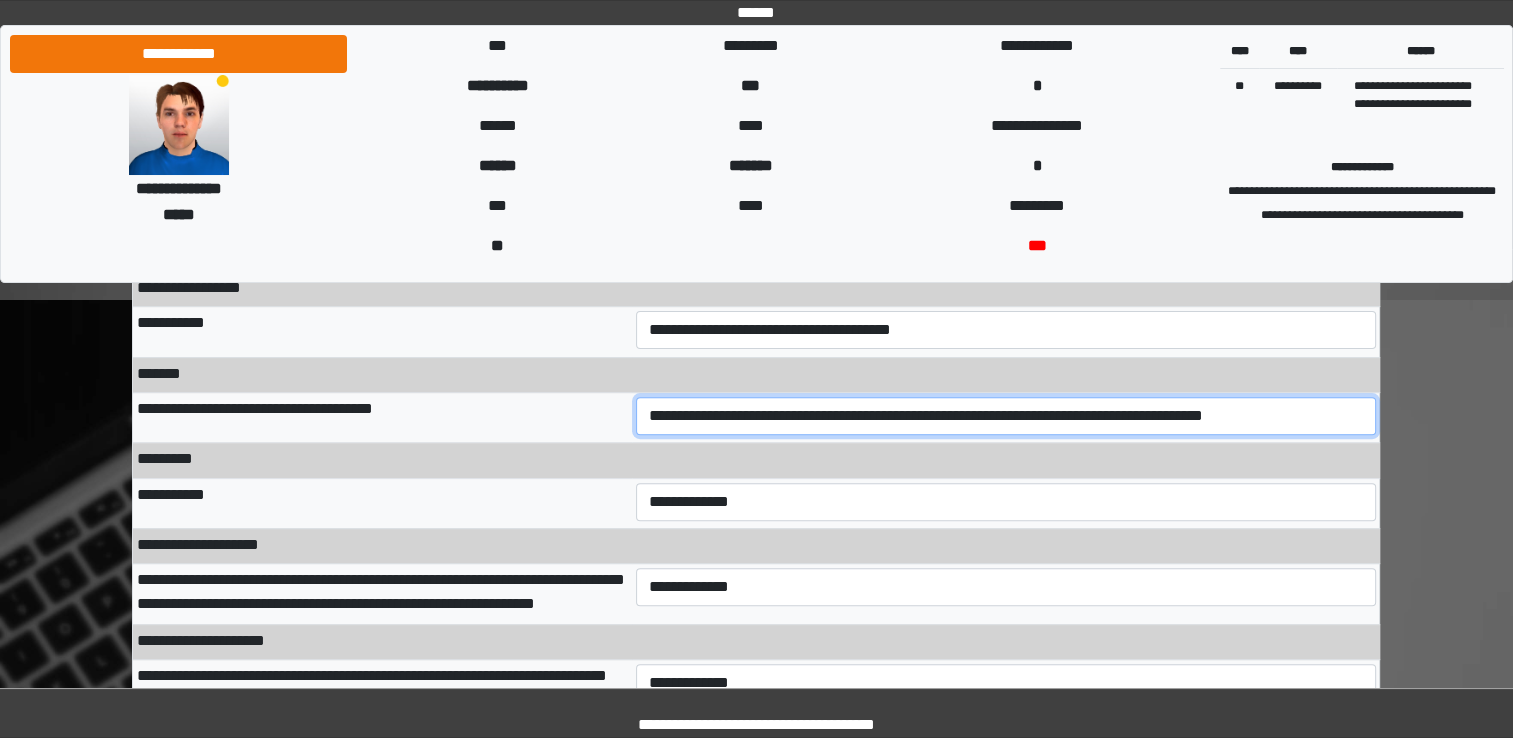 scroll, scrollTop: 600, scrollLeft: 0, axis: vertical 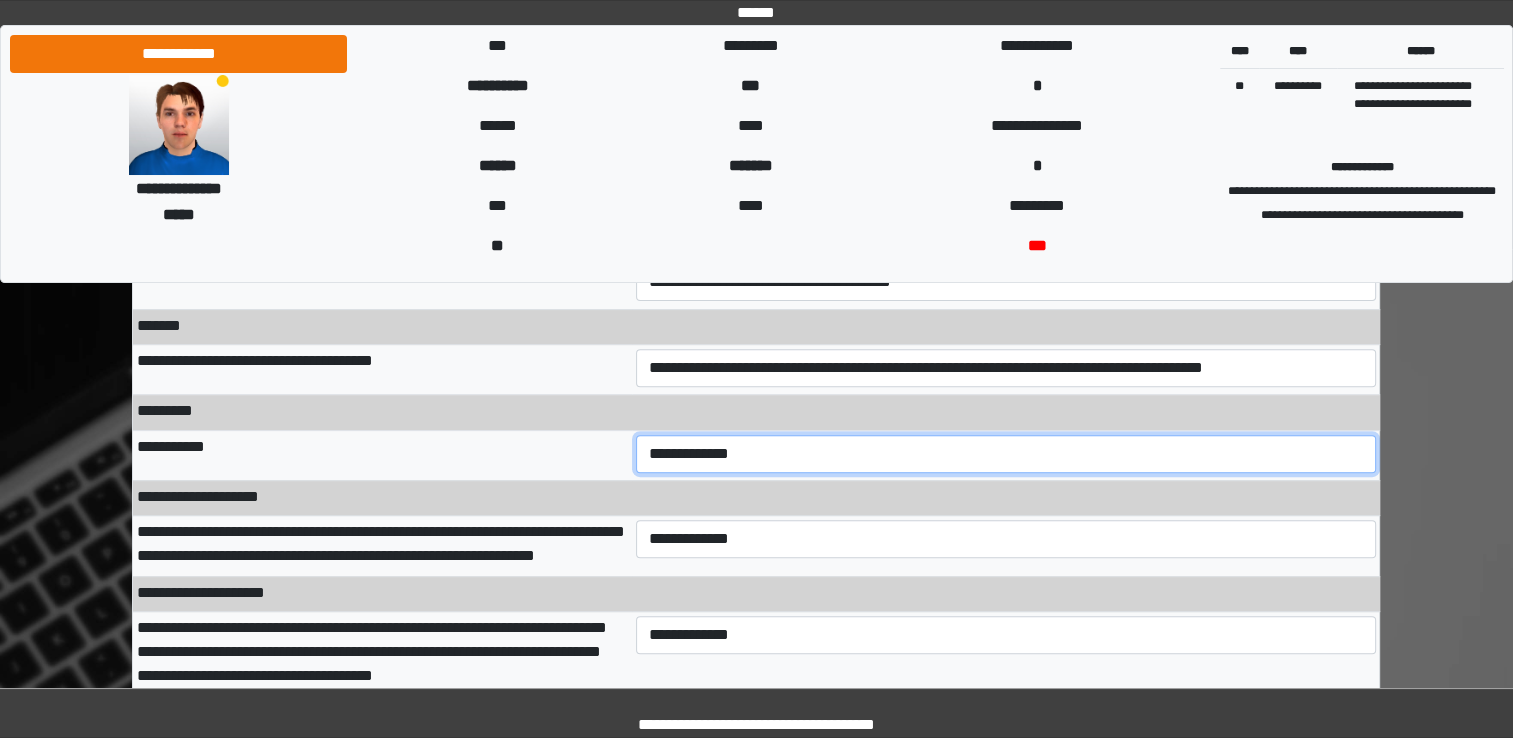 click on "**********" at bounding box center [1006, 454] 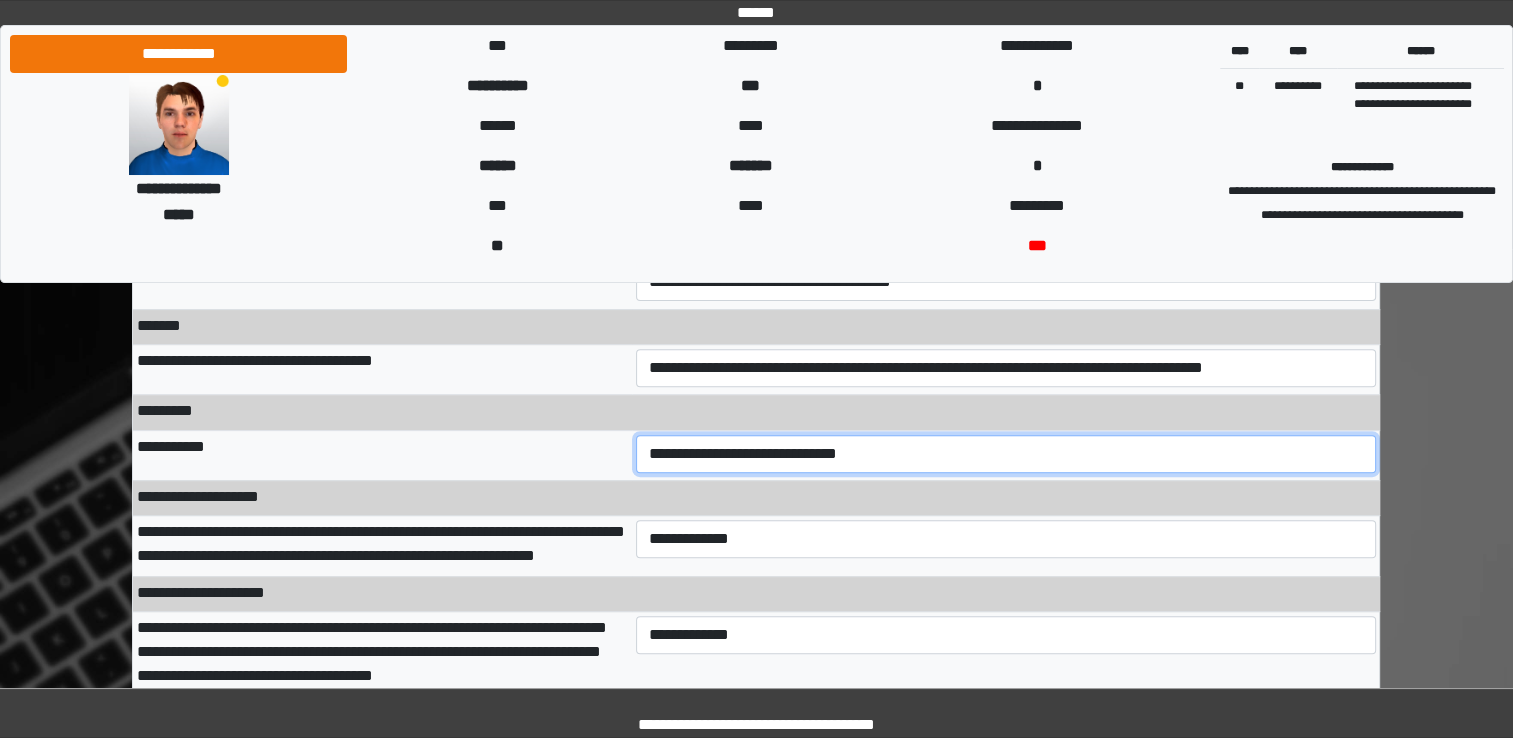 click on "**********" at bounding box center (1006, 454) 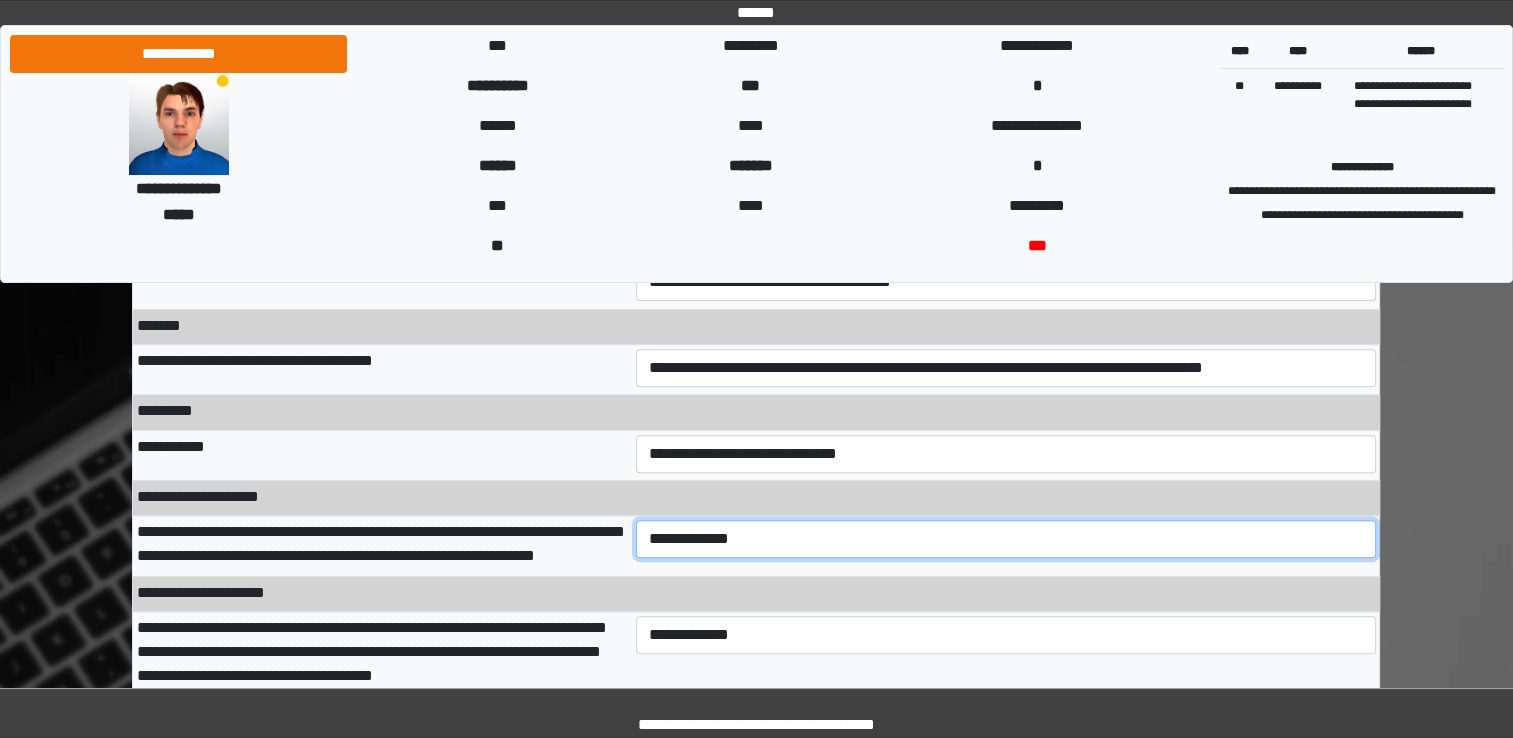 click on "**********" at bounding box center (1006, 539) 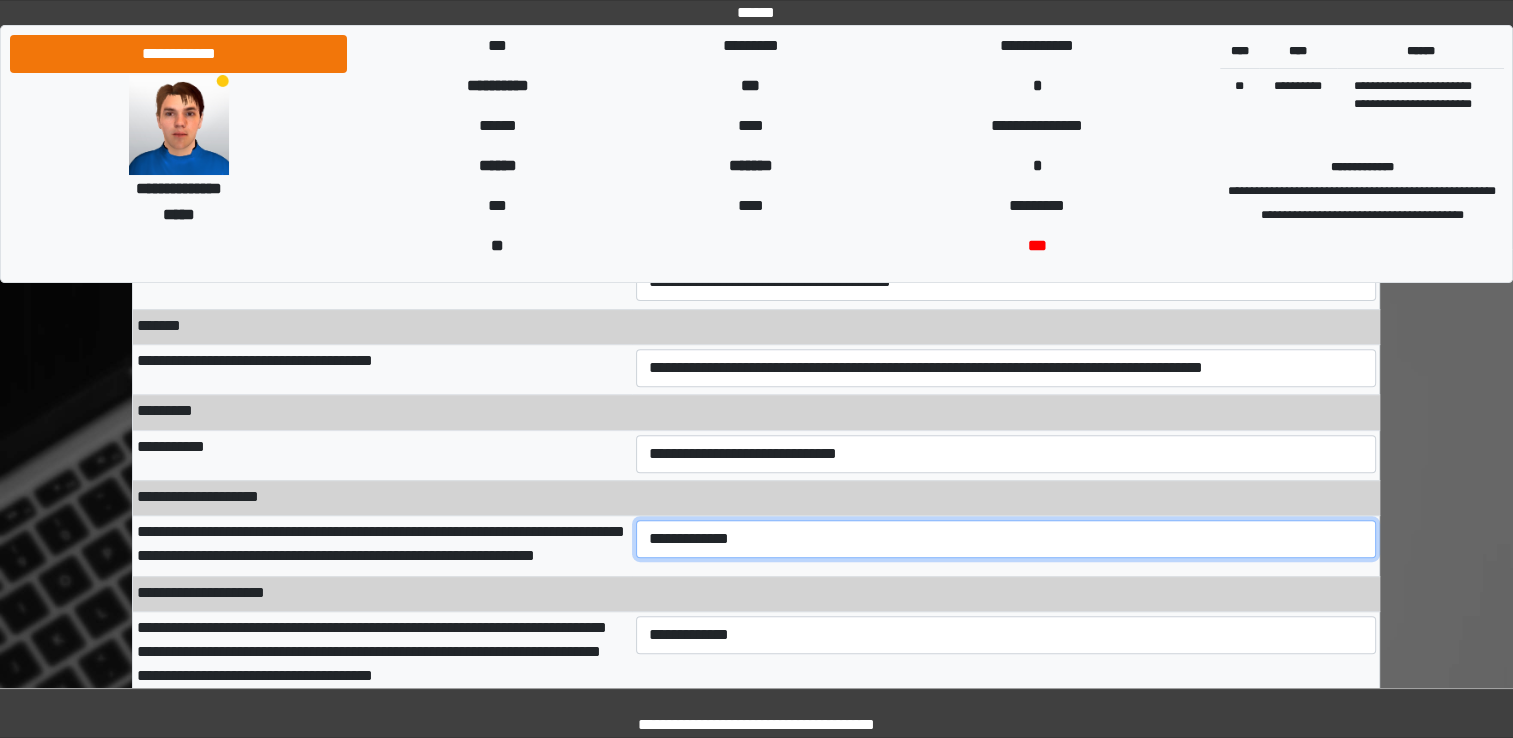 select on "***" 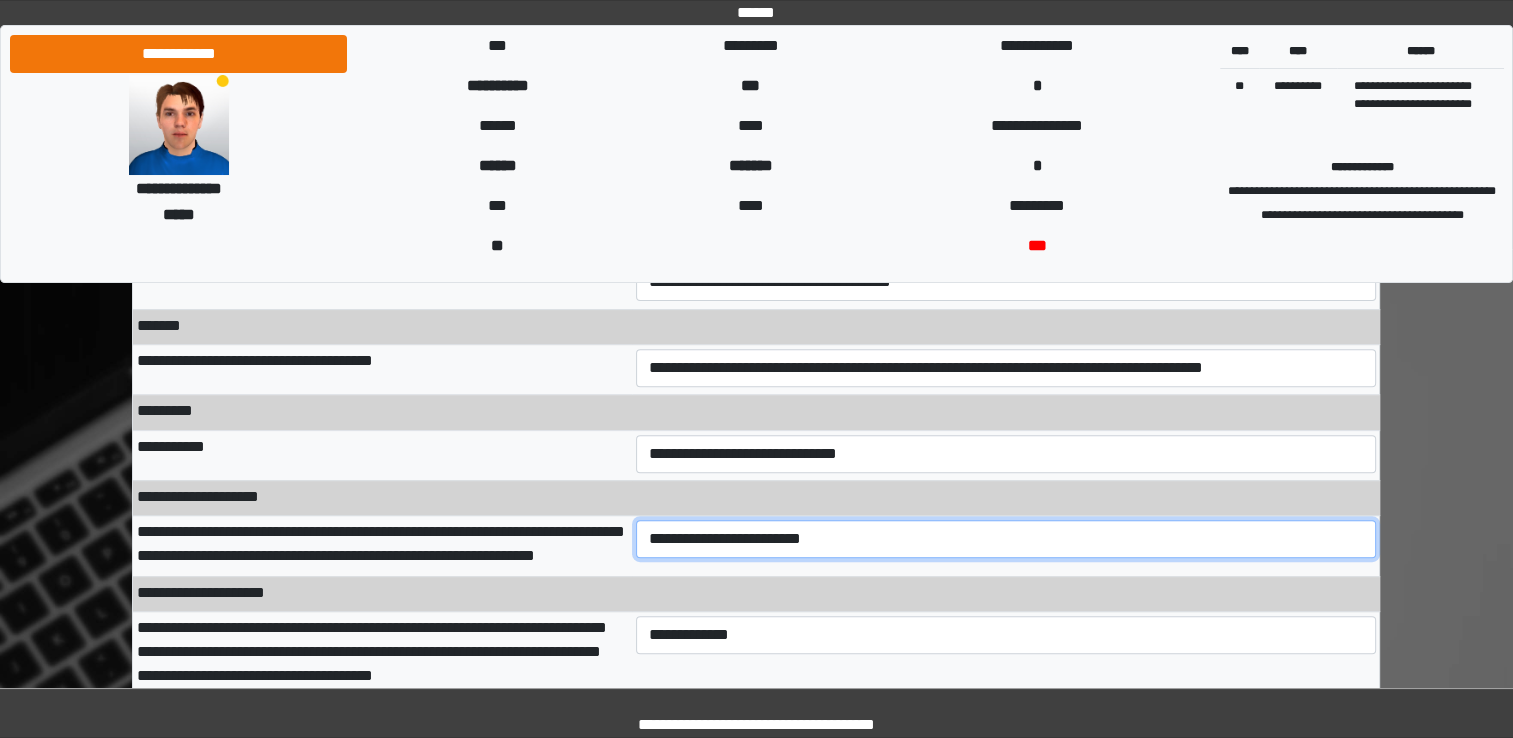 click on "**********" at bounding box center [1006, 539] 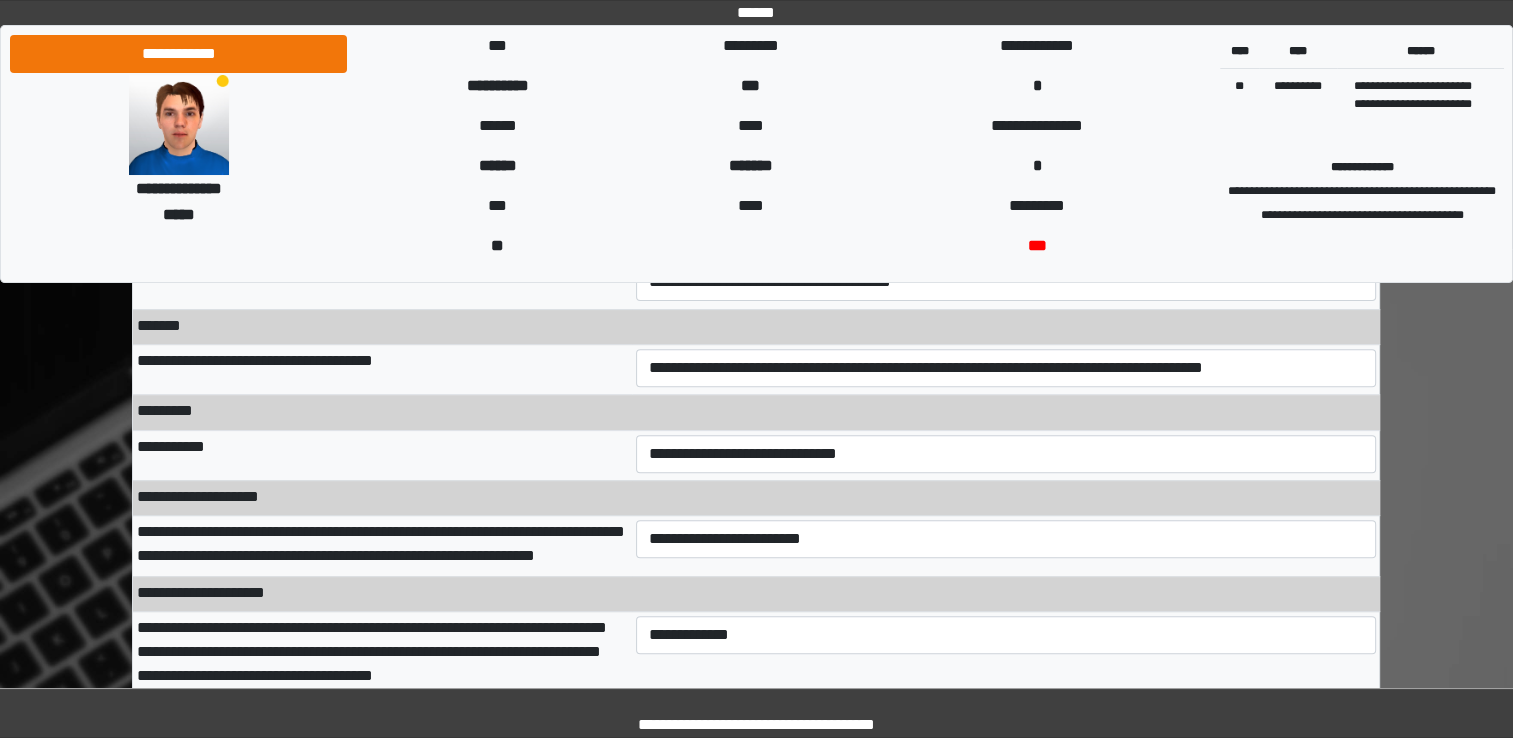 click on "**********" at bounding box center (1006, 655) 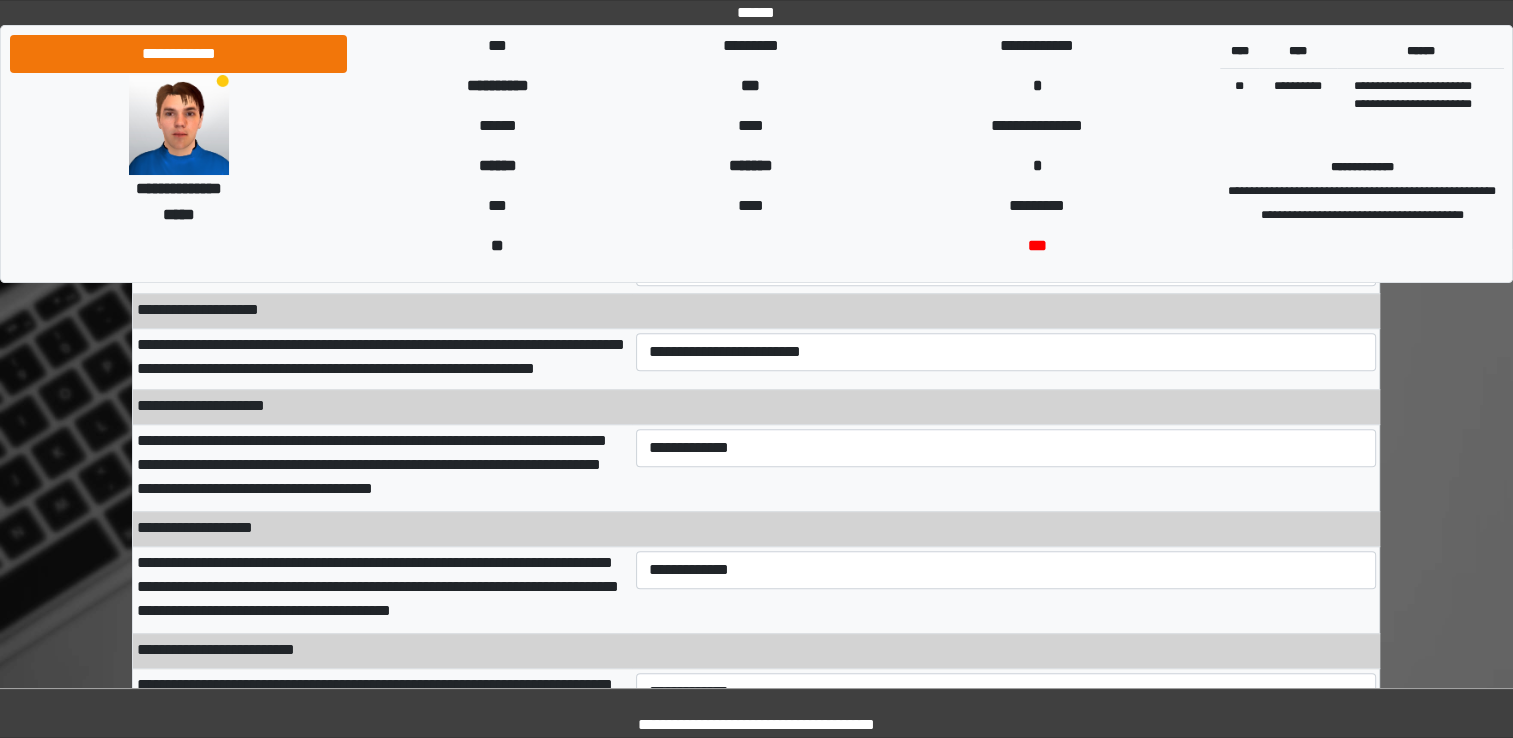 scroll, scrollTop: 800, scrollLeft: 0, axis: vertical 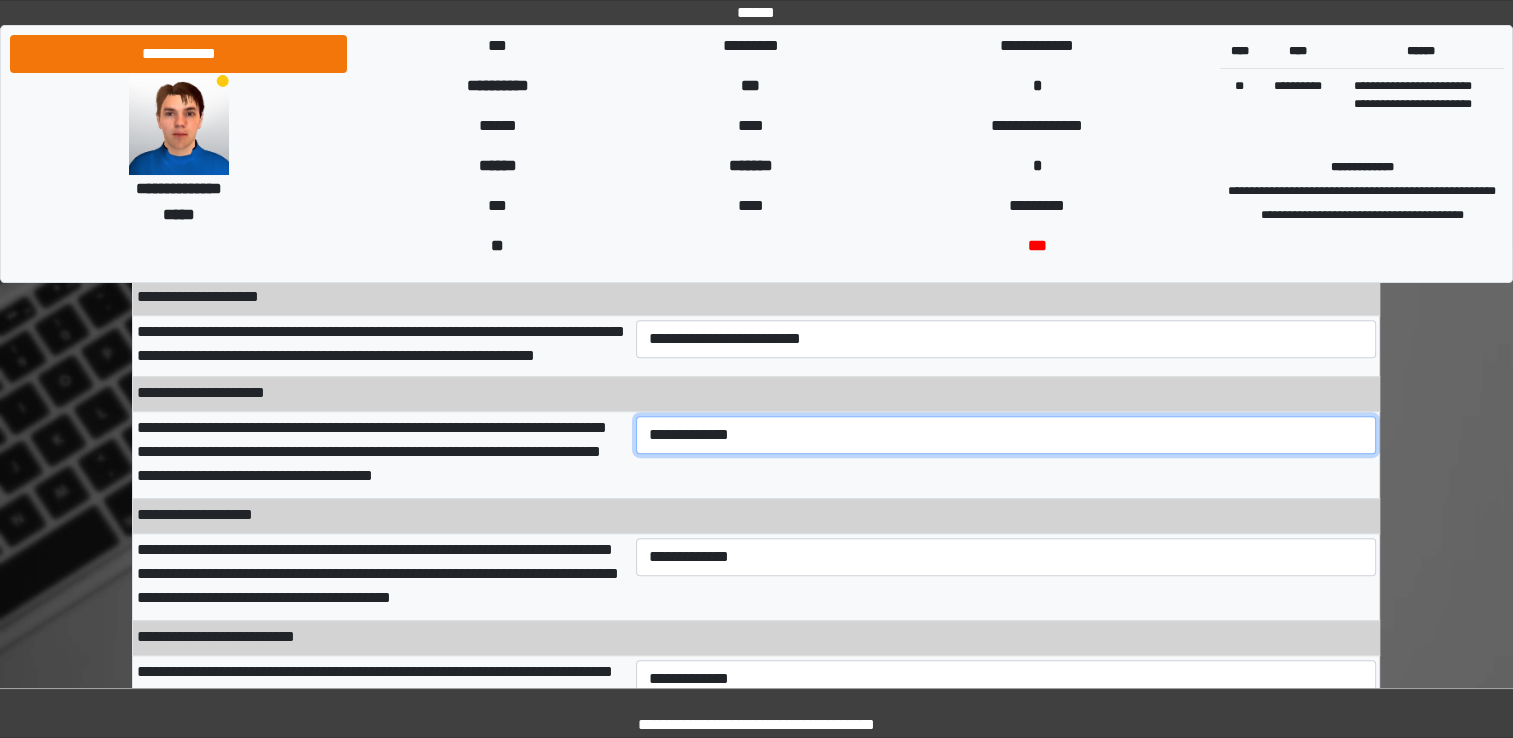 click on "**********" at bounding box center [1006, 435] 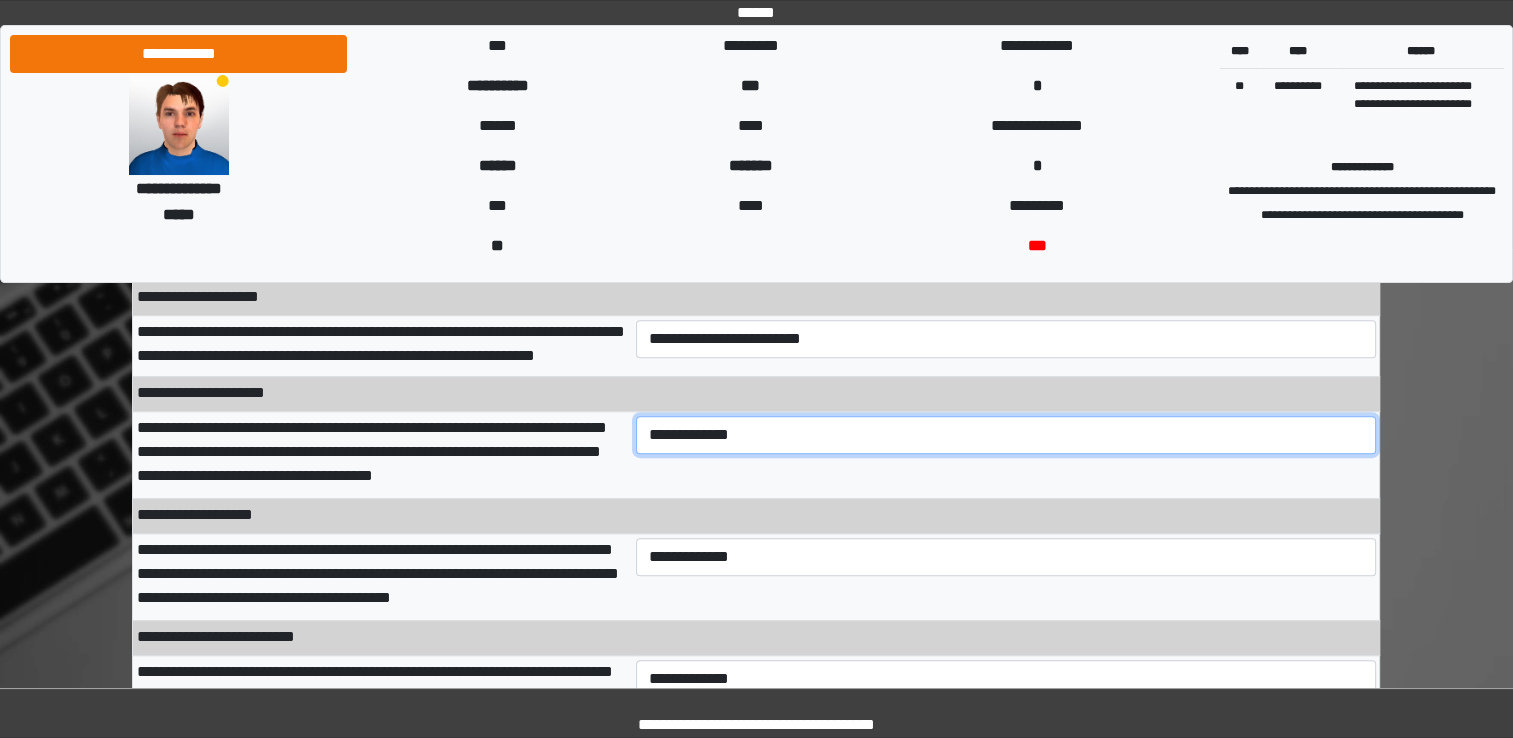 select on "***" 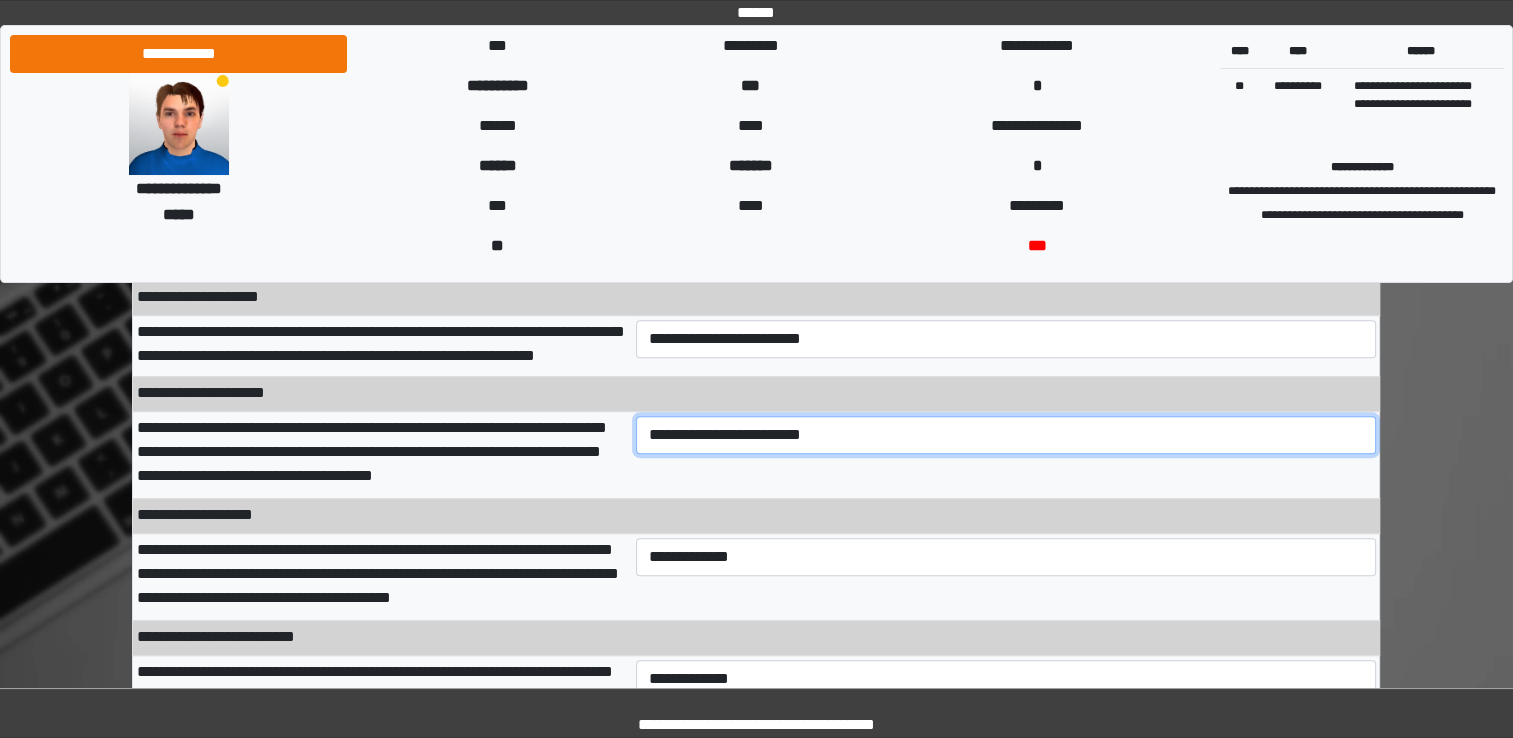 click on "**********" at bounding box center [1006, 435] 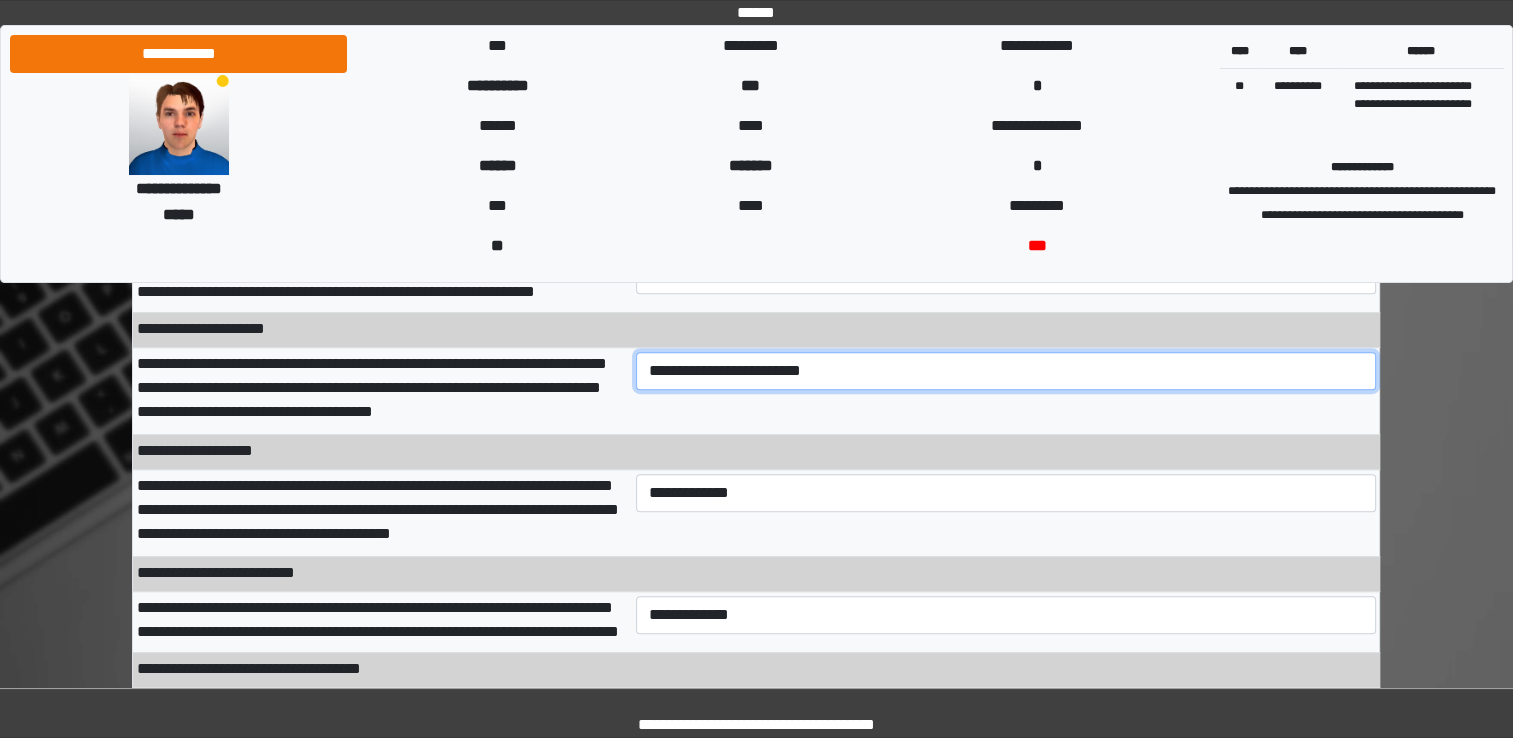 scroll, scrollTop: 900, scrollLeft: 0, axis: vertical 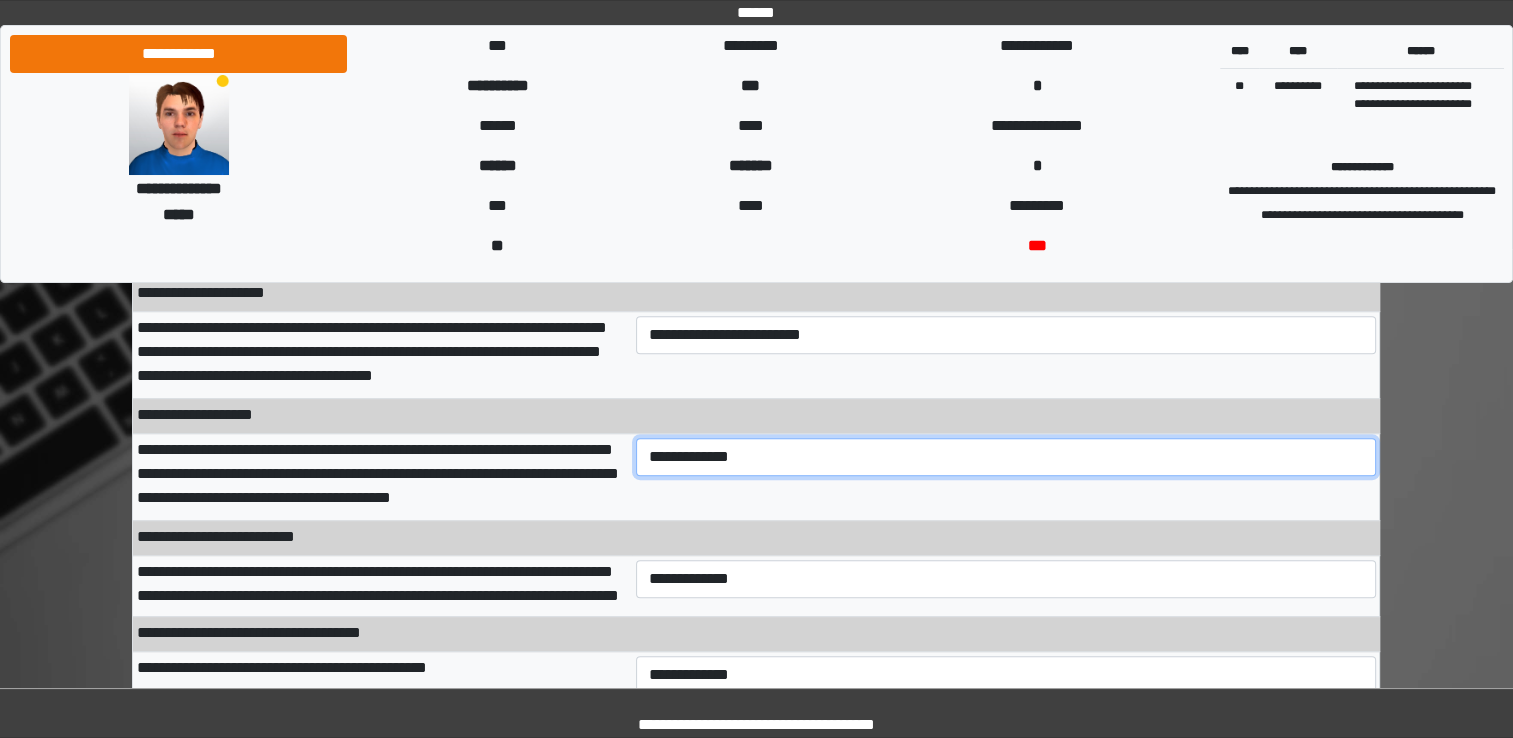 click on "**********" at bounding box center (1006, 457) 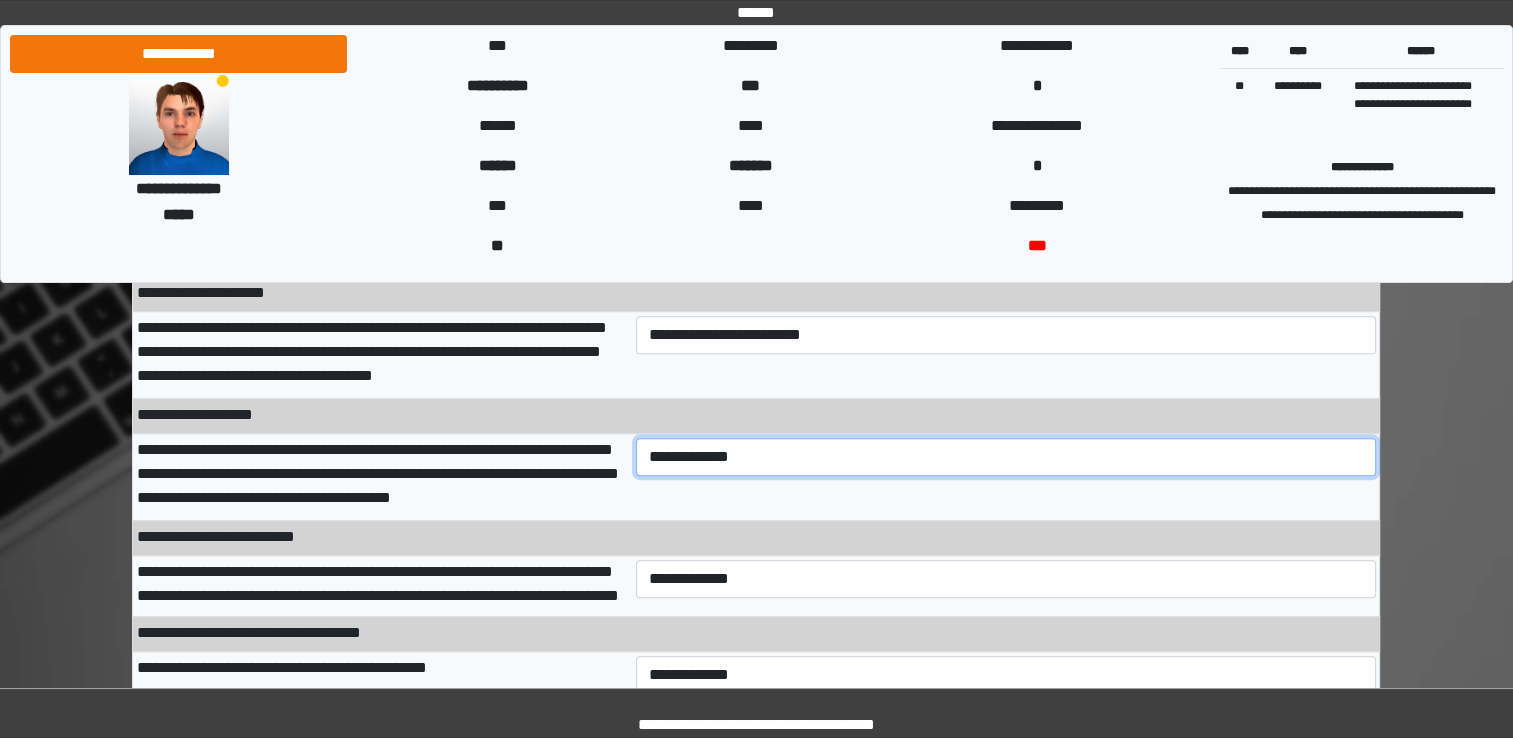 select on "***" 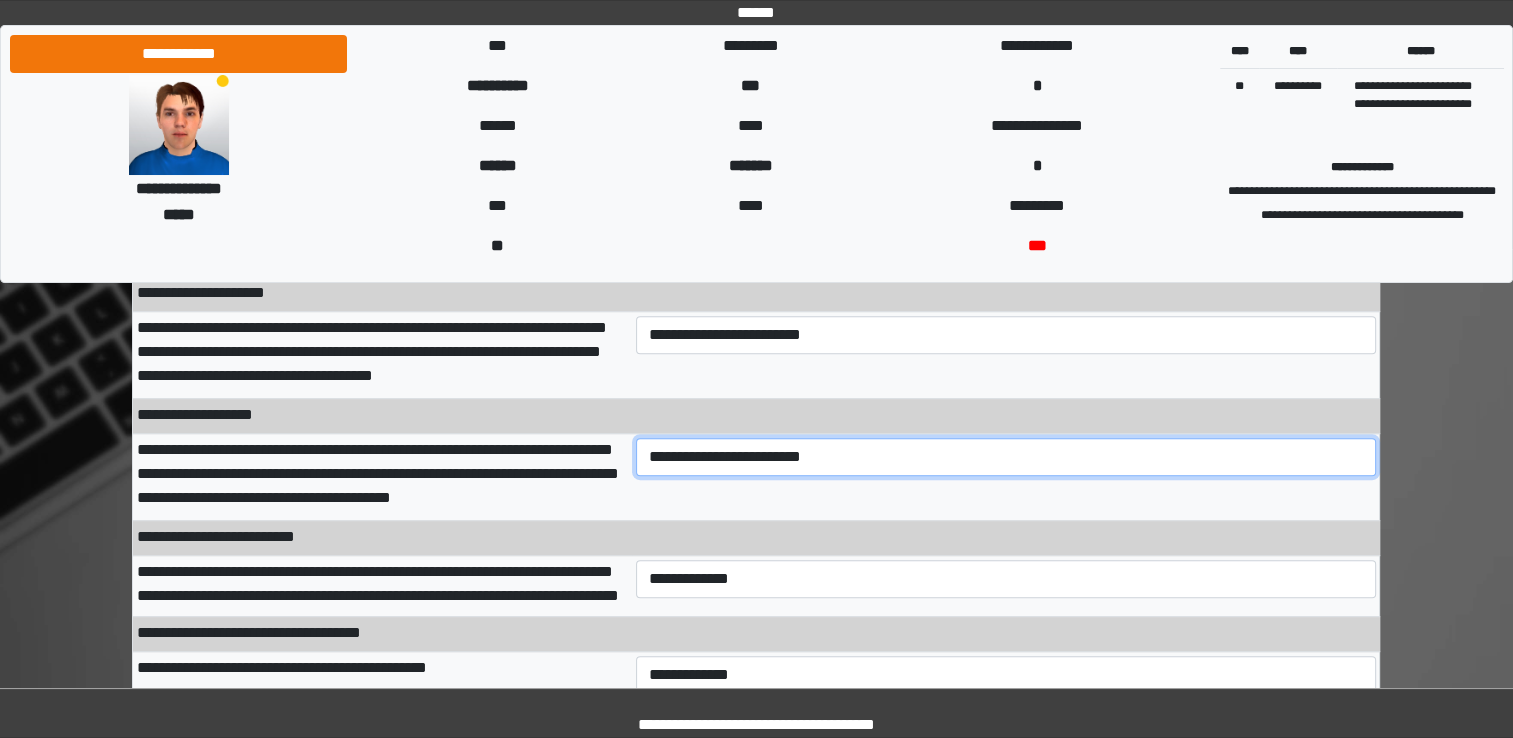 click on "**********" at bounding box center (1006, 457) 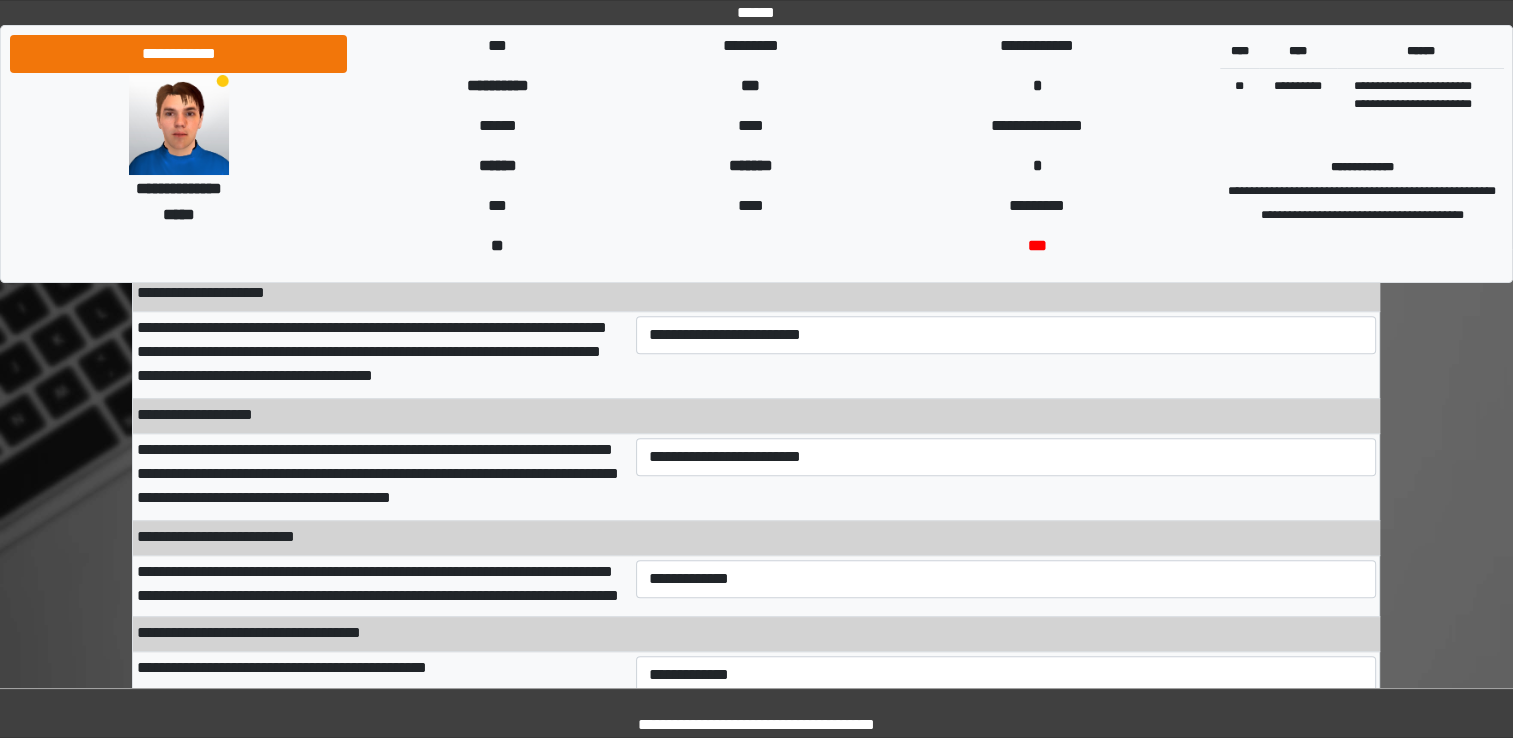 click on "**********" at bounding box center [1006, 586] 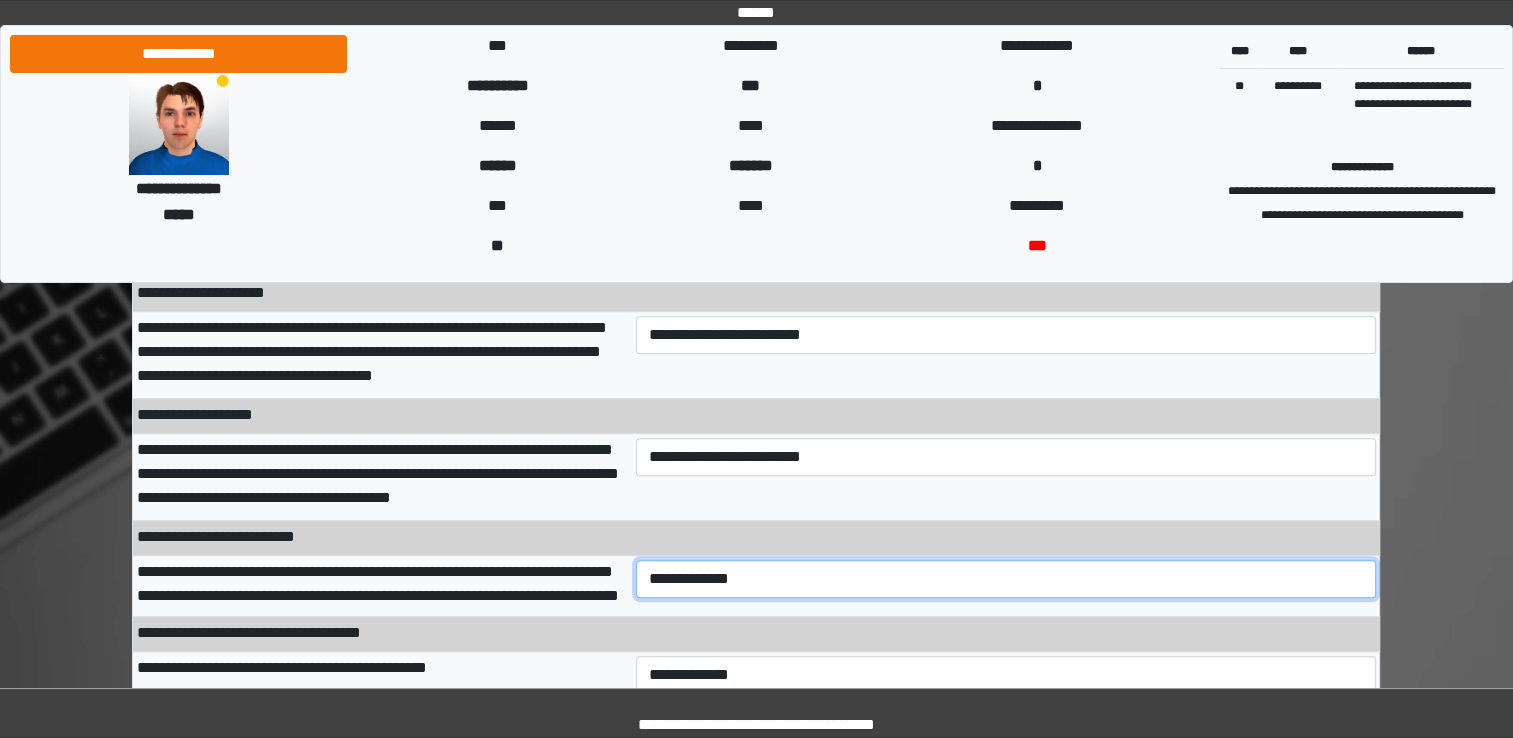 click on "**********" at bounding box center [1006, 579] 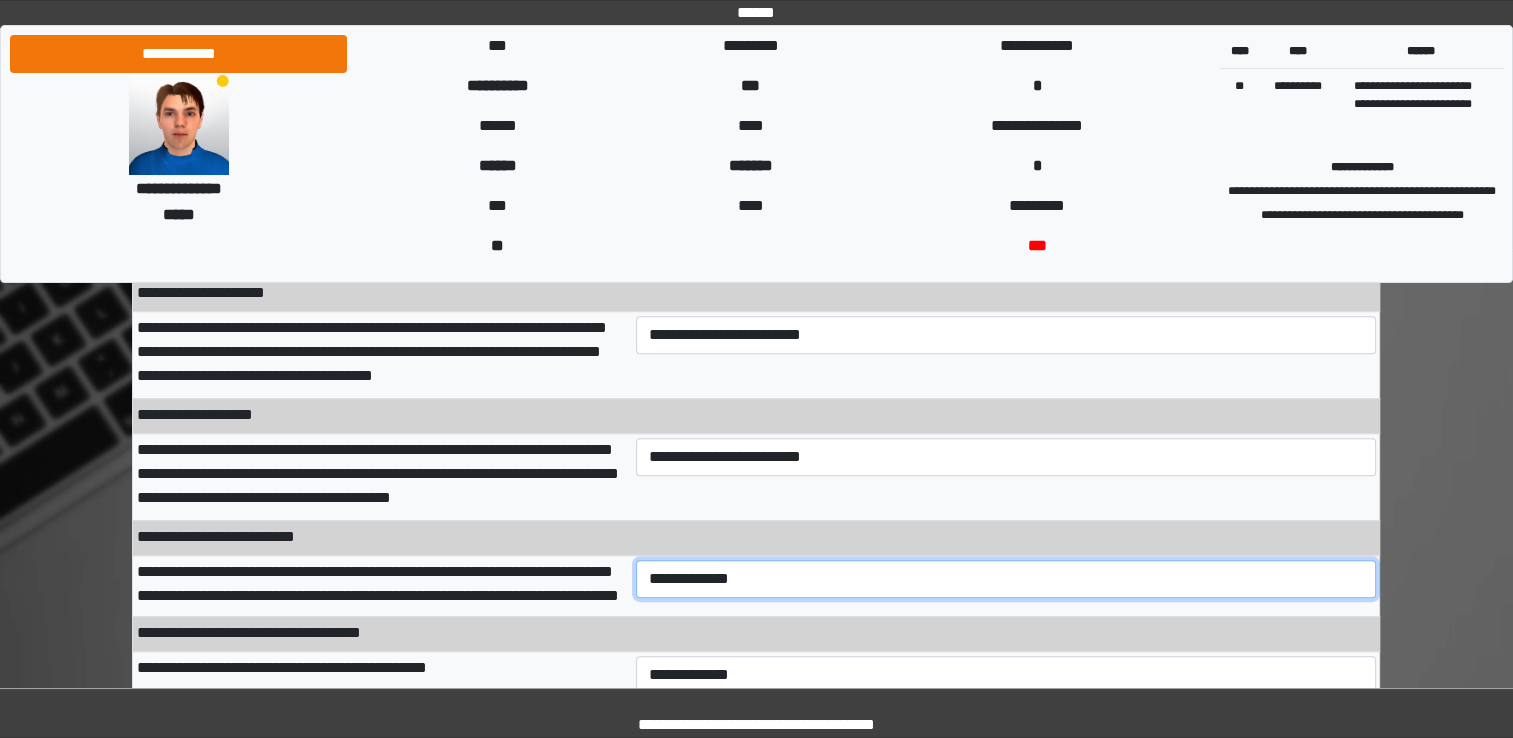 select on "***" 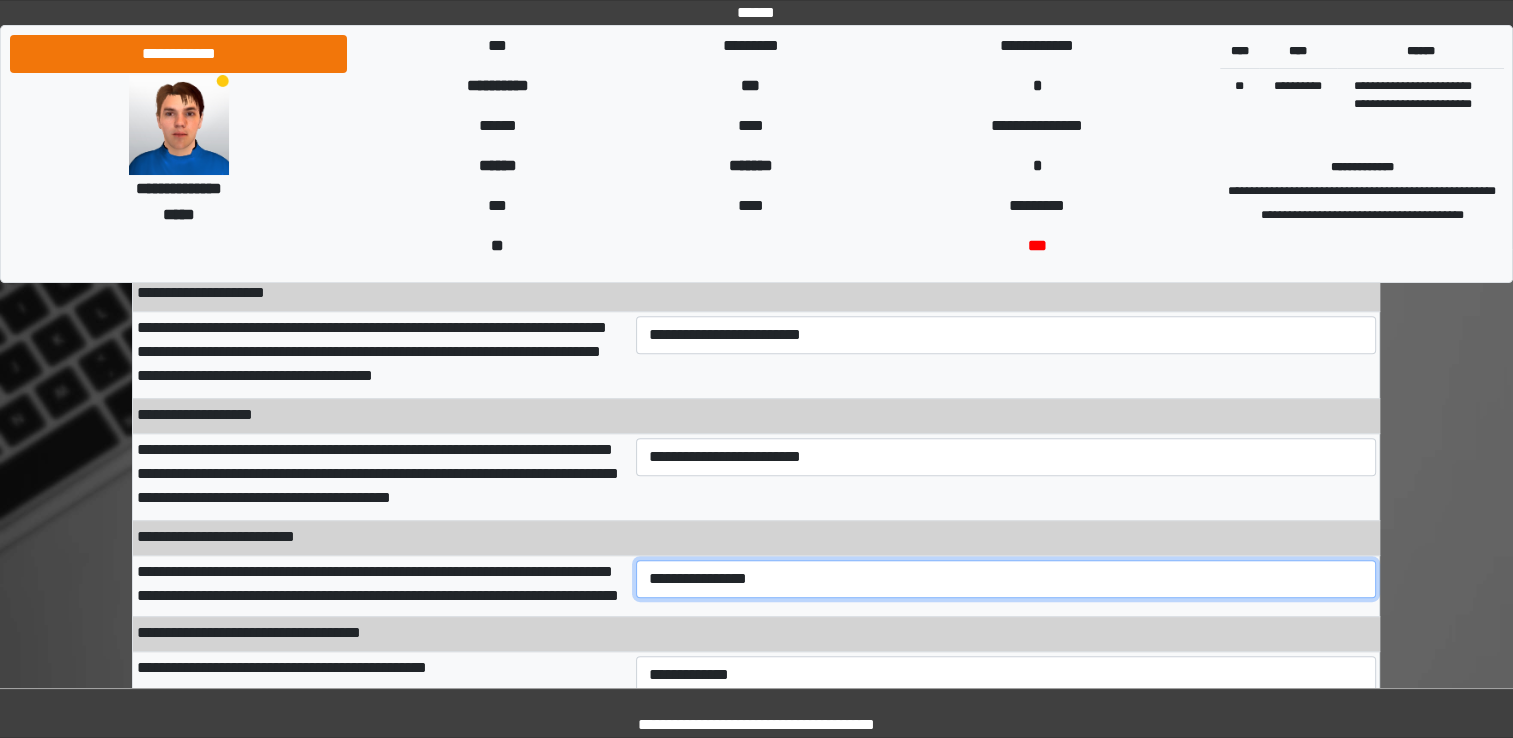 click on "**********" at bounding box center (1006, 579) 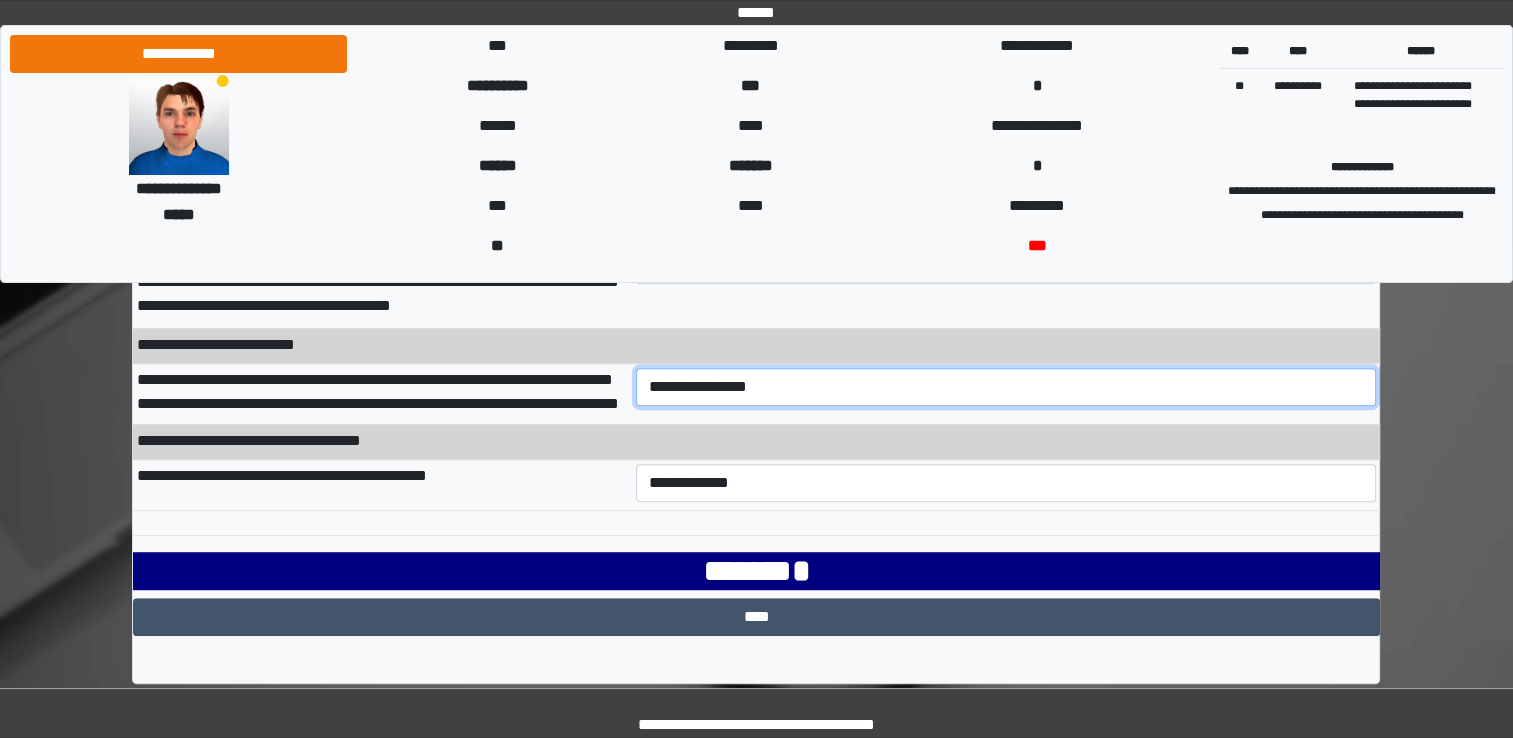 scroll, scrollTop: 1101, scrollLeft: 0, axis: vertical 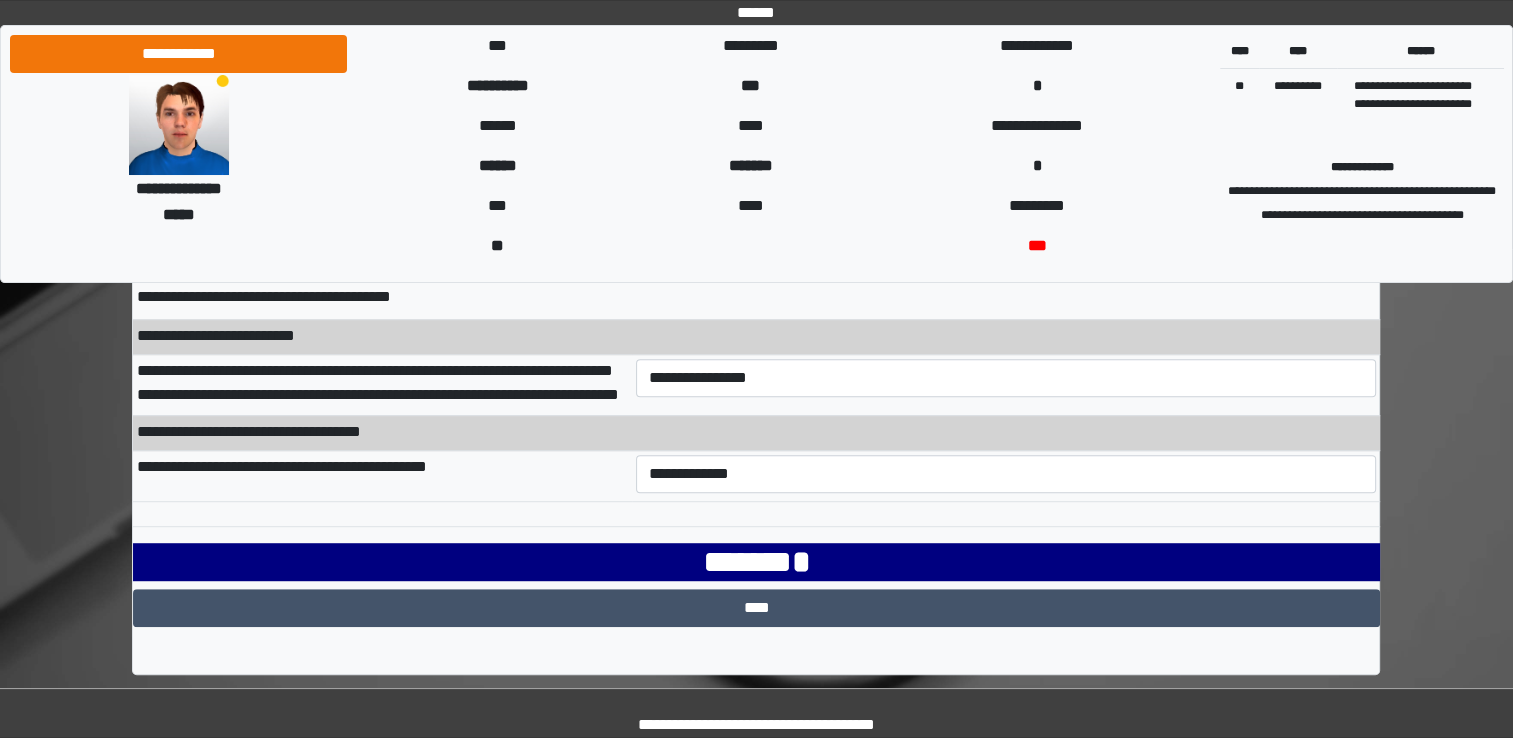 click on "**********" at bounding box center (756, -18) 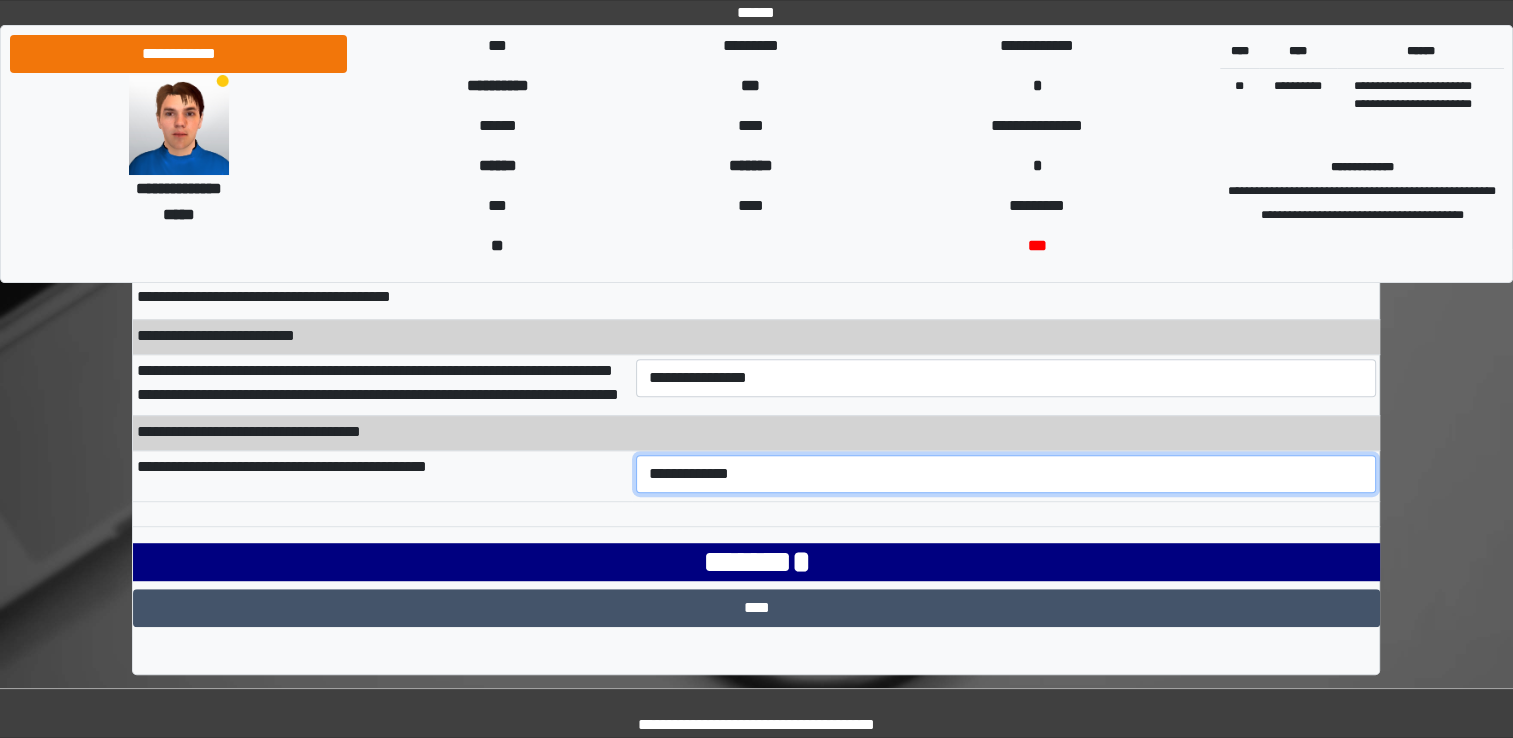 click on "**********" at bounding box center [1006, 474] 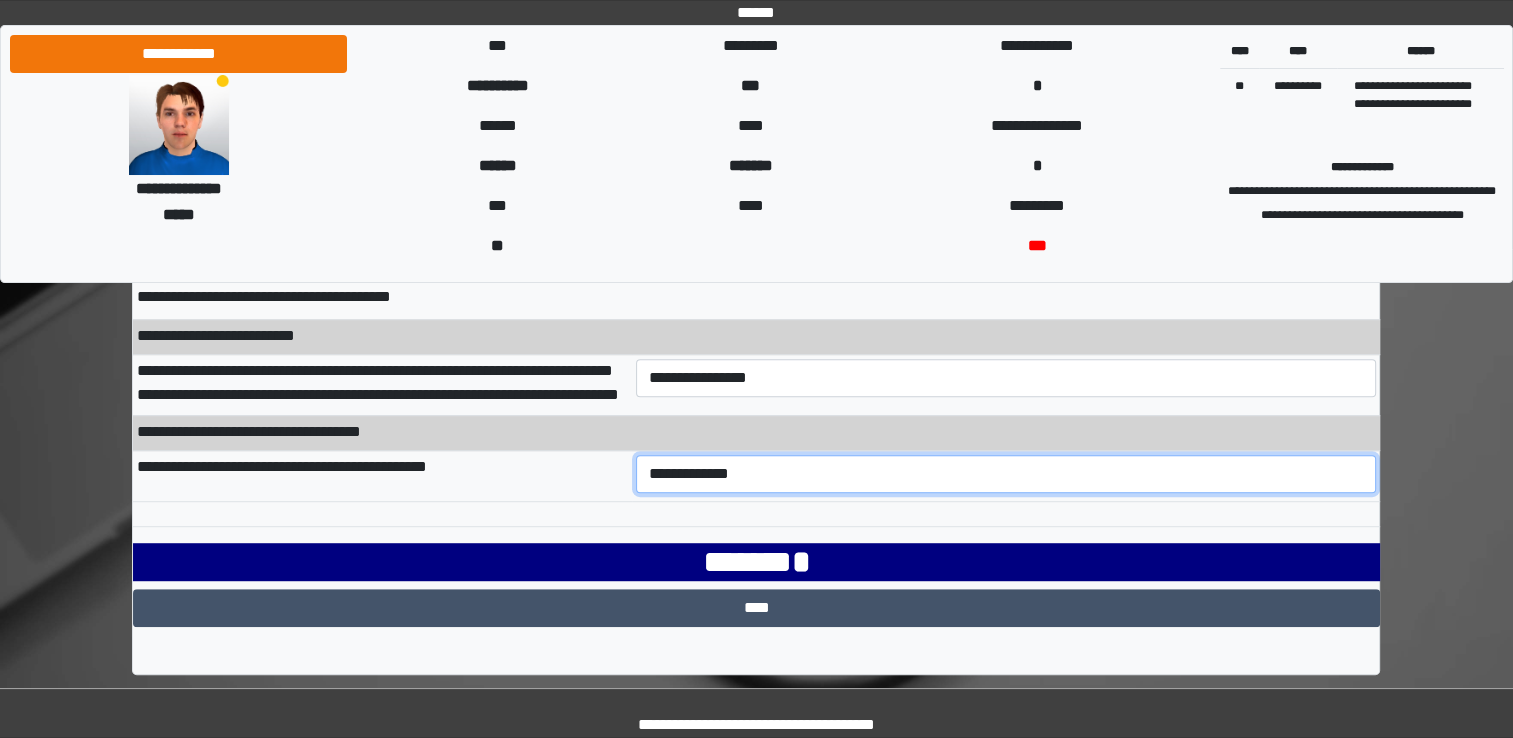 select on "***" 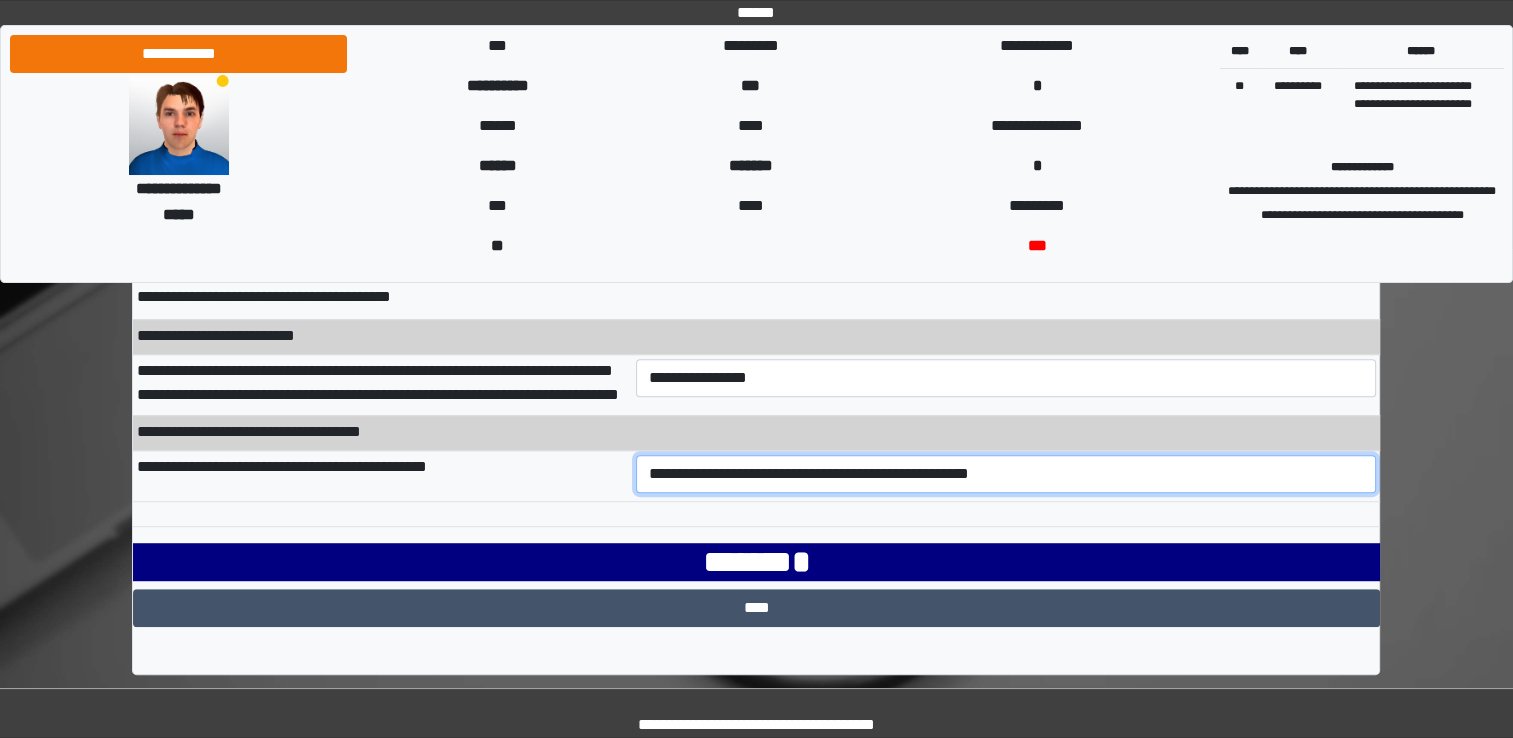 click on "**********" at bounding box center (1006, 474) 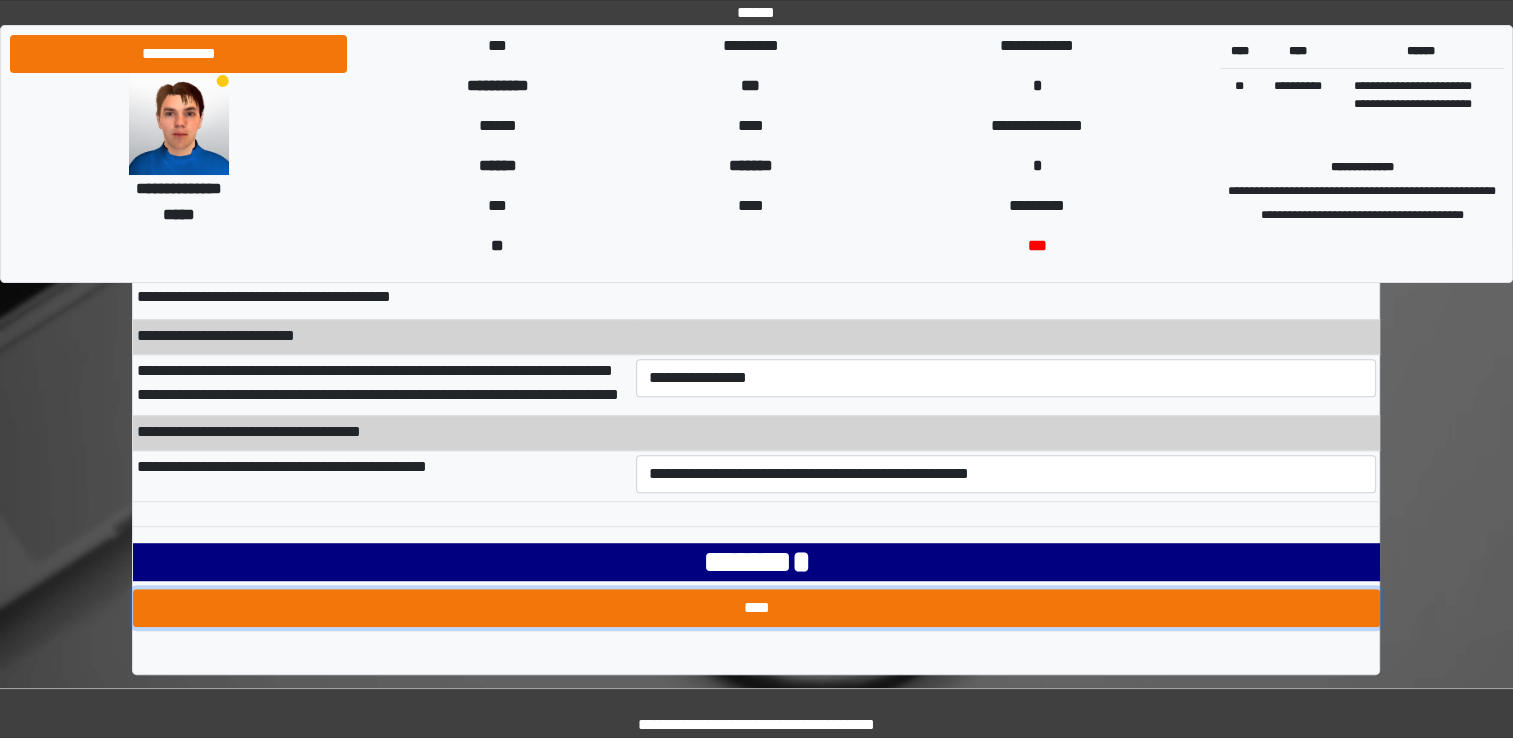 click on "****" at bounding box center [756, 608] 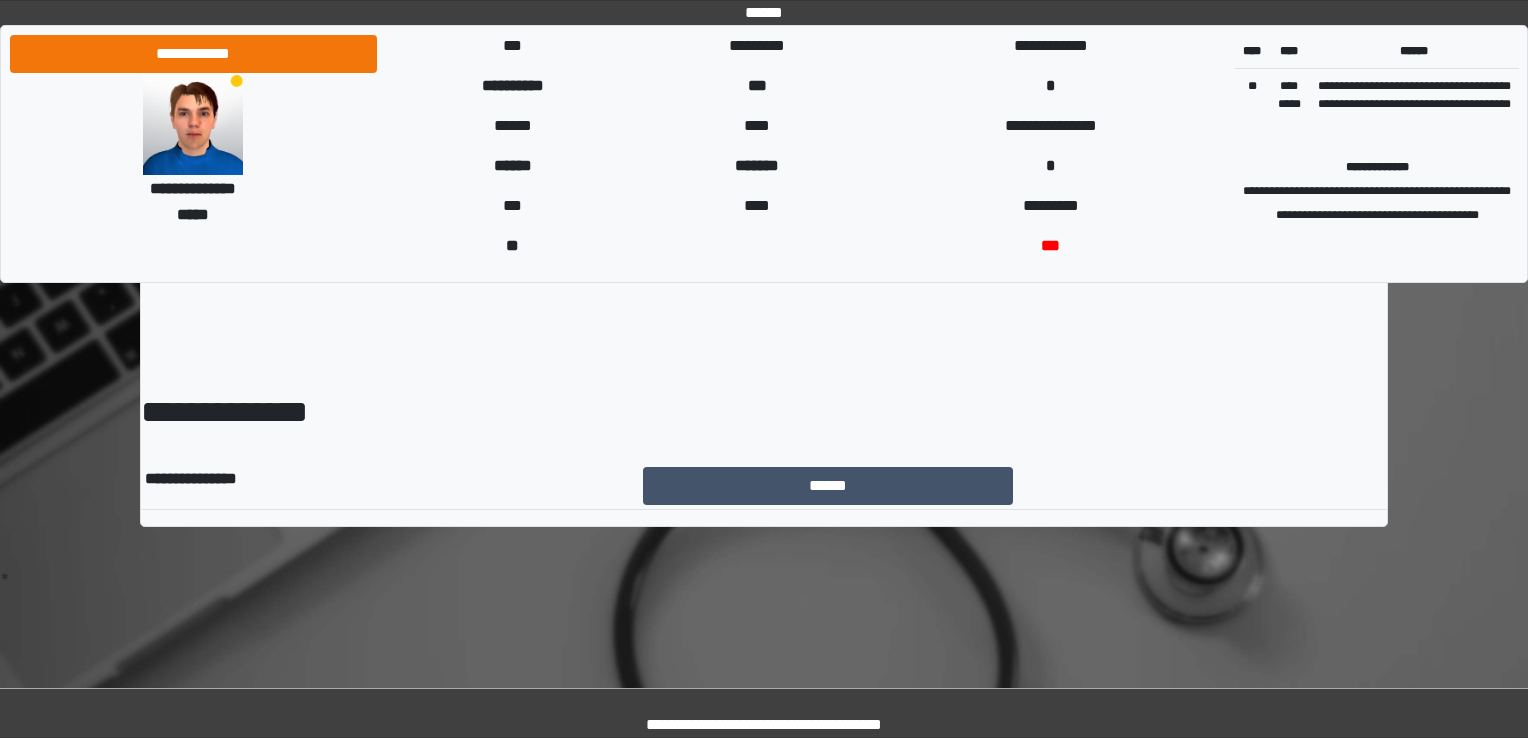 scroll, scrollTop: 0, scrollLeft: 0, axis: both 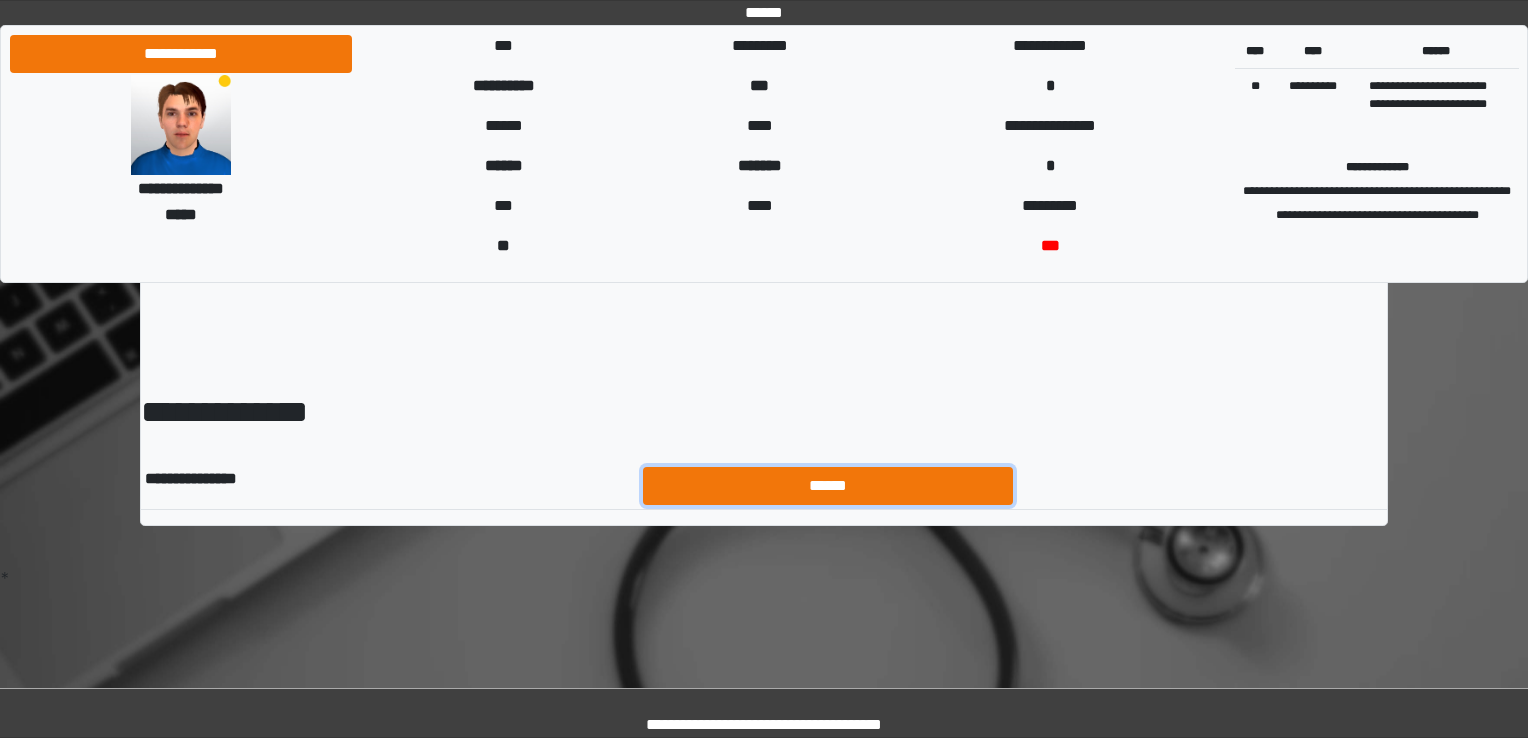click on "******" at bounding box center [828, 486] 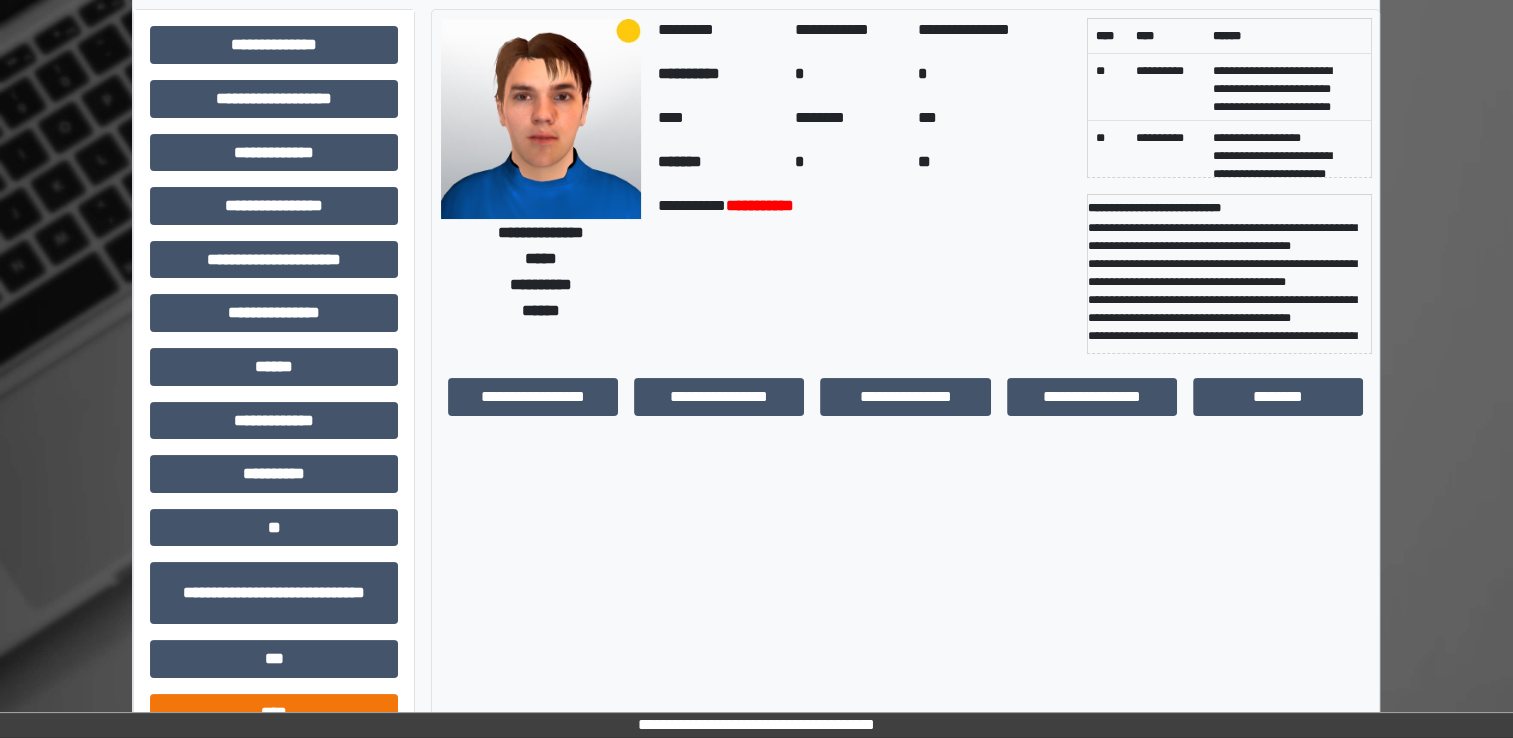 scroll, scrollTop: 184, scrollLeft: 0, axis: vertical 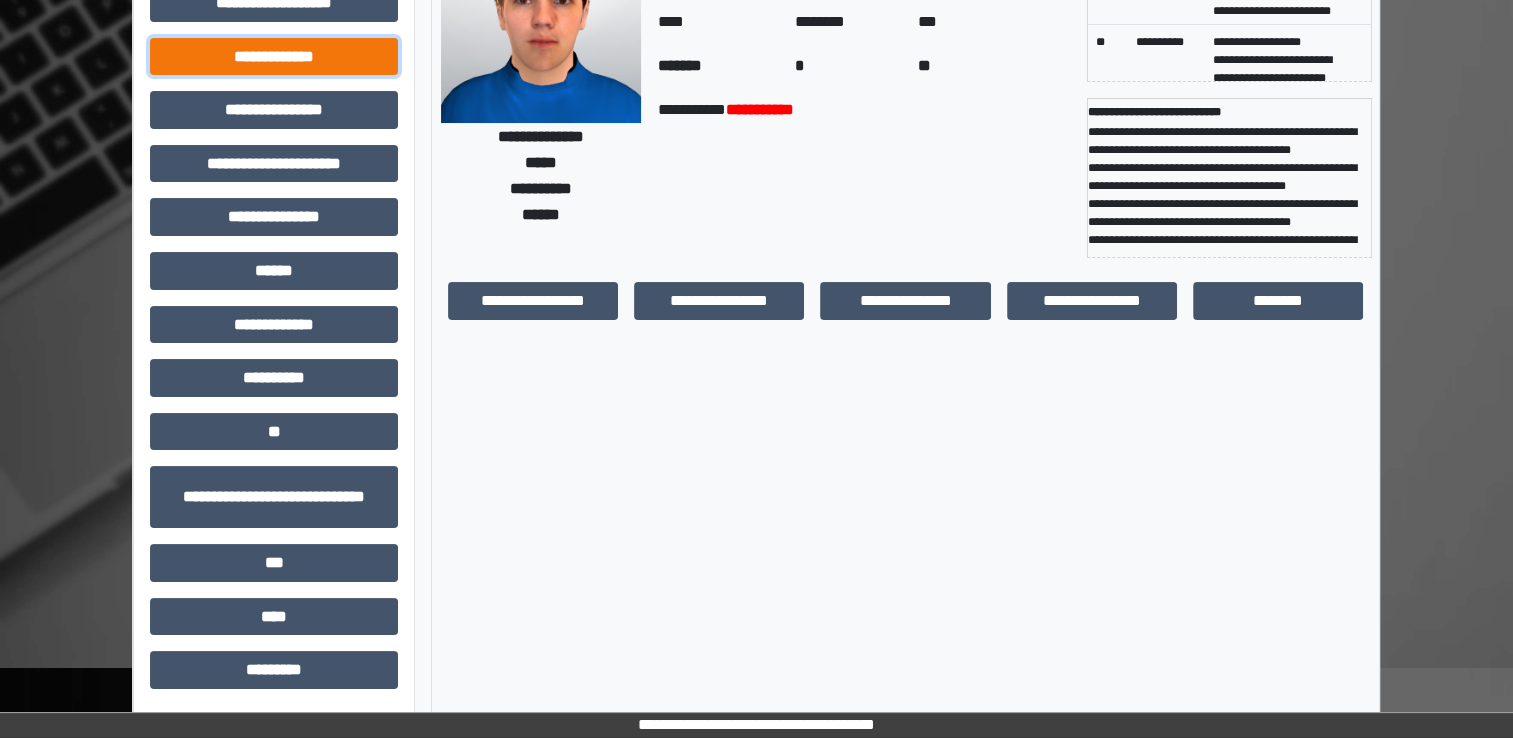 click on "**********" at bounding box center [274, 57] 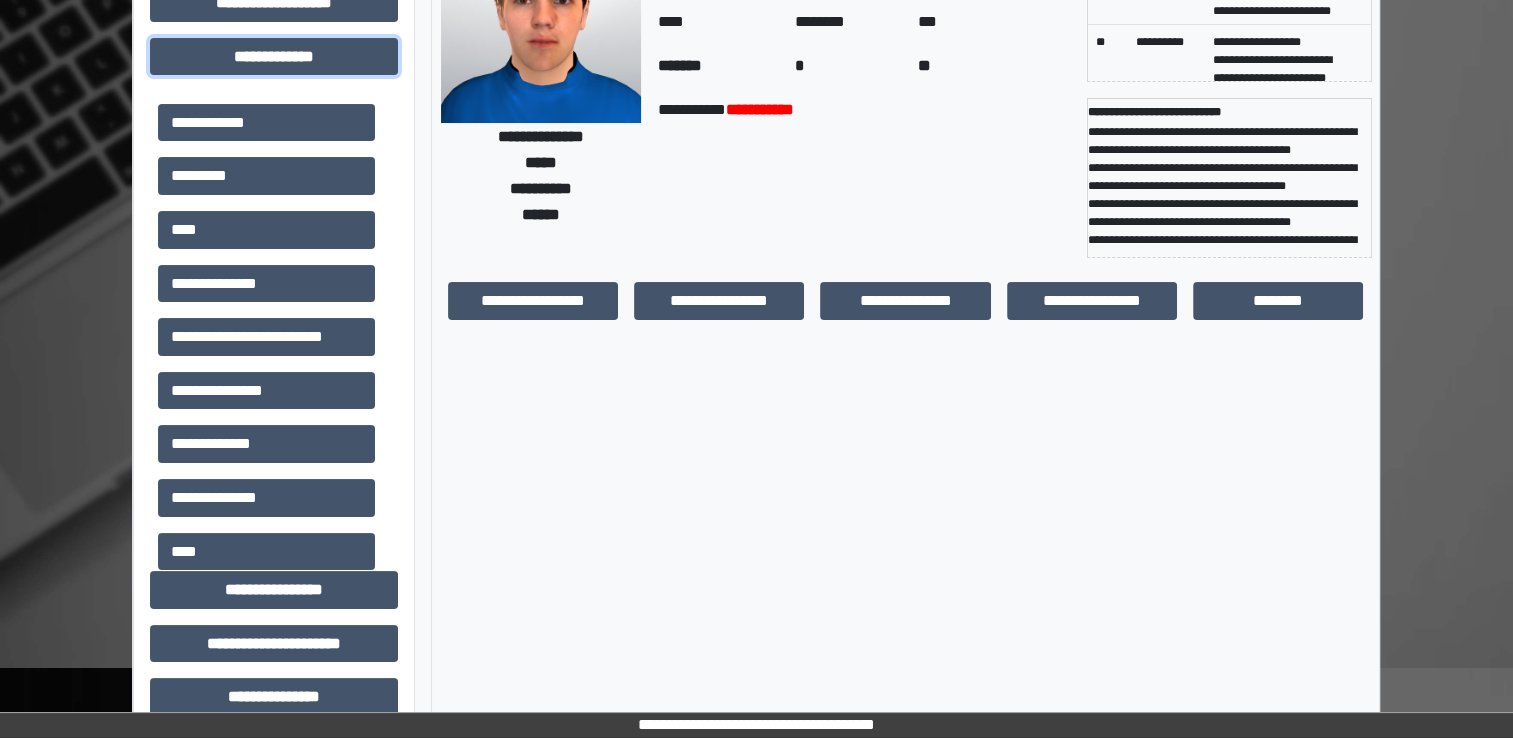 scroll, scrollTop: 700, scrollLeft: 0, axis: vertical 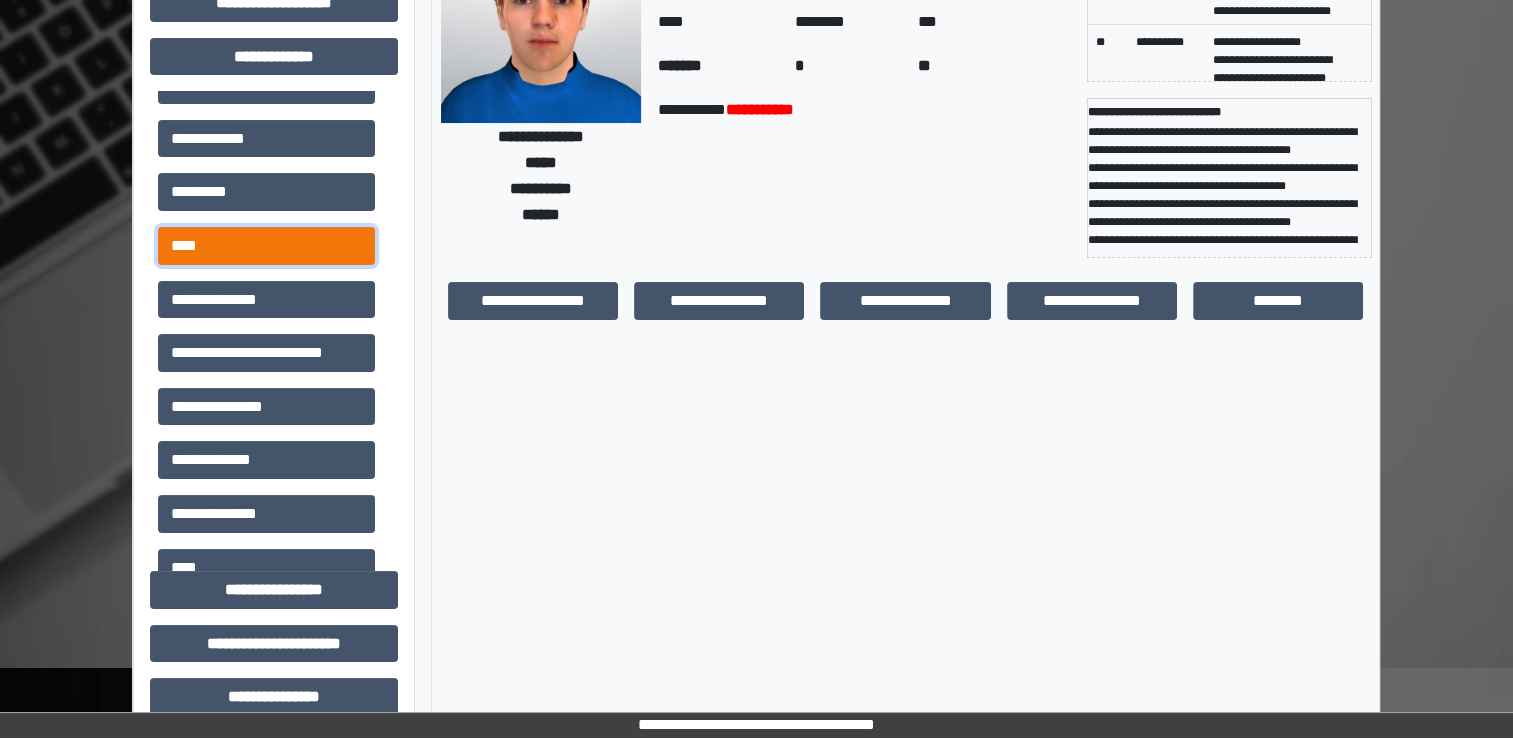 click on "****" at bounding box center [266, 246] 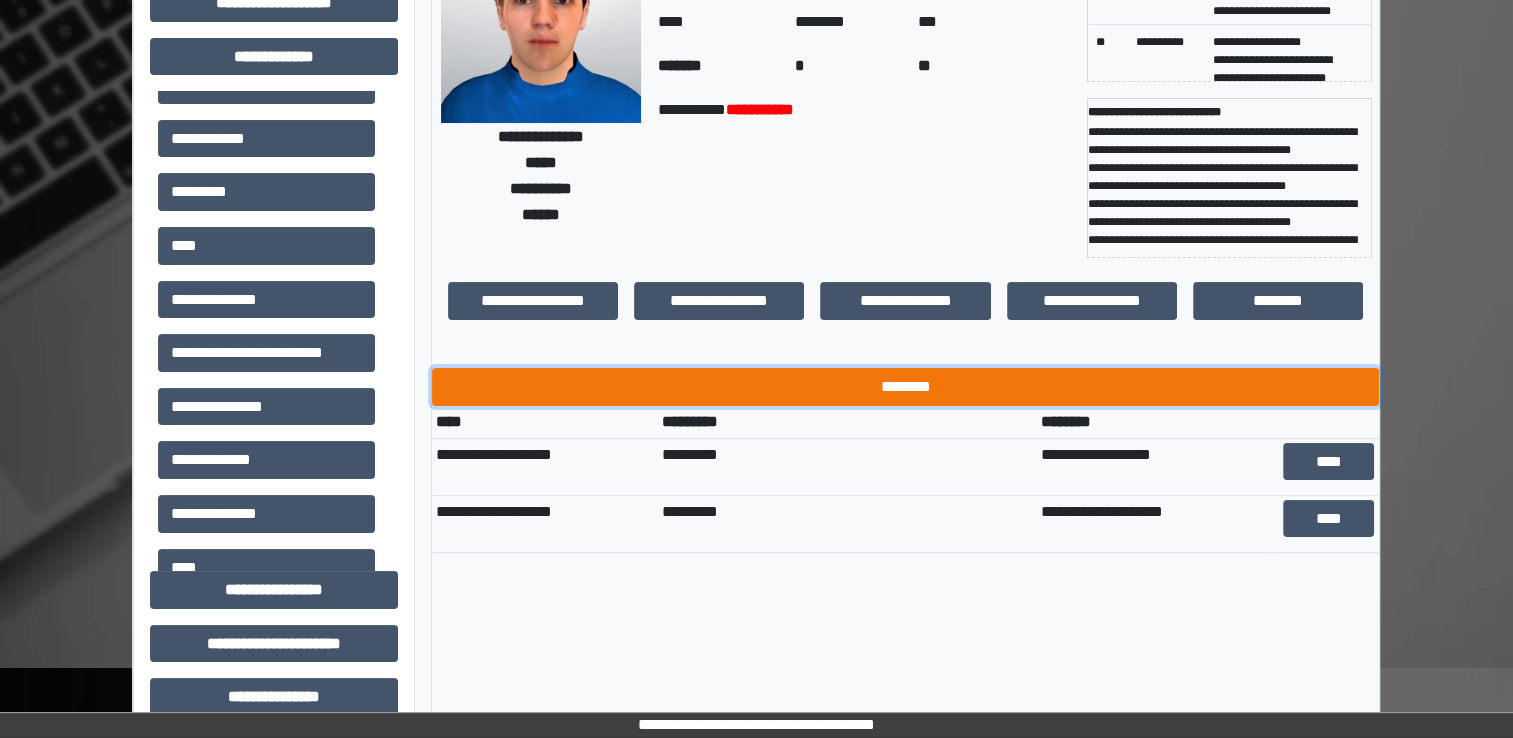click on "********" at bounding box center (905, 387) 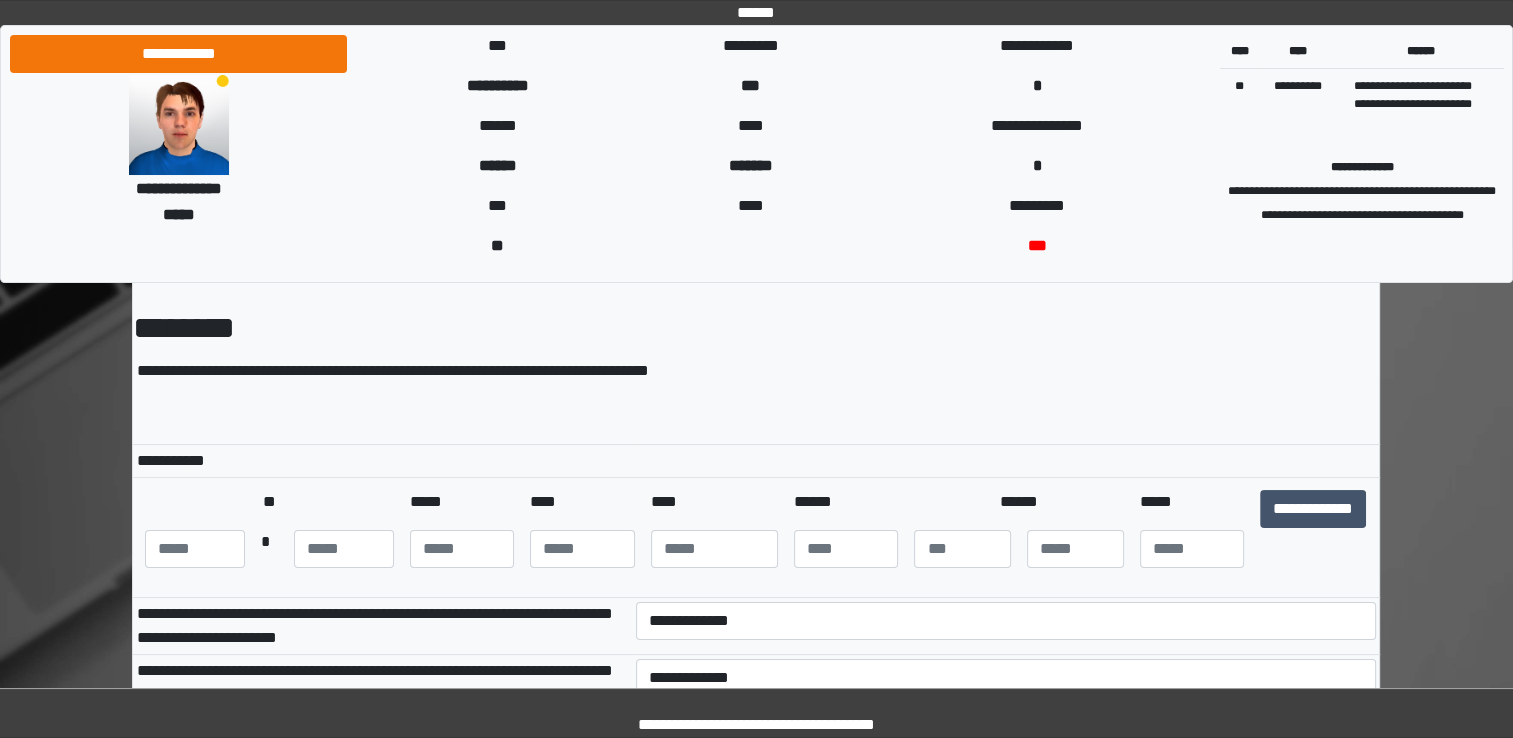 scroll, scrollTop: 200, scrollLeft: 0, axis: vertical 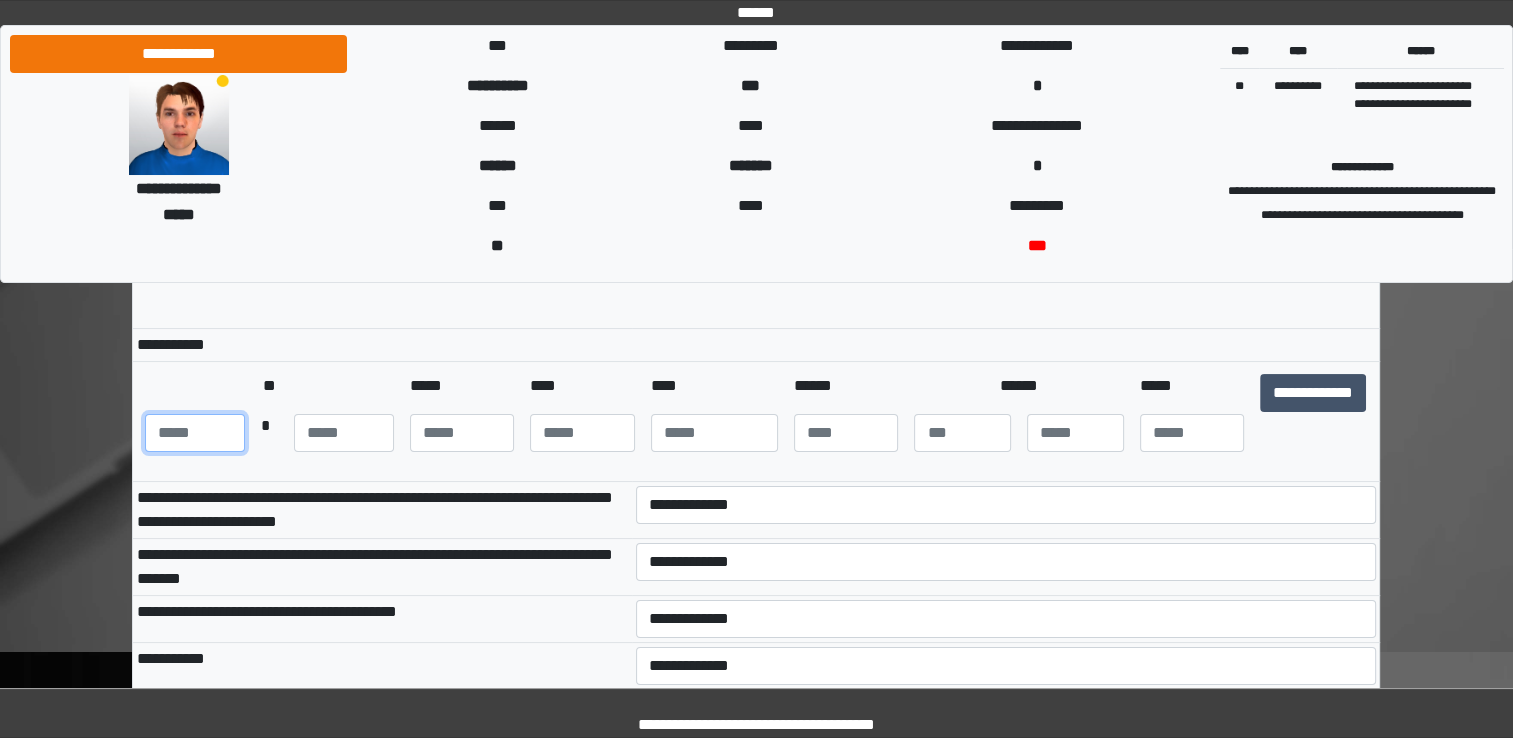 click at bounding box center [195, 433] 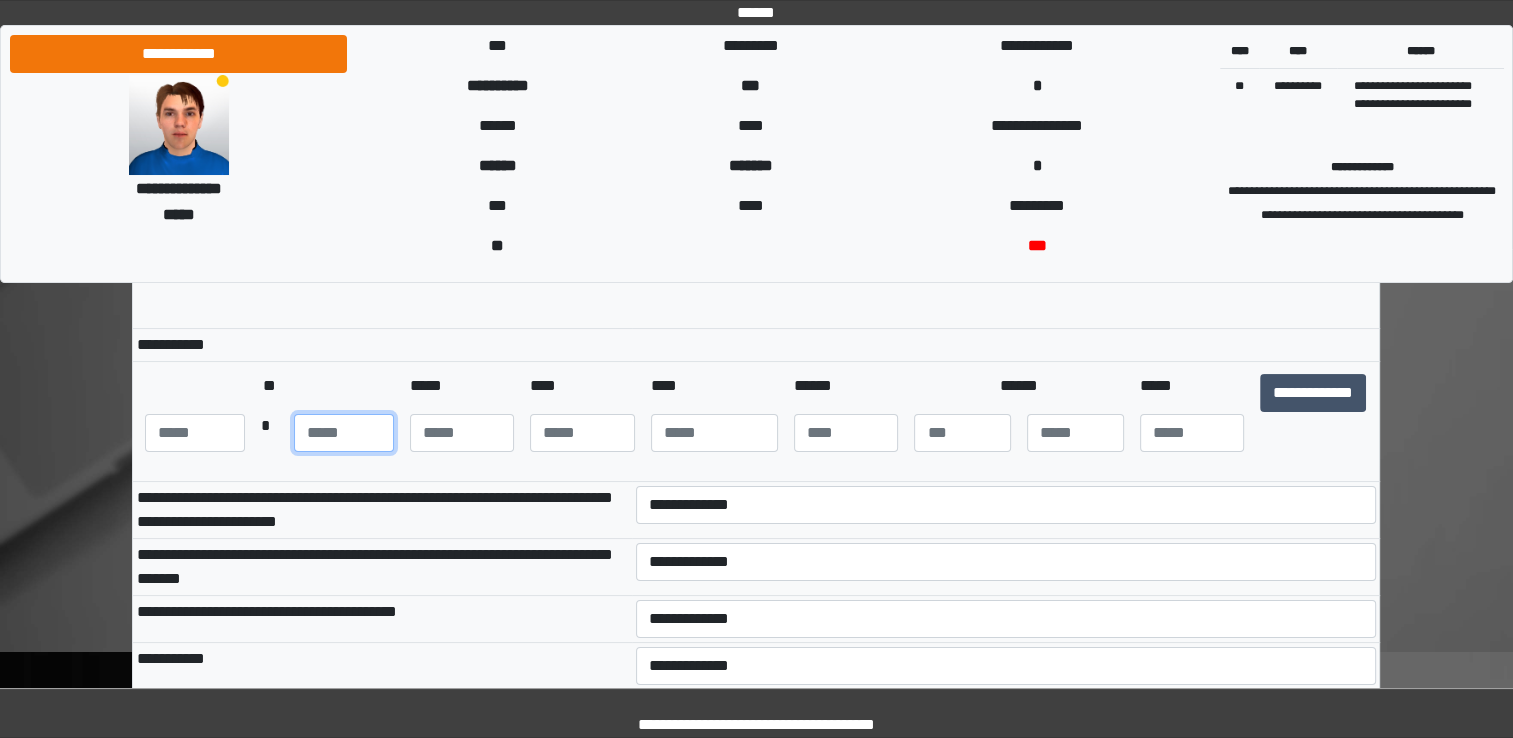 type on "**" 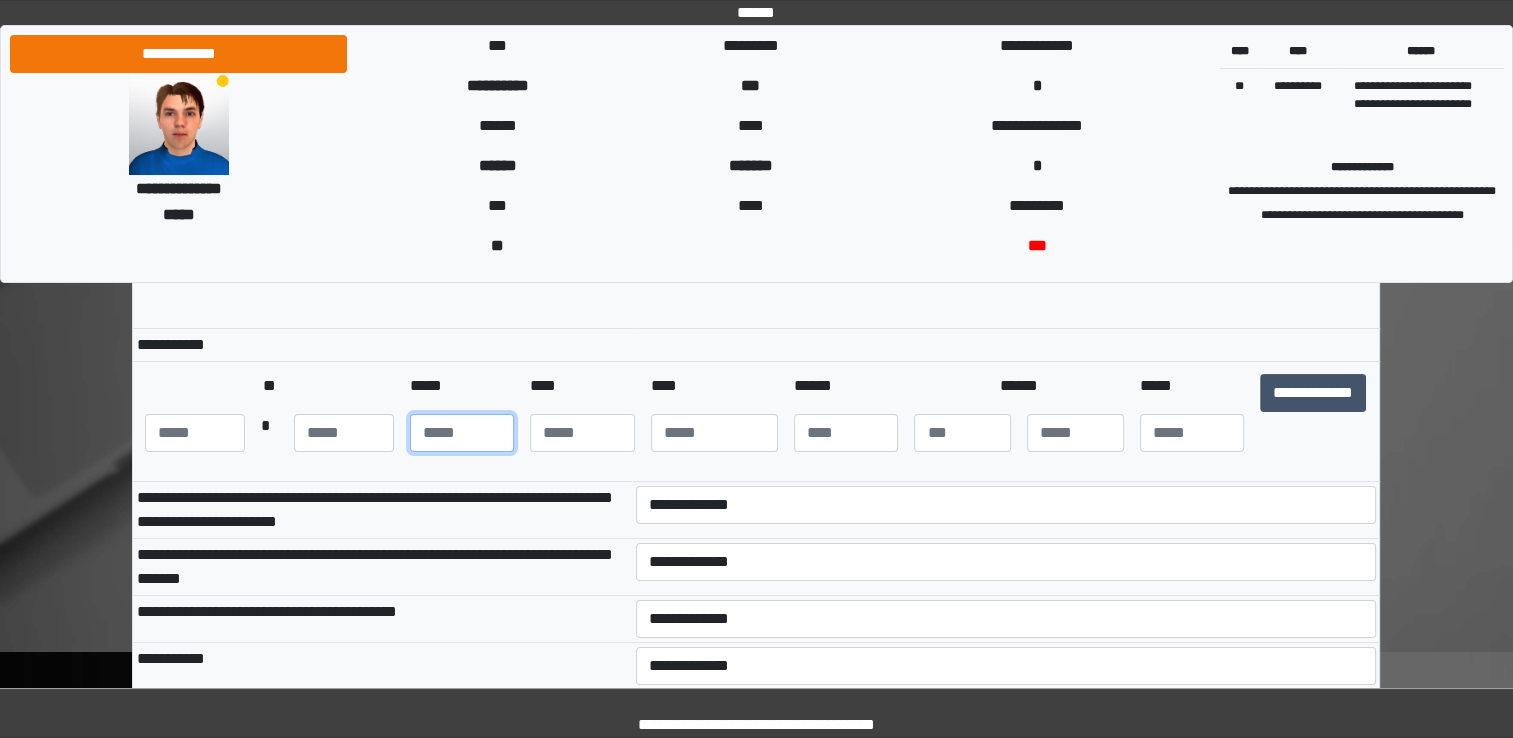 type on "**" 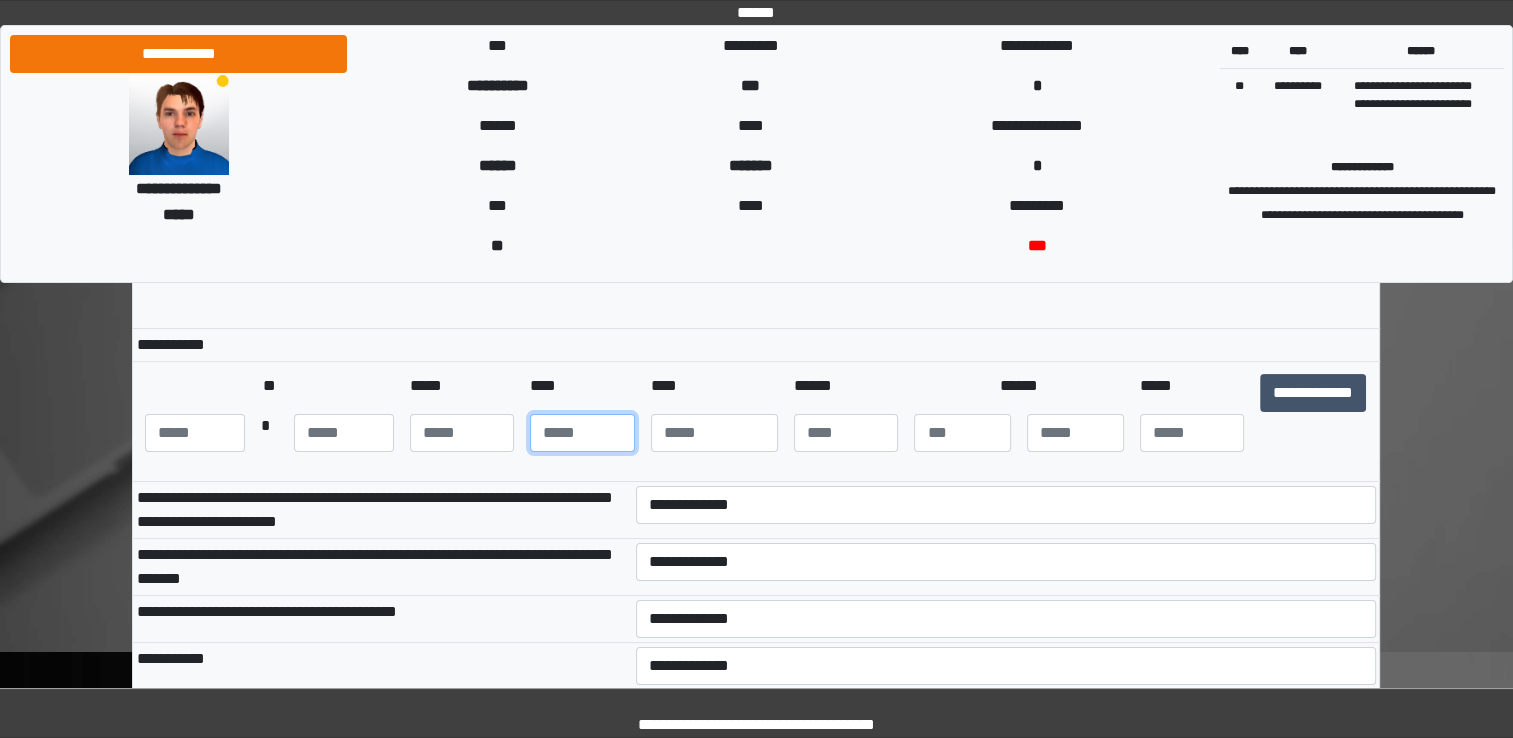 type on "**" 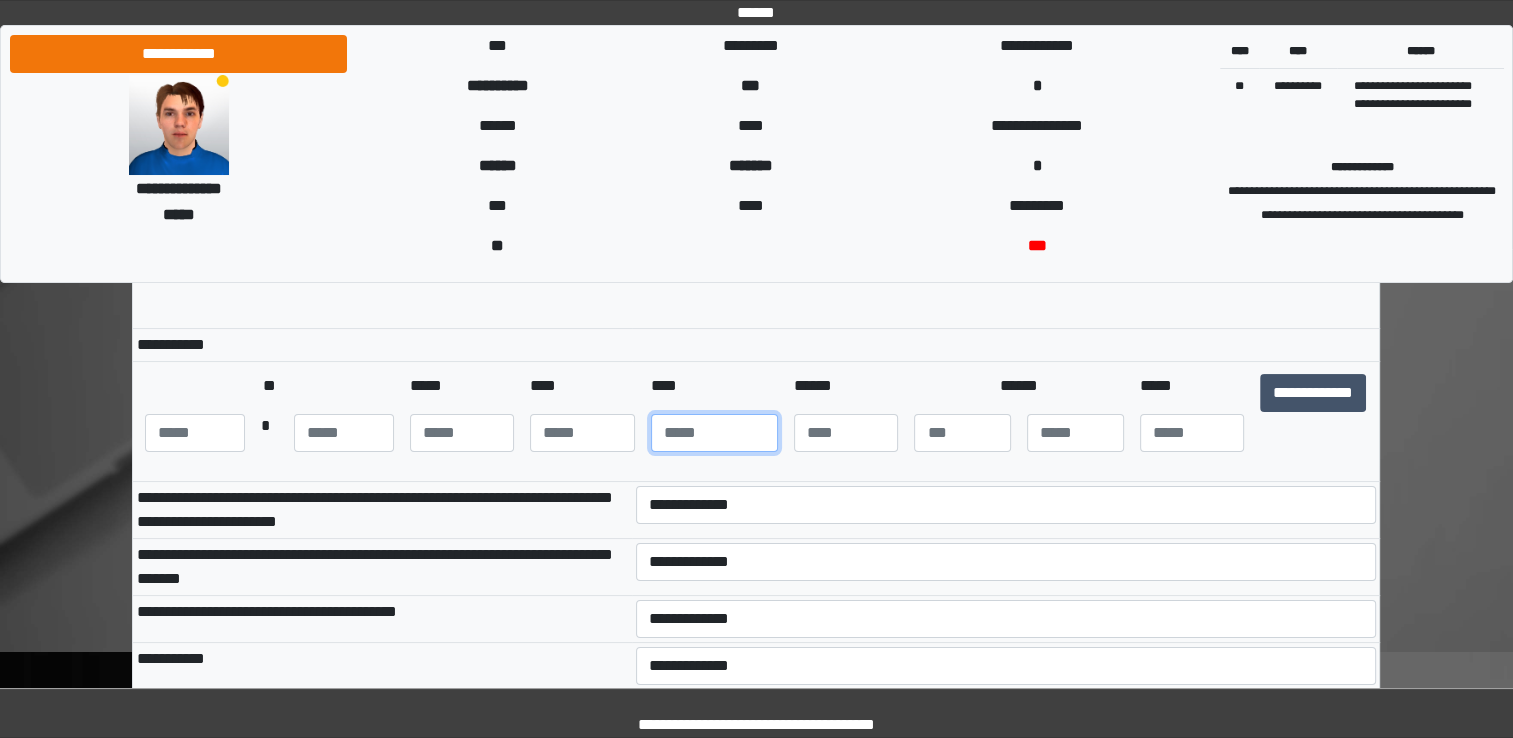 type on "****" 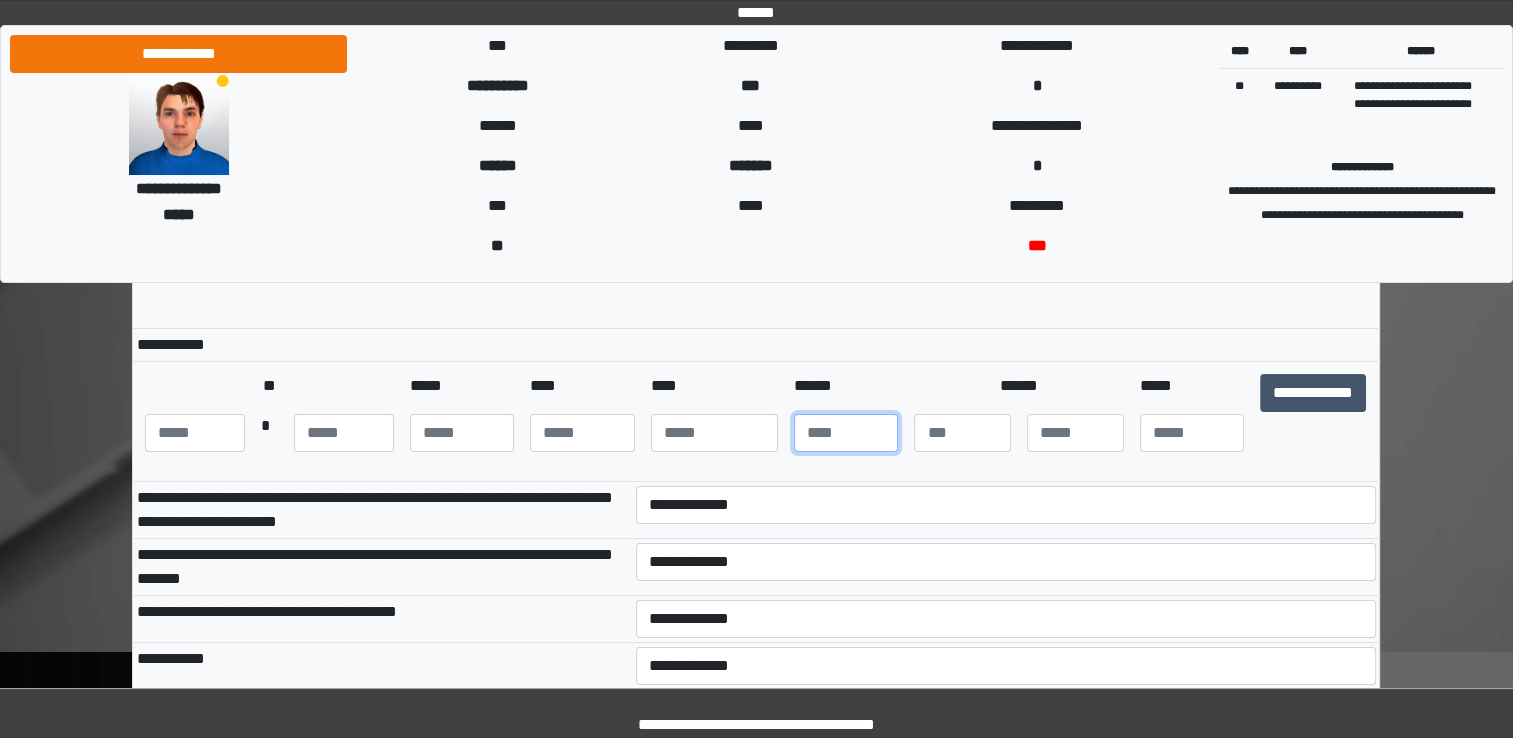 type on "**" 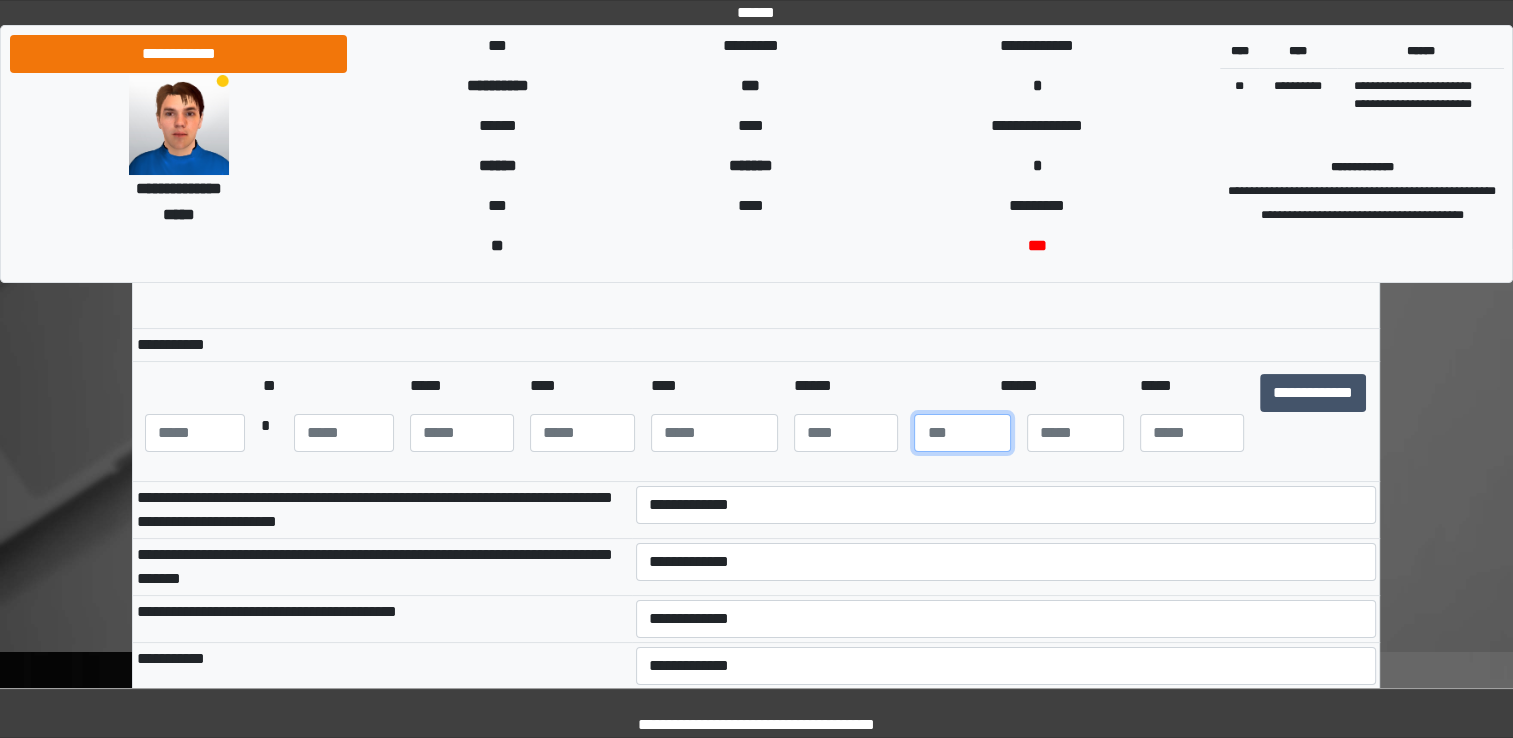 type on "*" 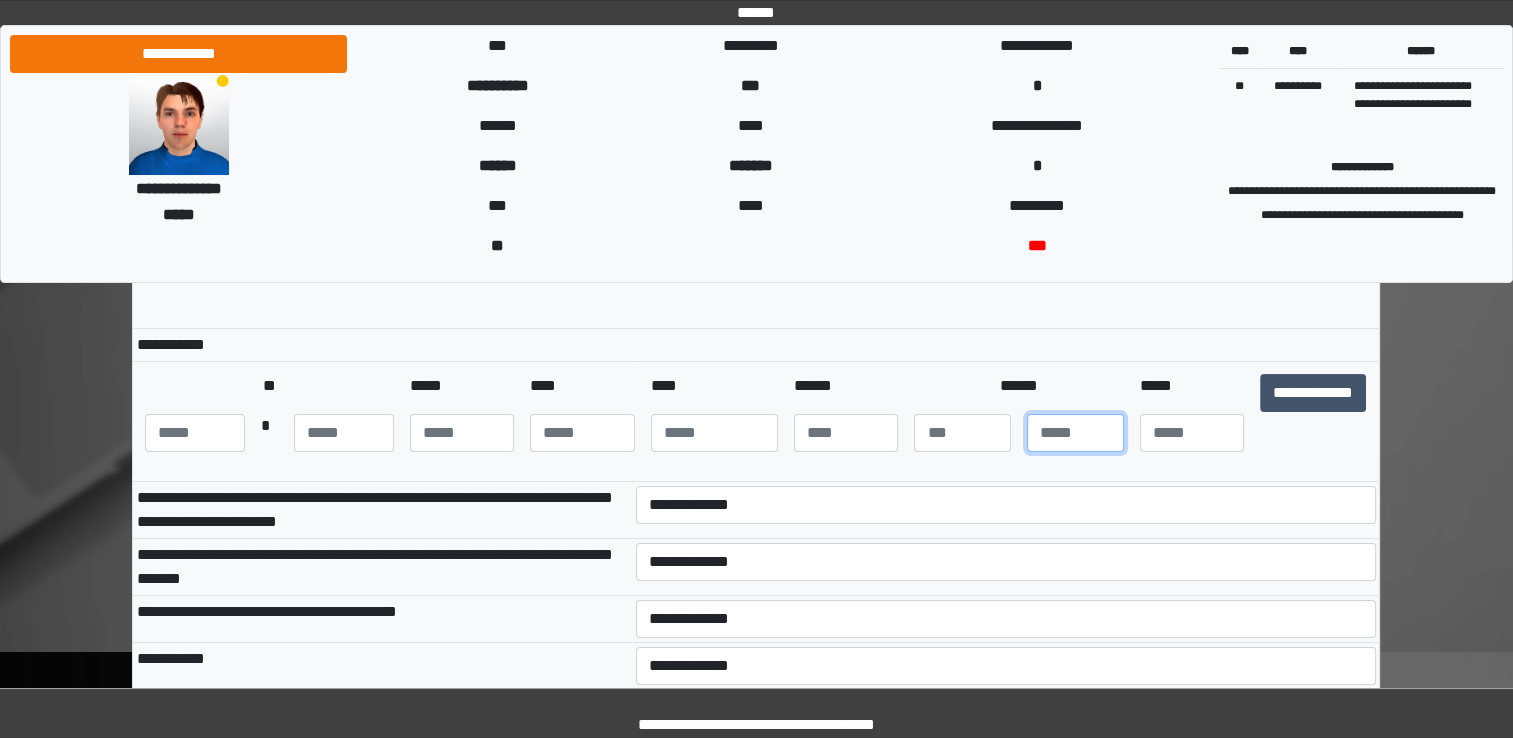 type on "*" 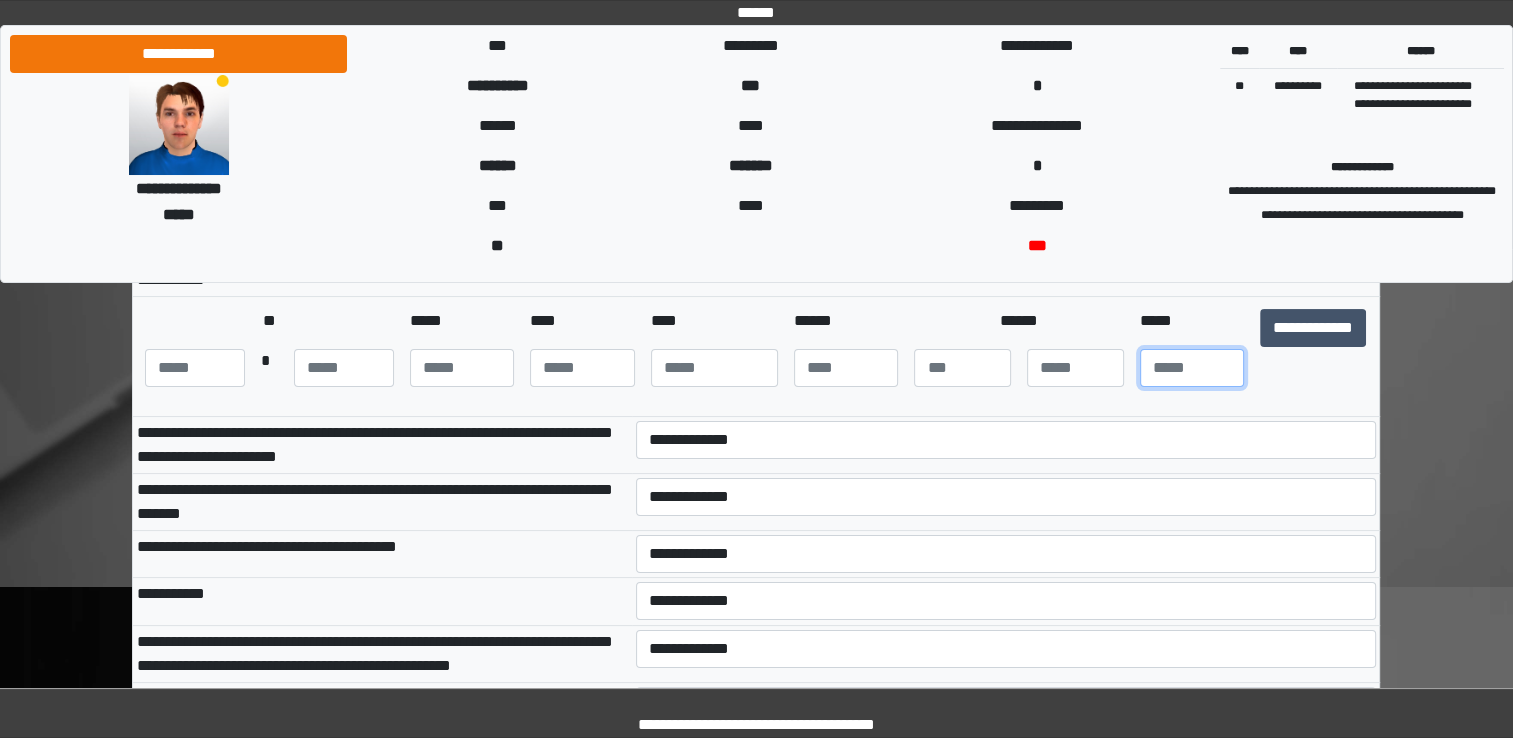 scroll, scrollTop: 300, scrollLeft: 0, axis: vertical 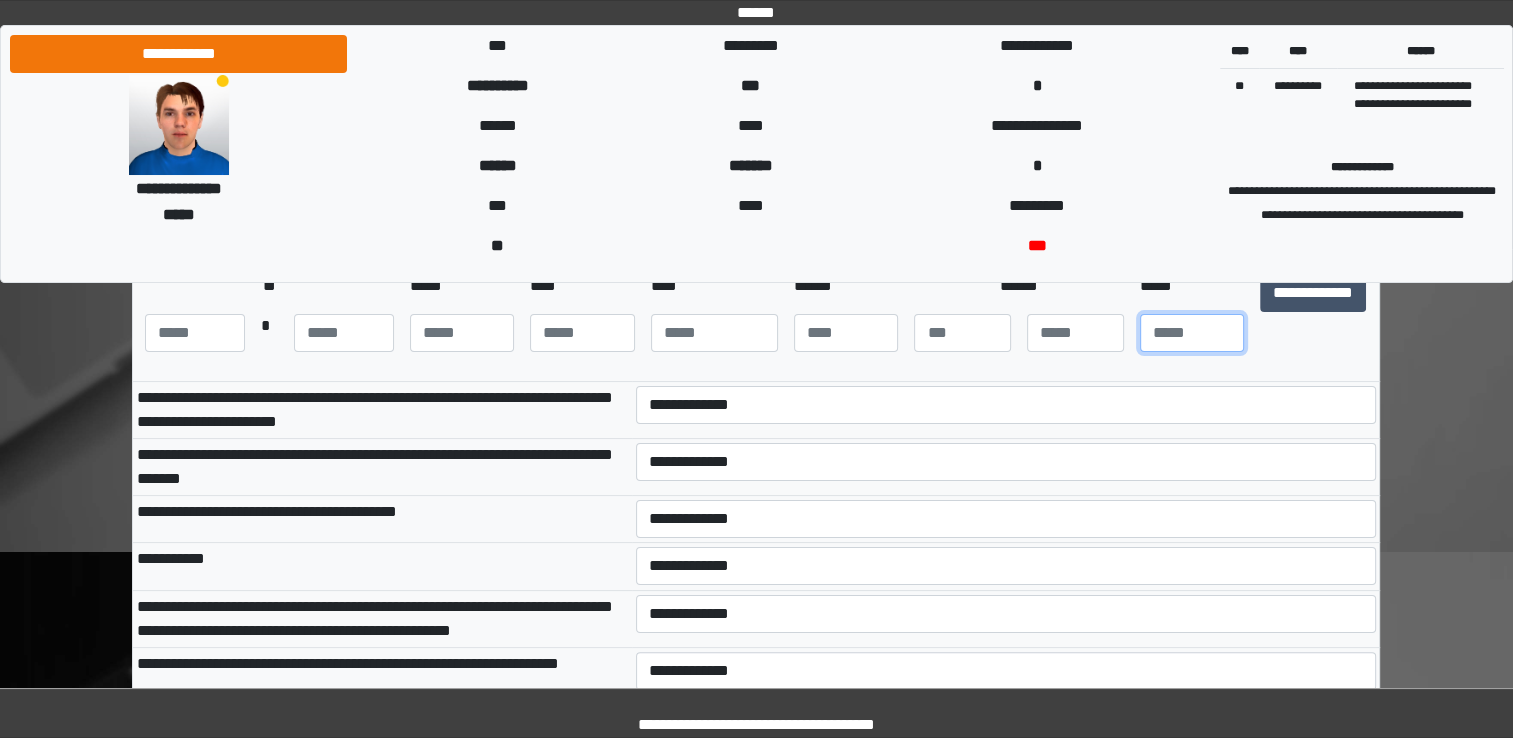 type on "**" 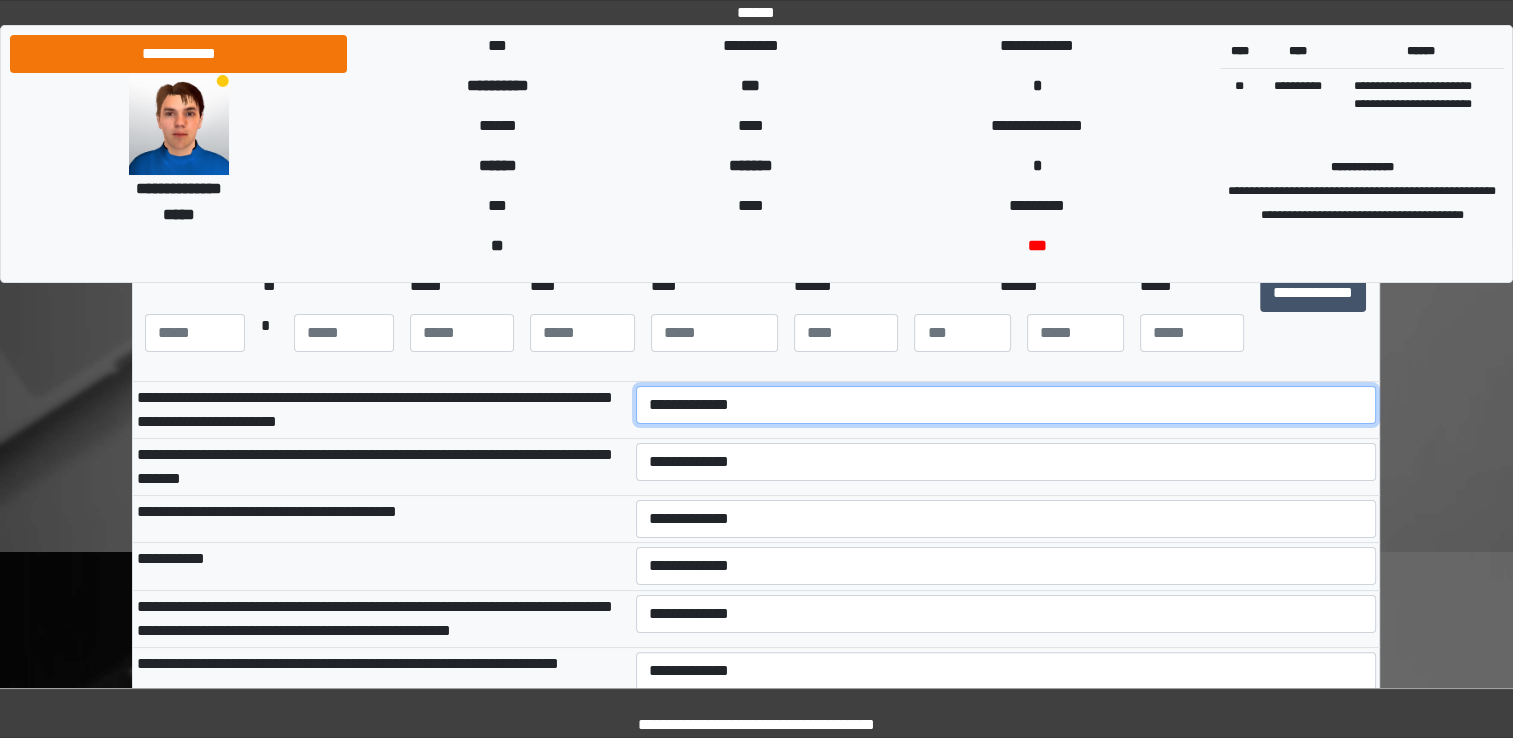 select on "***" 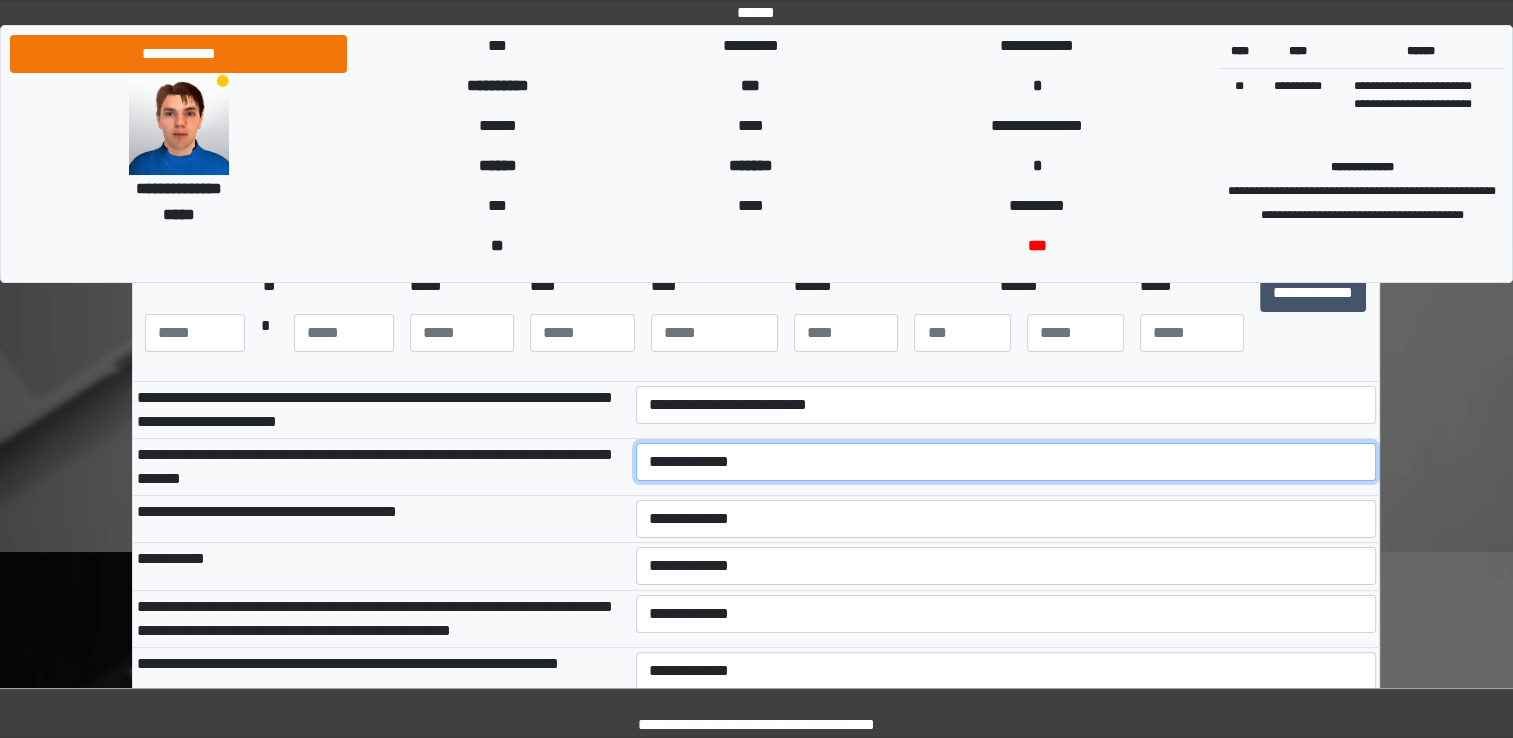 select on "***" 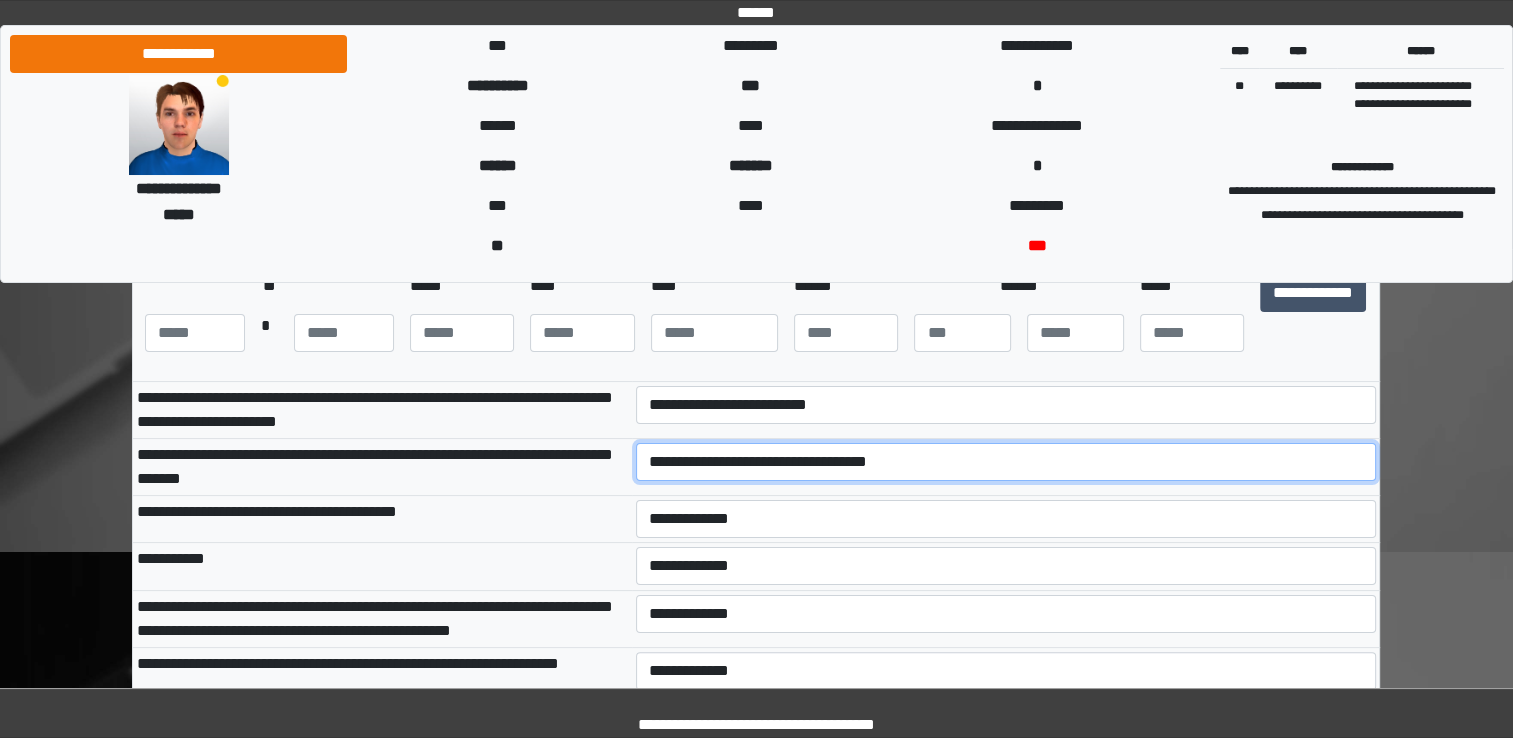 click on "**********" at bounding box center (1006, 462) 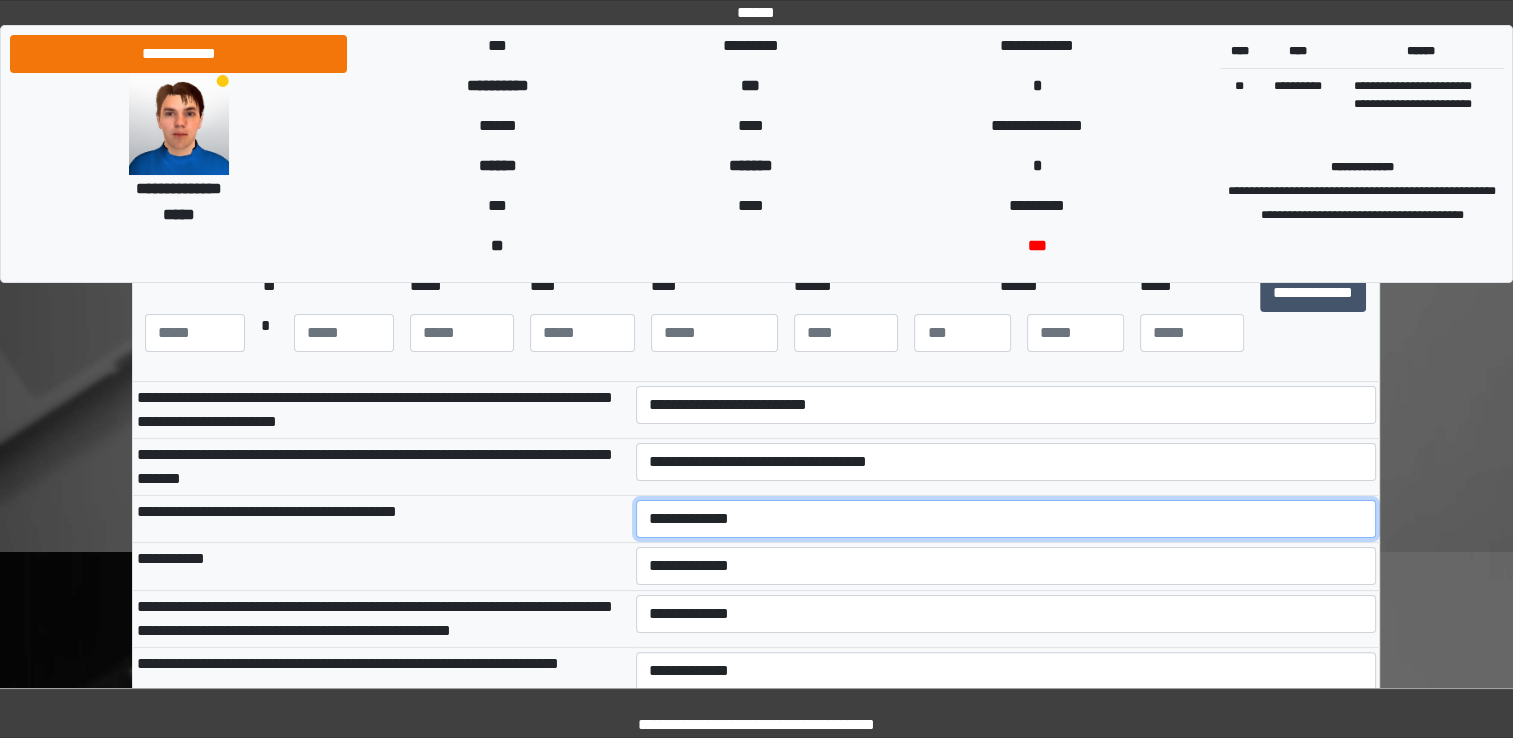 click on "**********" at bounding box center (1006, 519) 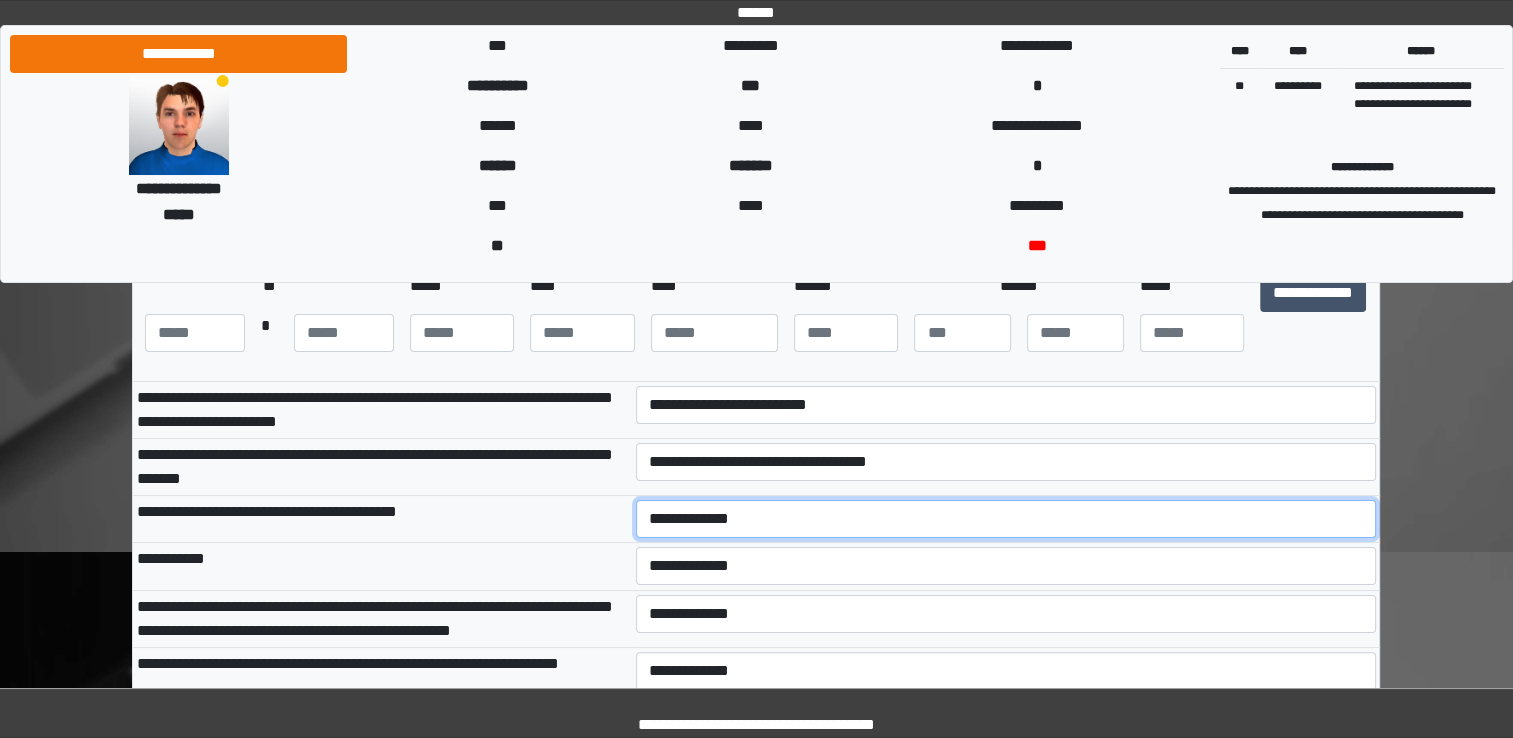 select on "***" 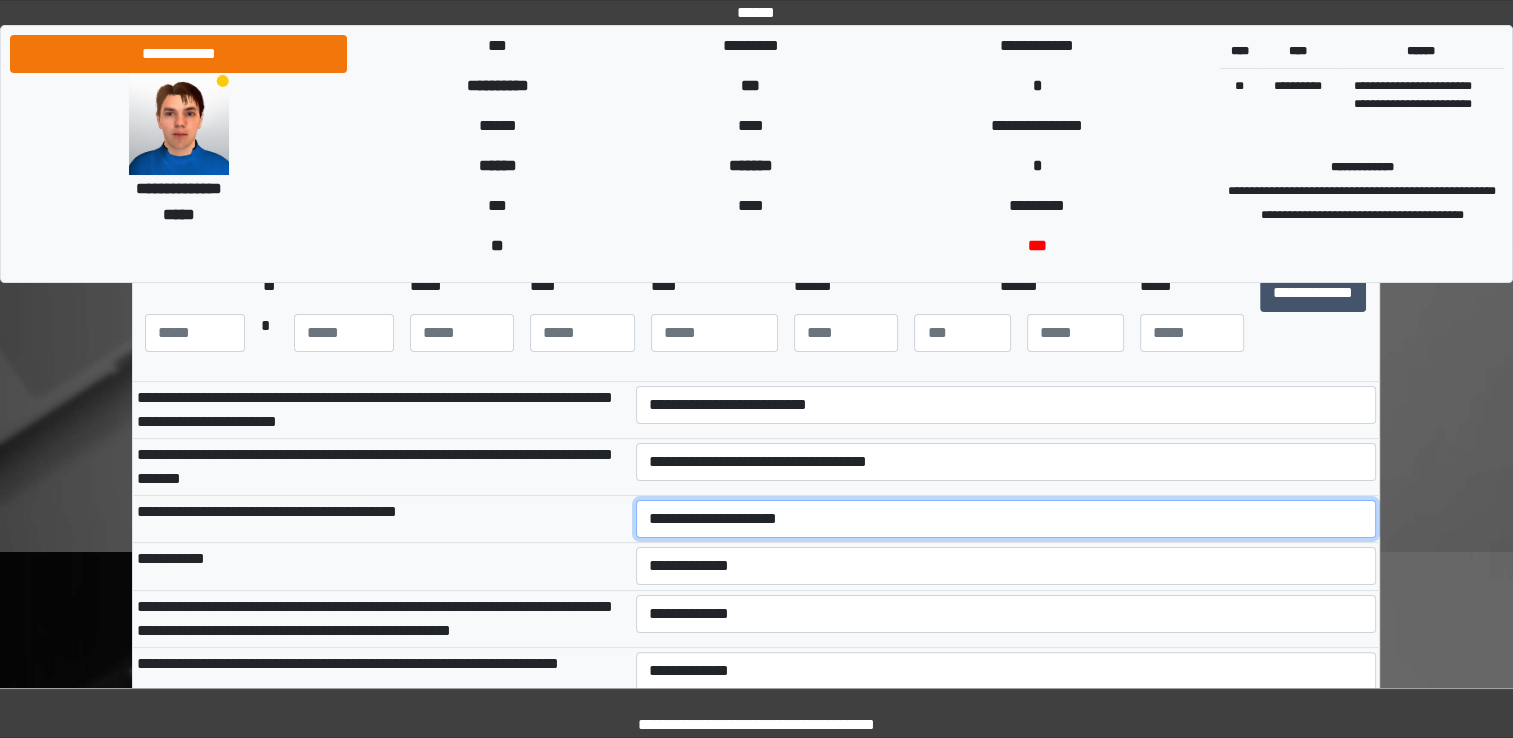click on "**********" at bounding box center [1006, 519] 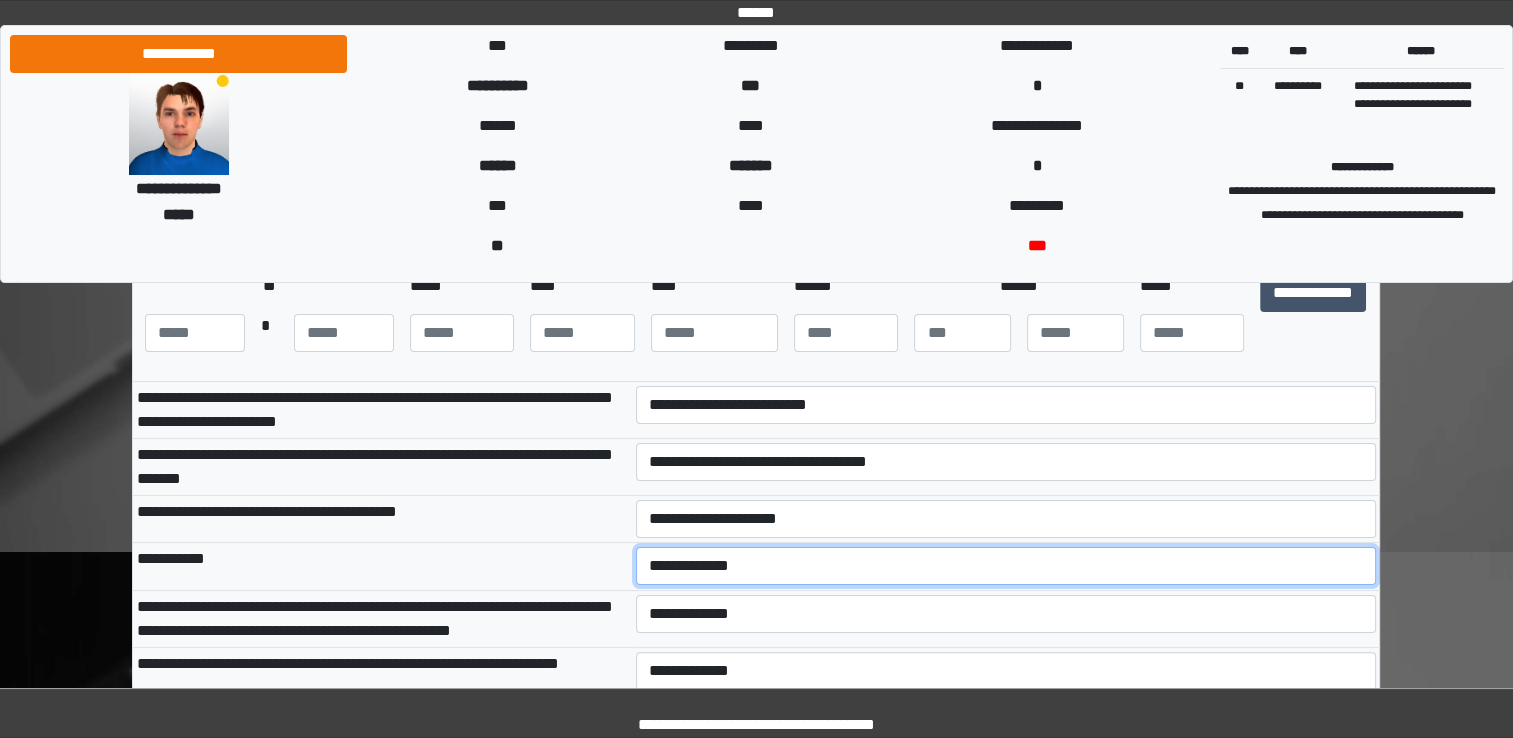 click on "**********" at bounding box center (1006, 566) 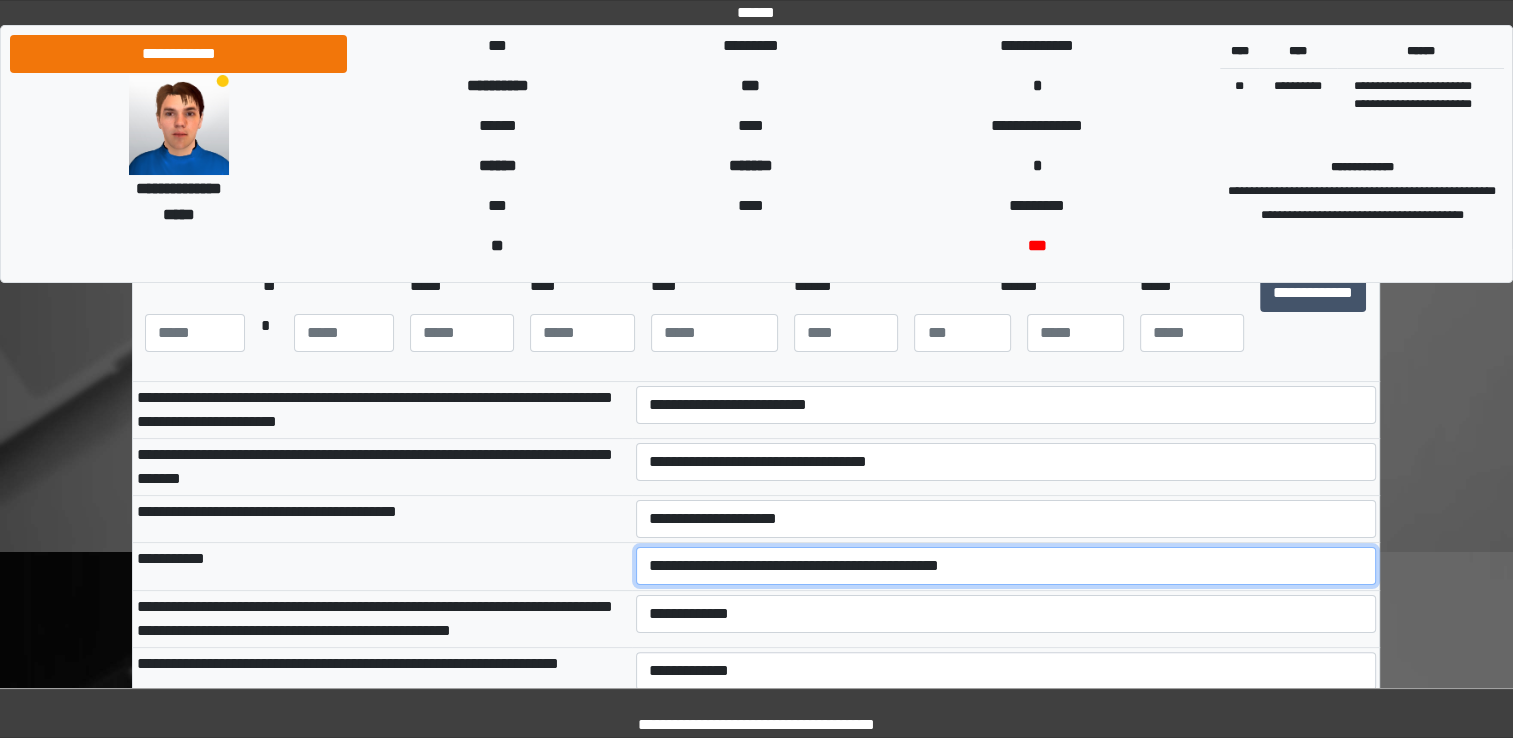 click on "**********" at bounding box center [1006, 566] 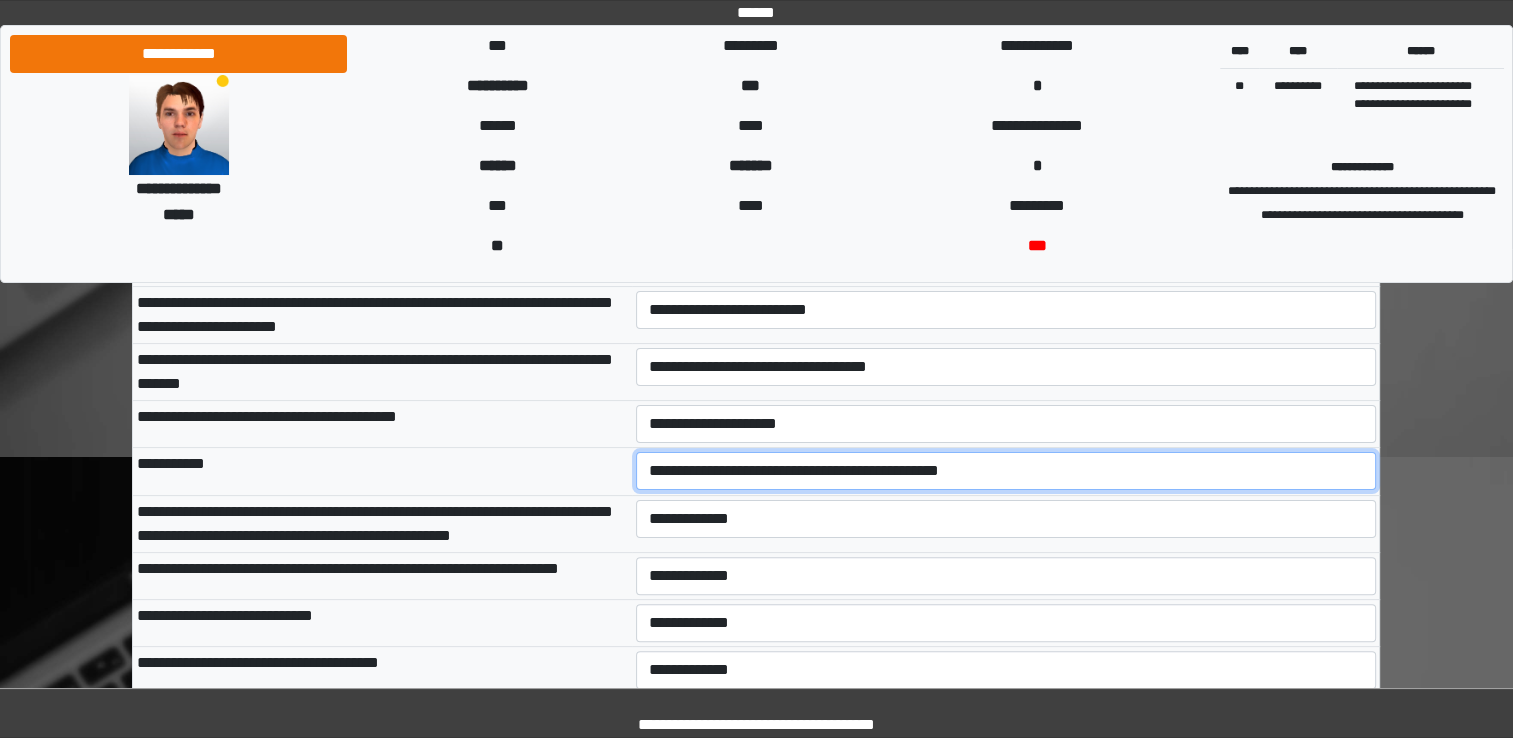 scroll, scrollTop: 400, scrollLeft: 0, axis: vertical 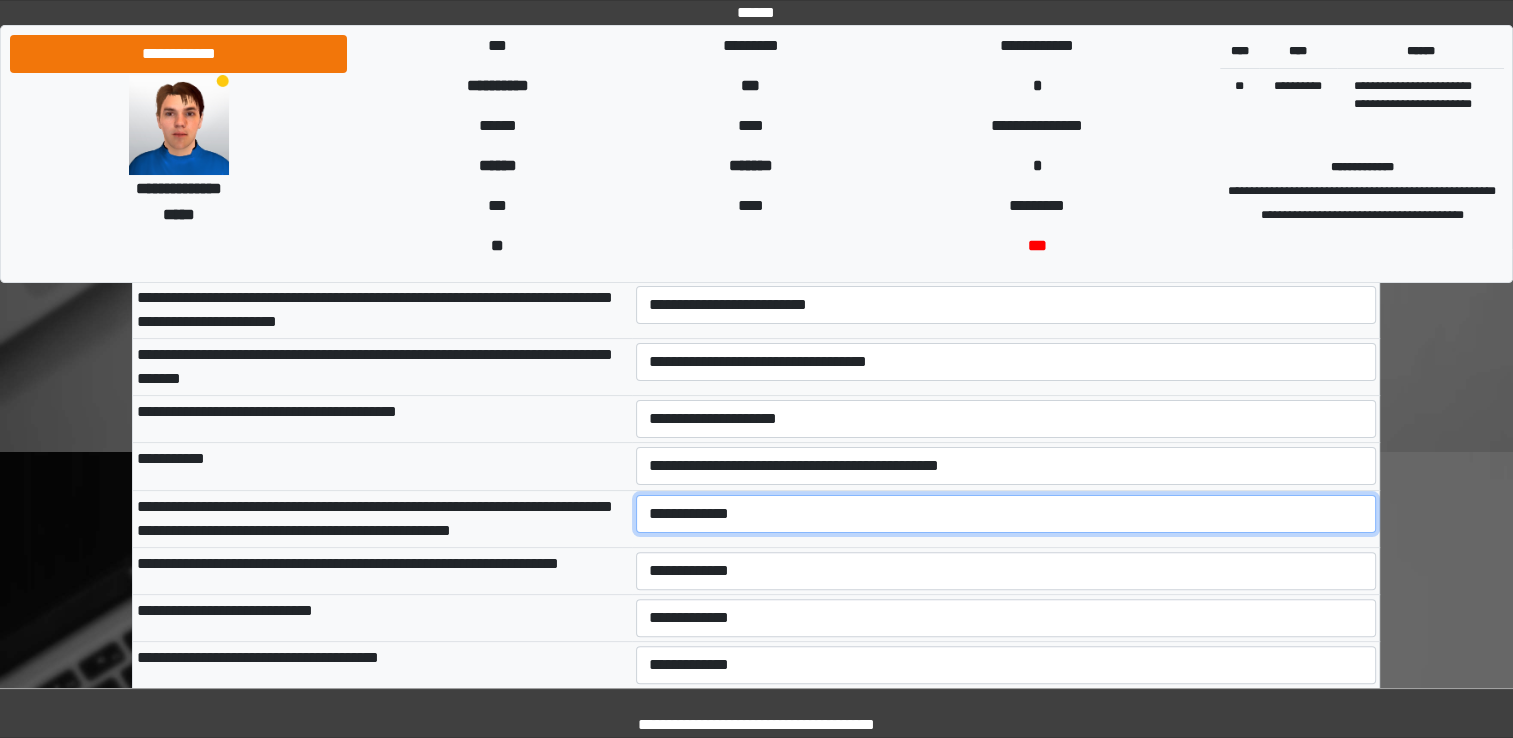 click on "**********" at bounding box center (1006, 514) 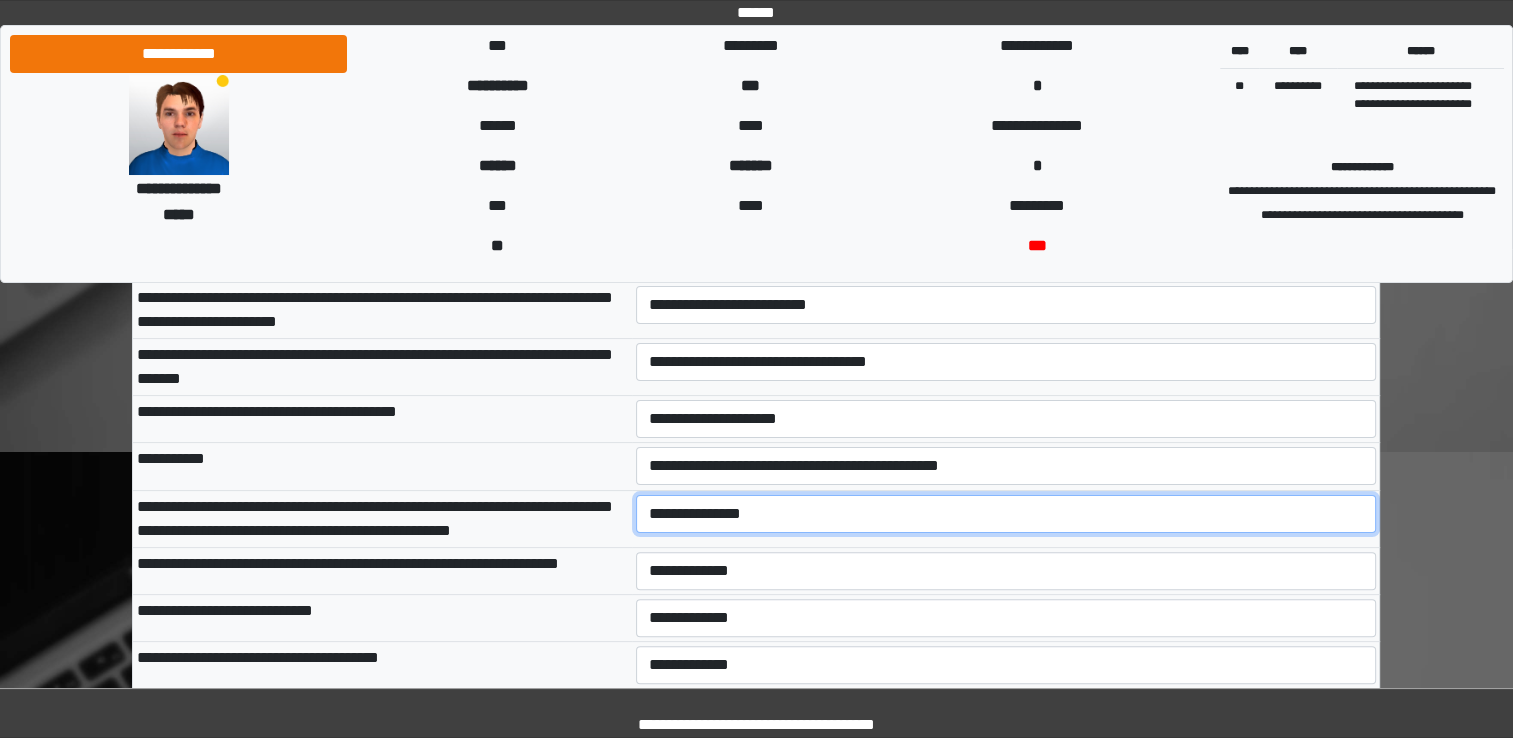 click on "**********" at bounding box center (1006, 514) 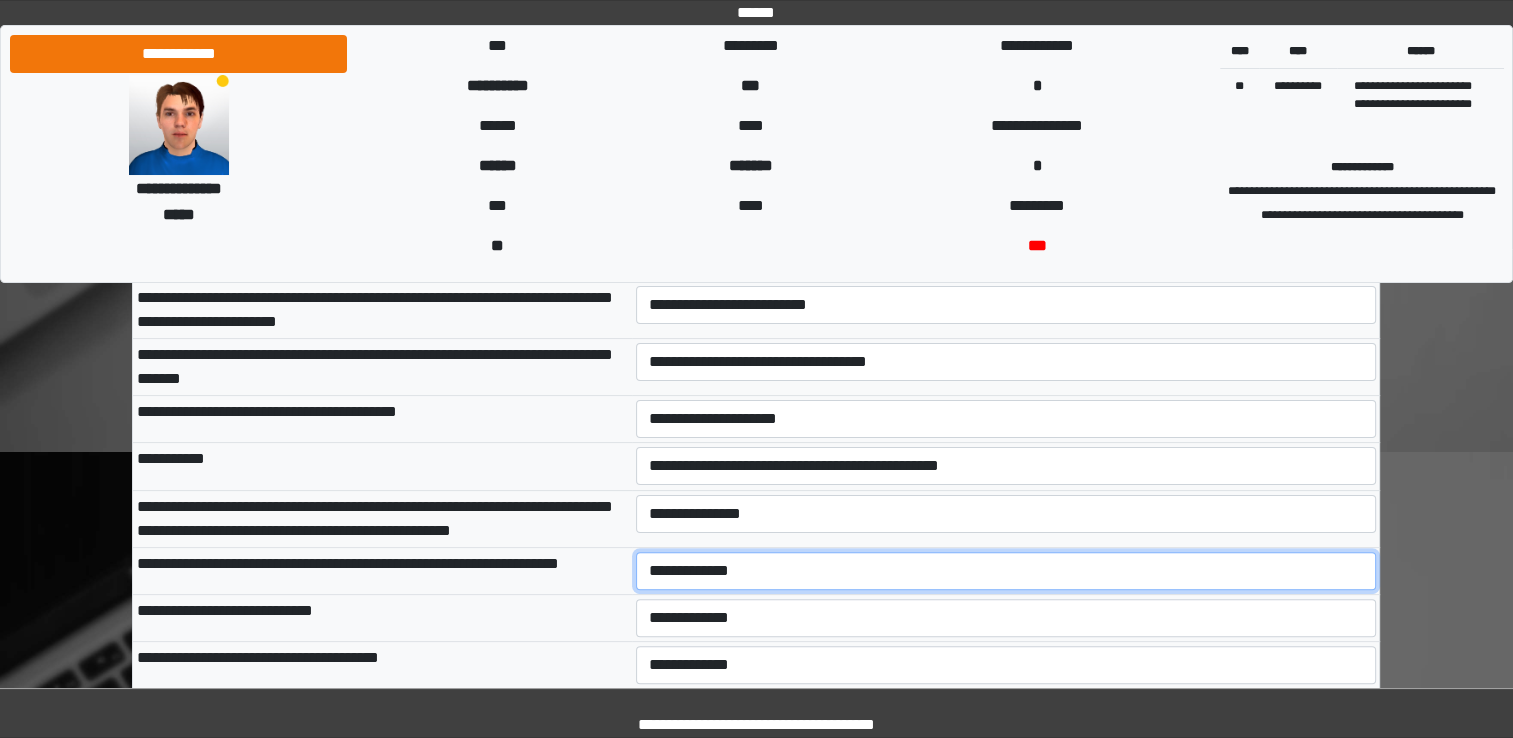 drag, startPoint x: 738, startPoint y: 569, endPoint x: 737, endPoint y: 584, distance: 15.033297 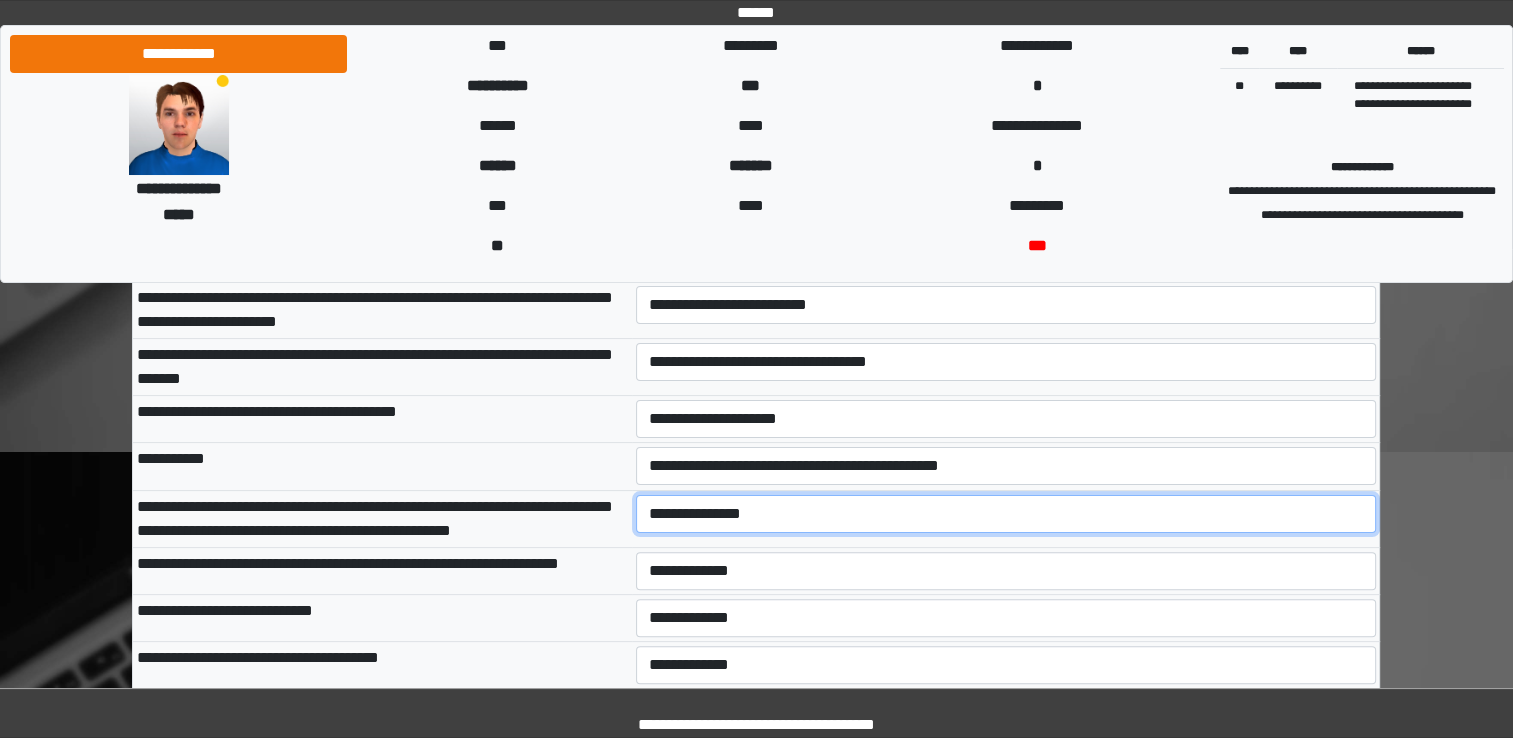 drag, startPoint x: 717, startPoint y: 504, endPoint x: 720, endPoint y: 526, distance: 22.203604 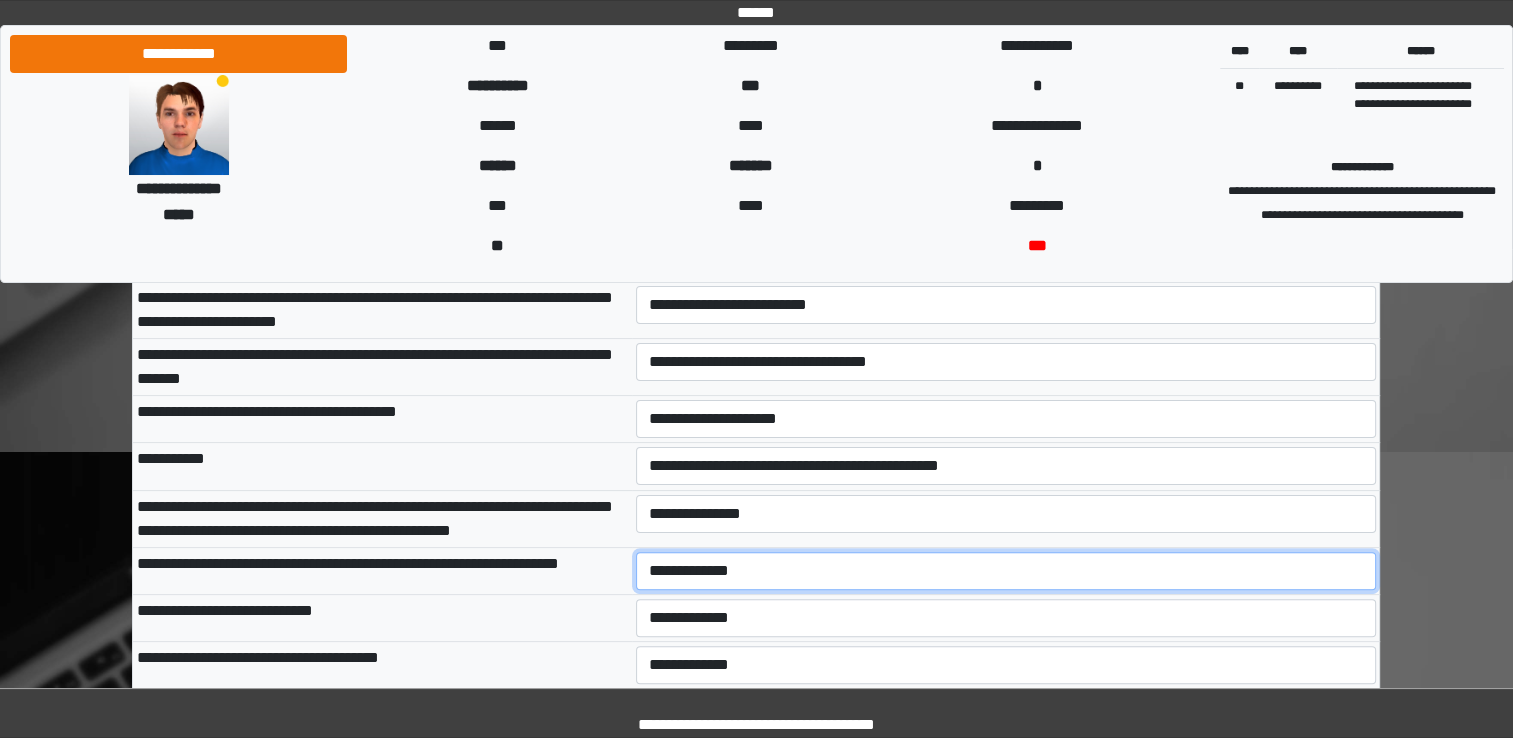 click on "**********" at bounding box center (1006, 571) 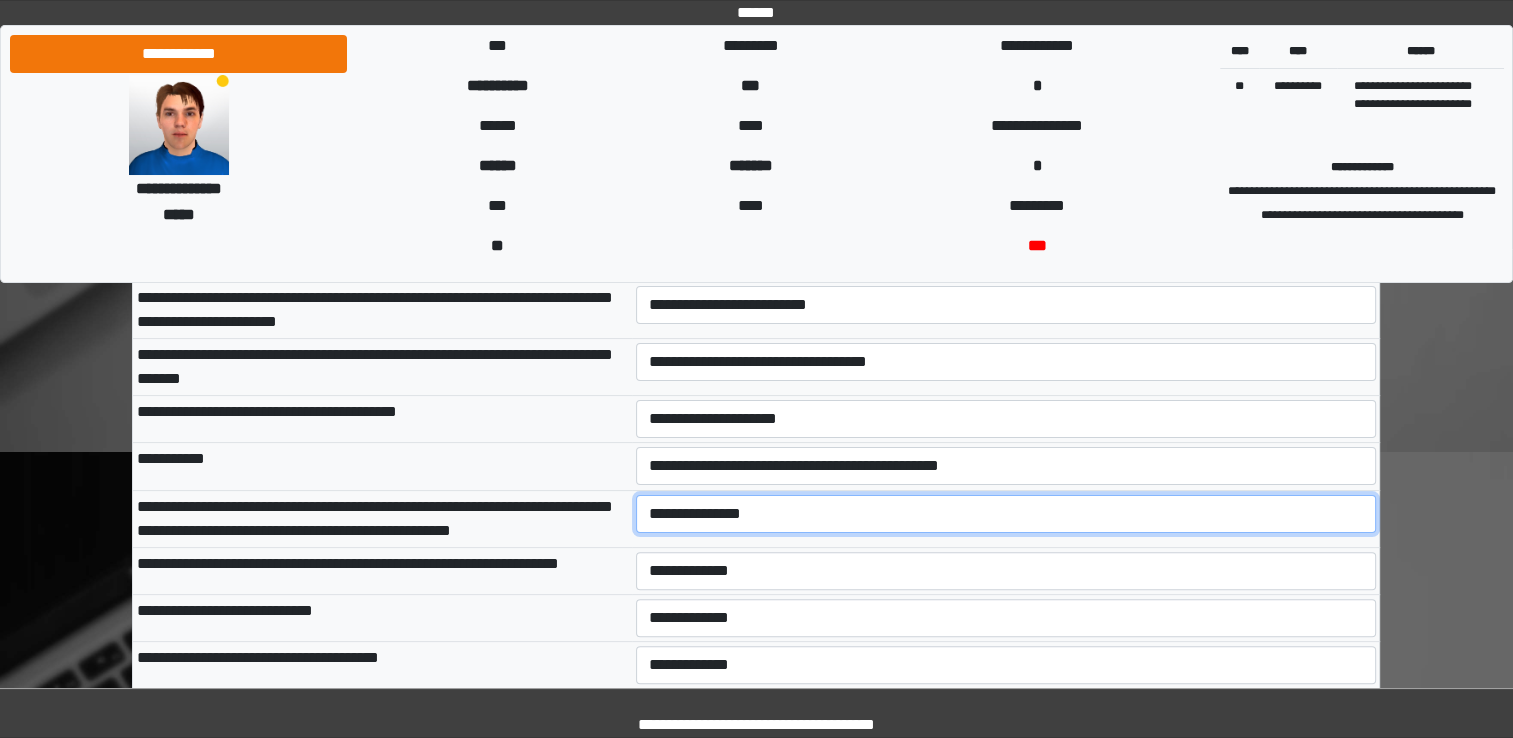 click on "**********" at bounding box center [1006, 514] 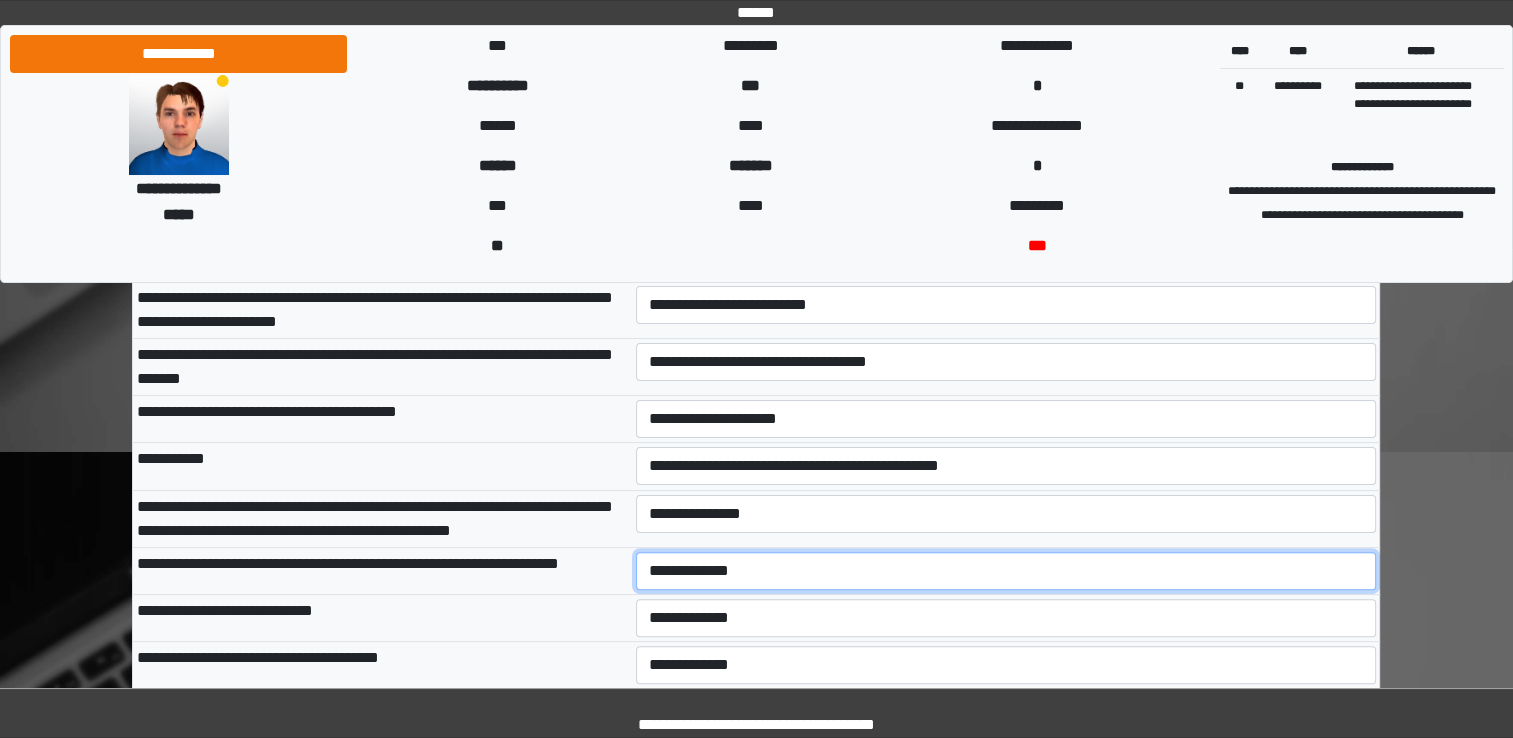 click on "**********" at bounding box center [1006, 571] 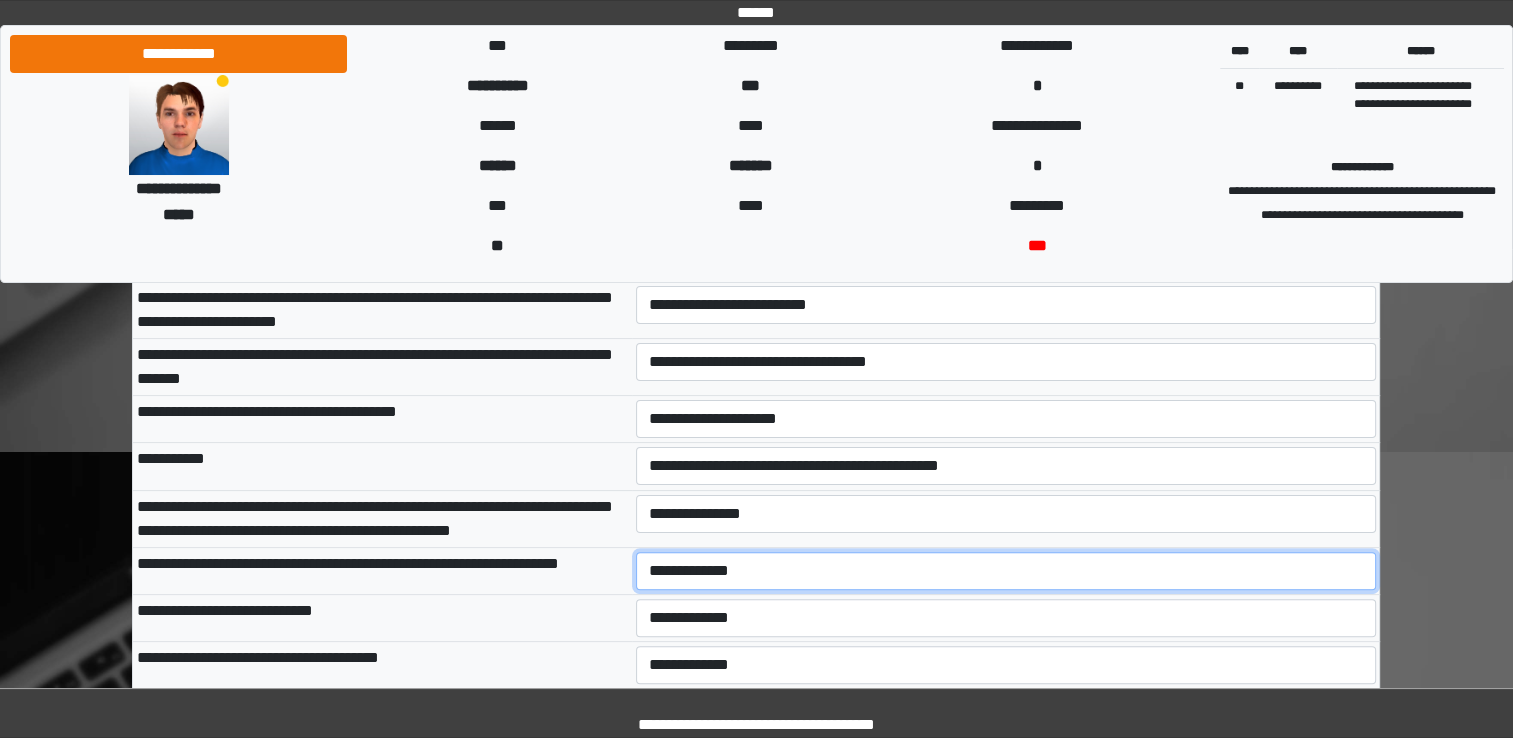 select on "***" 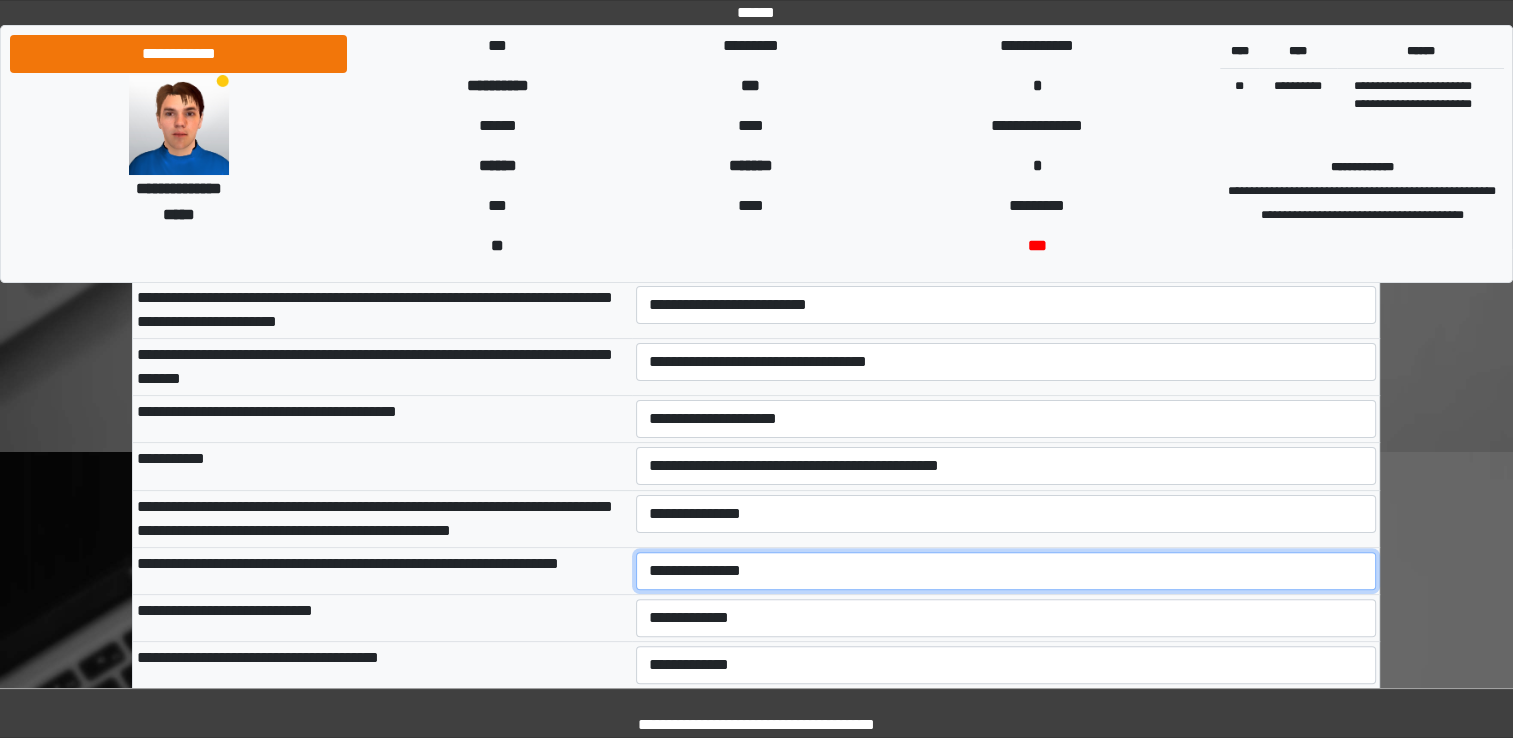 click on "**********" at bounding box center [1006, 571] 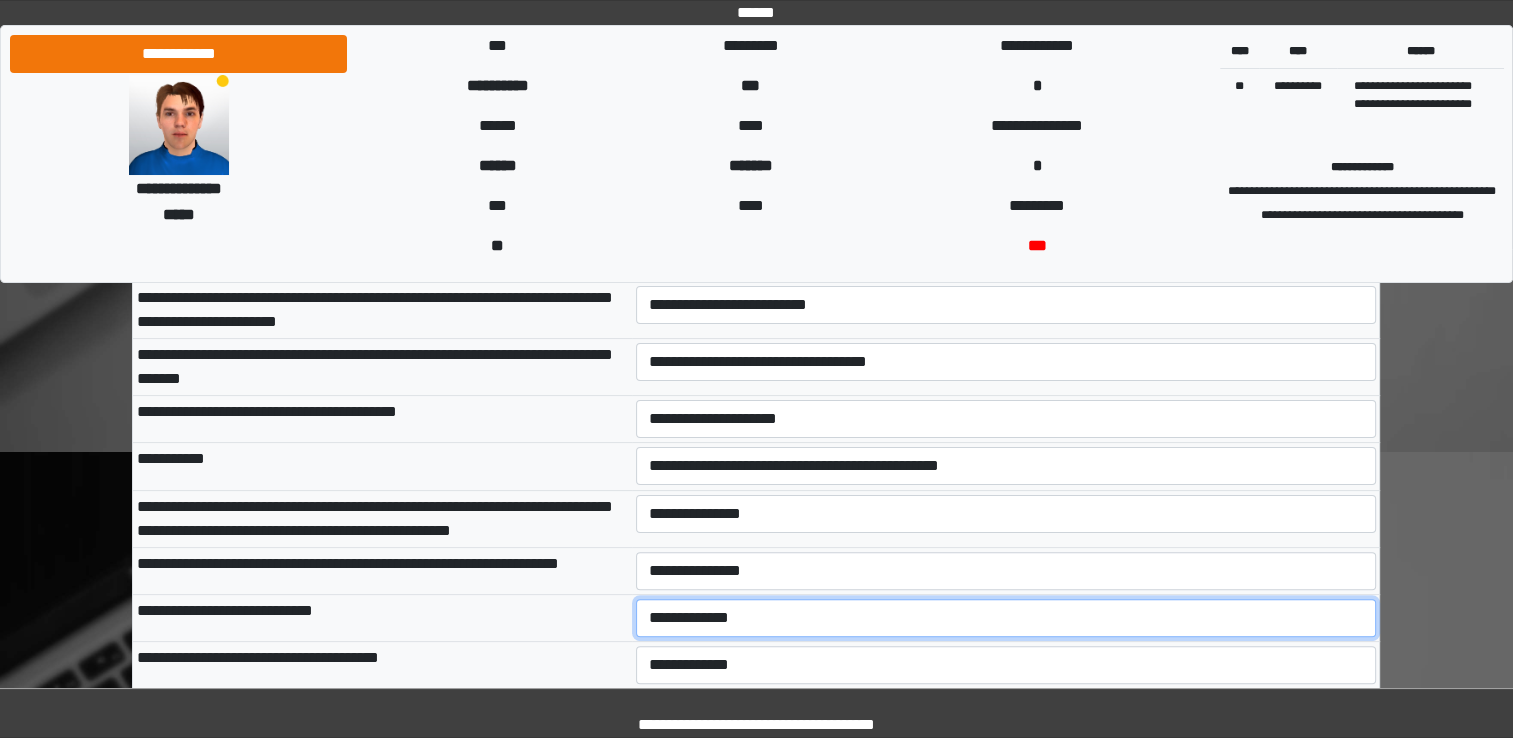 click on "**********" at bounding box center (1006, 618) 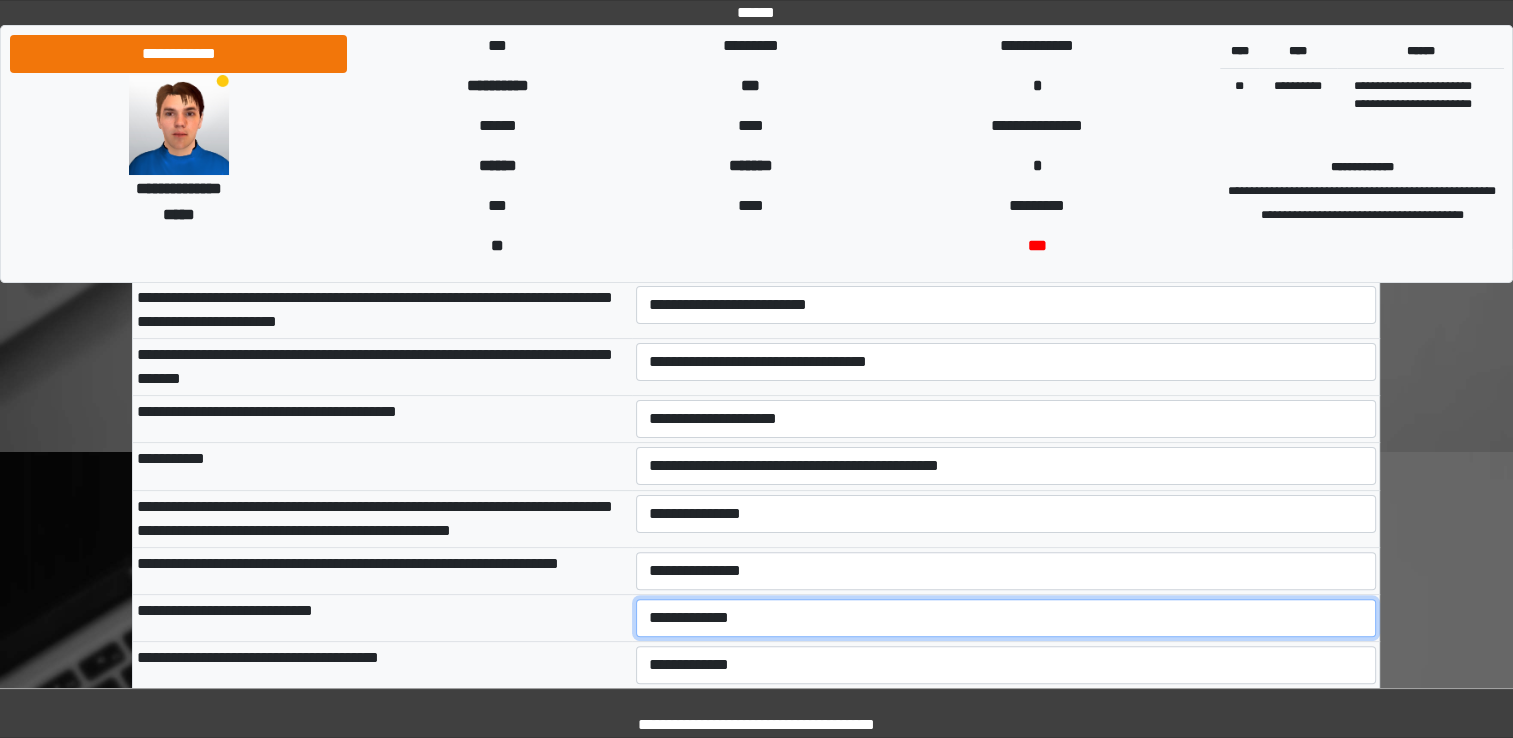select on "***" 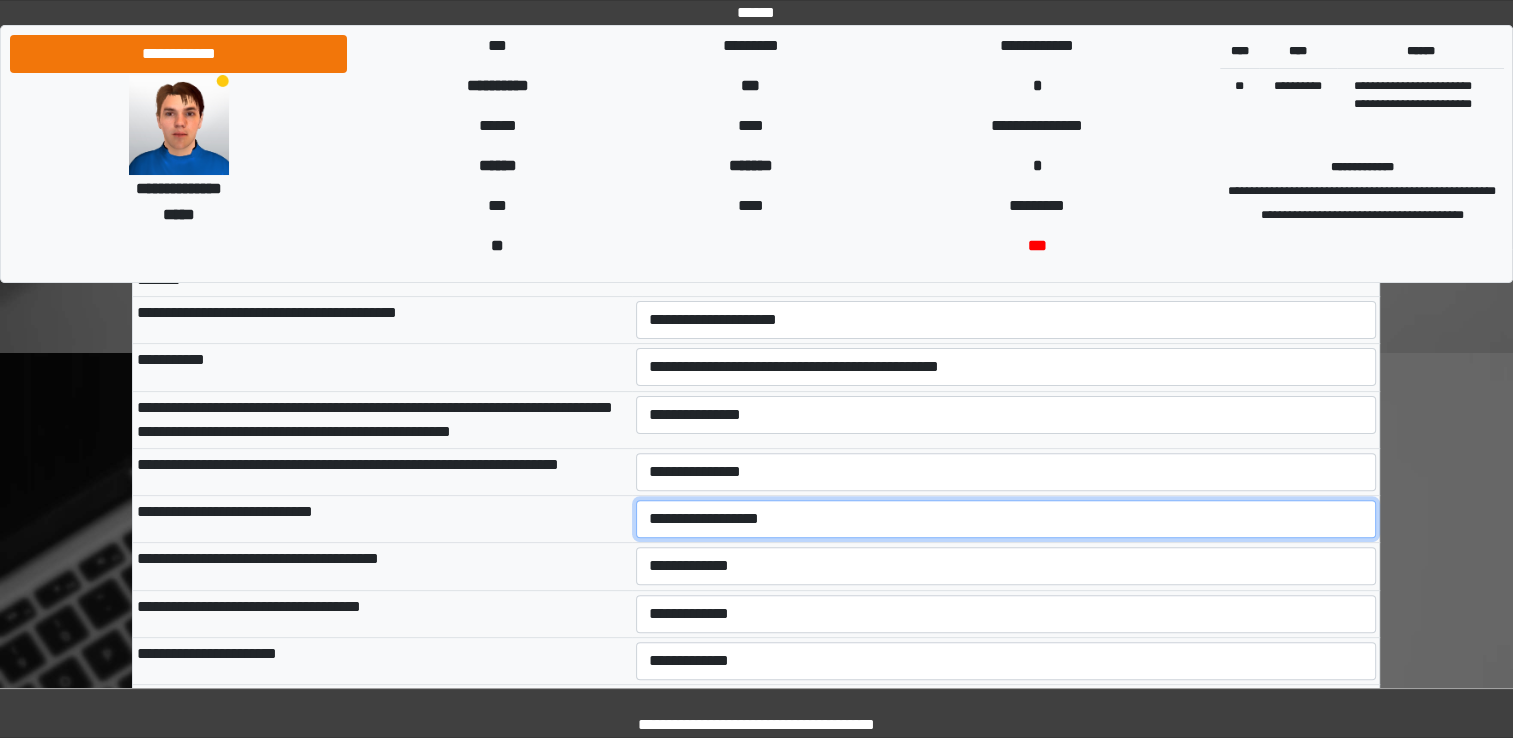 scroll, scrollTop: 500, scrollLeft: 0, axis: vertical 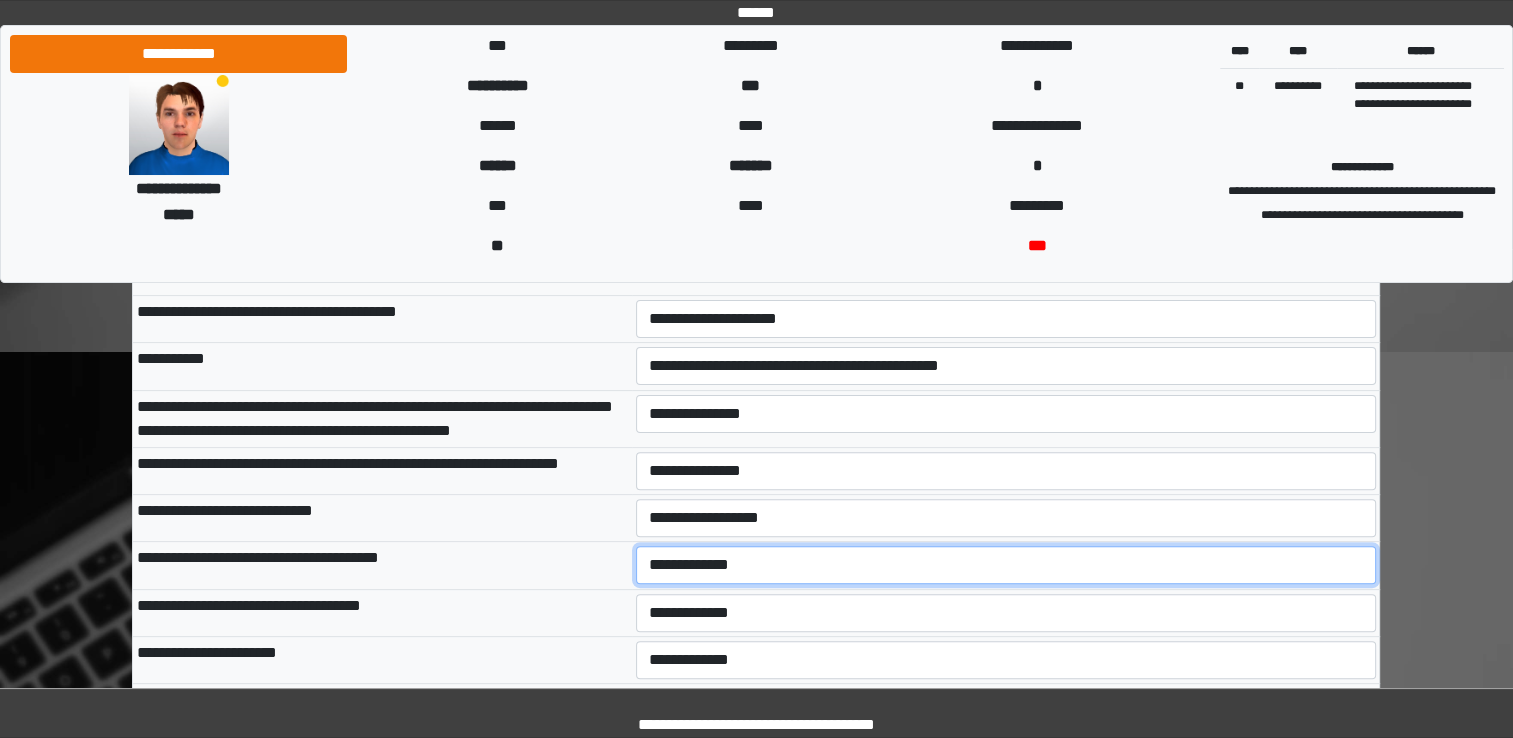 click on "**********" at bounding box center [1006, 565] 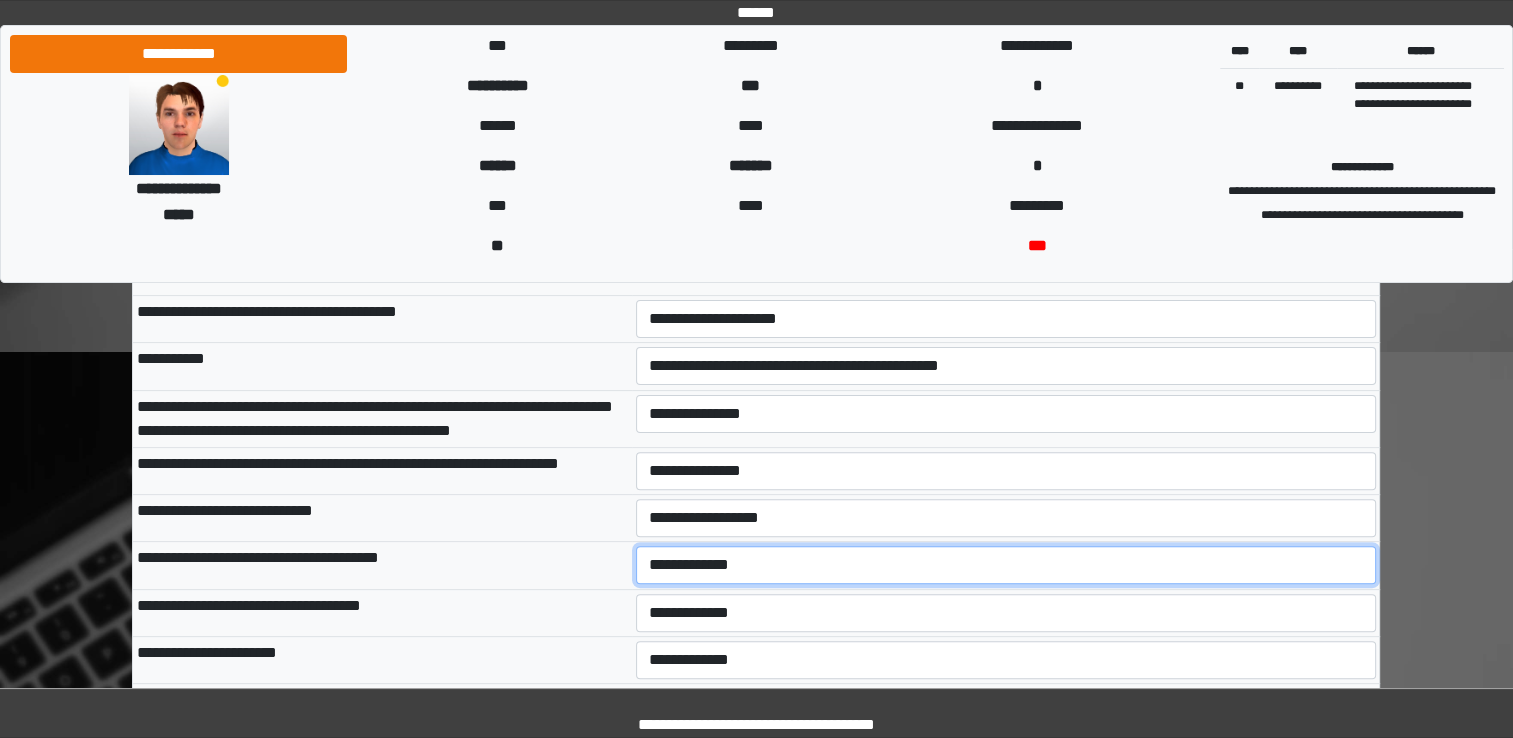 select on "***" 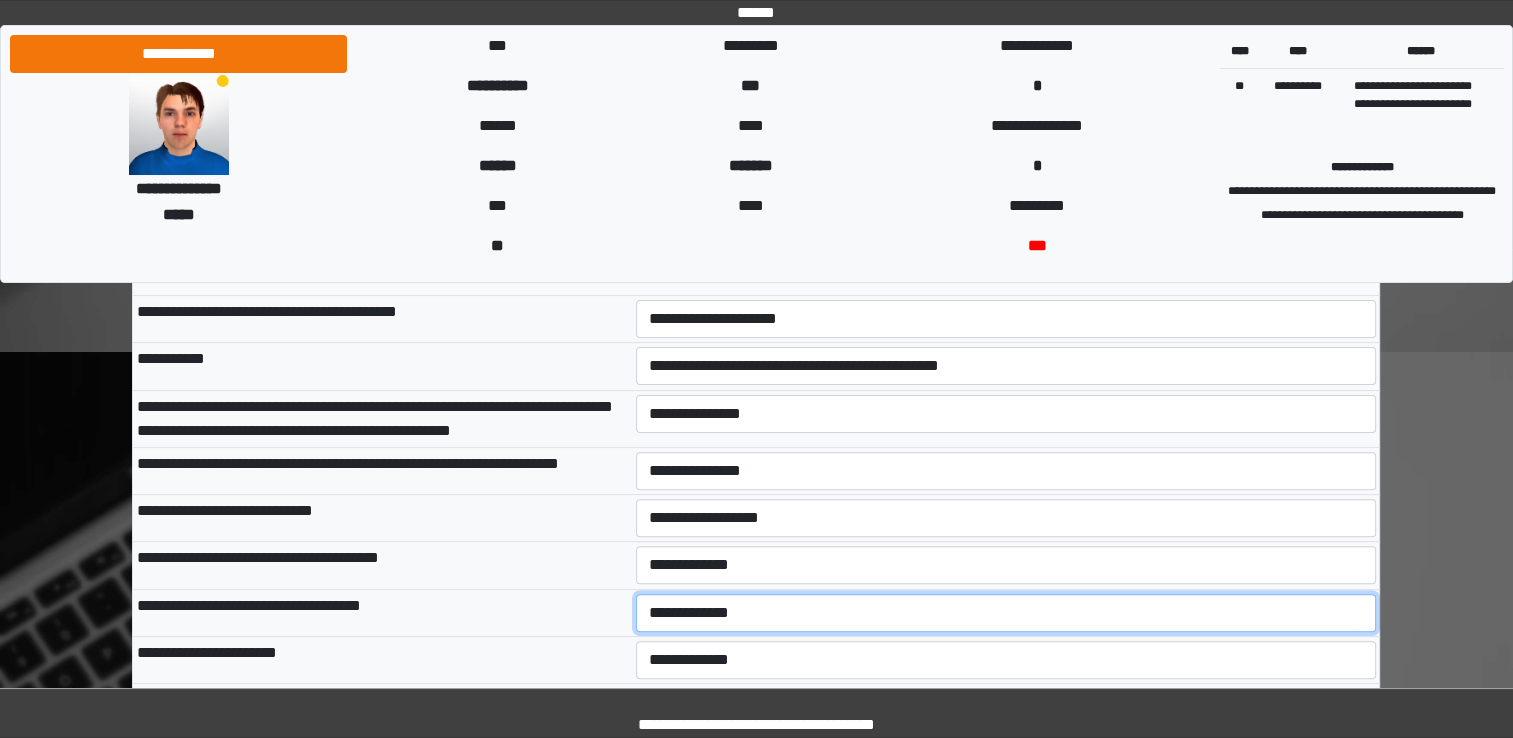 click on "**********" at bounding box center [1006, 613] 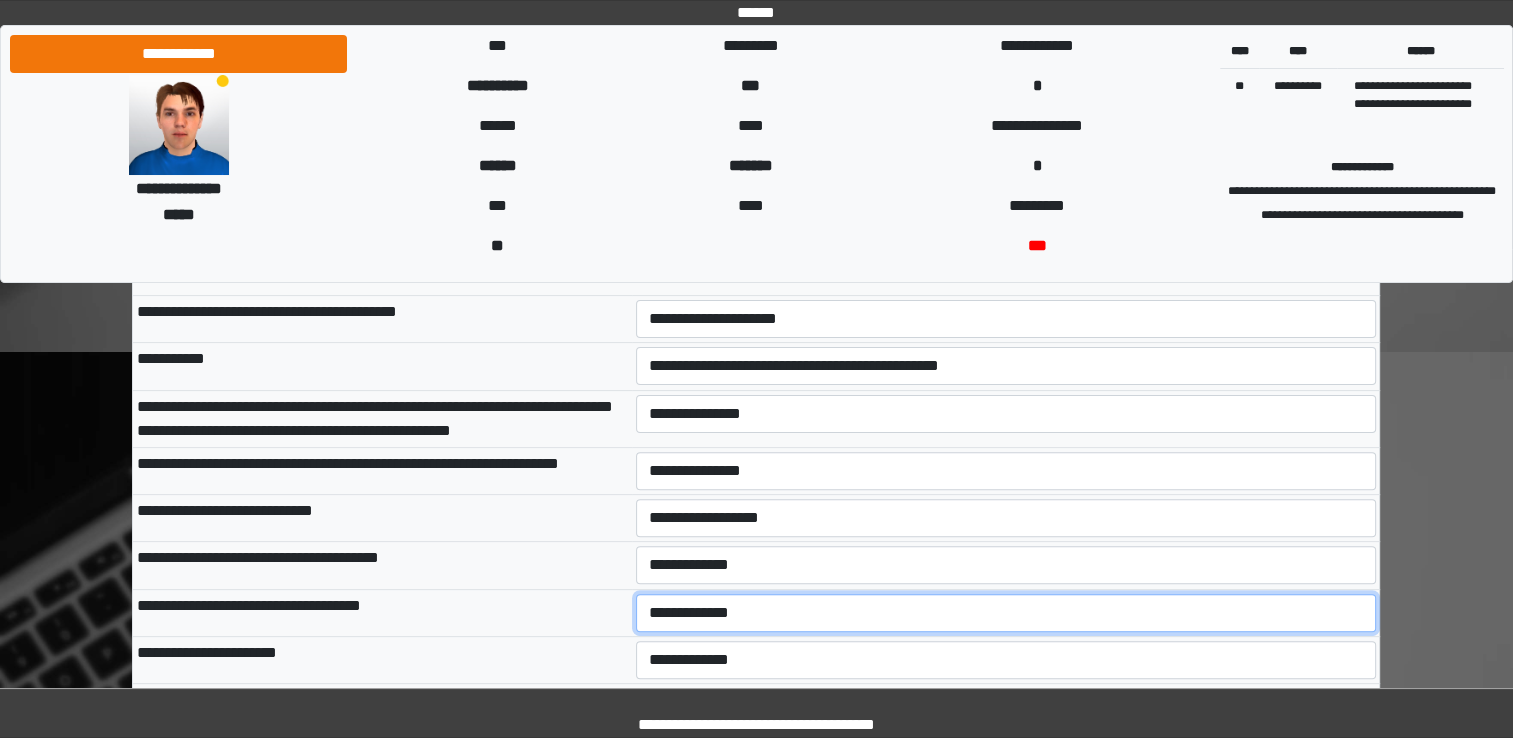 select on "***" 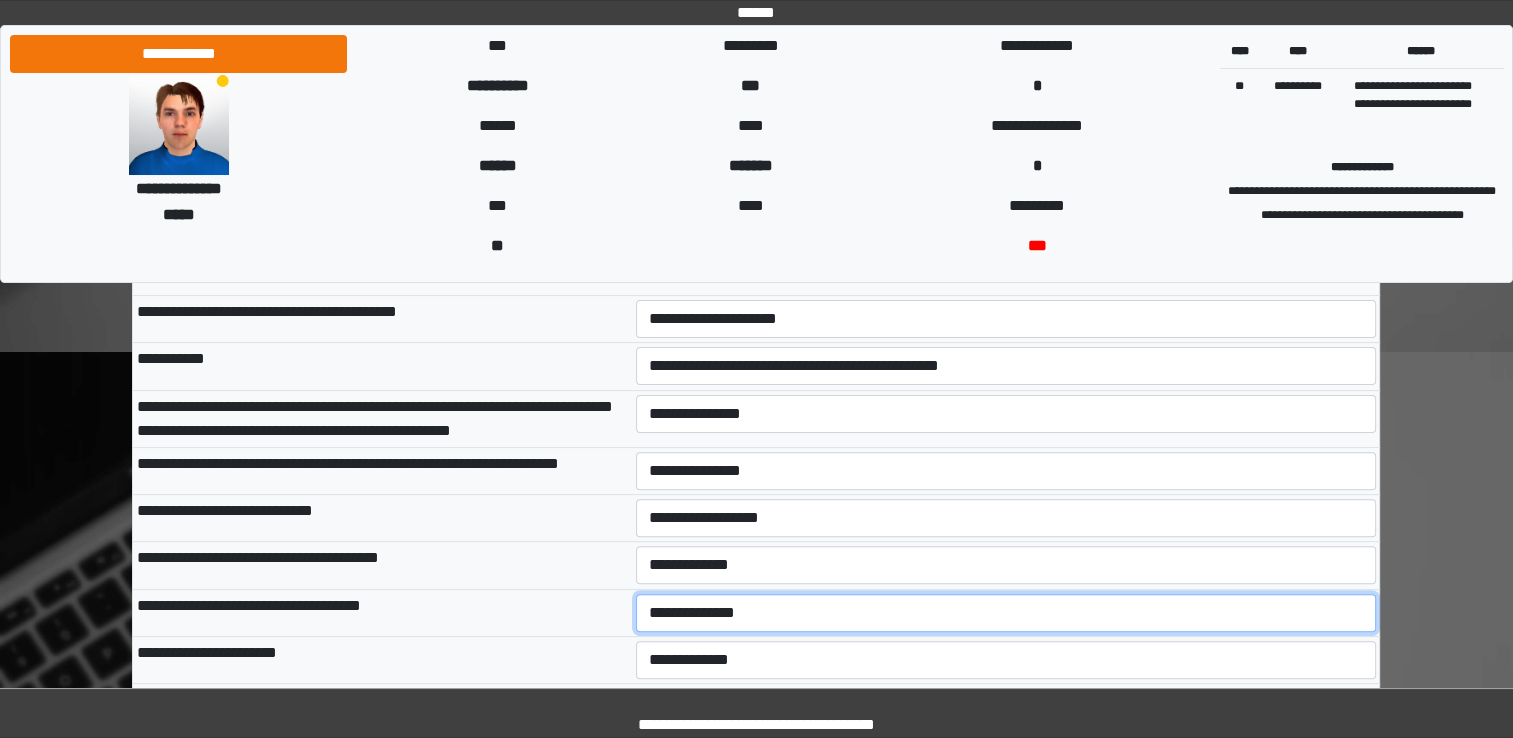 click on "**********" at bounding box center [1006, 613] 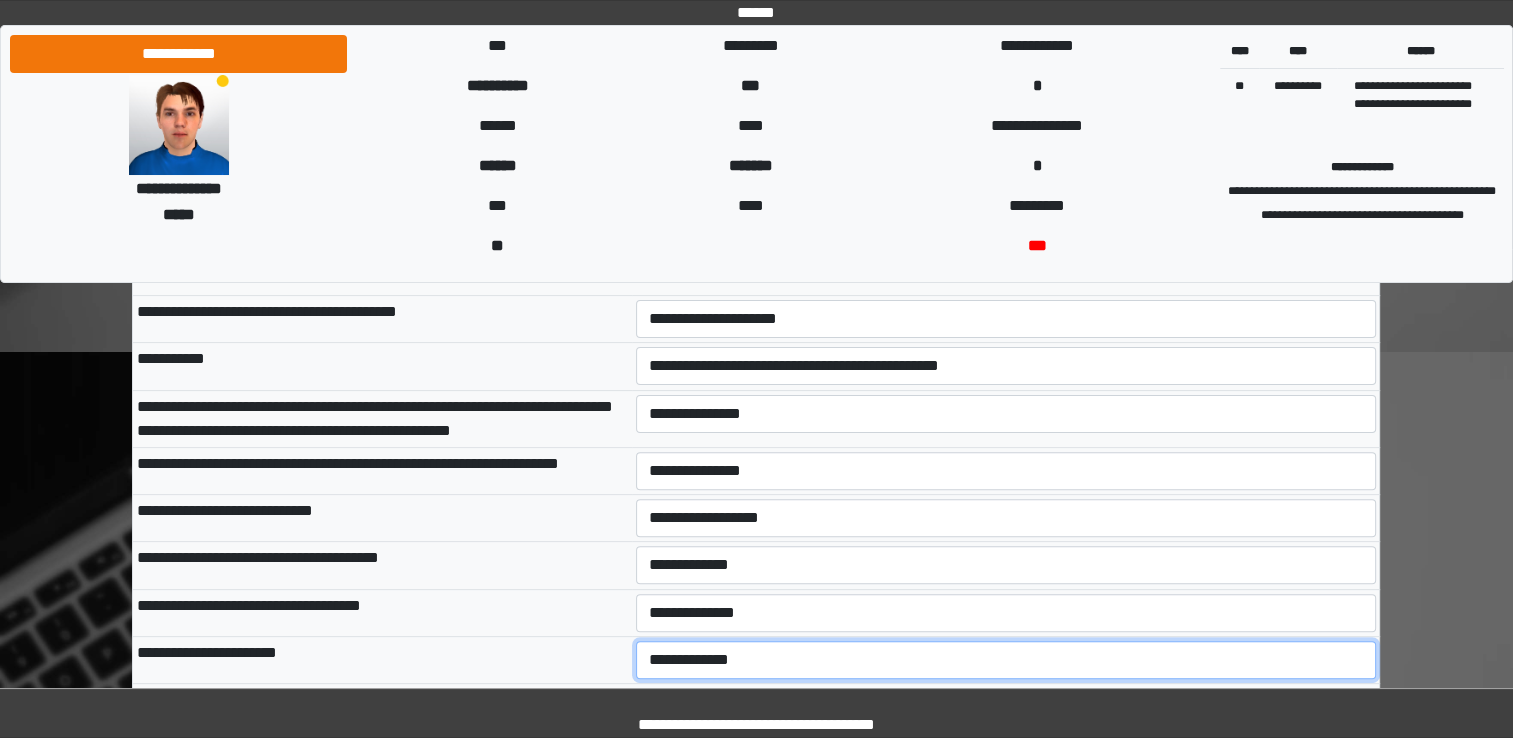 click on "**********" at bounding box center (1006, 660) 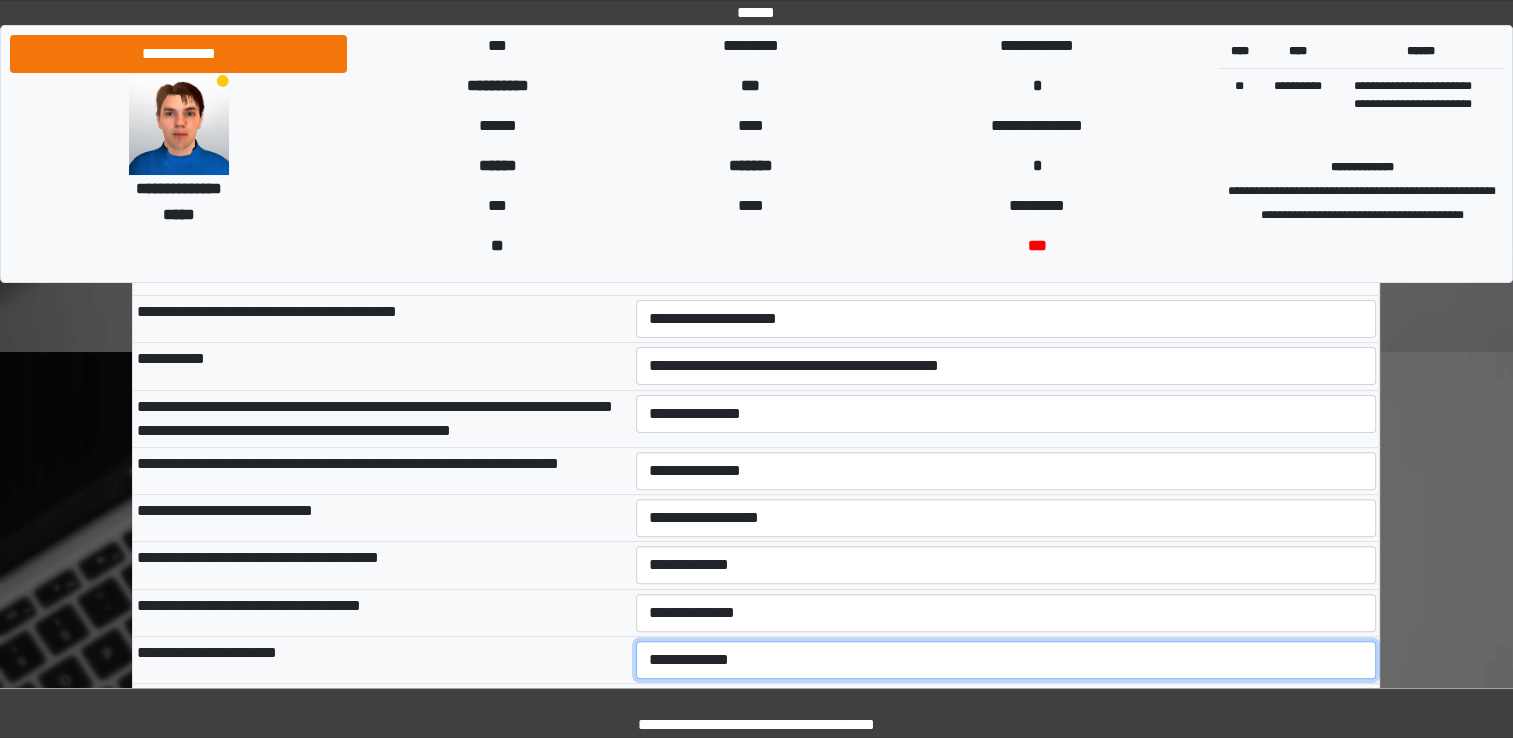 select on "***" 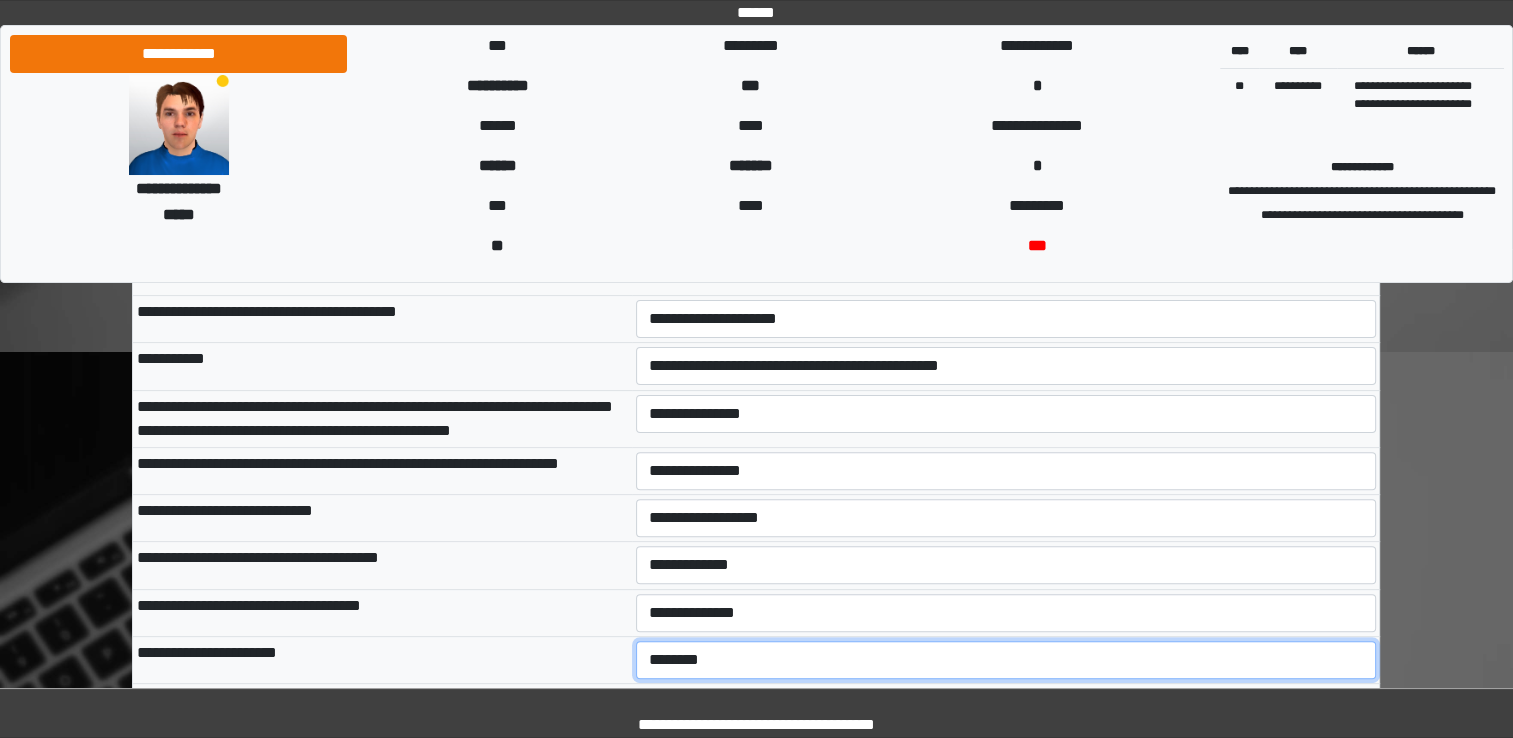 click on "**********" at bounding box center (1006, 660) 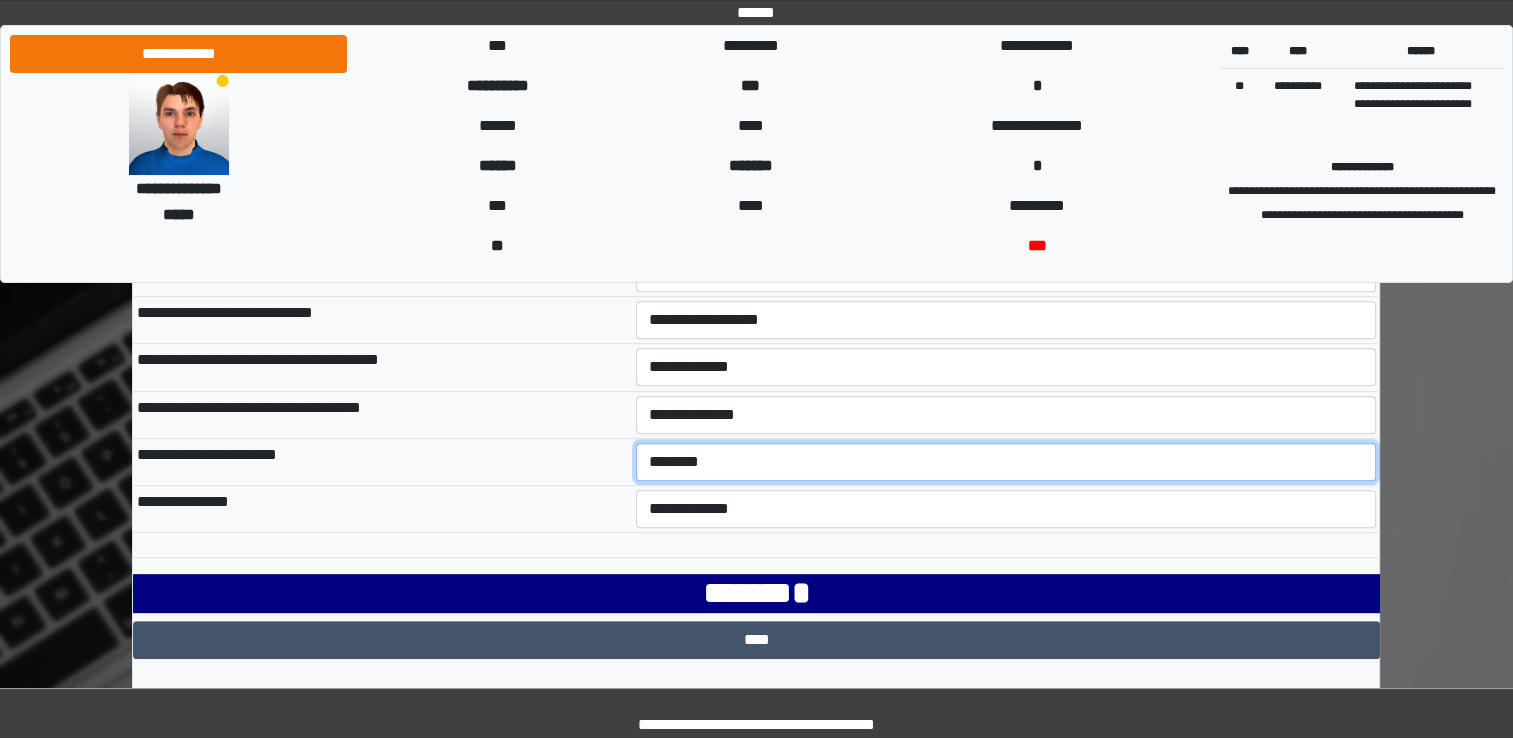 scroll, scrollTop: 700, scrollLeft: 0, axis: vertical 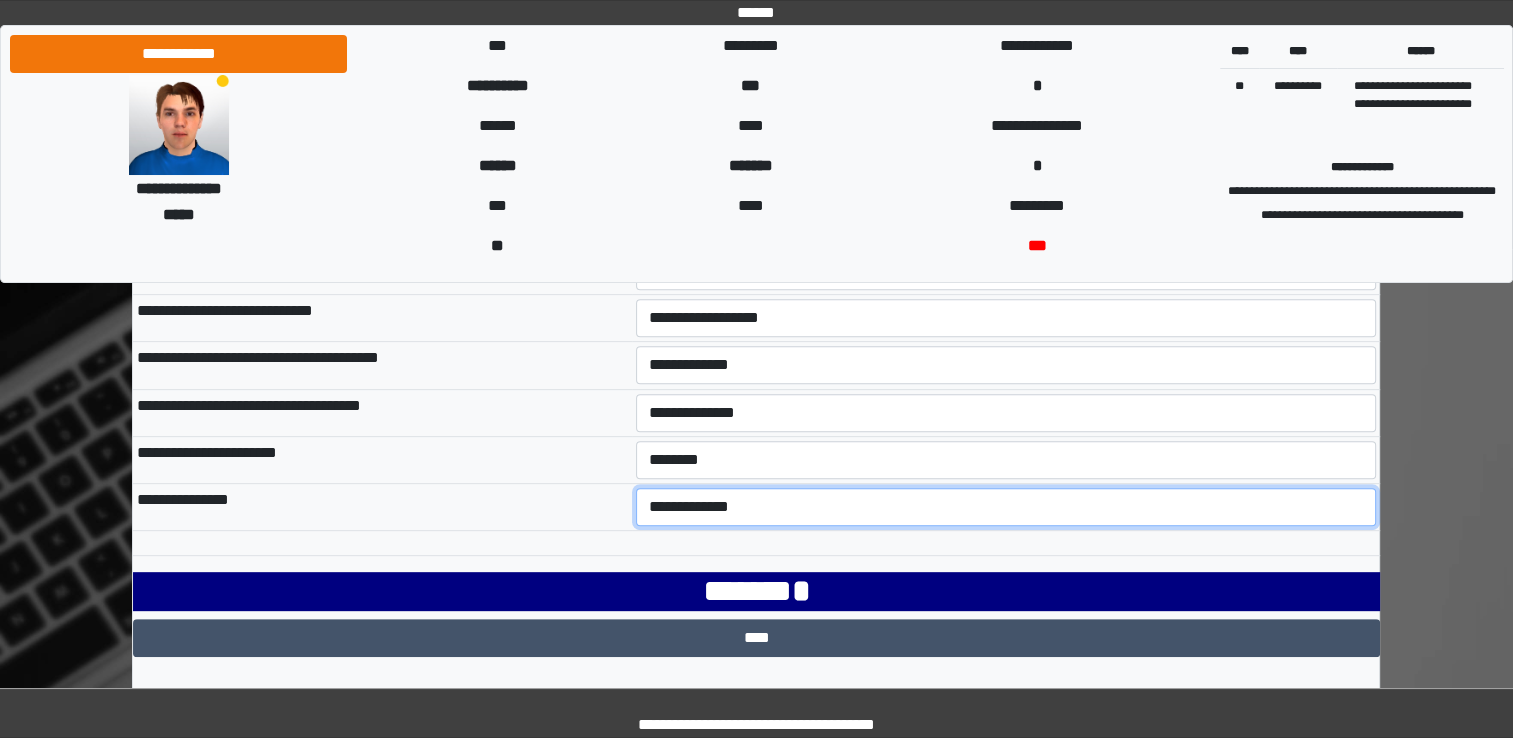 click on "**********" at bounding box center (1006, 507) 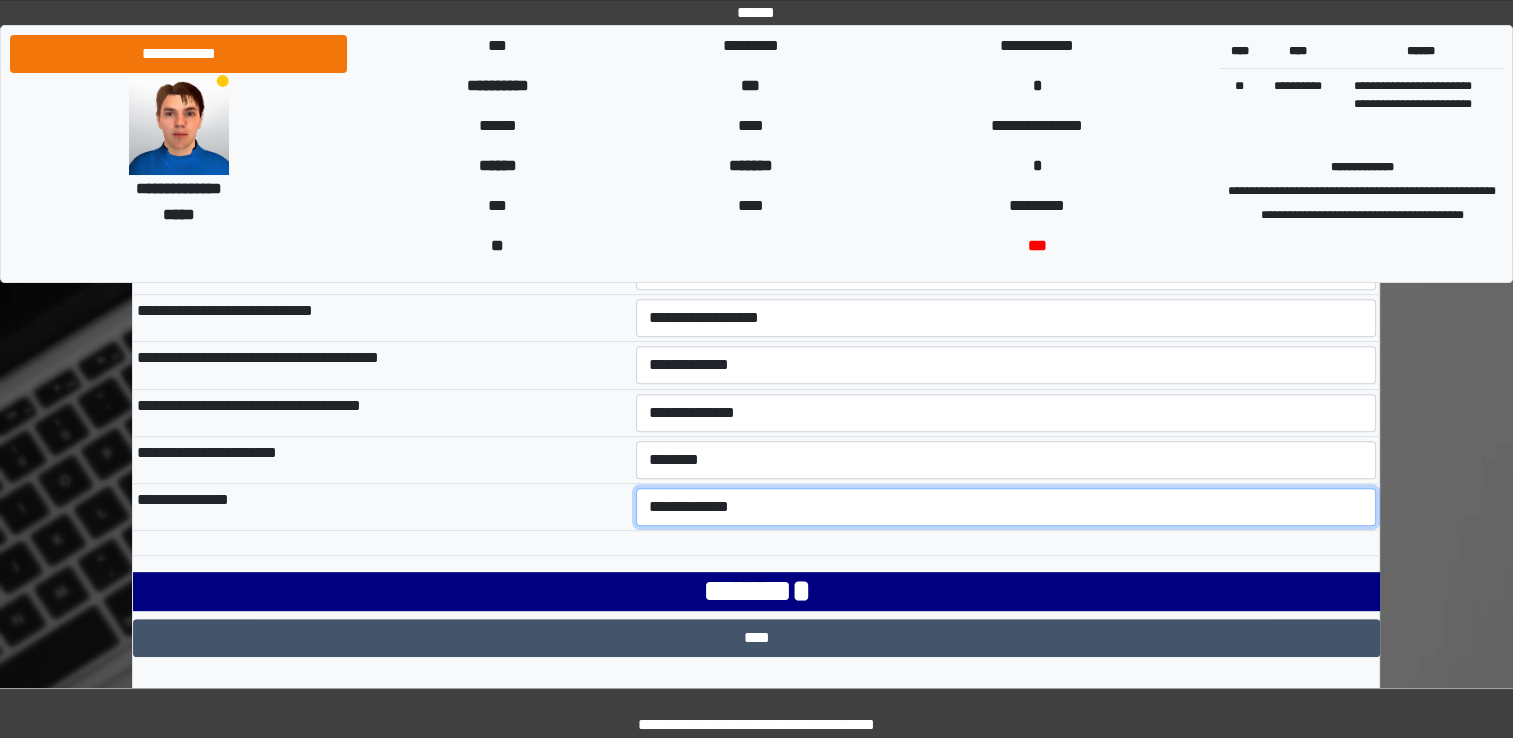 select on "***" 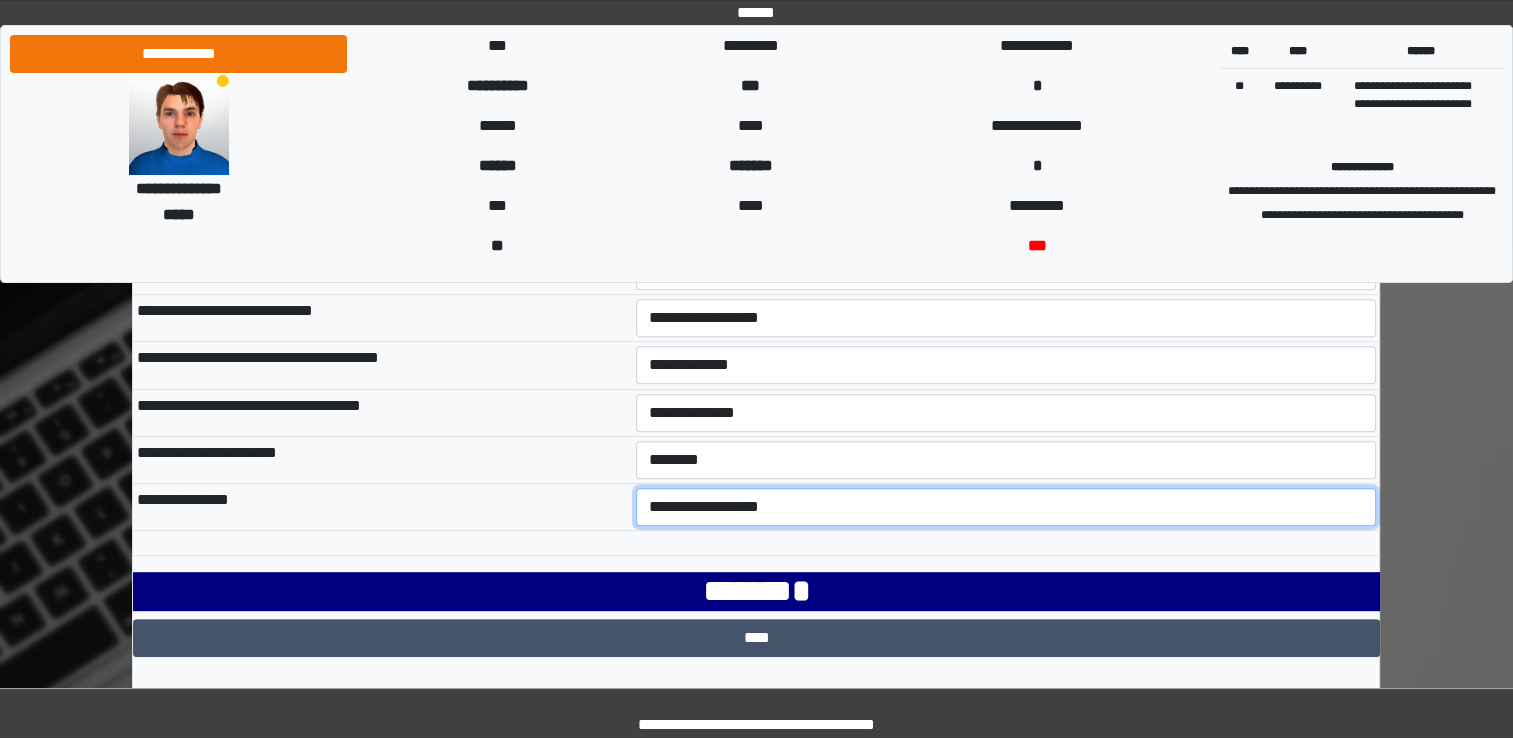 click on "**********" at bounding box center (1006, 507) 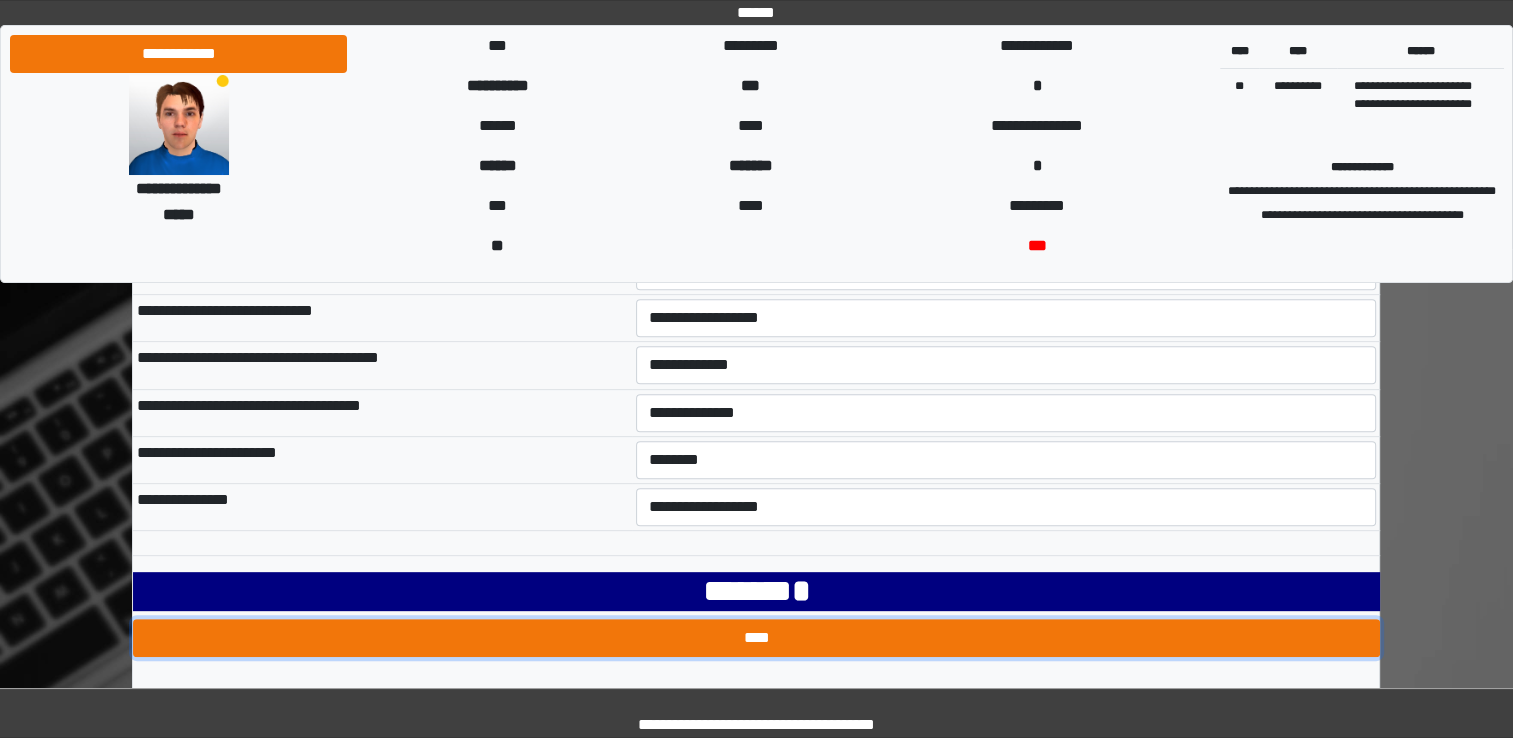 click on "****" at bounding box center (756, 638) 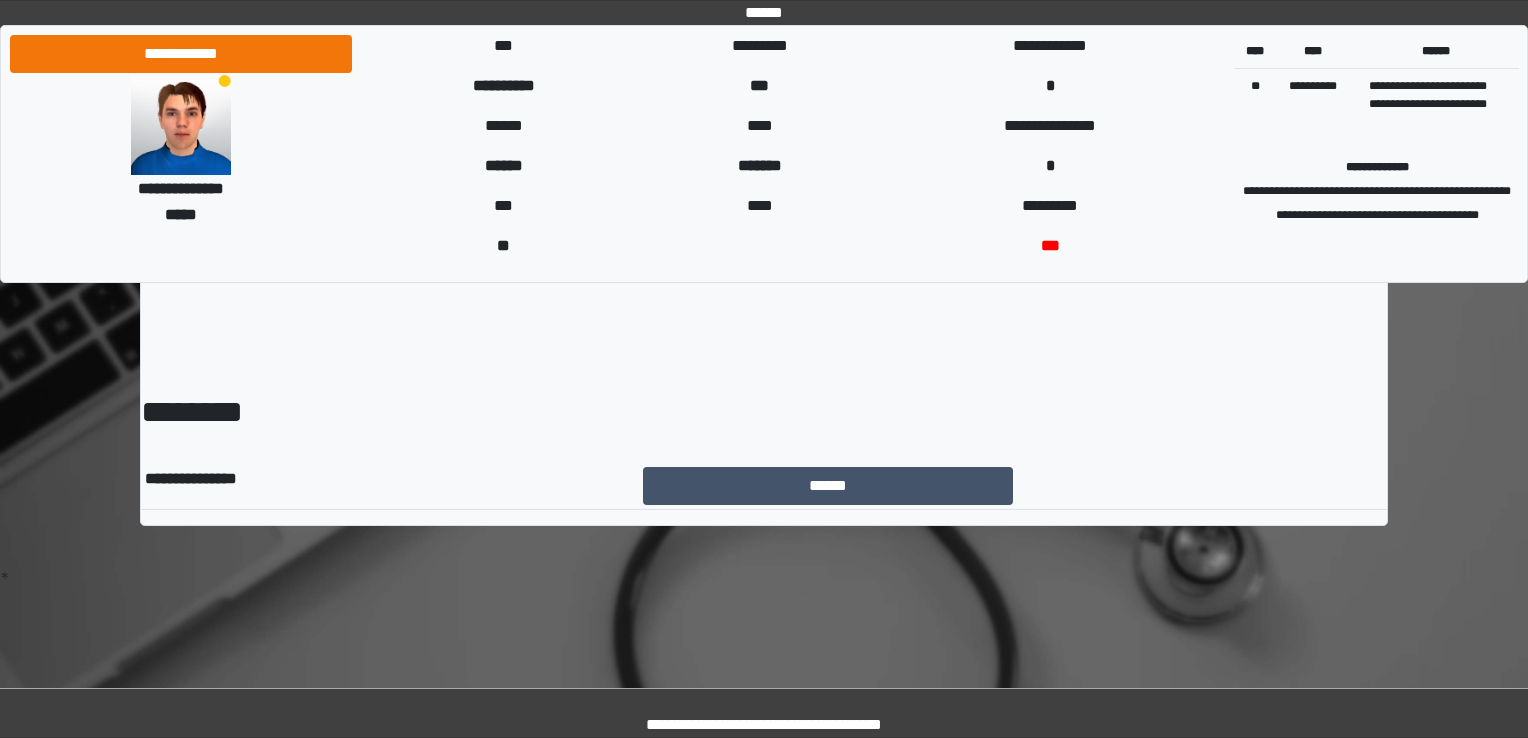 scroll, scrollTop: 0, scrollLeft: 0, axis: both 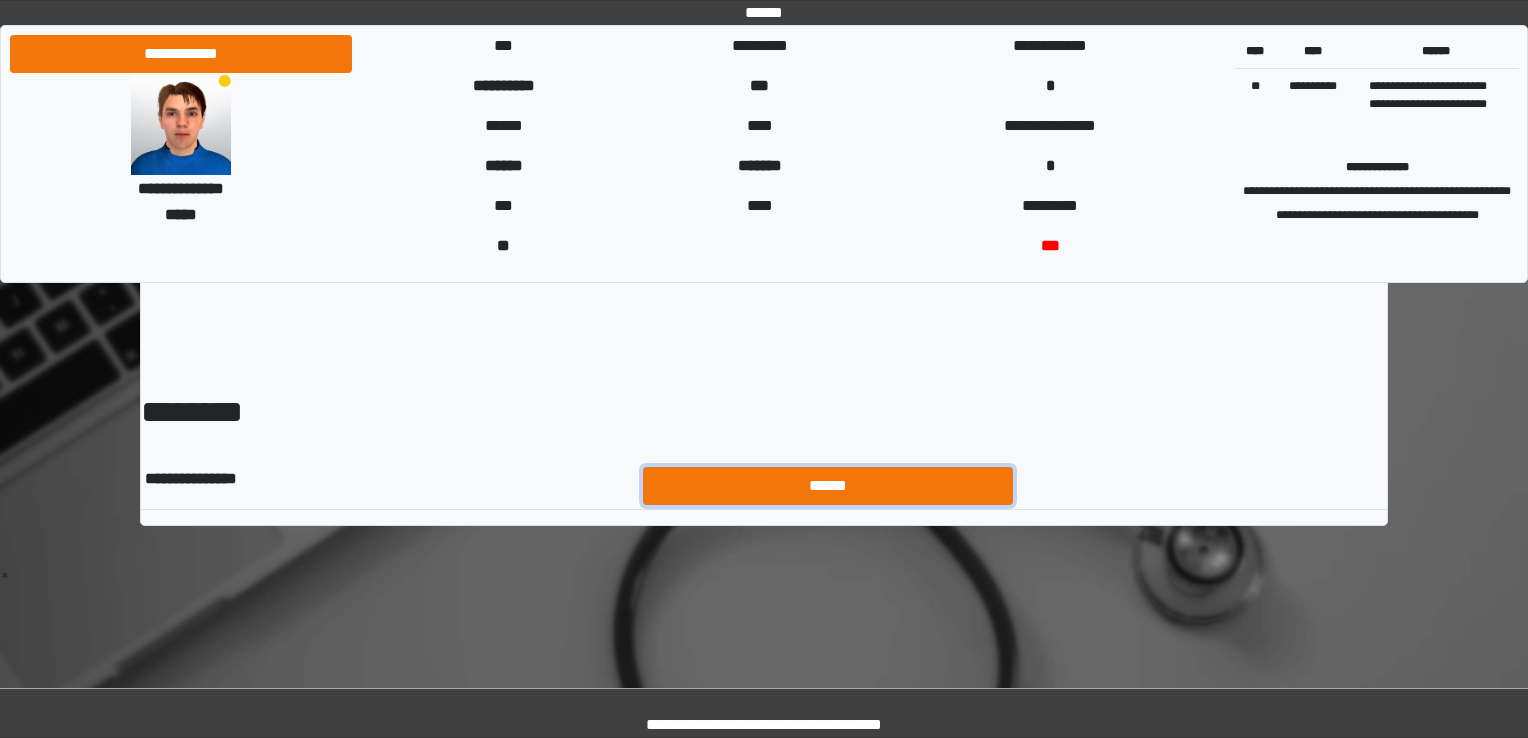 click on "******" at bounding box center [828, 486] 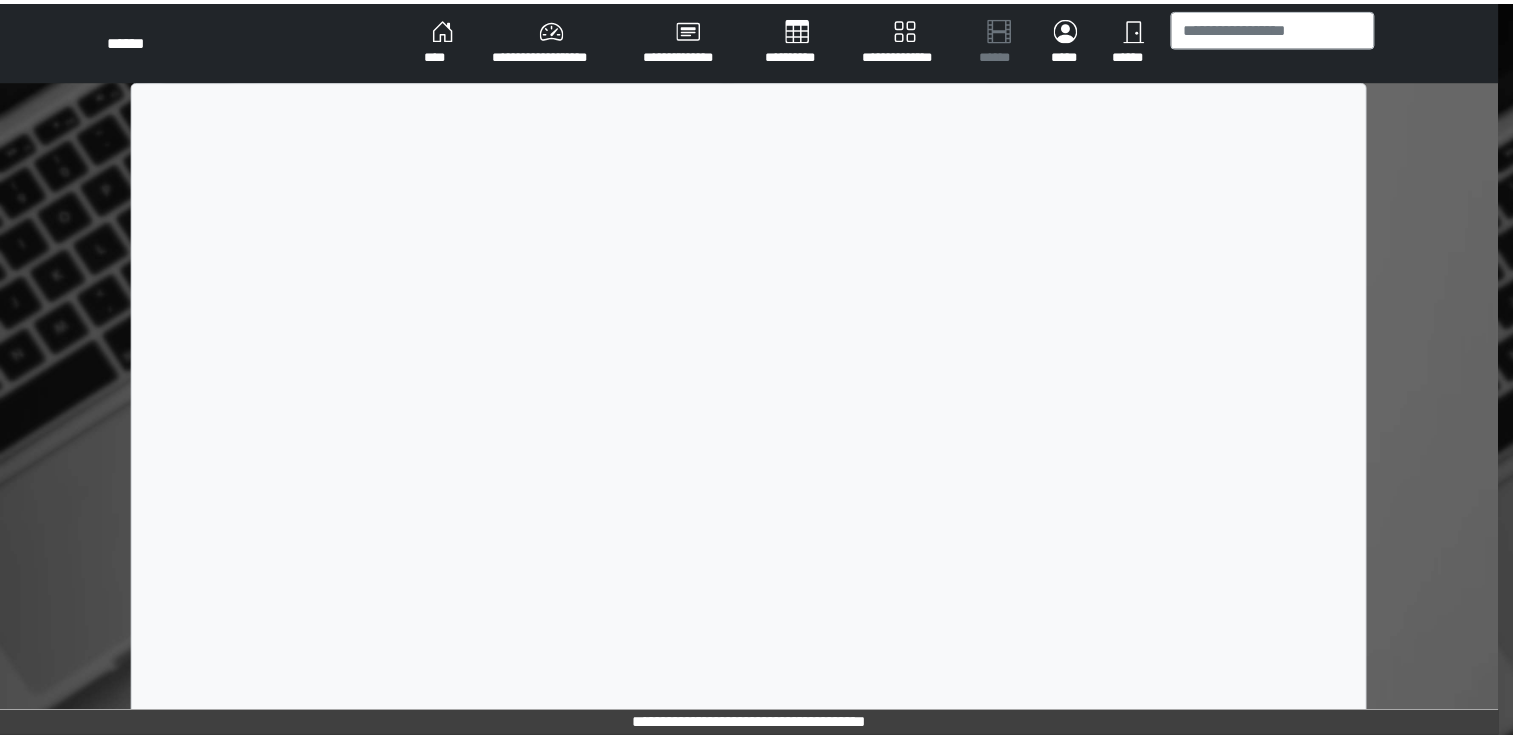 scroll, scrollTop: 0, scrollLeft: 0, axis: both 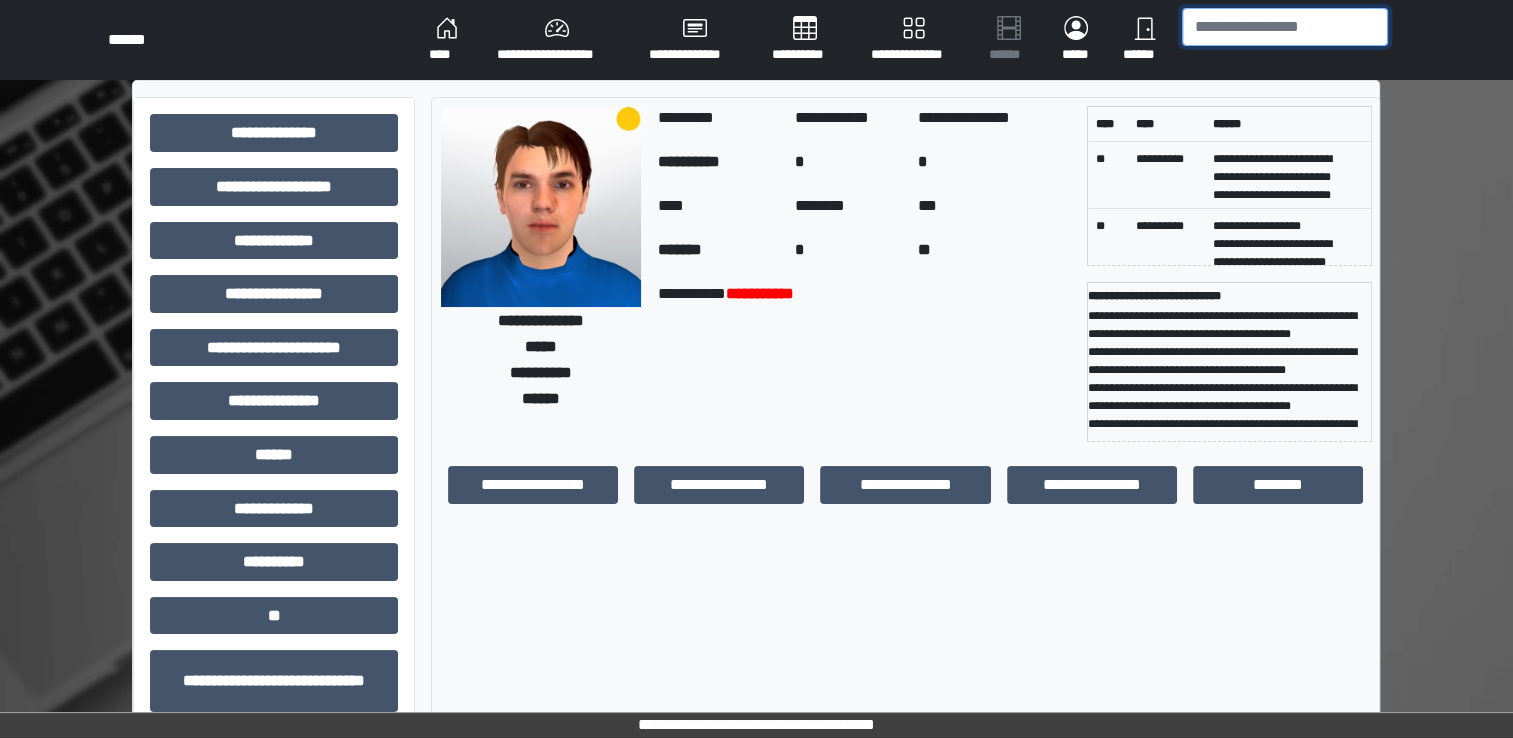 click at bounding box center [1285, 27] 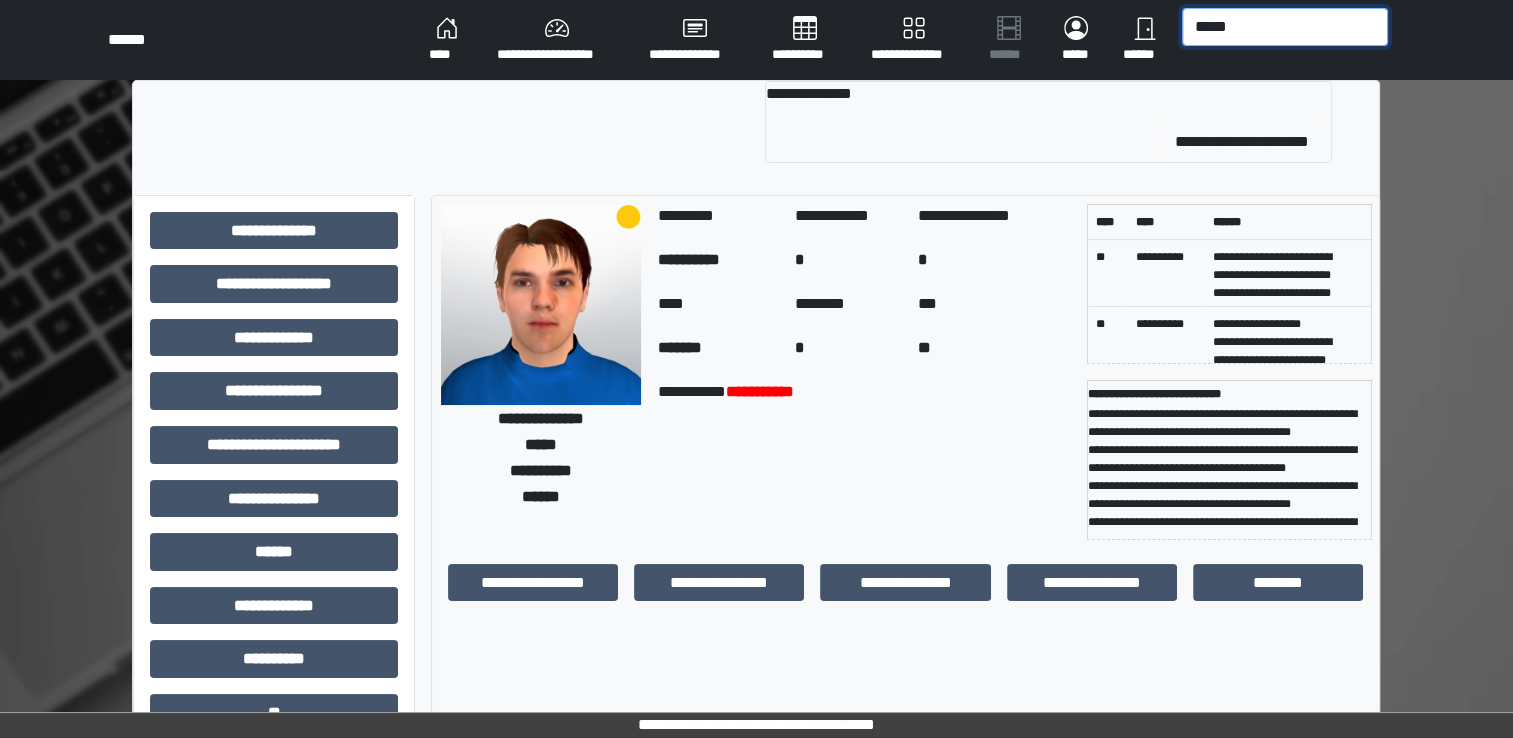 type on "*****" 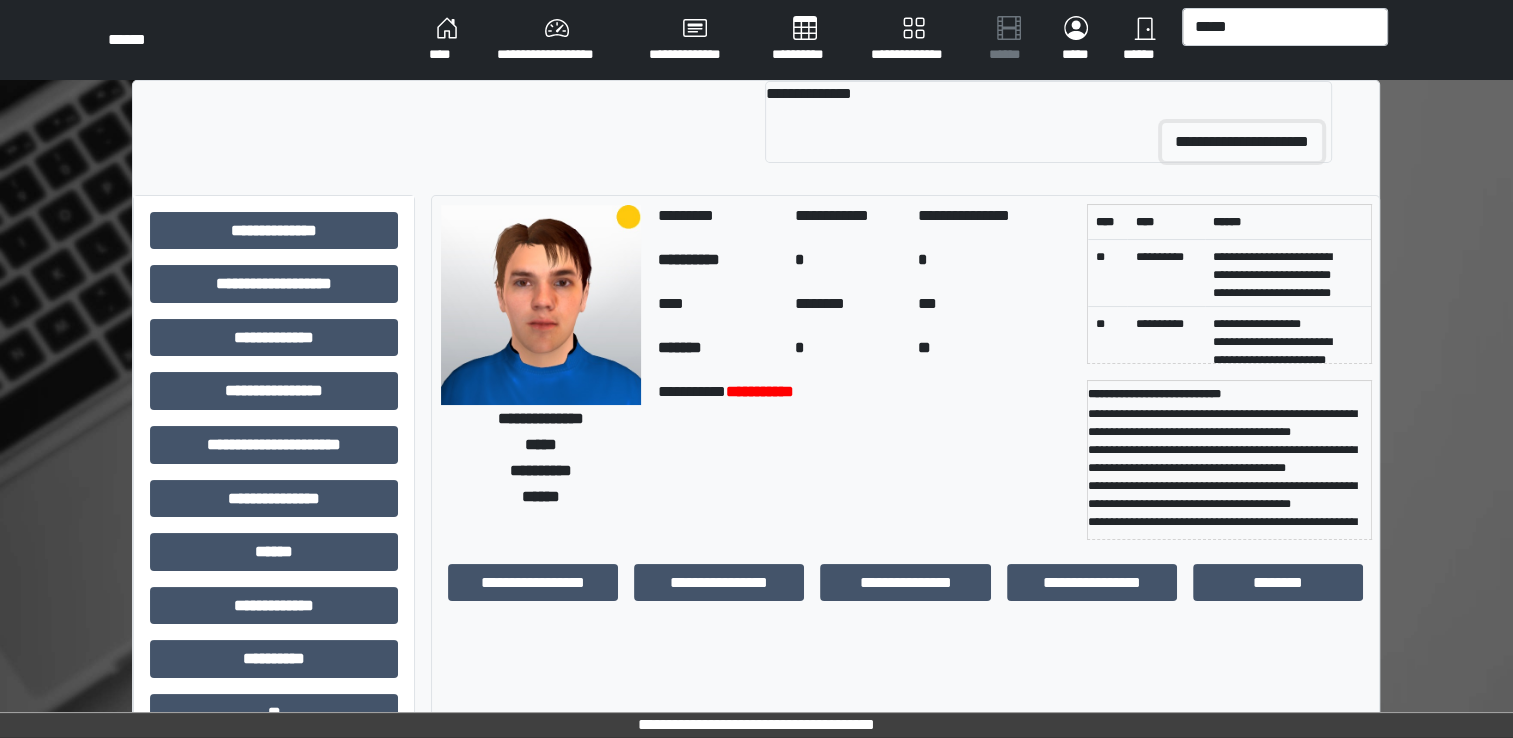 click on "**********" at bounding box center [1242, 142] 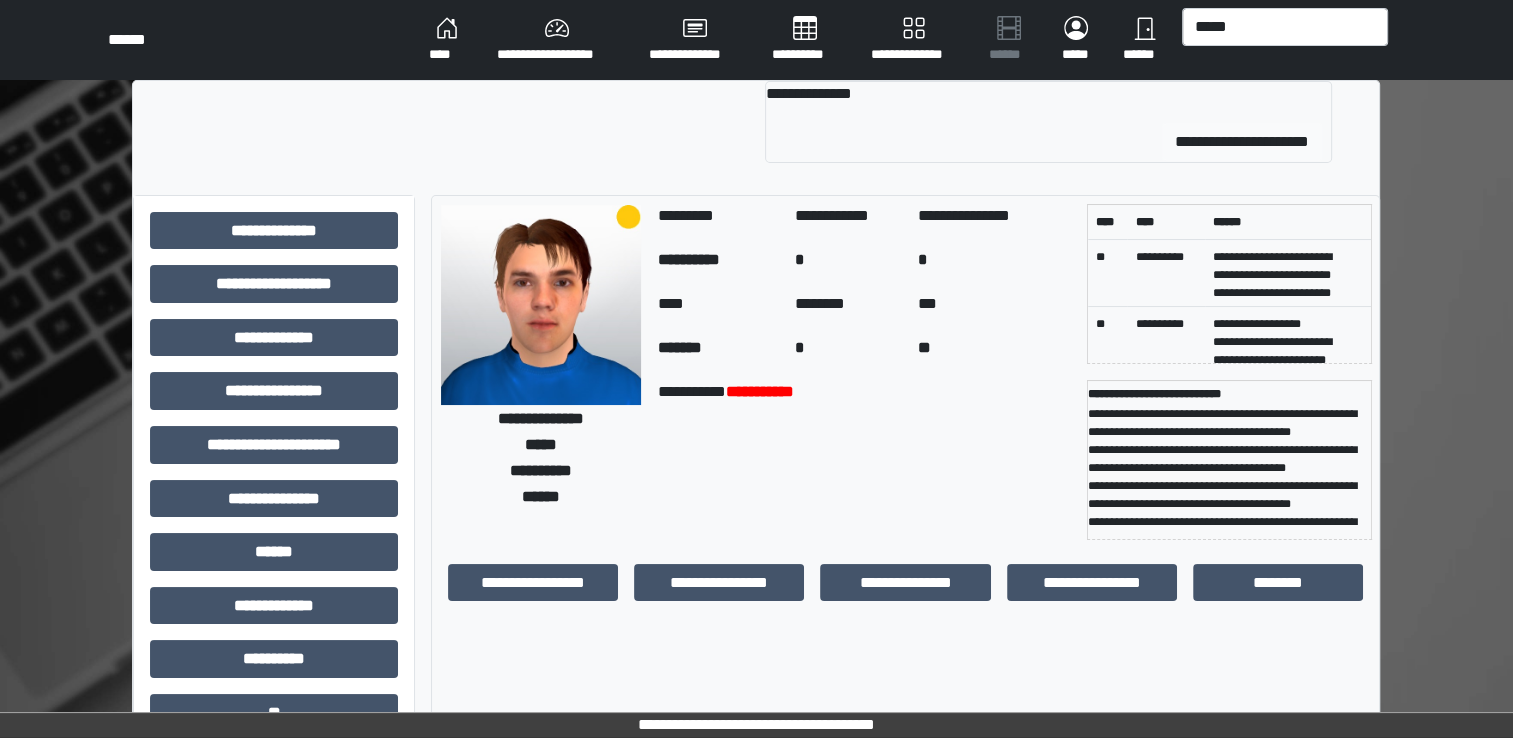 type 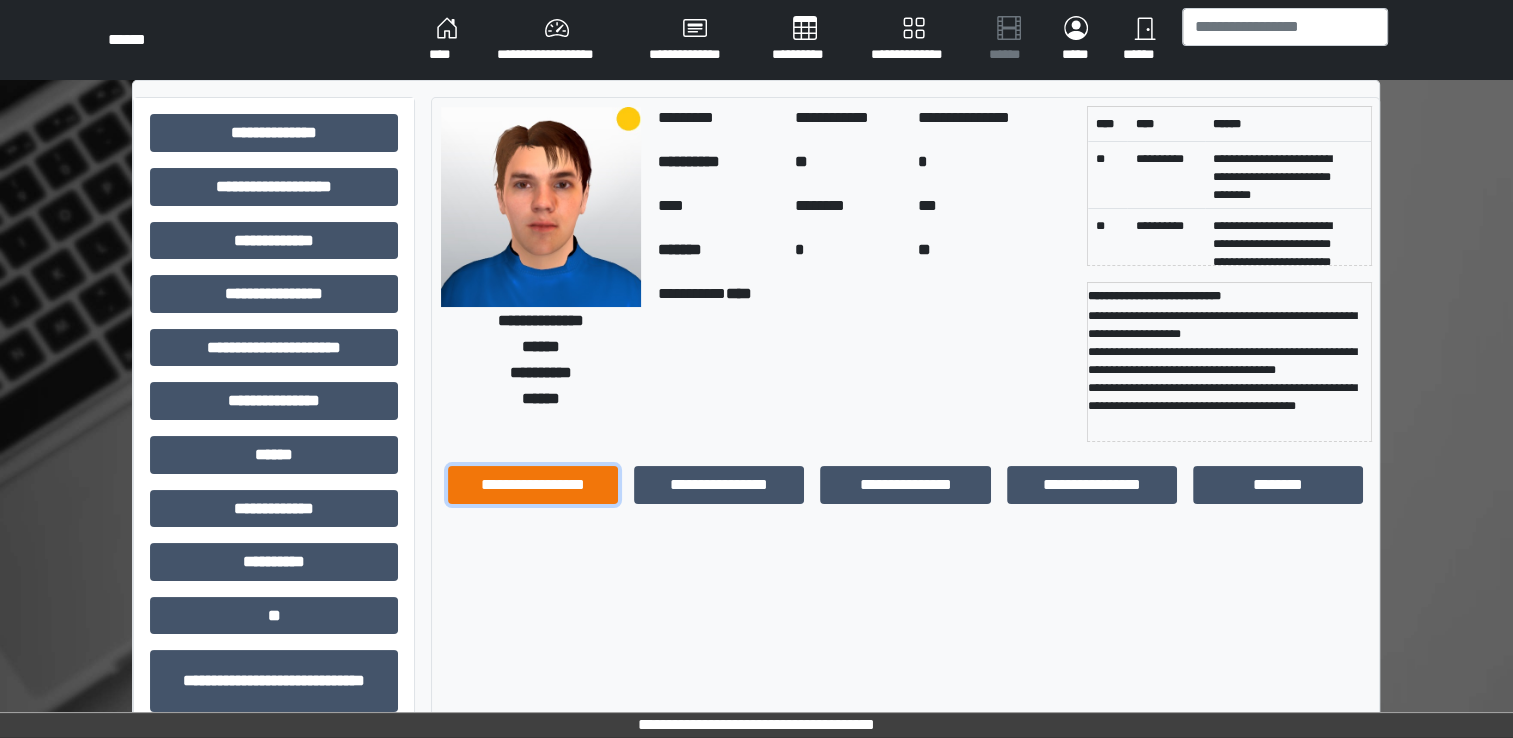 click on "**********" at bounding box center [533, 485] 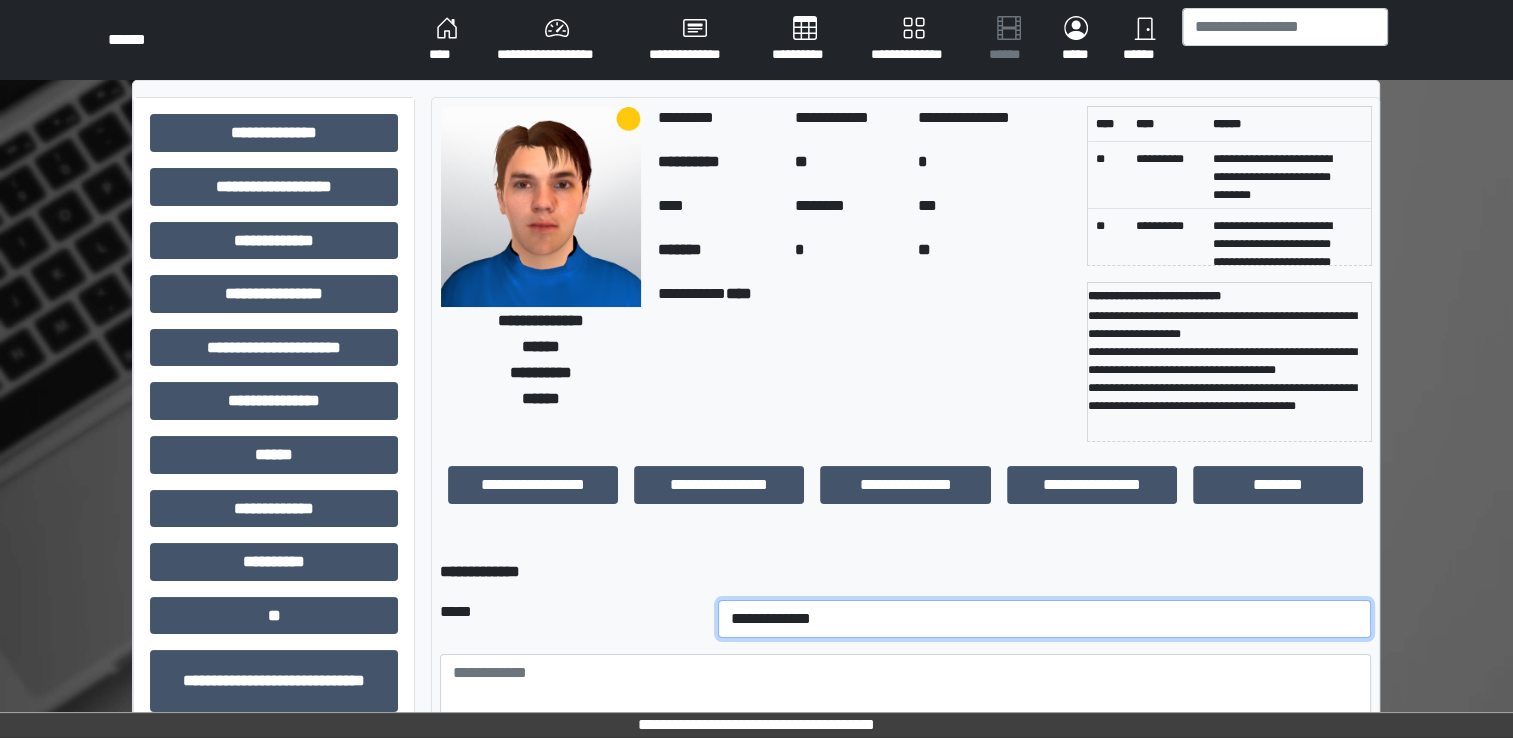 click on "**********" at bounding box center [1045, 619] 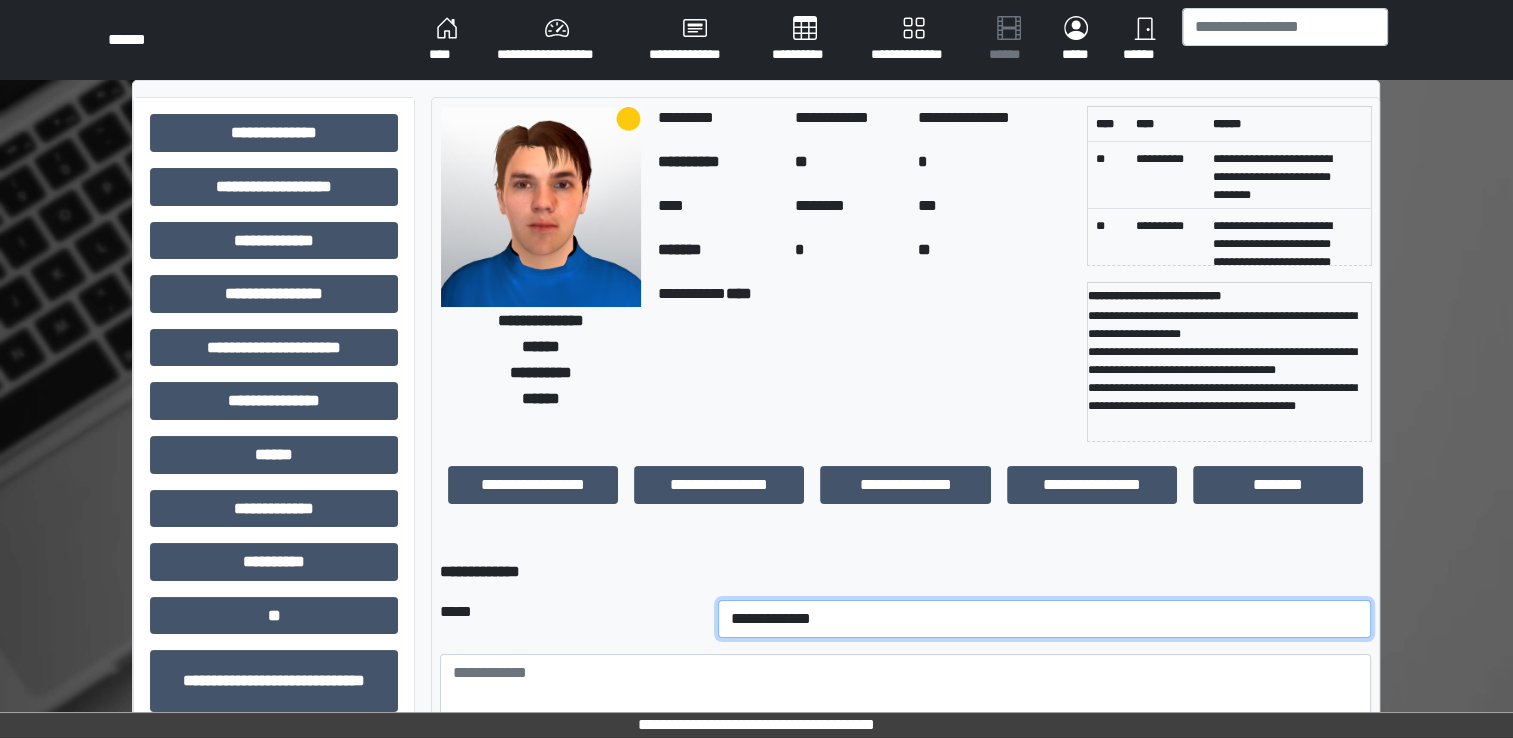 select on "*" 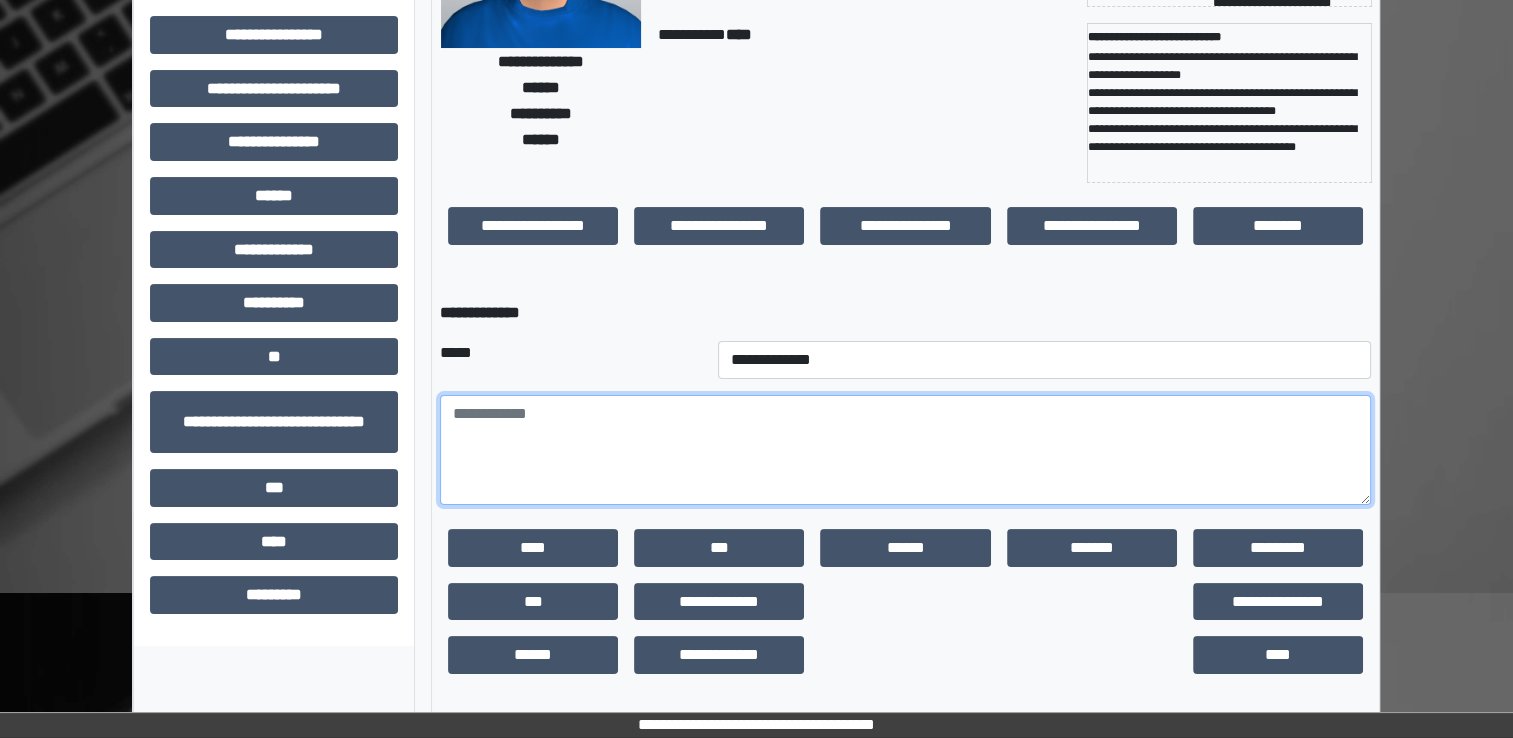 click at bounding box center (905, 450) 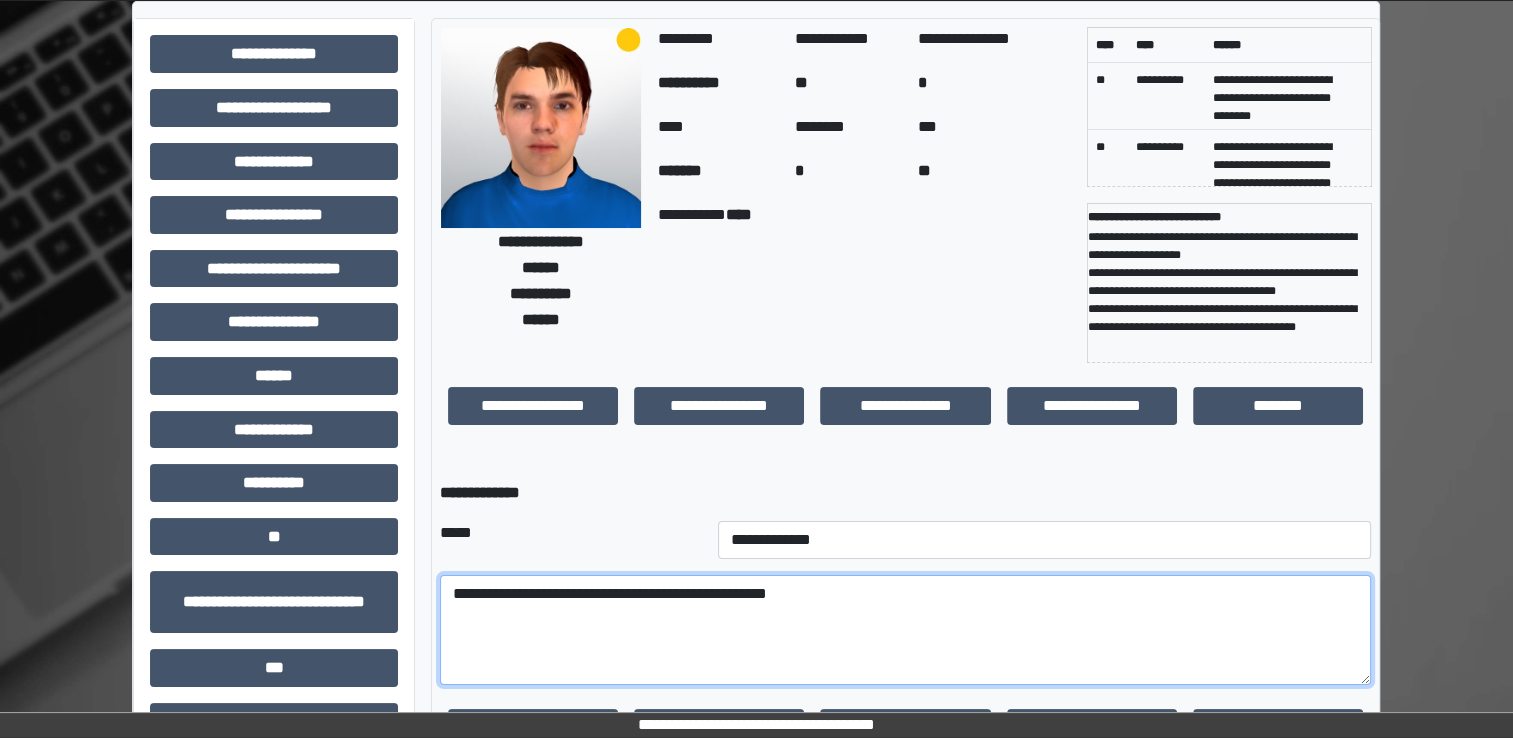 scroll, scrollTop: 0, scrollLeft: 0, axis: both 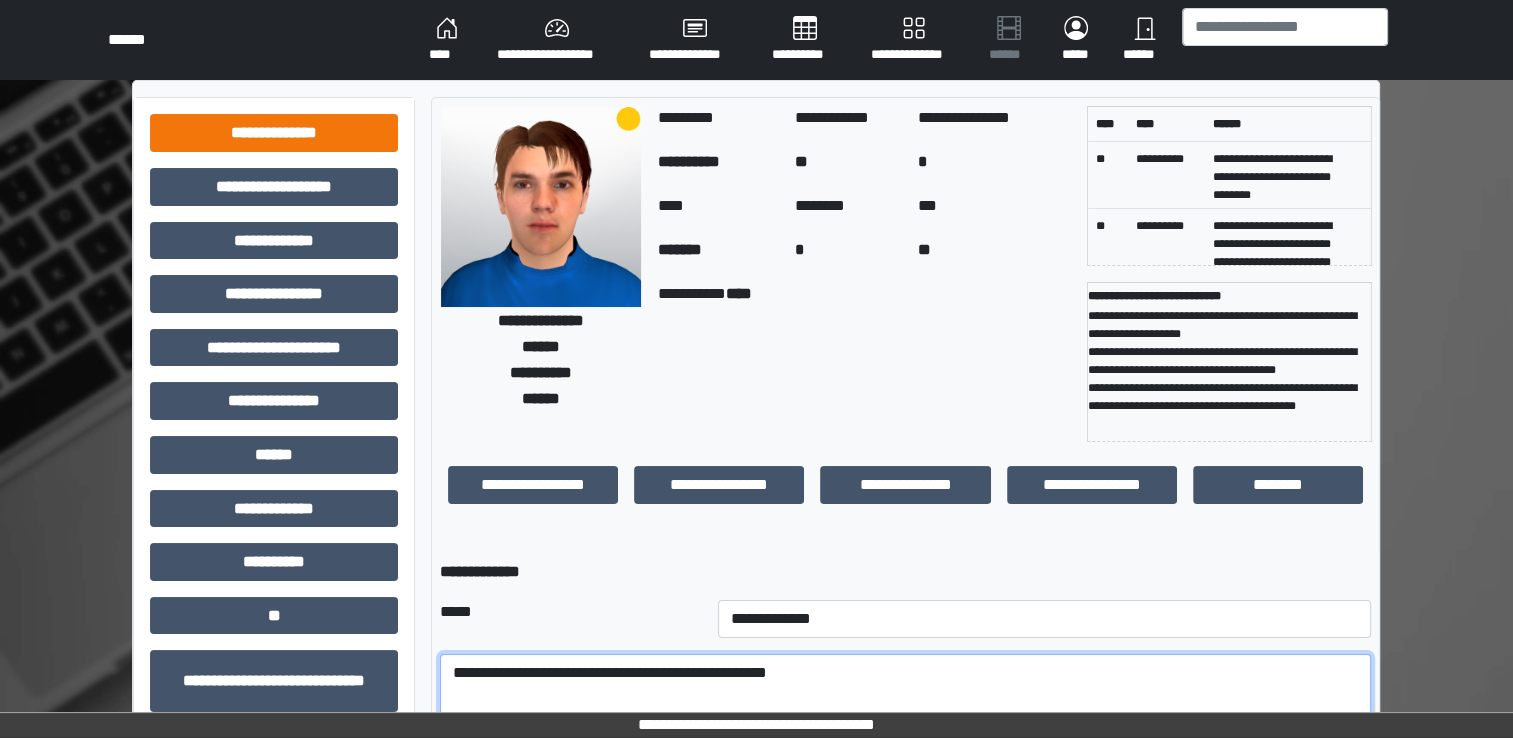 type on "**********" 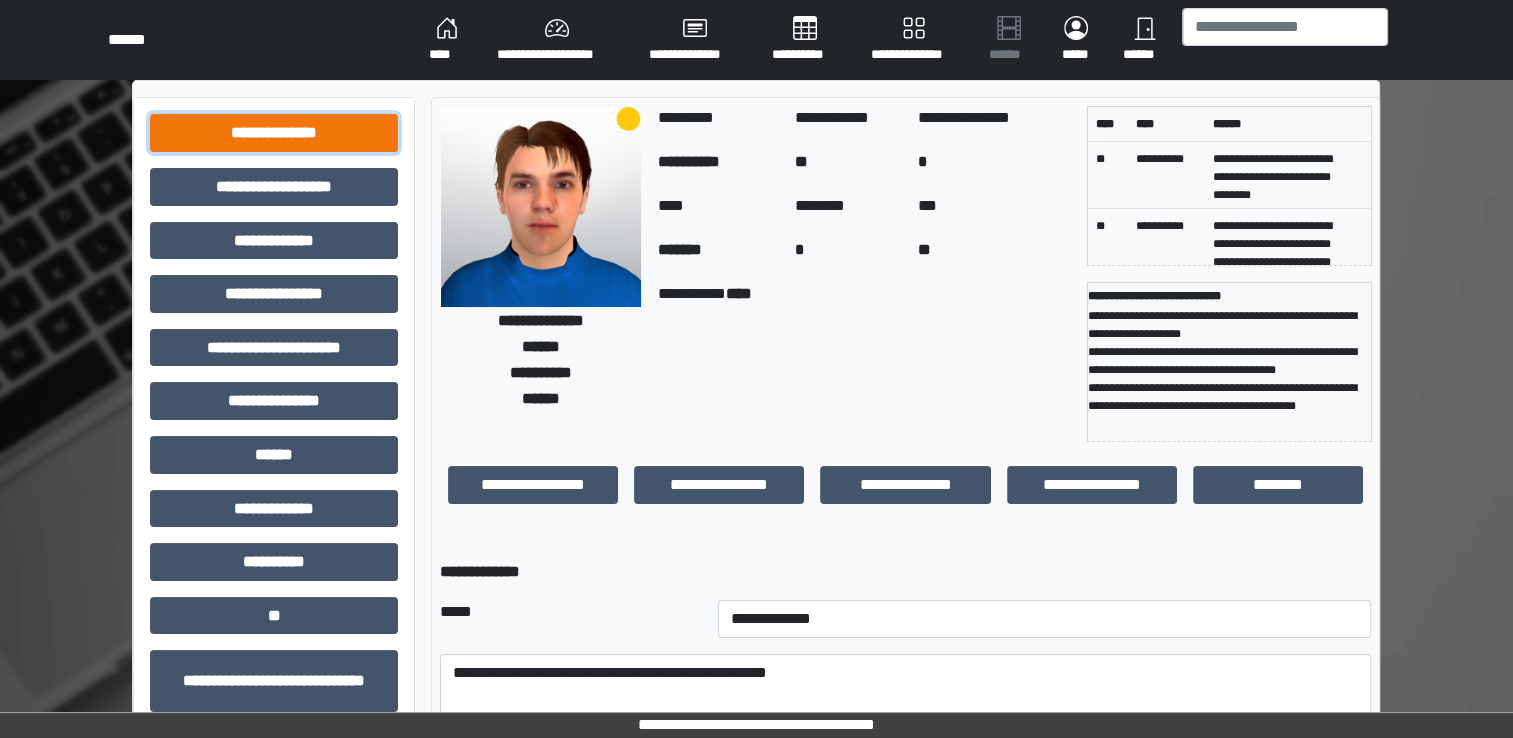 click on "**********" at bounding box center (274, 133) 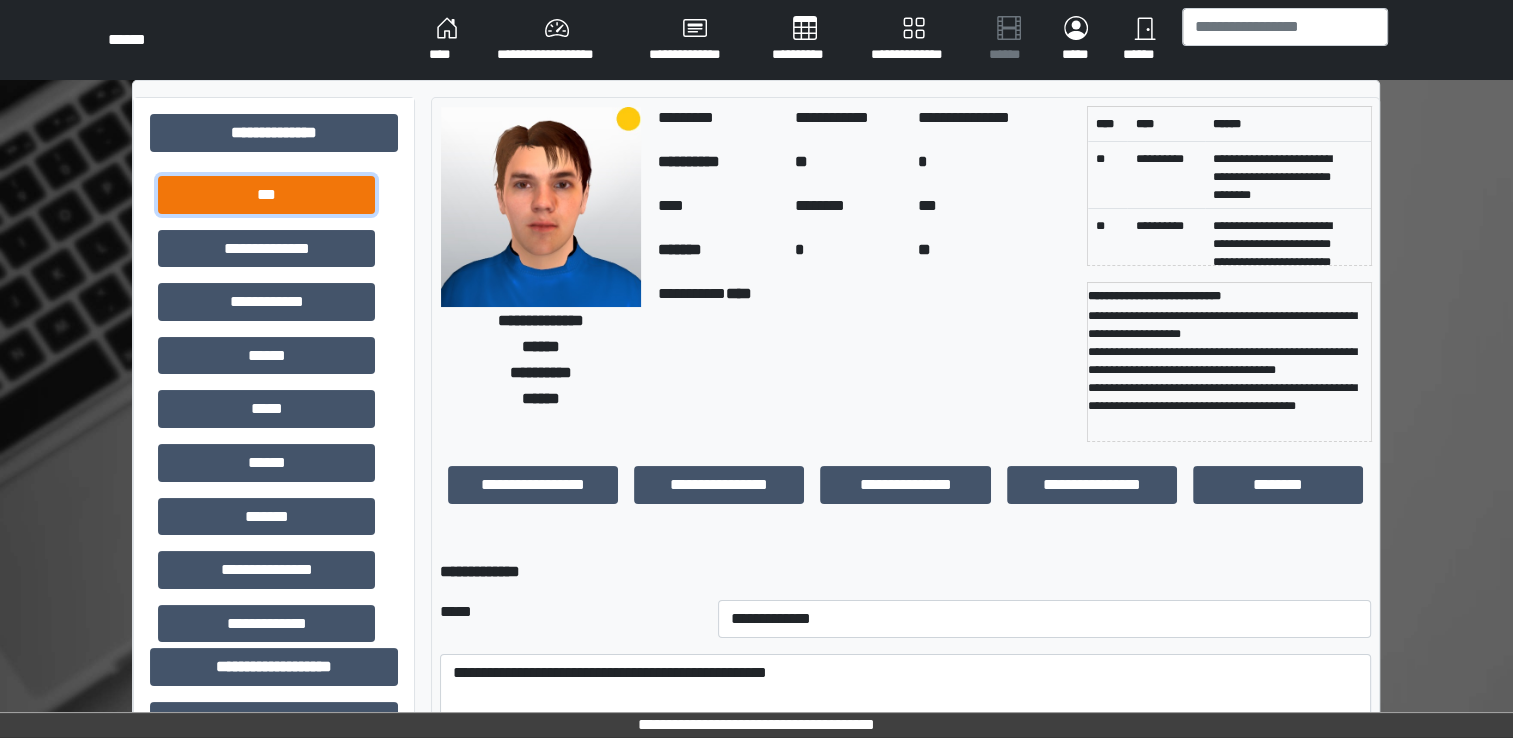 click on "***" at bounding box center [266, 195] 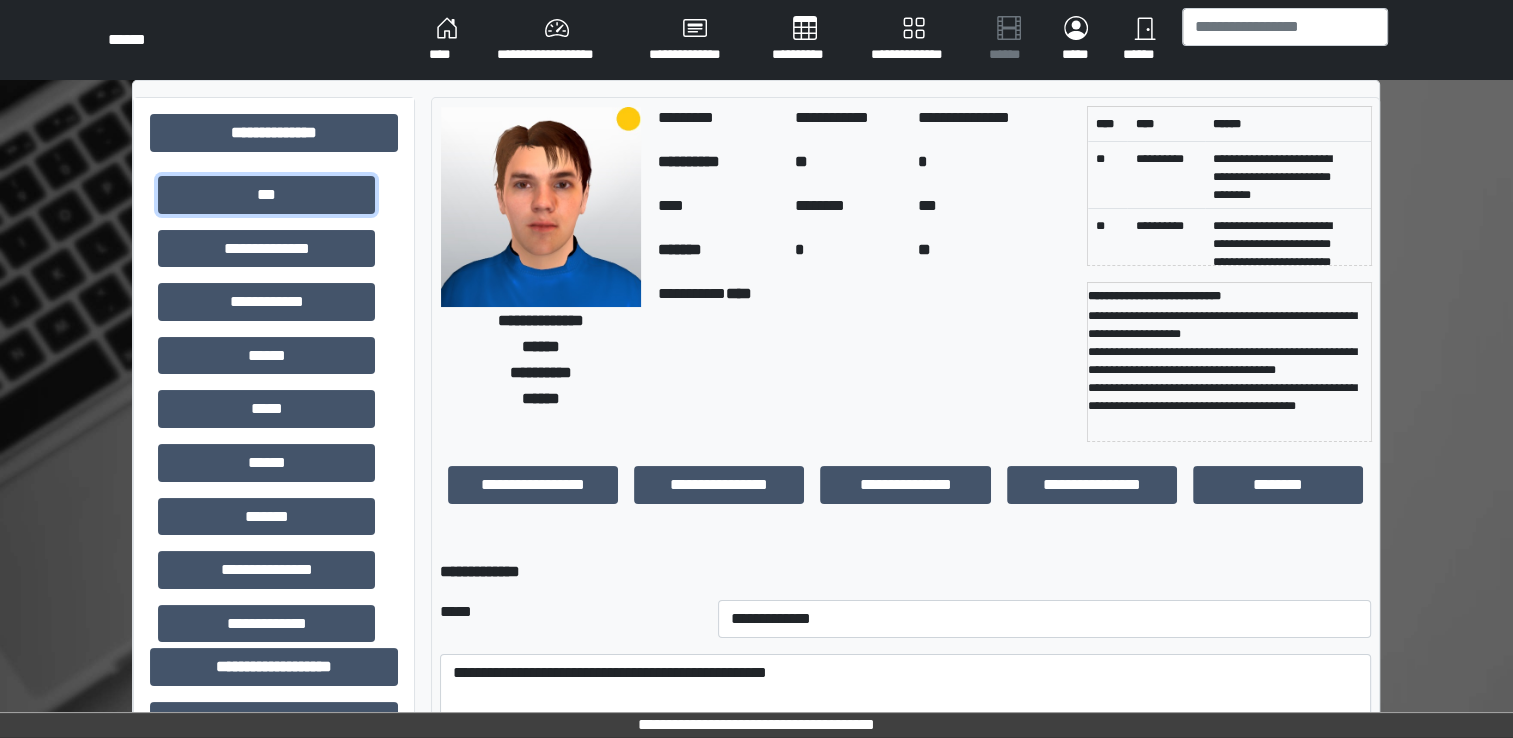 scroll, scrollTop: 700, scrollLeft: 0, axis: vertical 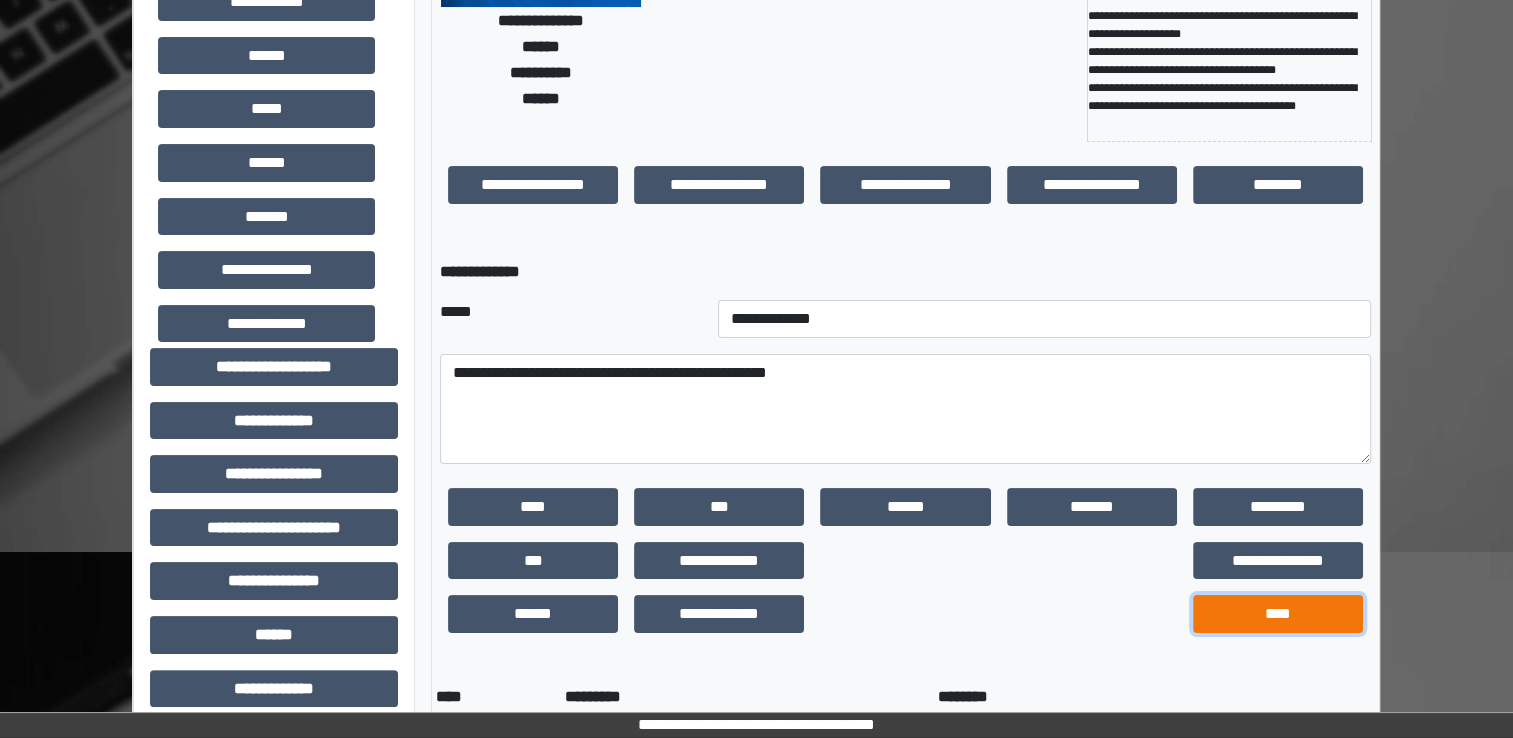 click on "****" at bounding box center (1278, 614) 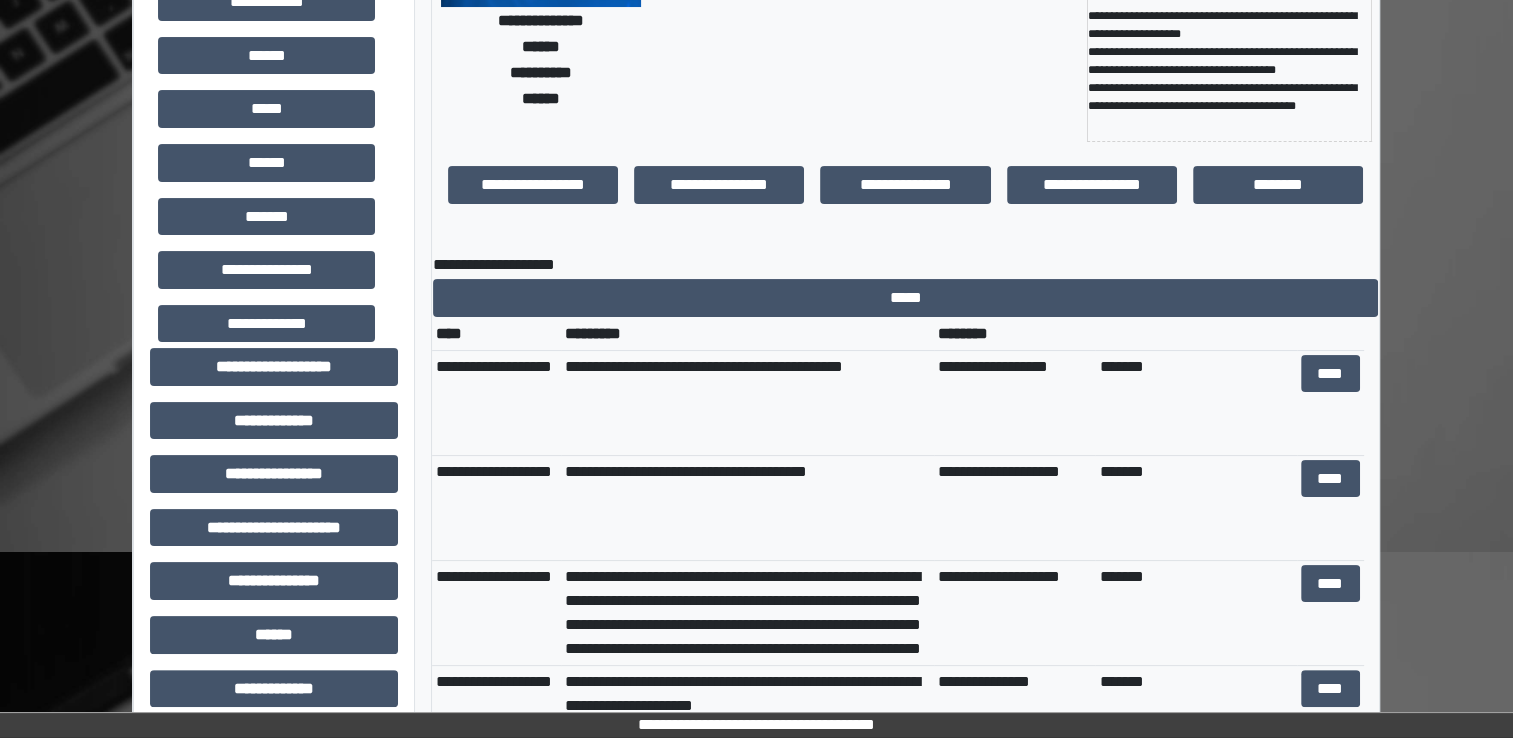 scroll, scrollTop: 0, scrollLeft: 0, axis: both 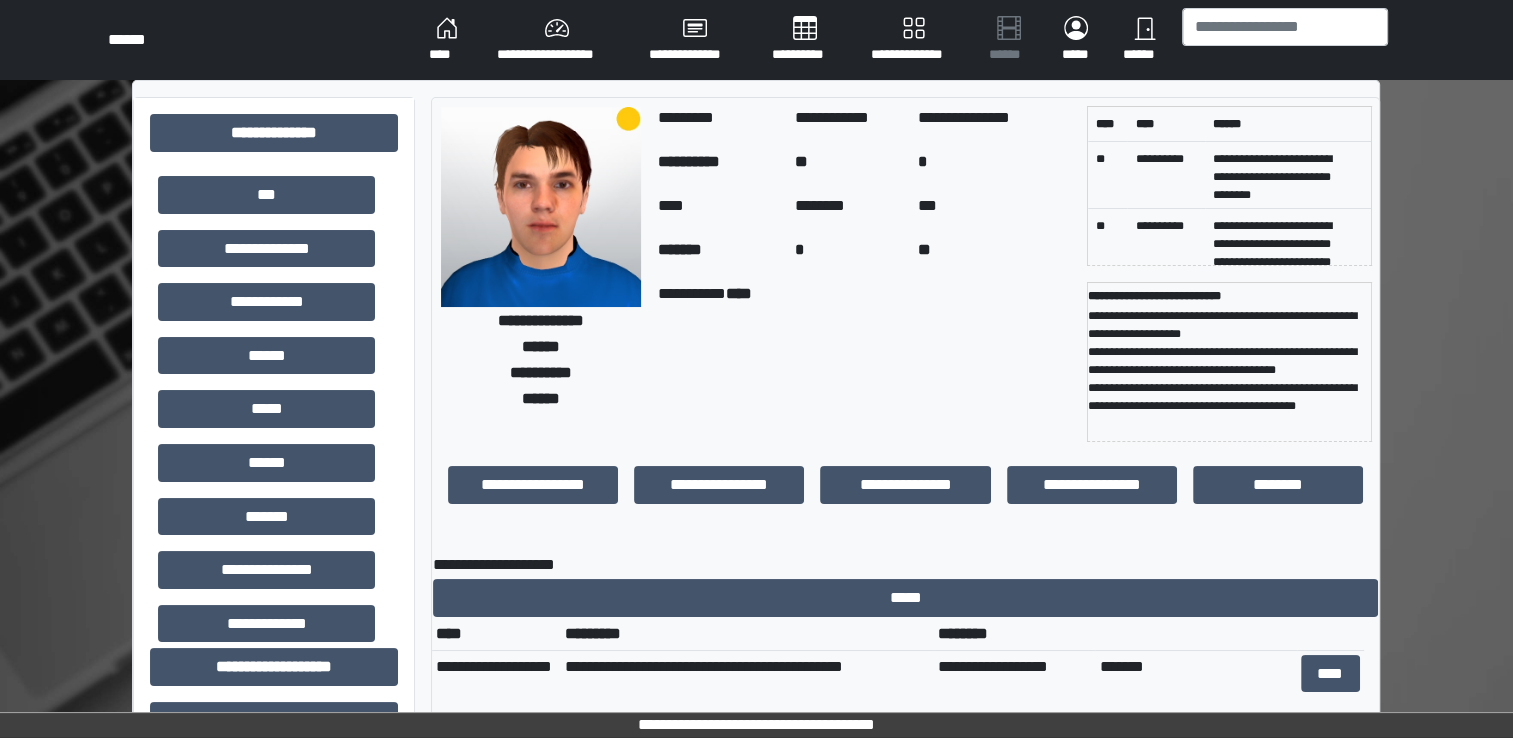 click on "****" at bounding box center (447, 40) 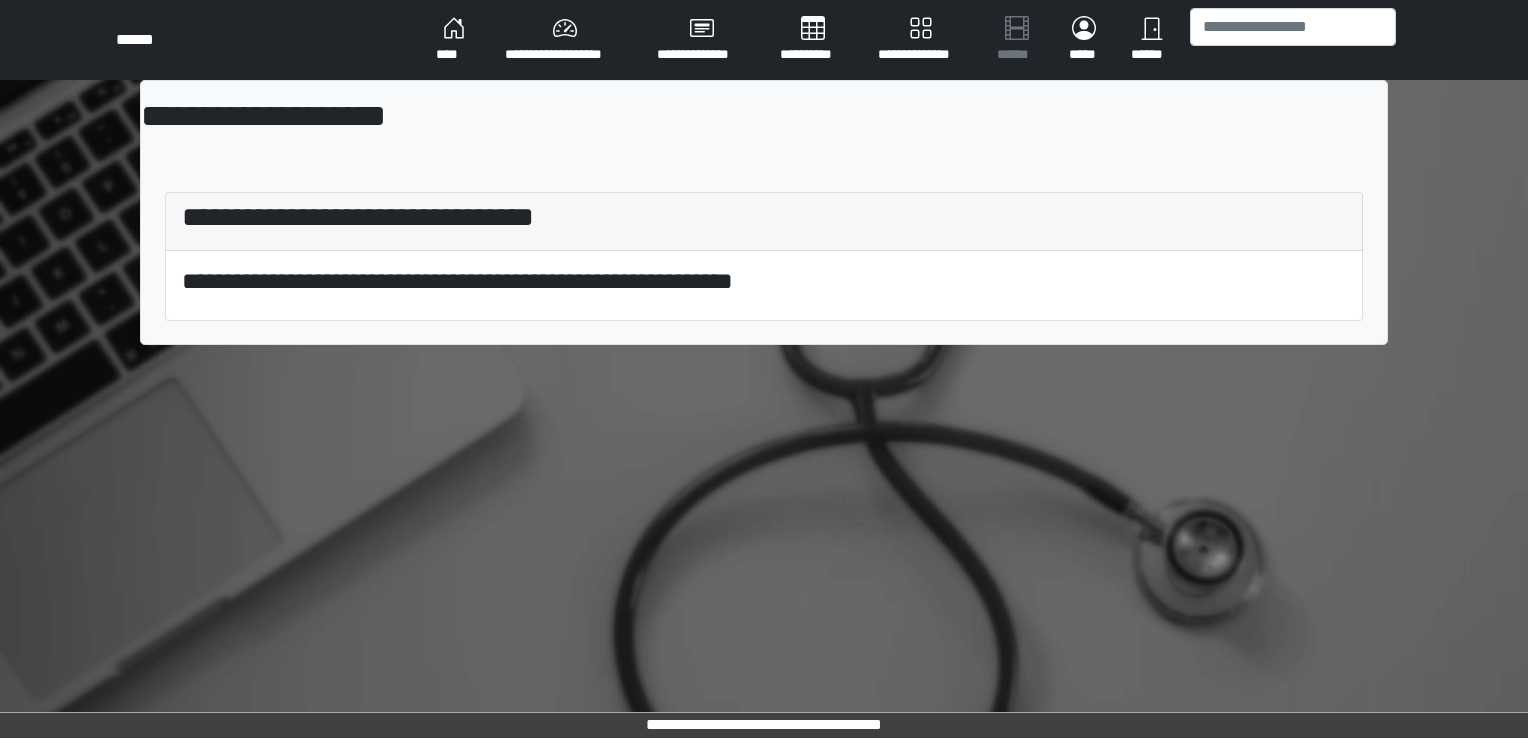 click on "**********" at bounding box center (764, 256) 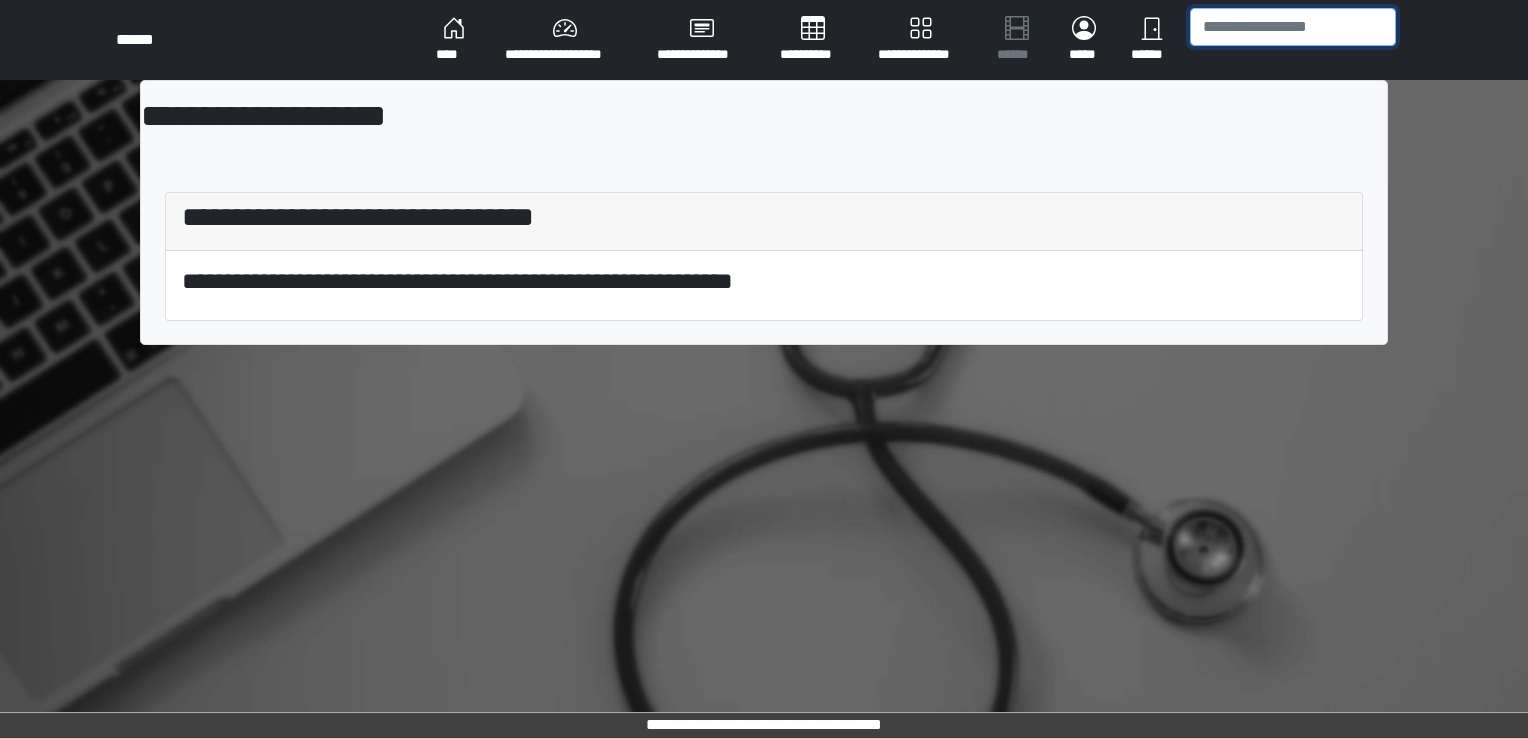 click at bounding box center [1293, 27] 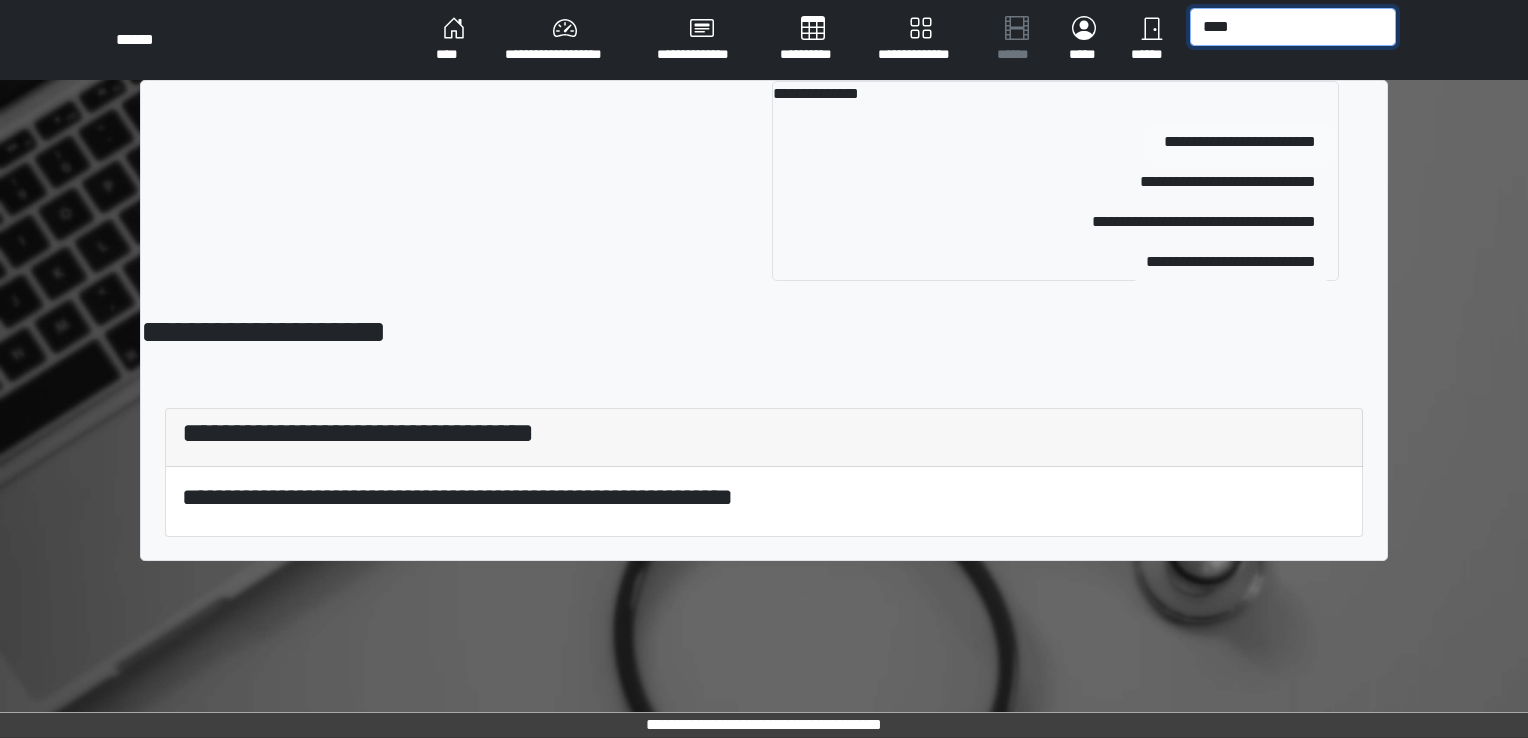 type on "****" 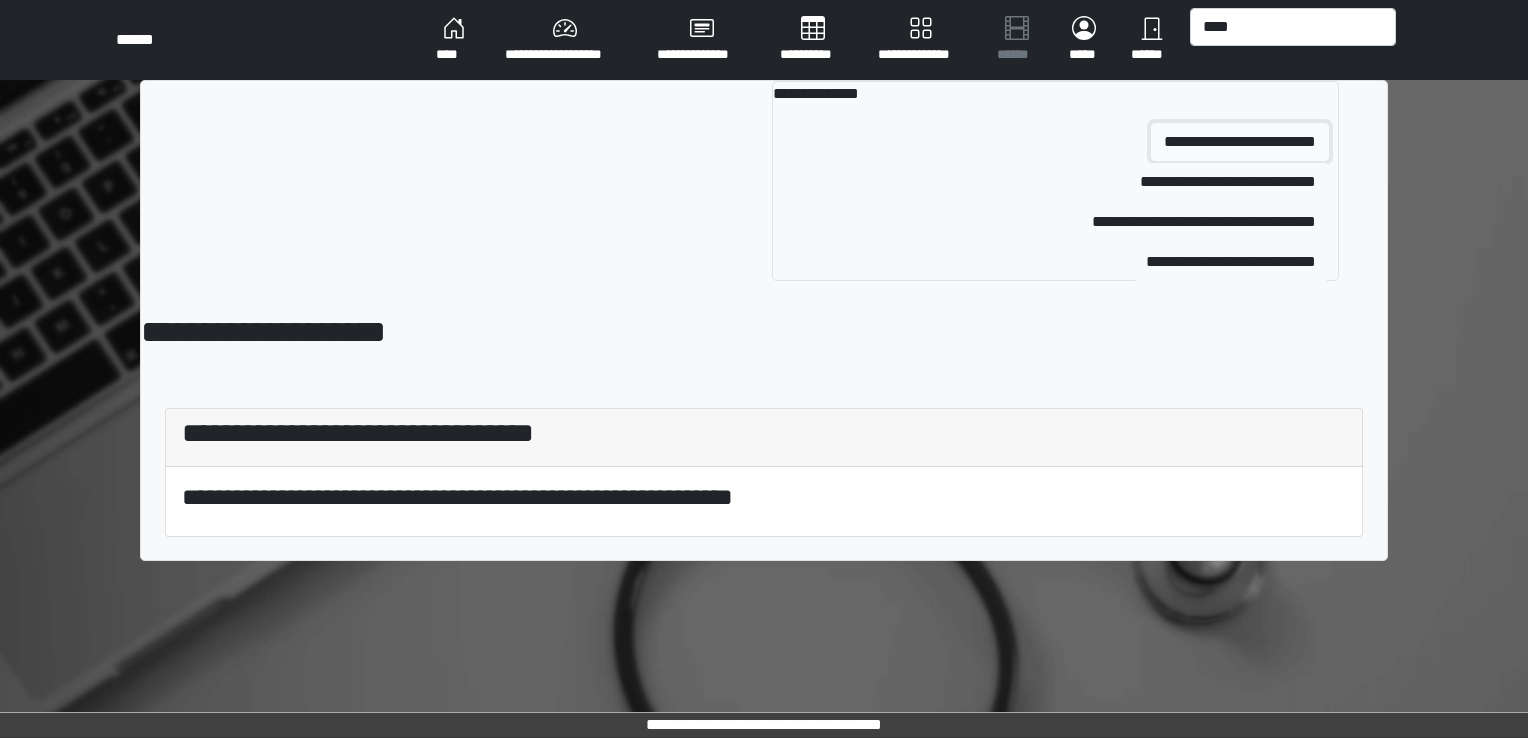 click on "**********" at bounding box center [1240, 142] 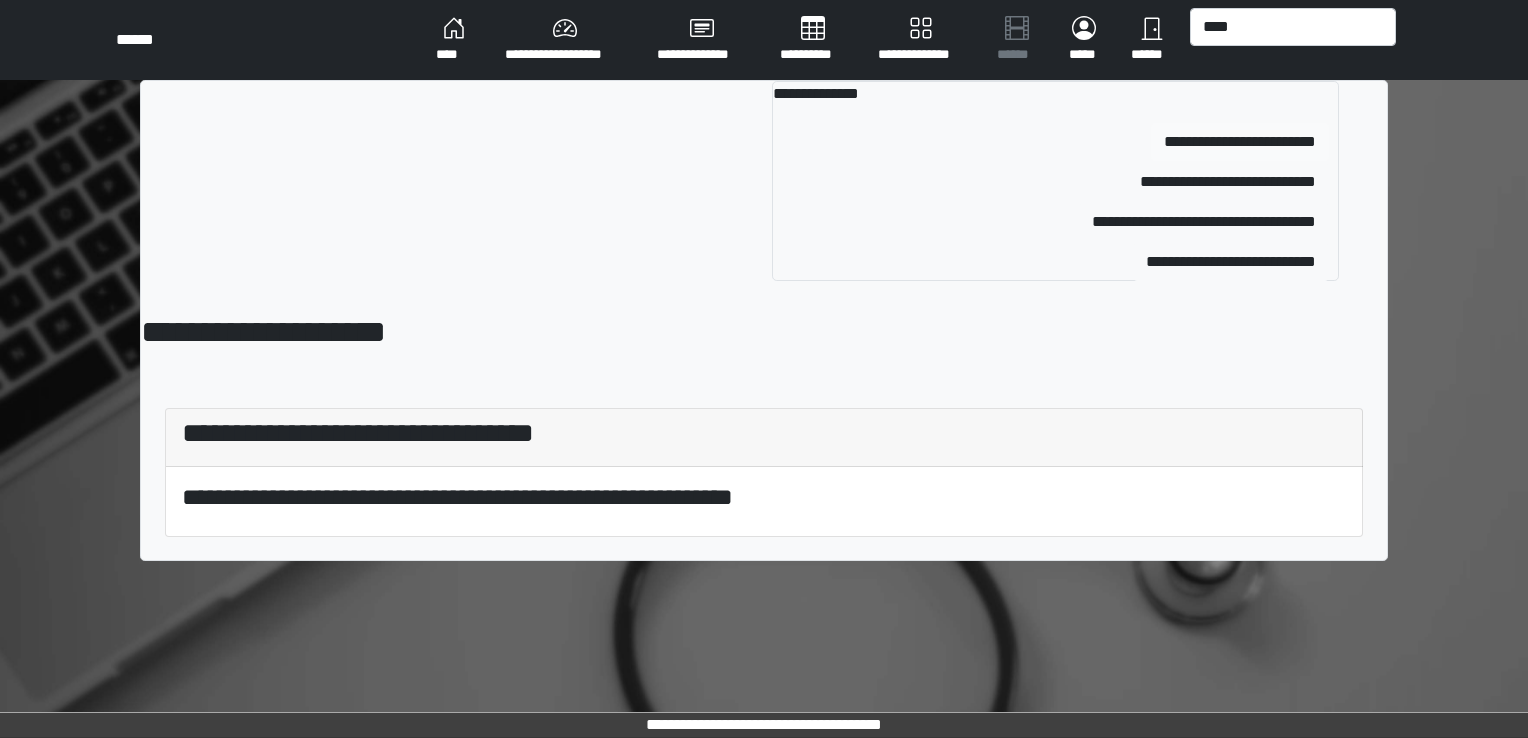 type 